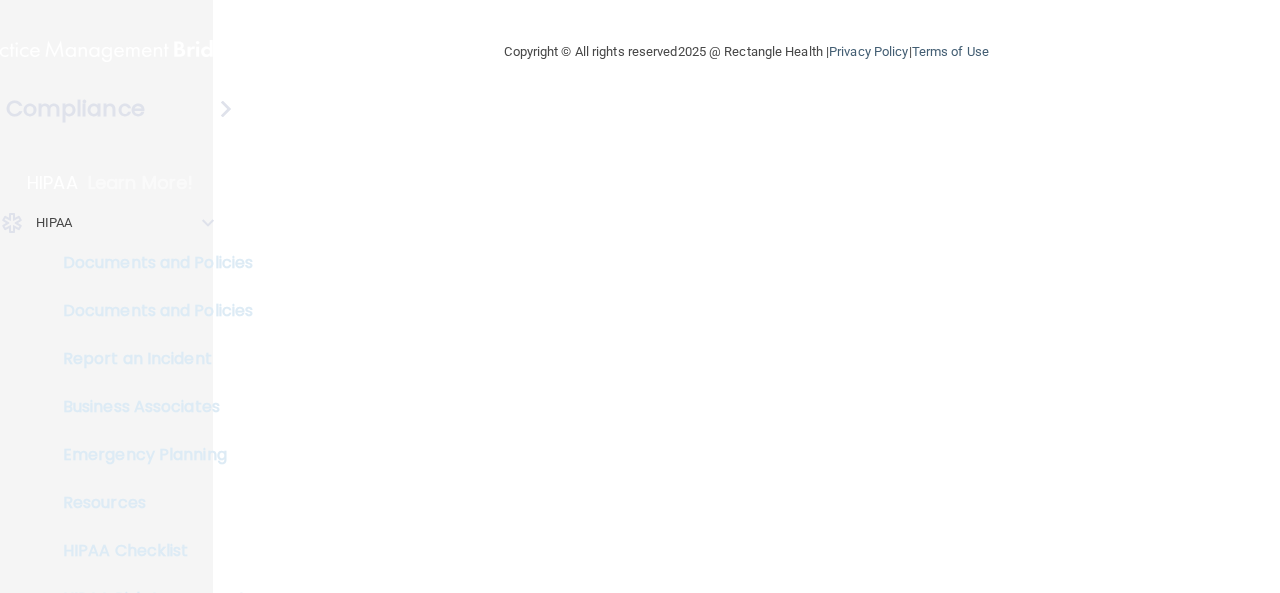 scroll, scrollTop: 0, scrollLeft: 0, axis: both 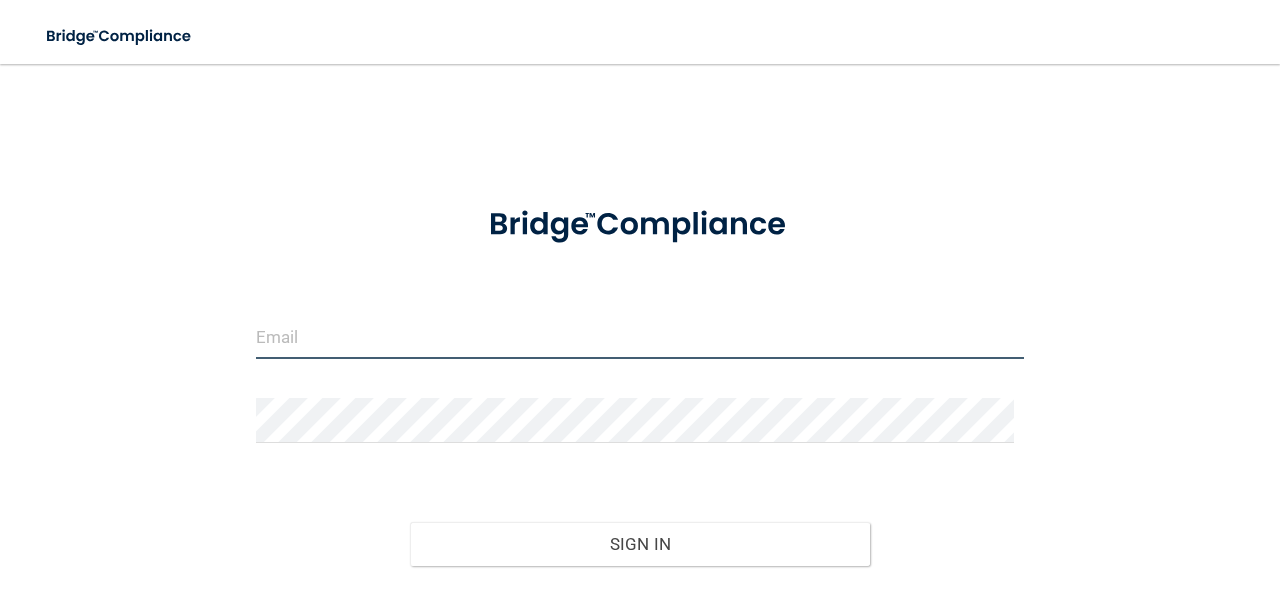 click at bounding box center (640, 336) 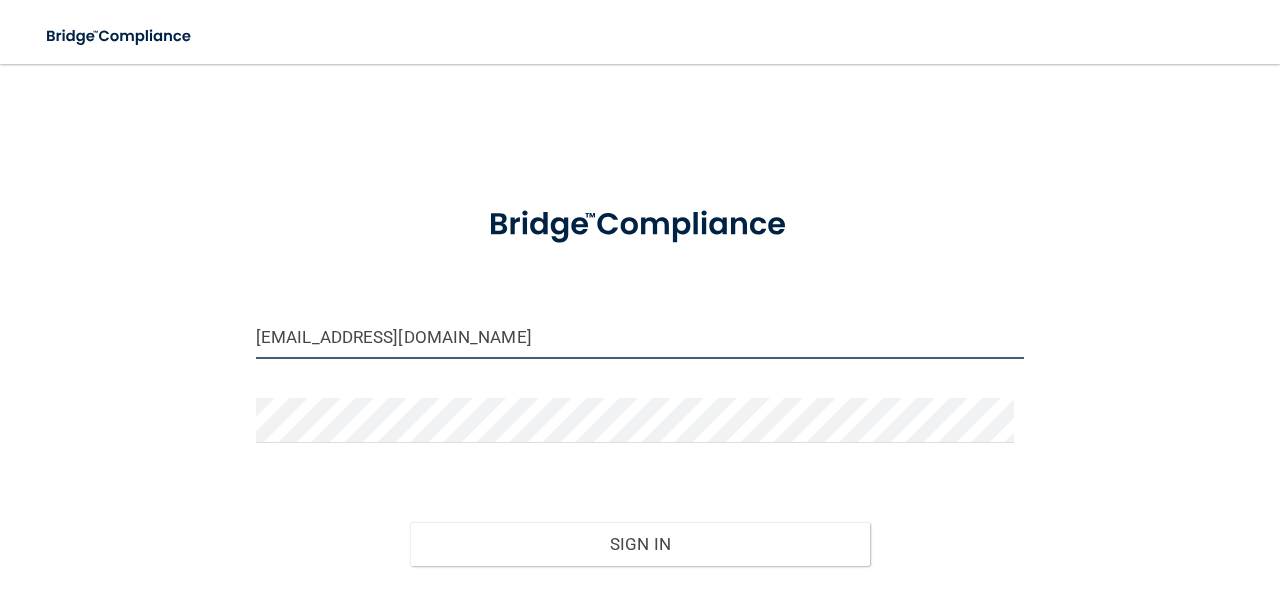 type on "[EMAIL_ADDRESS][DOMAIN_NAME]" 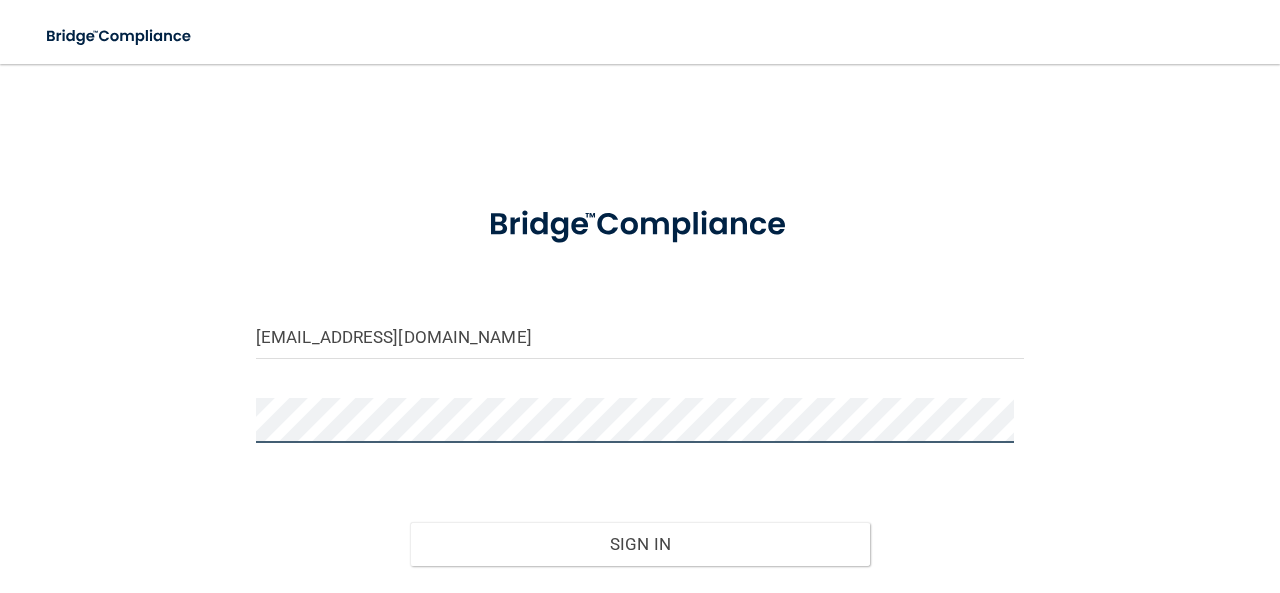 click on "Sign In" at bounding box center [640, 544] 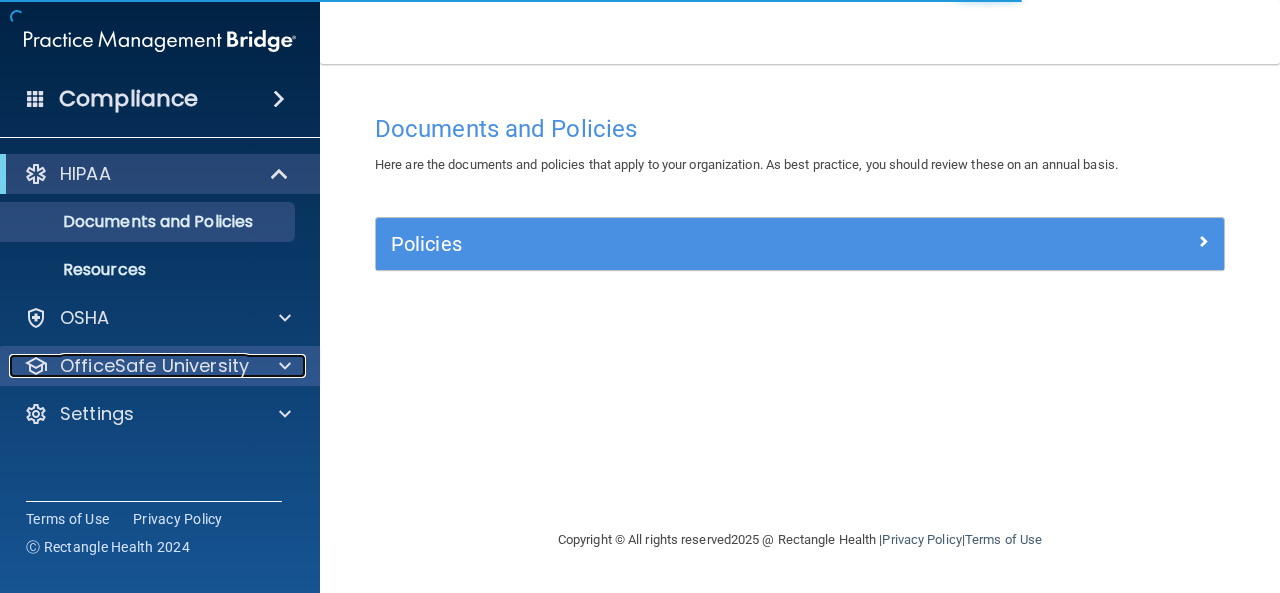 click on "OfficeSafe University" at bounding box center (154, 366) 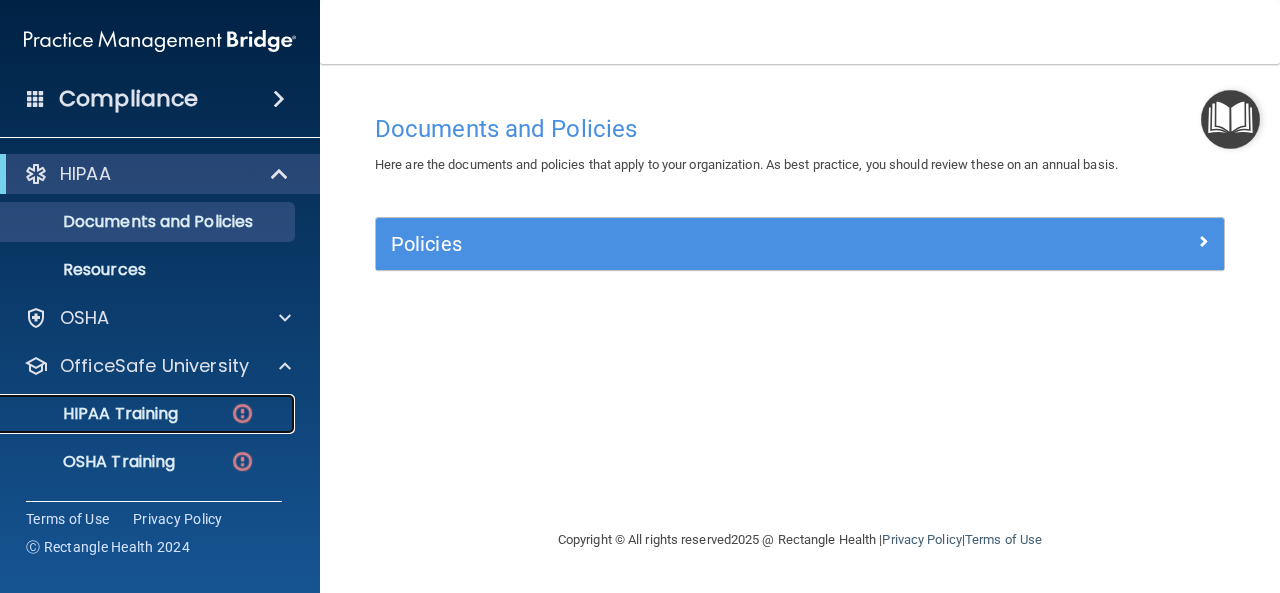click on "HIPAA Training" at bounding box center (149, 414) 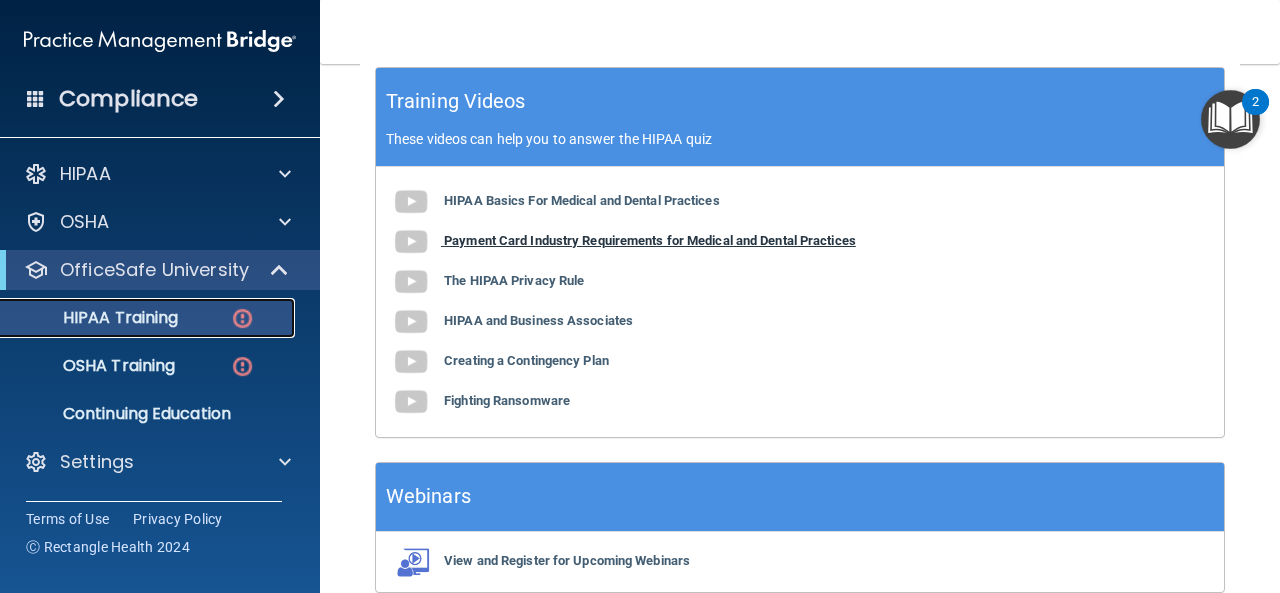 scroll, scrollTop: 766, scrollLeft: 0, axis: vertical 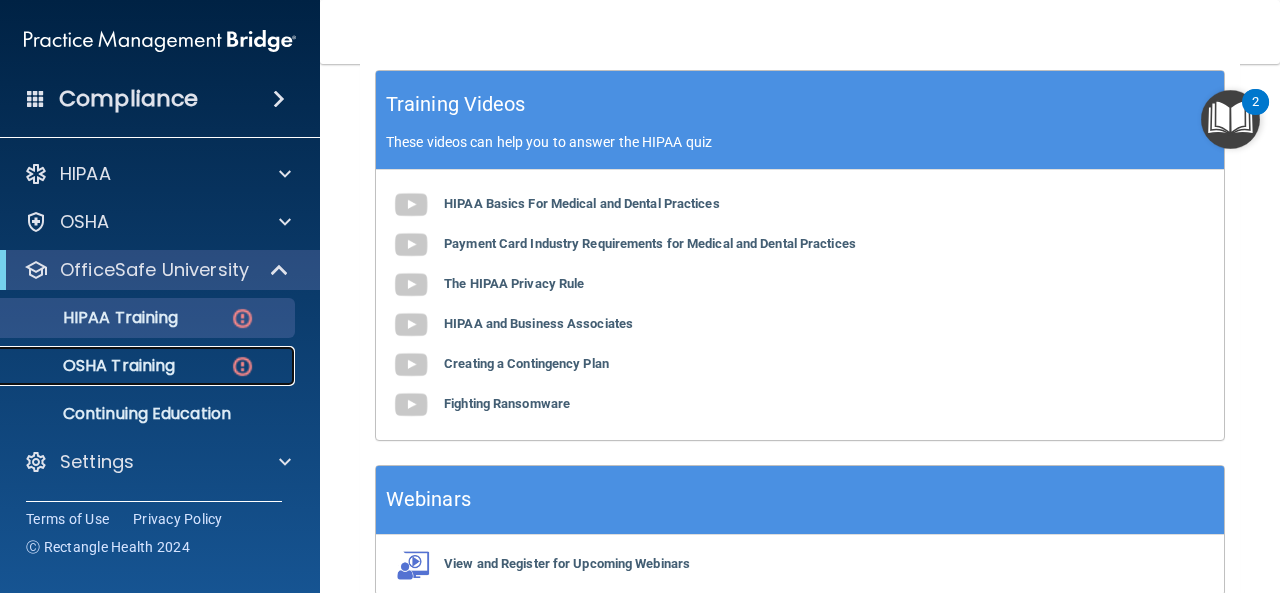 click on "OSHA Training" at bounding box center (94, 366) 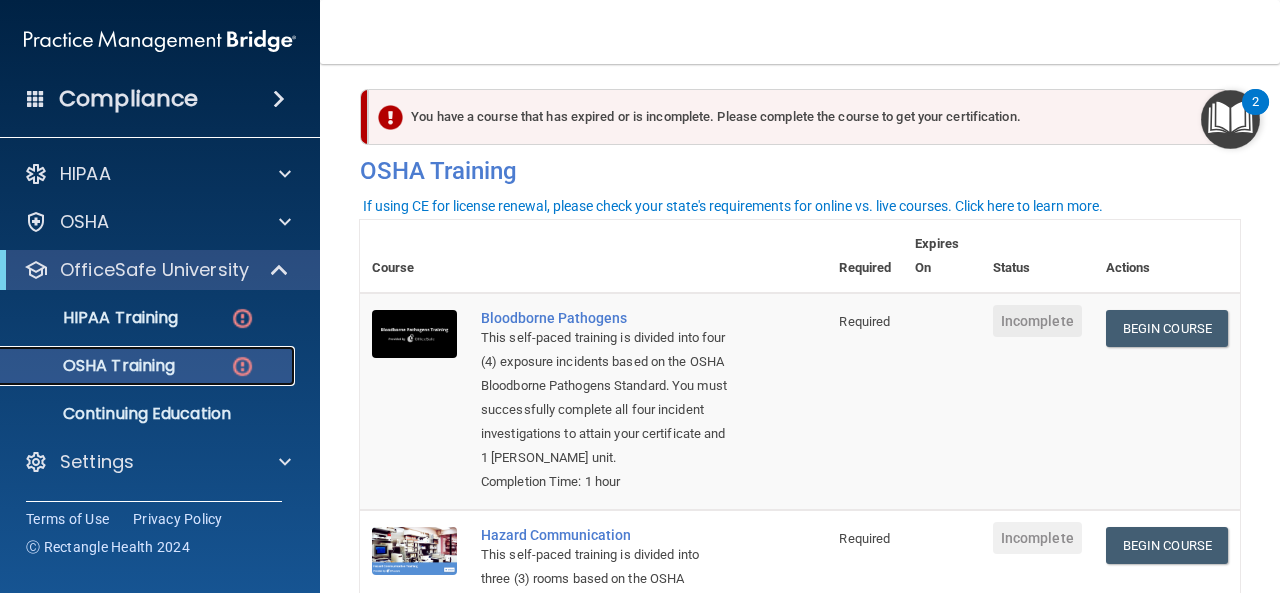 scroll, scrollTop: 0, scrollLeft: 0, axis: both 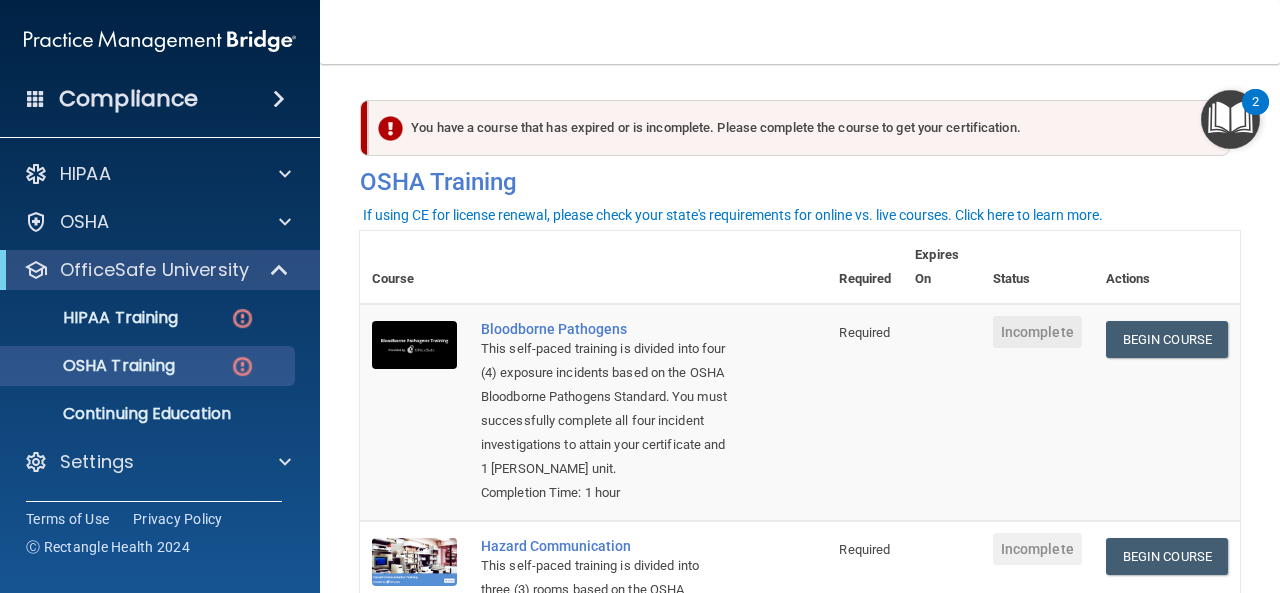 click on "Toggle navigation                                                                                                     Theresa Bollig   teedlepix@gmail.com                            Manage My Enterprise              Village Family Dental     Manage My Location" at bounding box center (800, 32) 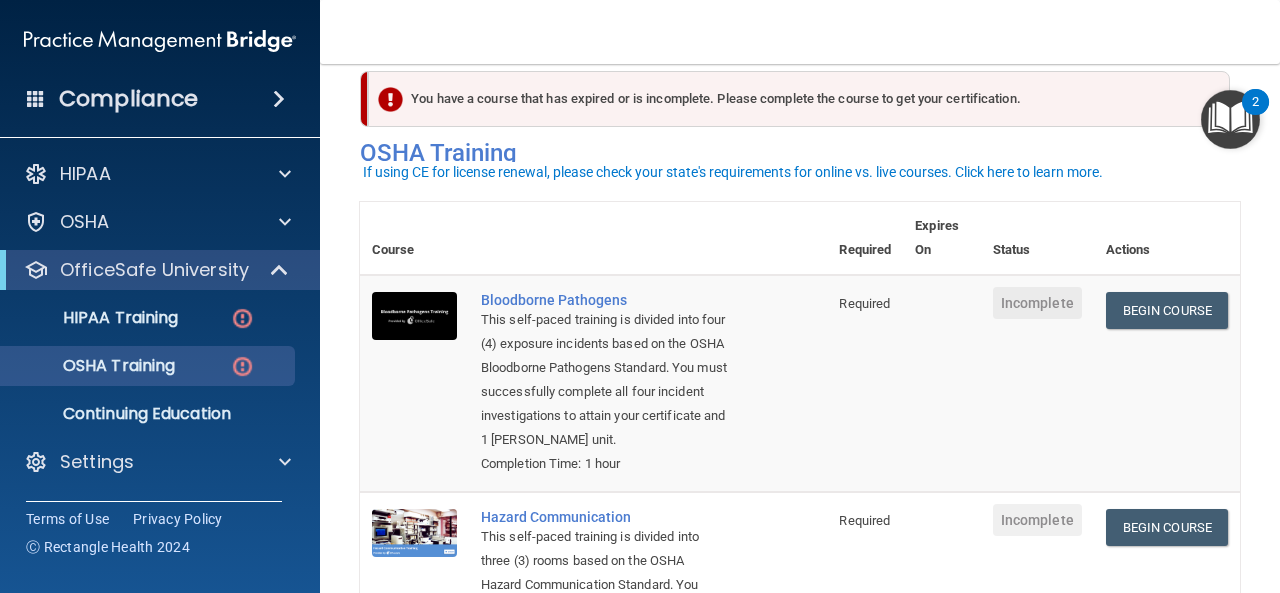 scroll, scrollTop: 67, scrollLeft: 0, axis: vertical 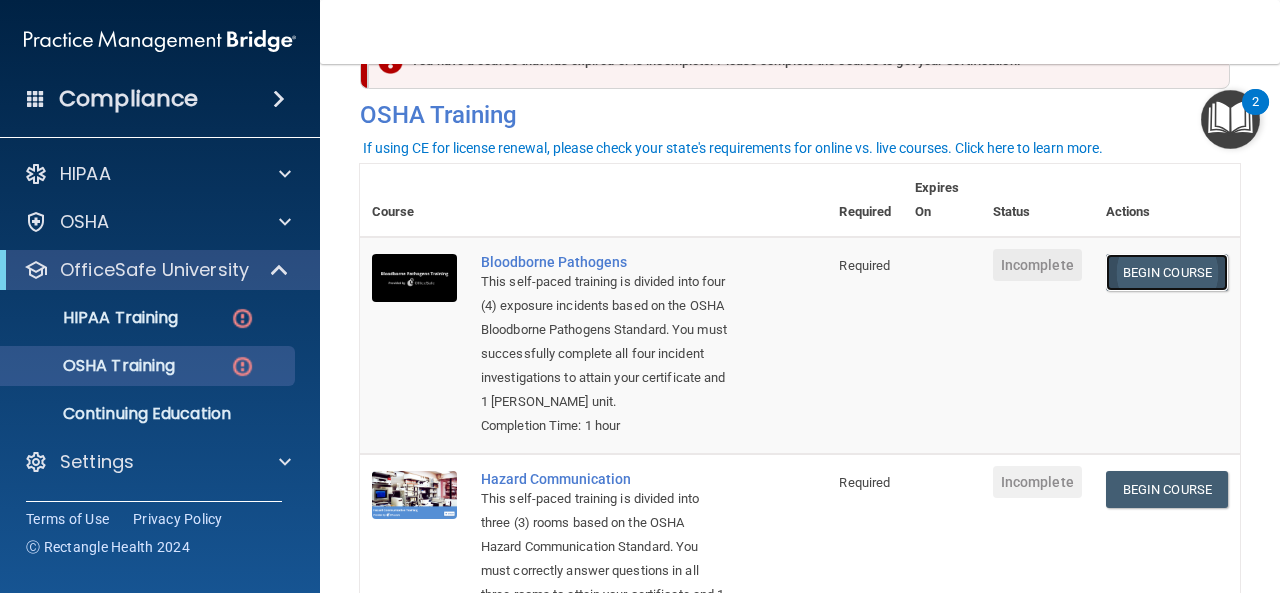 click on "Begin Course" at bounding box center [1167, 272] 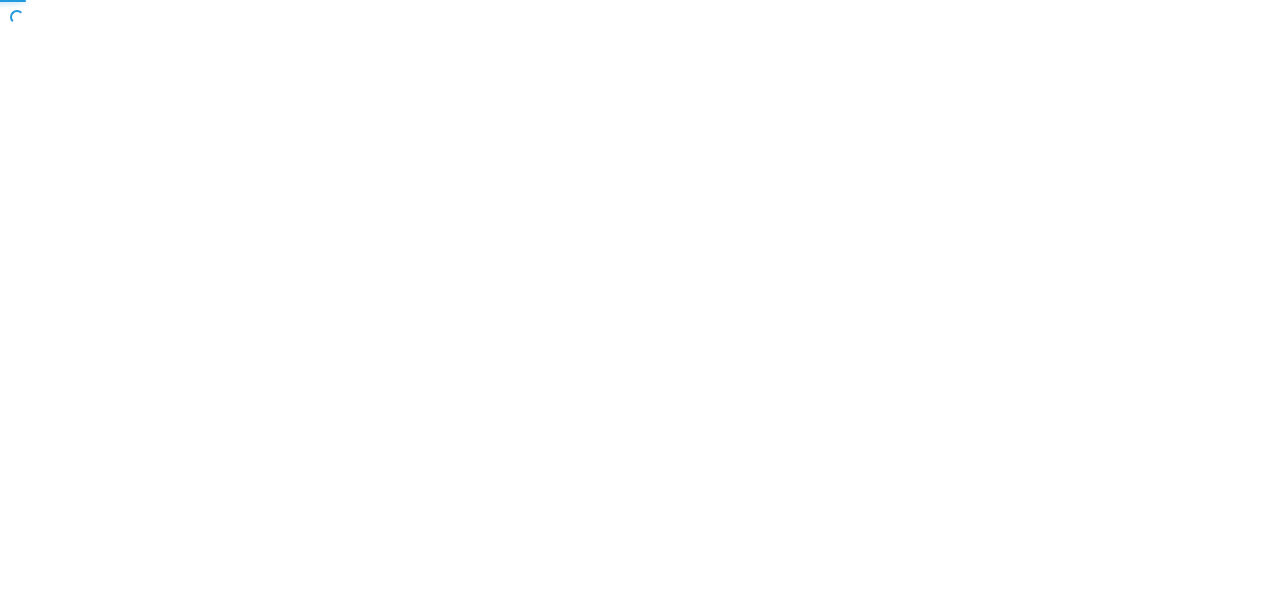 scroll, scrollTop: 0, scrollLeft: 0, axis: both 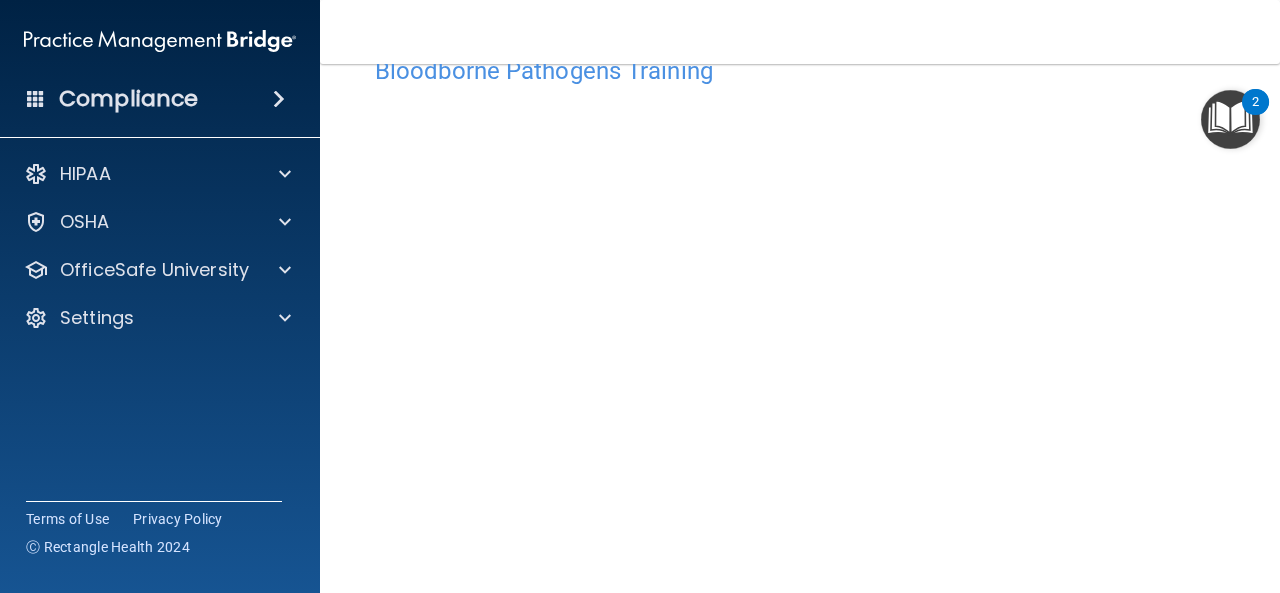 click at bounding box center (1230, 119) 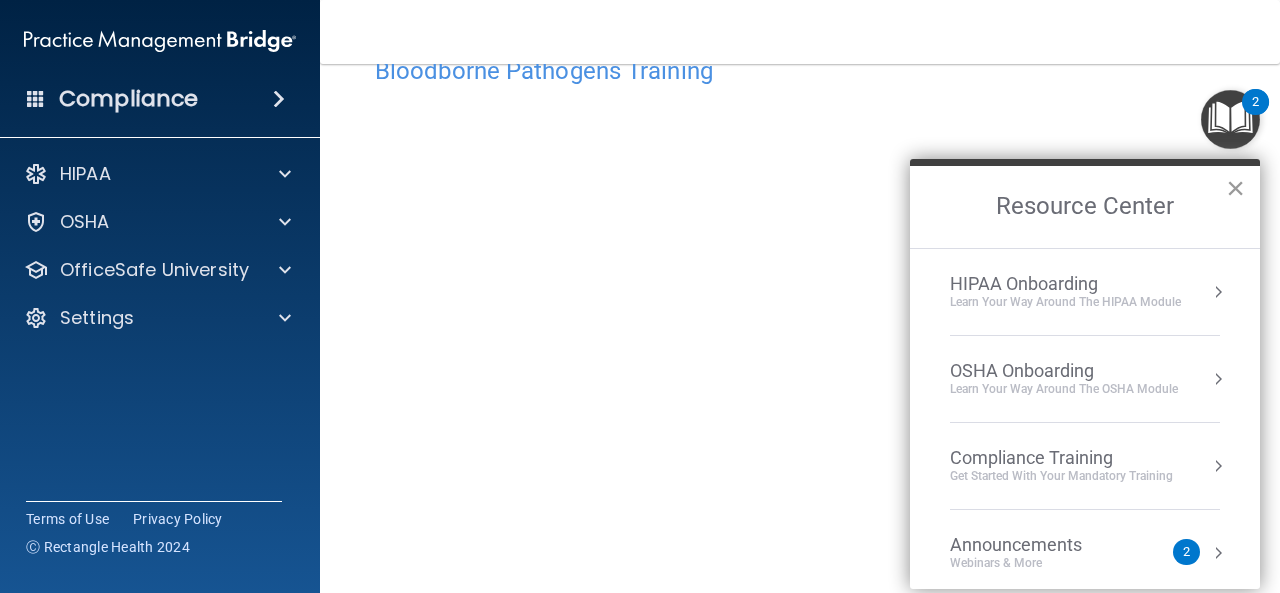 click on "×" at bounding box center (1235, 188) 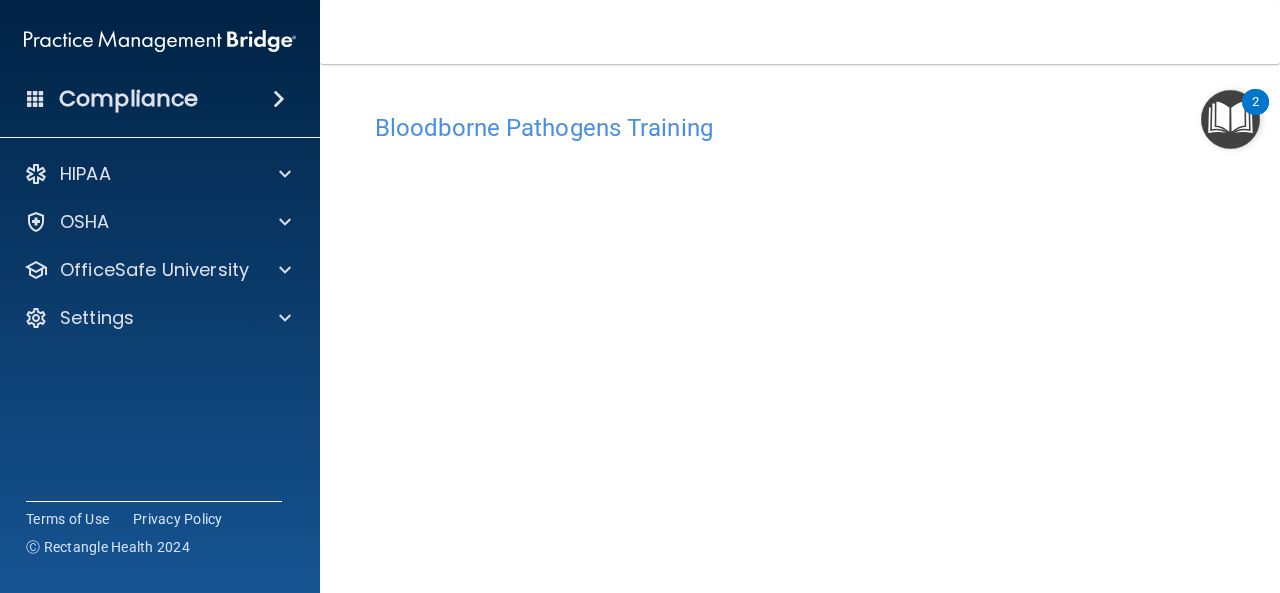 scroll, scrollTop: 0, scrollLeft: 0, axis: both 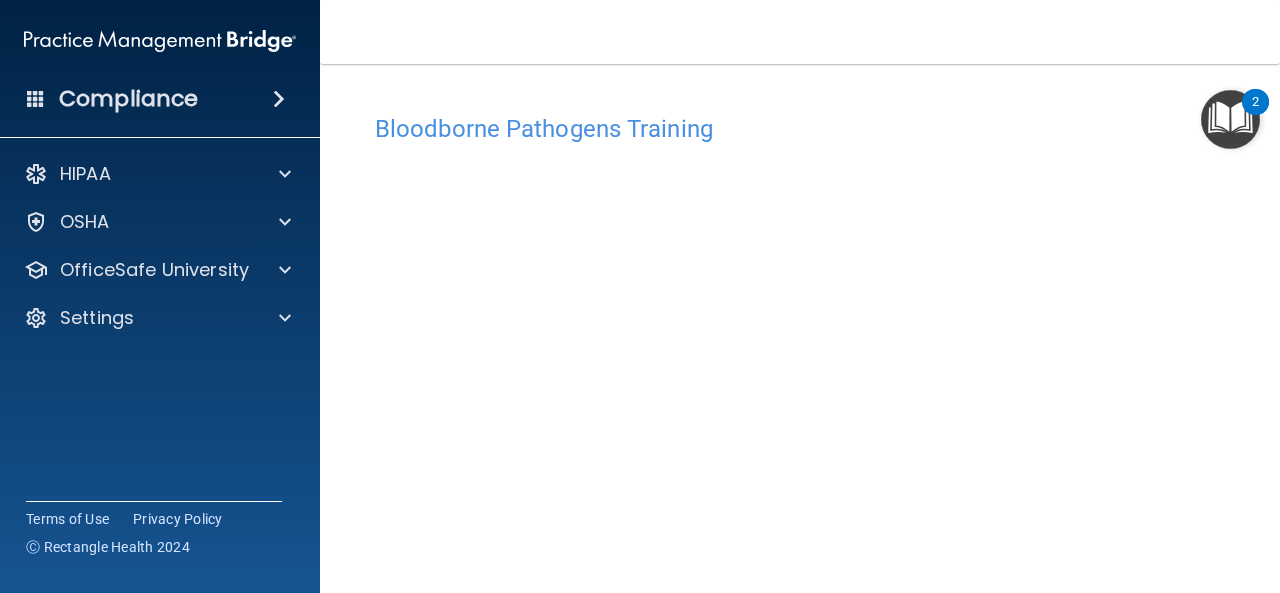 click on "Bloodborne Pathogens Training" at bounding box center (800, 129) 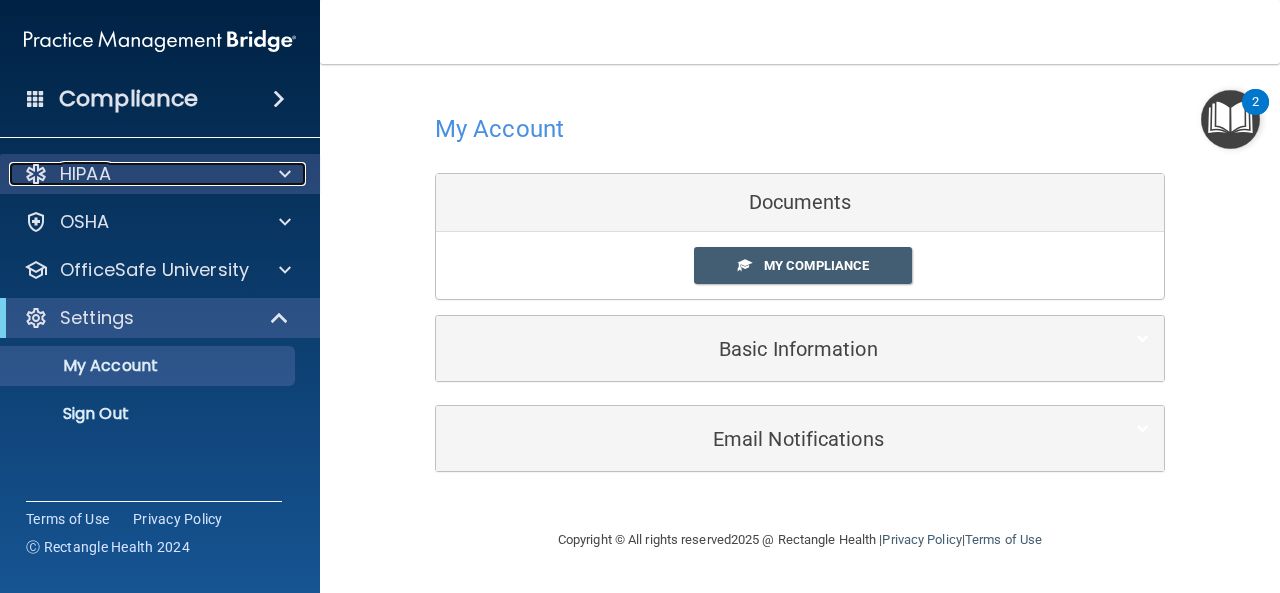 click on "HIPAA" at bounding box center (133, 174) 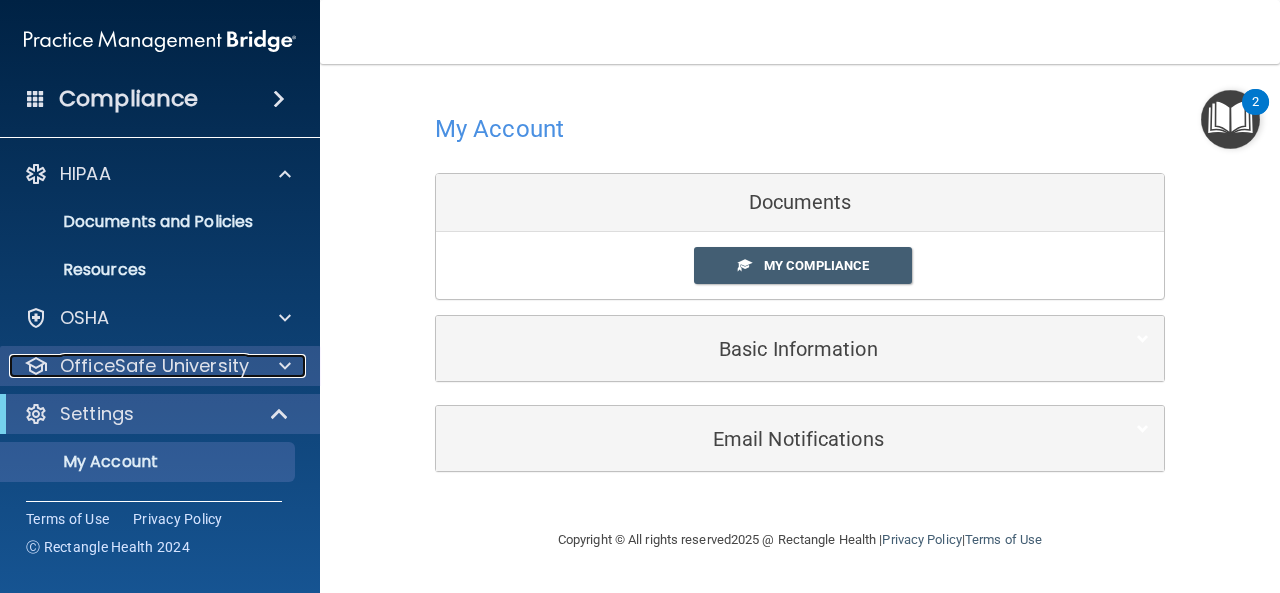 click on "OfficeSafe University" at bounding box center [154, 366] 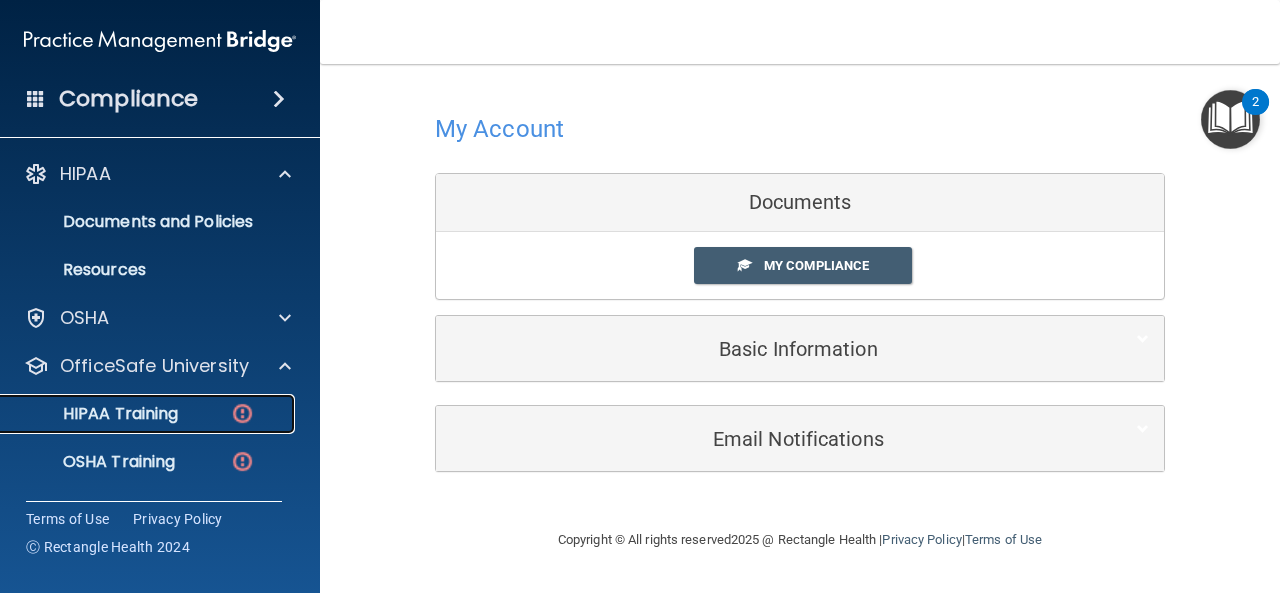 click on "HIPAA Training" at bounding box center [149, 414] 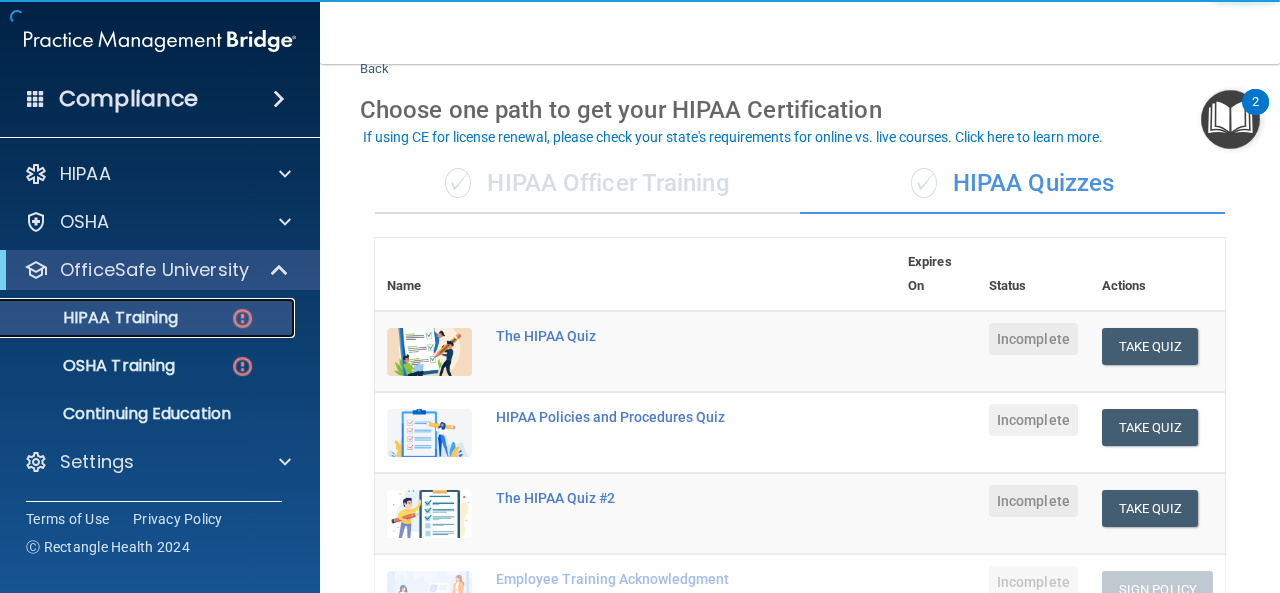 scroll, scrollTop: 67, scrollLeft: 0, axis: vertical 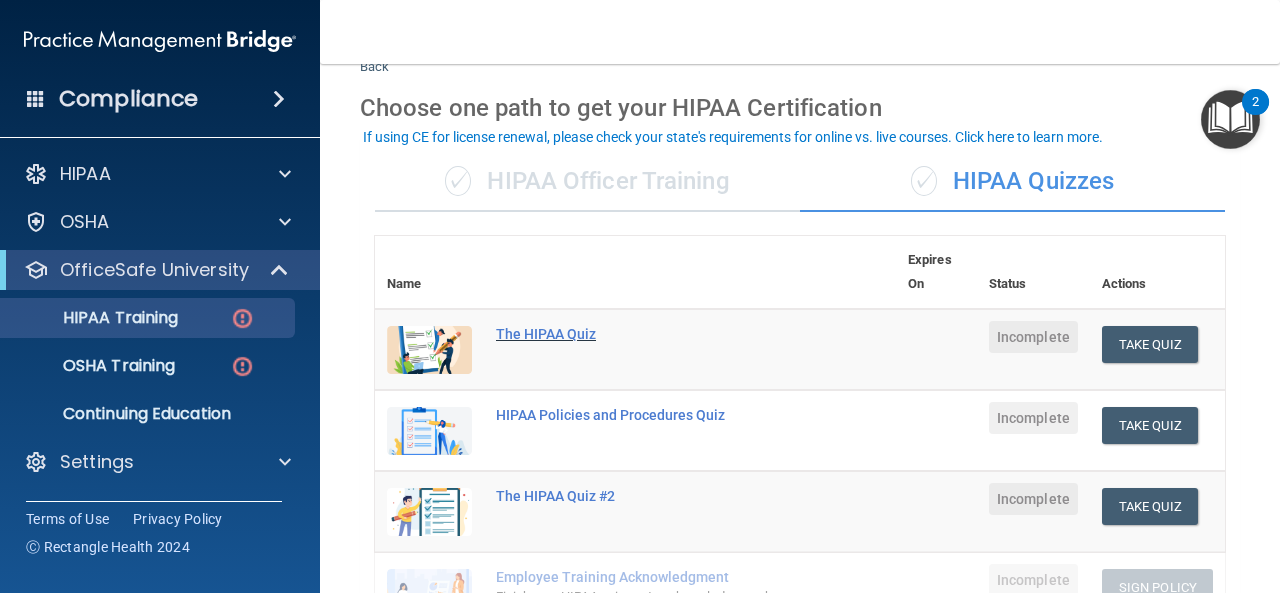 click on "The HIPAA Quiz" at bounding box center (646, 334) 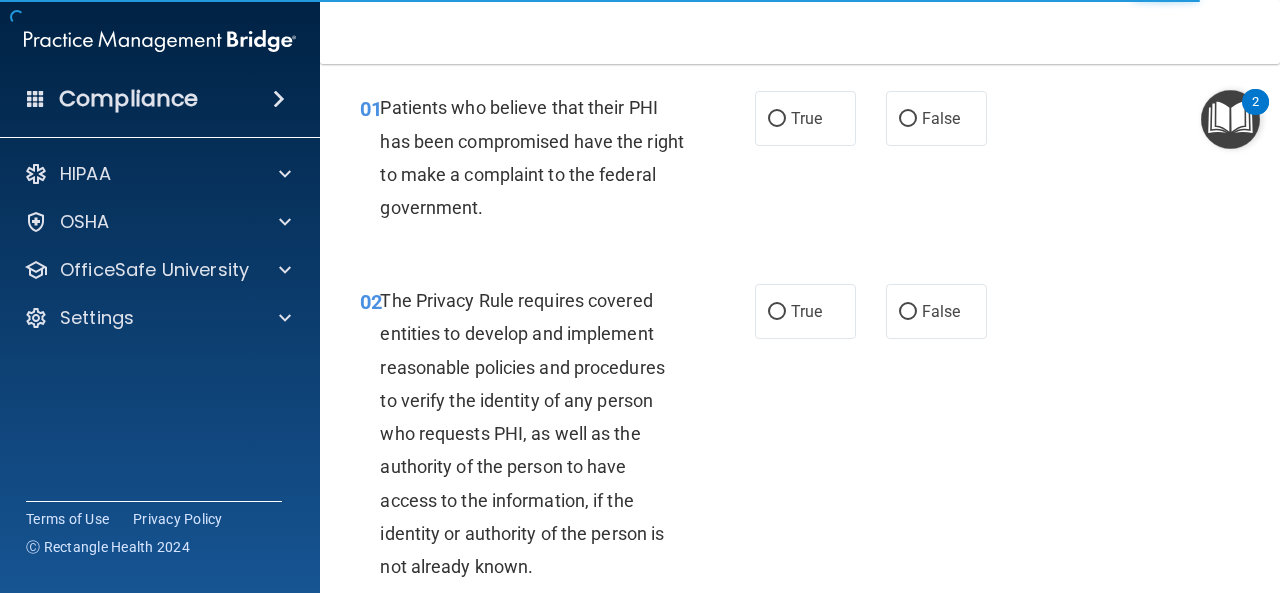 scroll, scrollTop: 0, scrollLeft: 0, axis: both 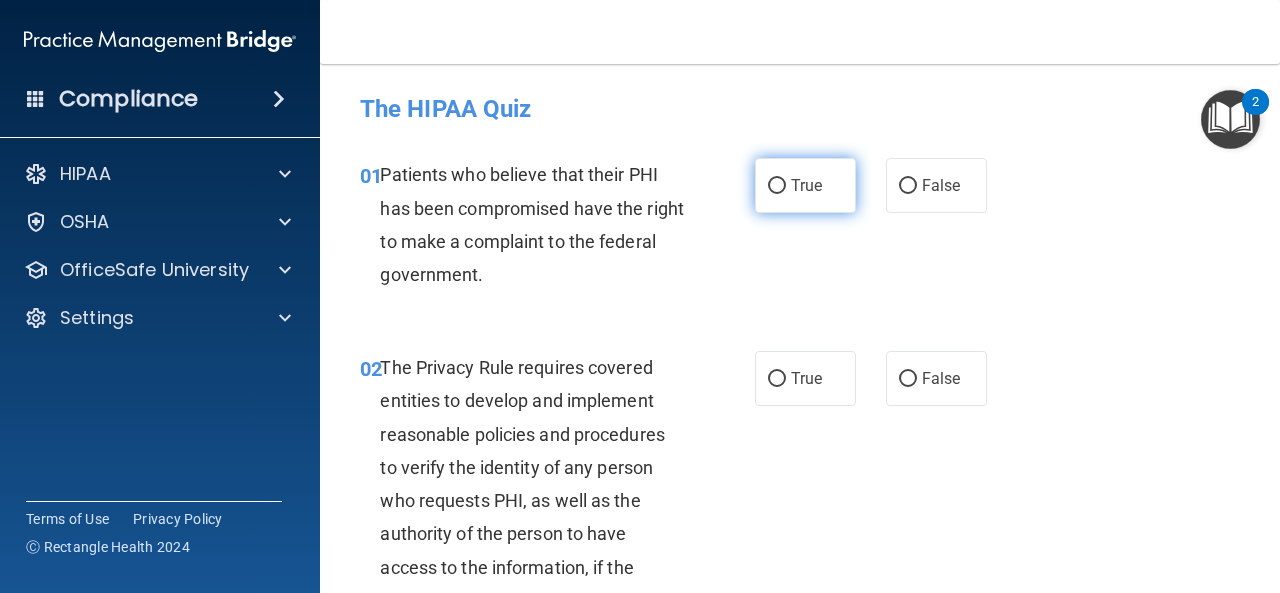 click on "True" at bounding box center (805, 185) 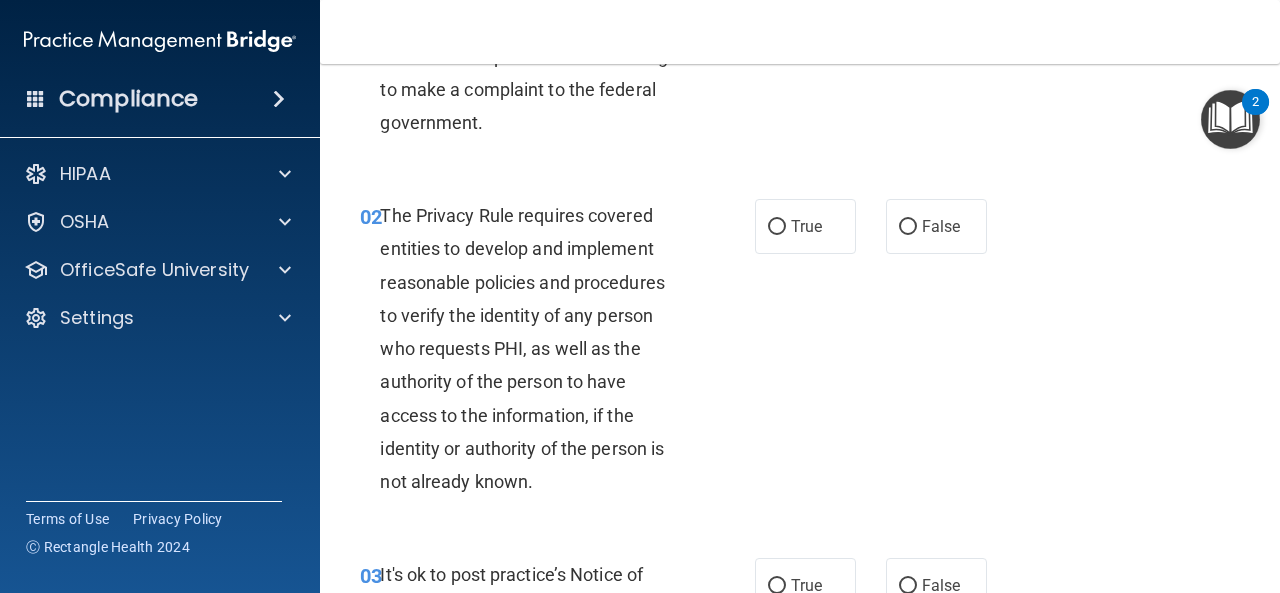 scroll, scrollTop: 167, scrollLeft: 0, axis: vertical 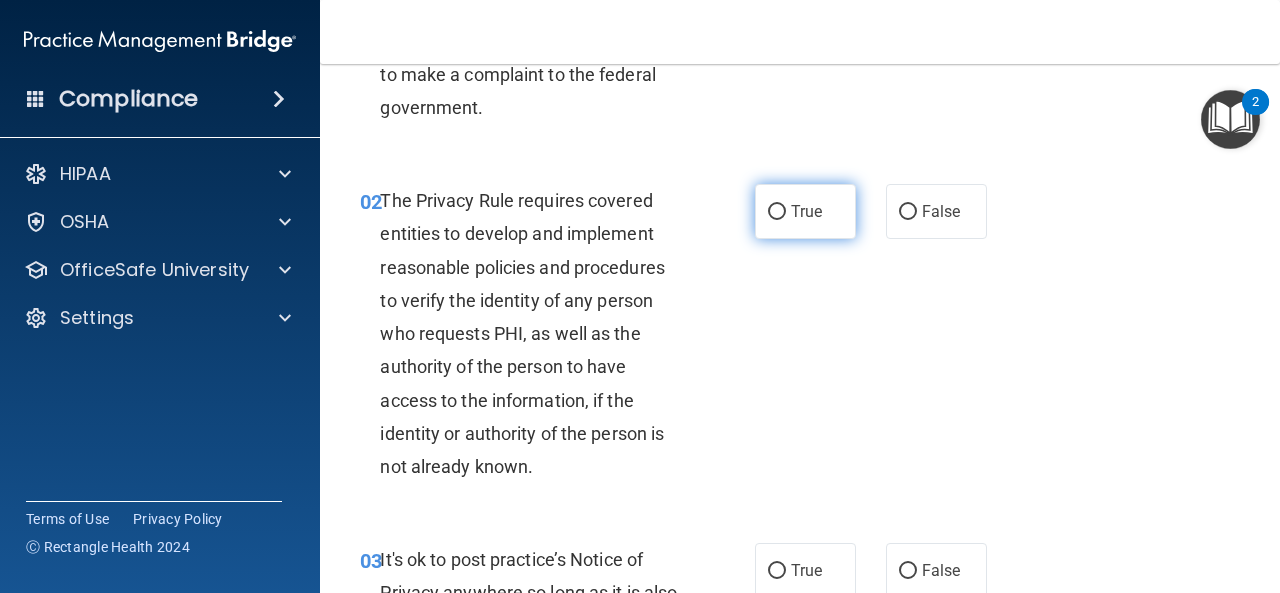 click on "True" at bounding box center (777, 212) 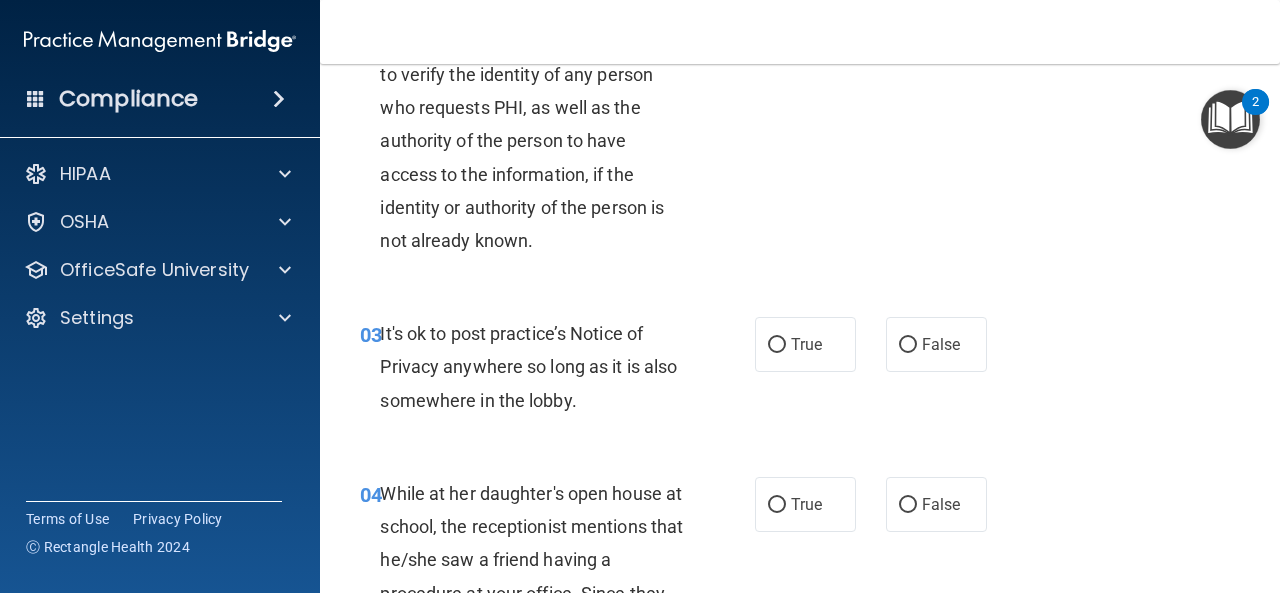 scroll, scrollTop: 433, scrollLeft: 0, axis: vertical 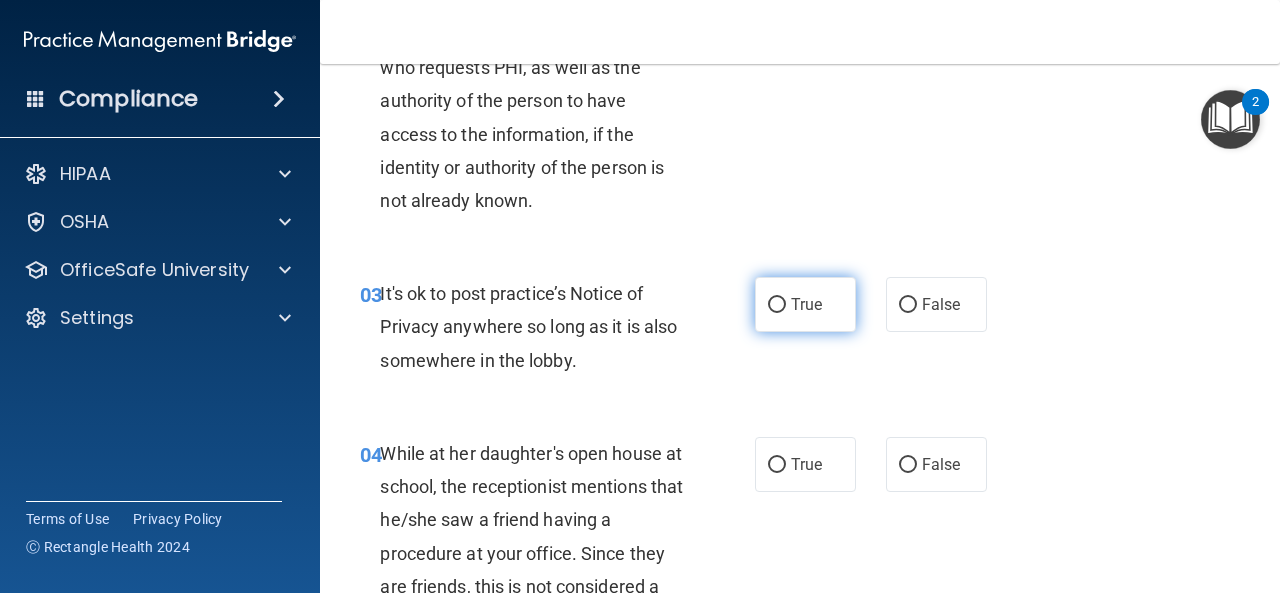 click on "True" at bounding box center (806, 304) 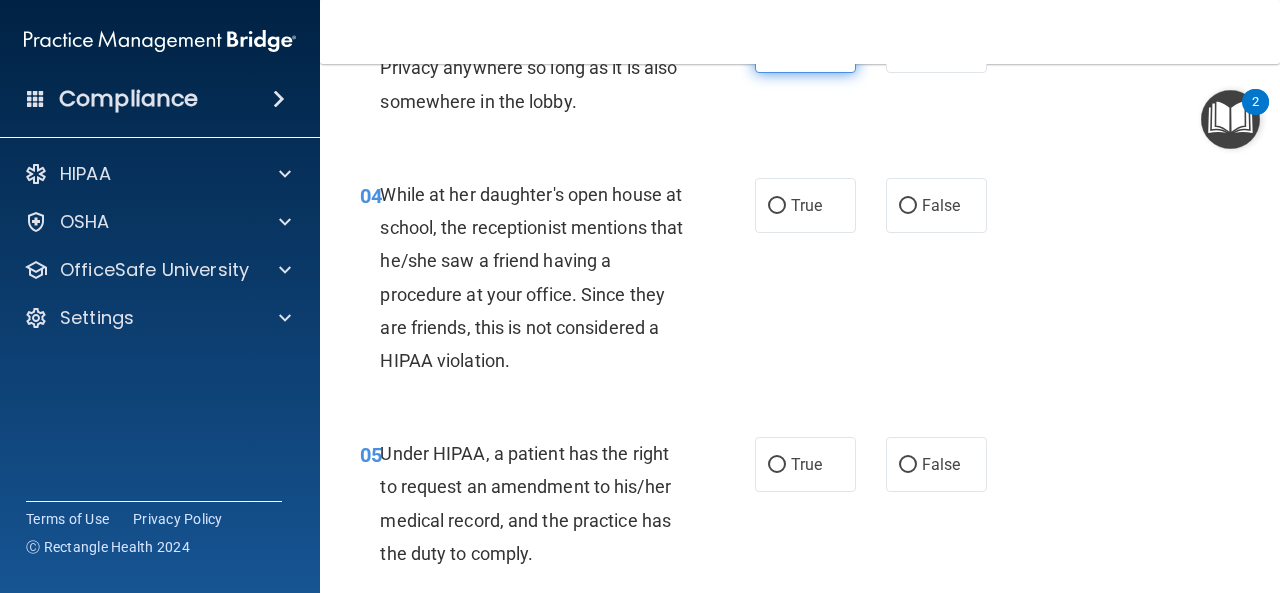 scroll, scrollTop: 700, scrollLeft: 0, axis: vertical 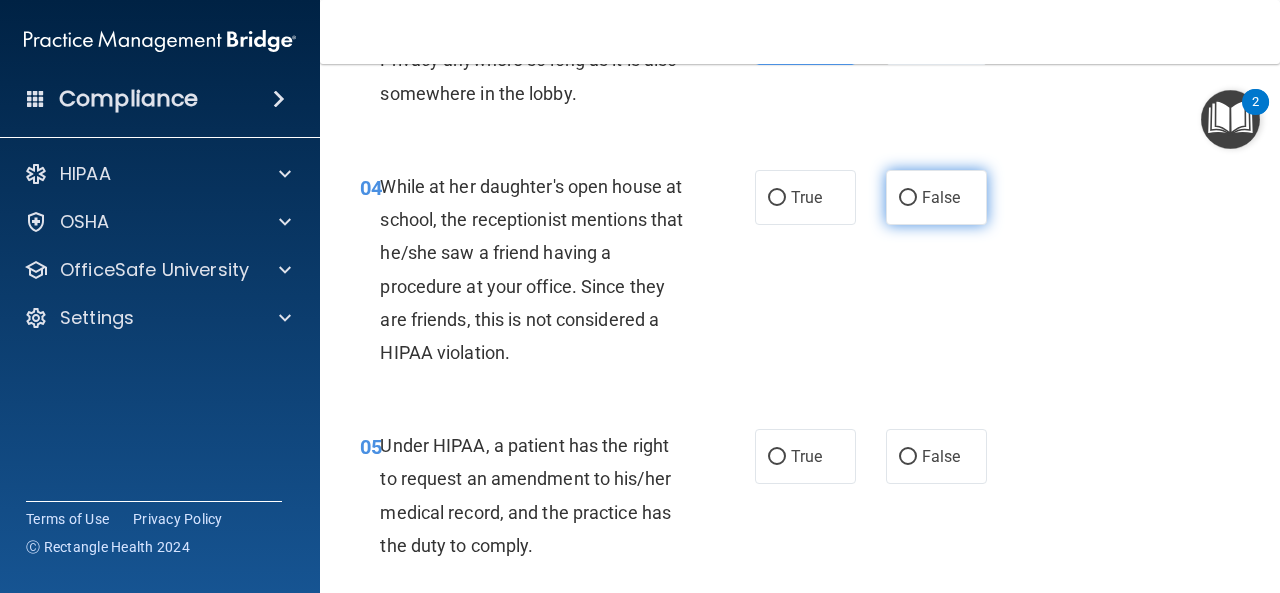 click on "False" at bounding box center [936, 197] 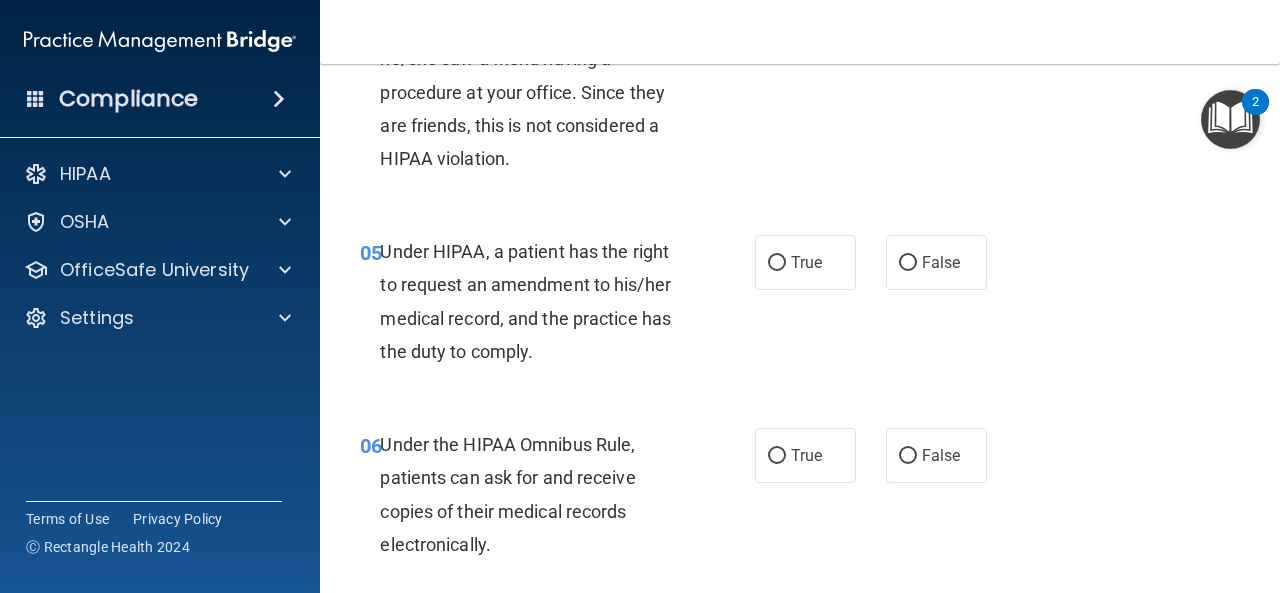 scroll, scrollTop: 900, scrollLeft: 0, axis: vertical 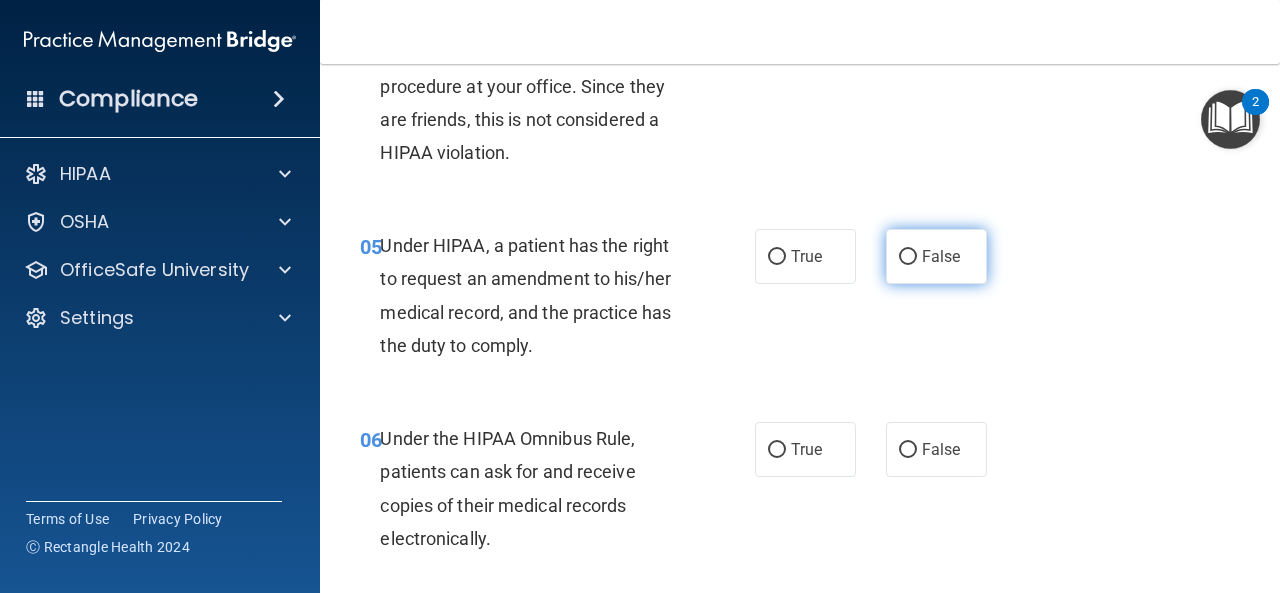 click on "False" at bounding box center [936, 256] 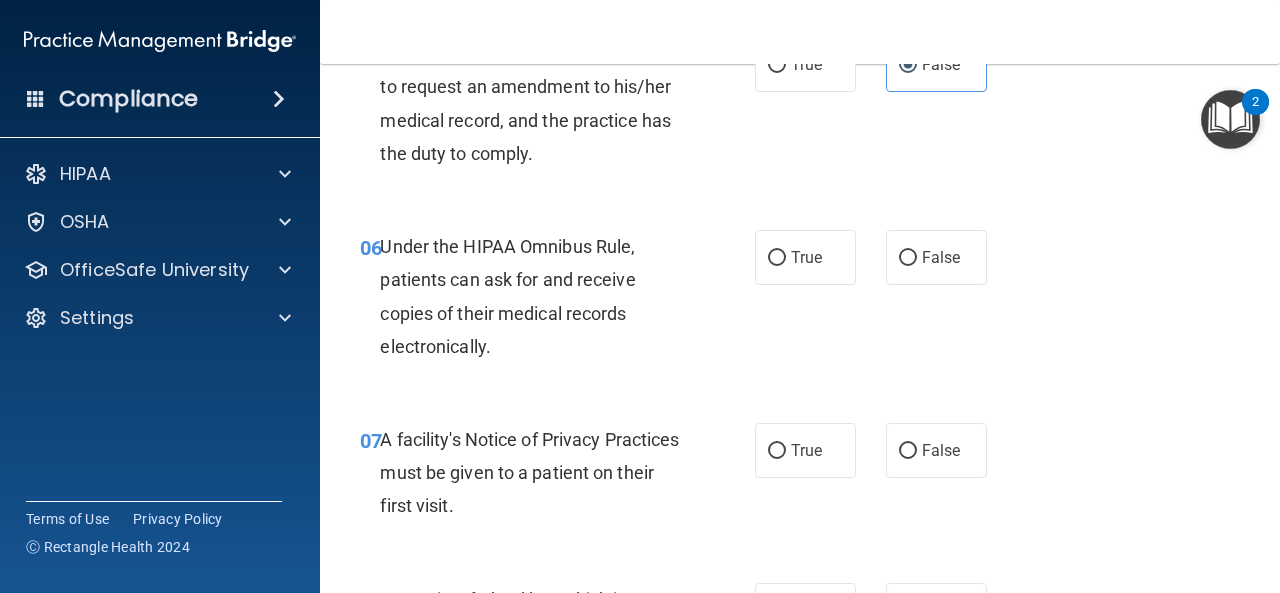 scroll, scrollTop: 1100, scrollLeft: 0, axis: vertical 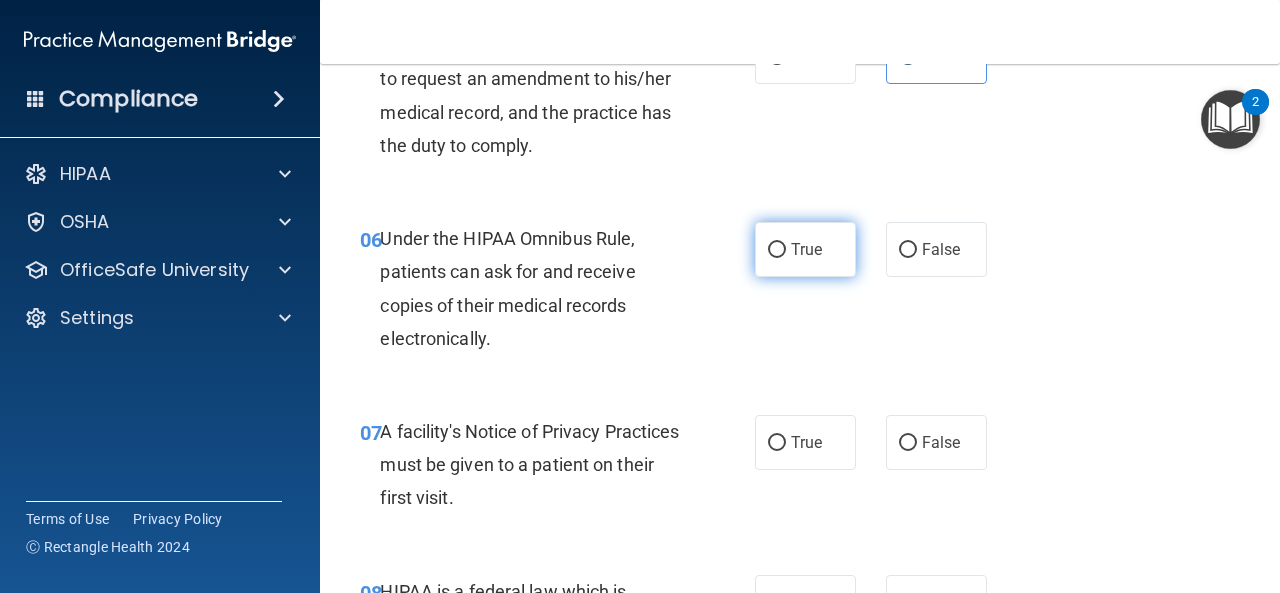 click on "True" at bounding box center [805, 249] 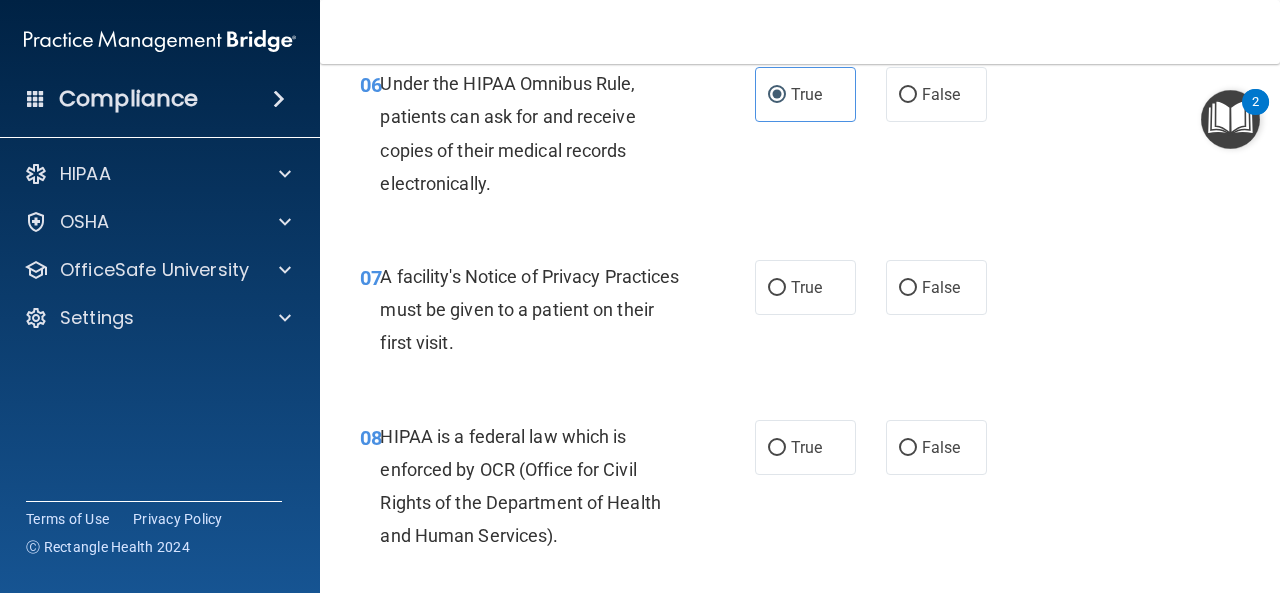 scroll, scrollTop: 1267, scrollLeft: 0, axis: vertical 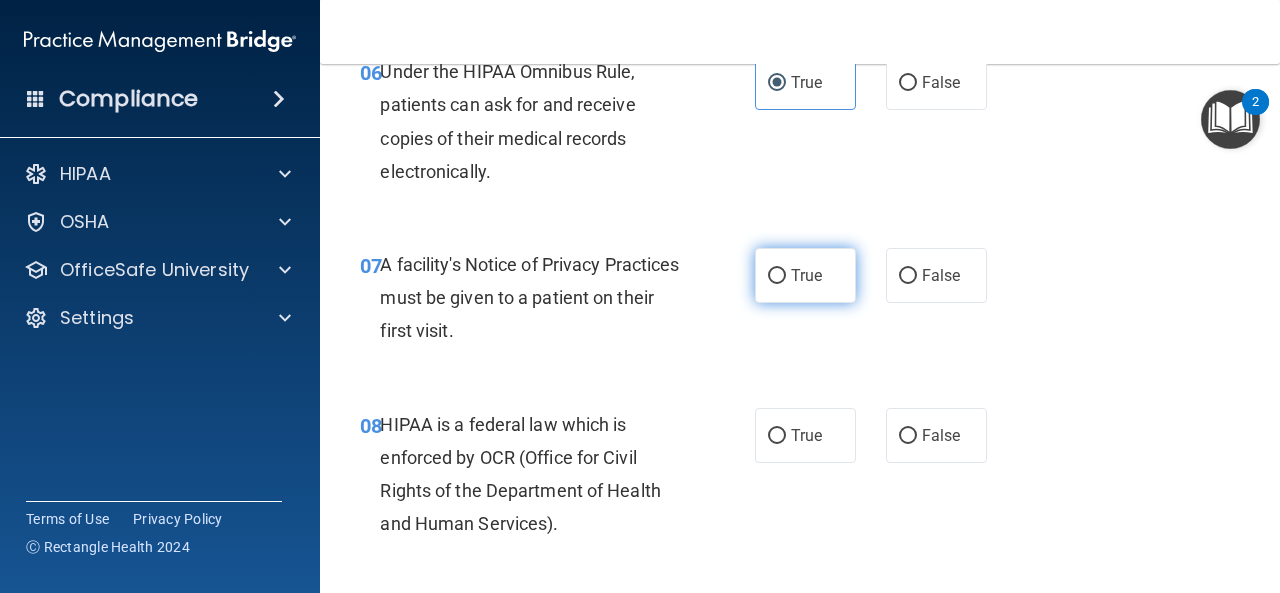 click on "True" at bounding box center (805, 275) 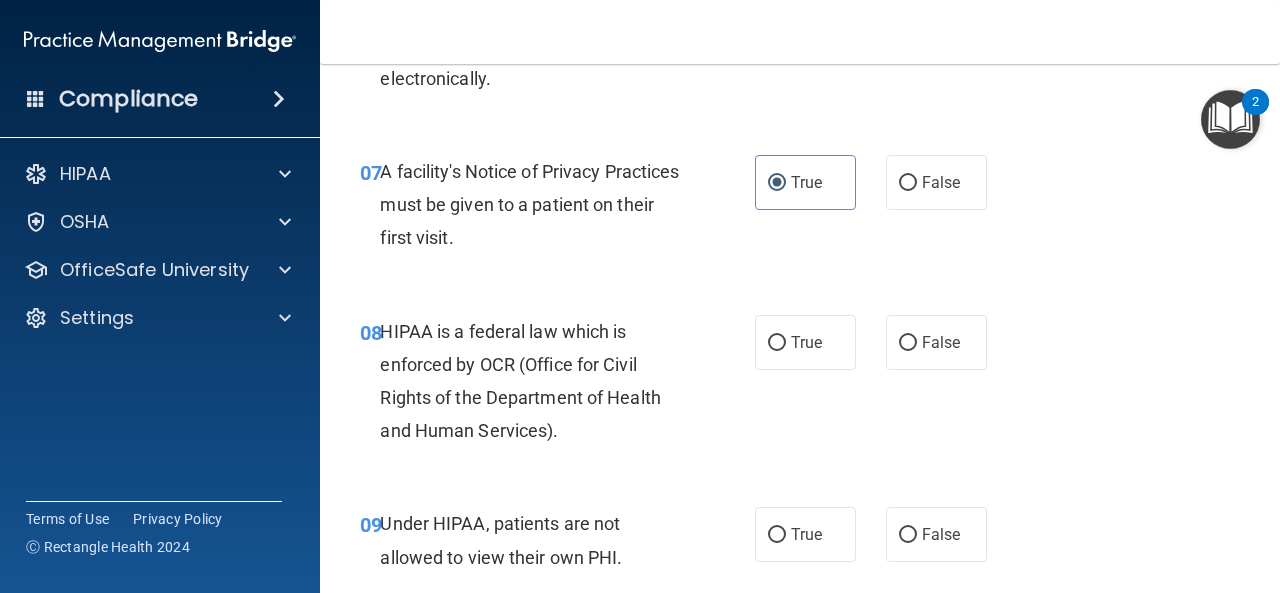 scroll, scrollTop: 1400, scrollLeft: 0, axis: vertical 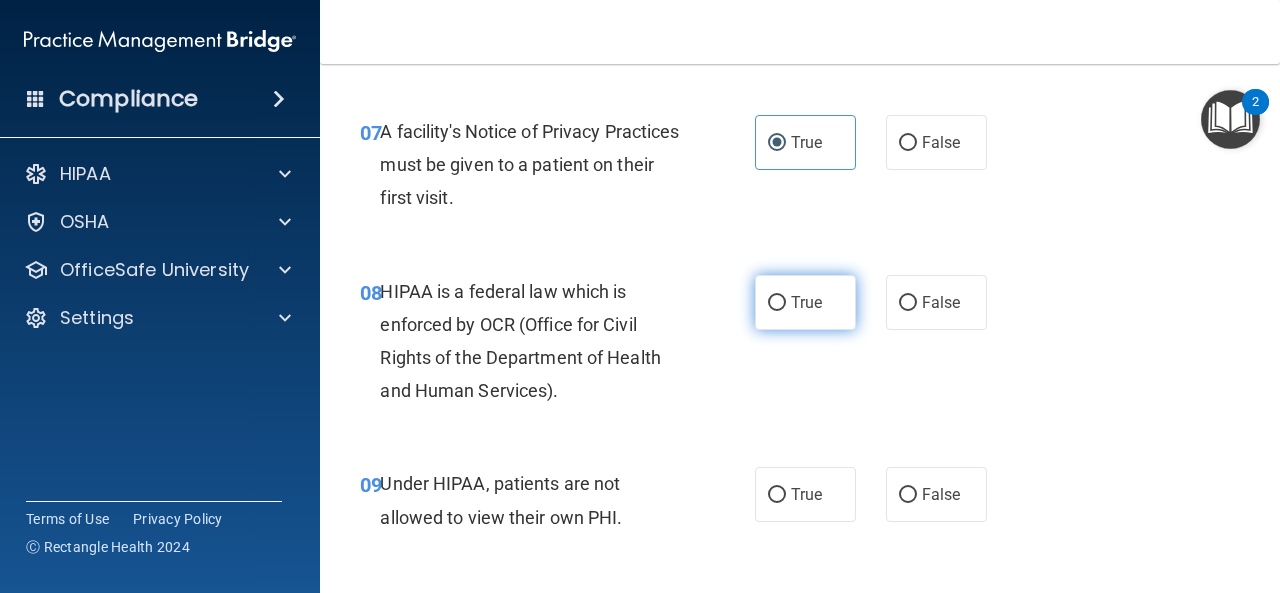 click on "True" at bounding box center (805, 302) 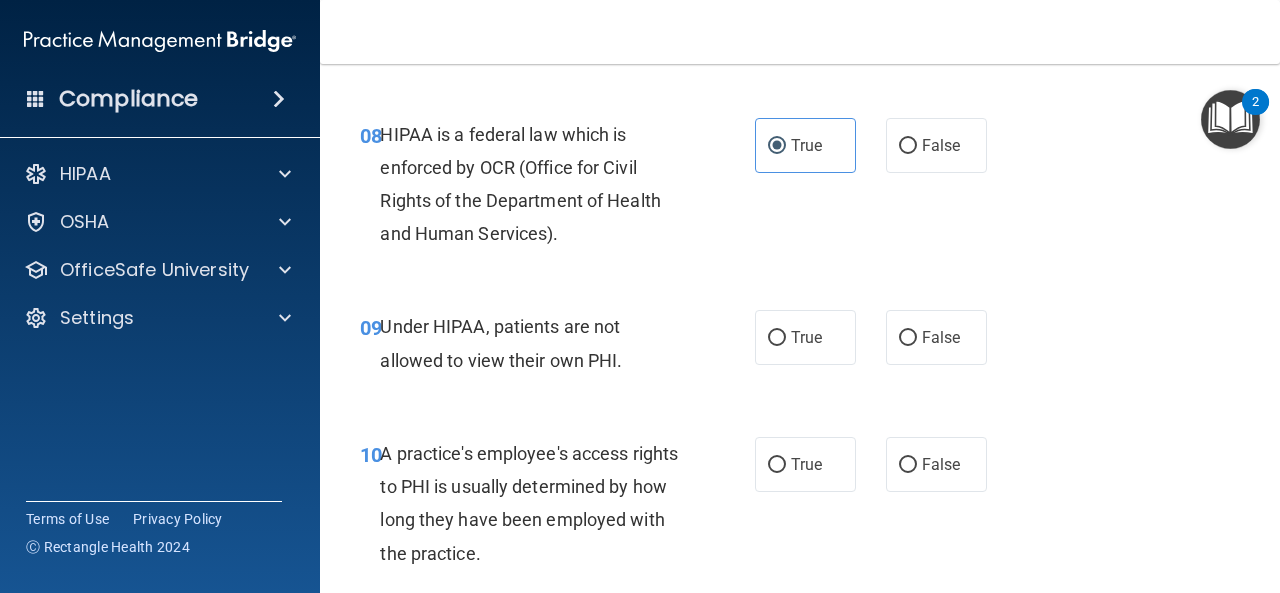 scroll, scrollTop: 1600, scrollLeft: 0, axis: vertical 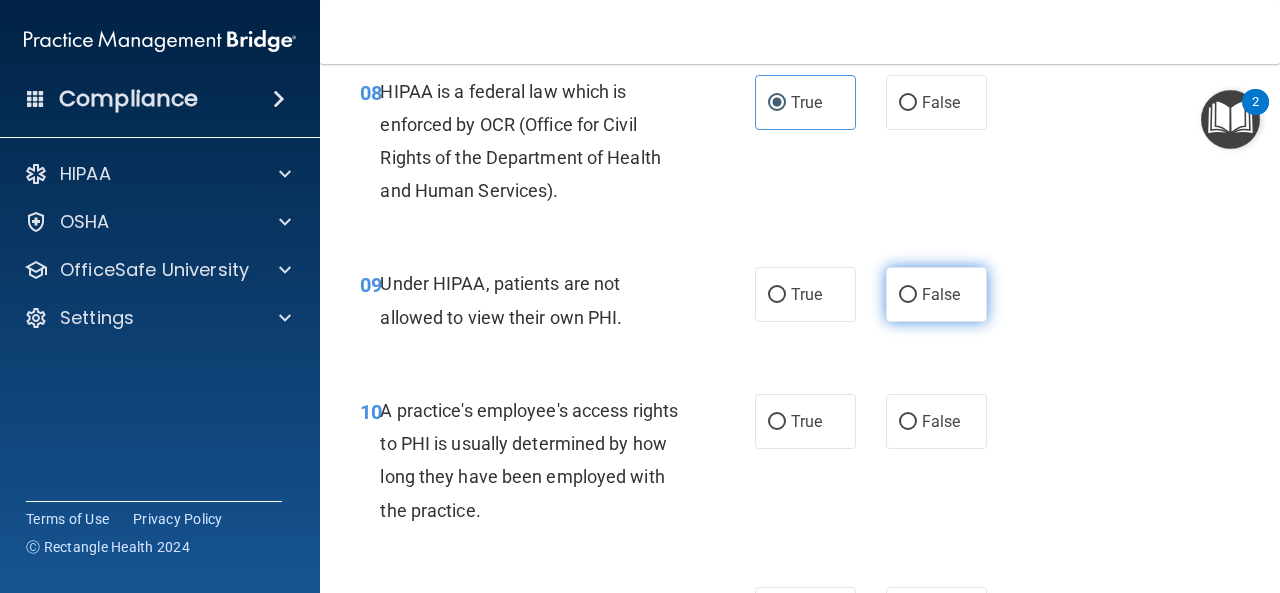 click on "False" at bounding box center (936, 294) 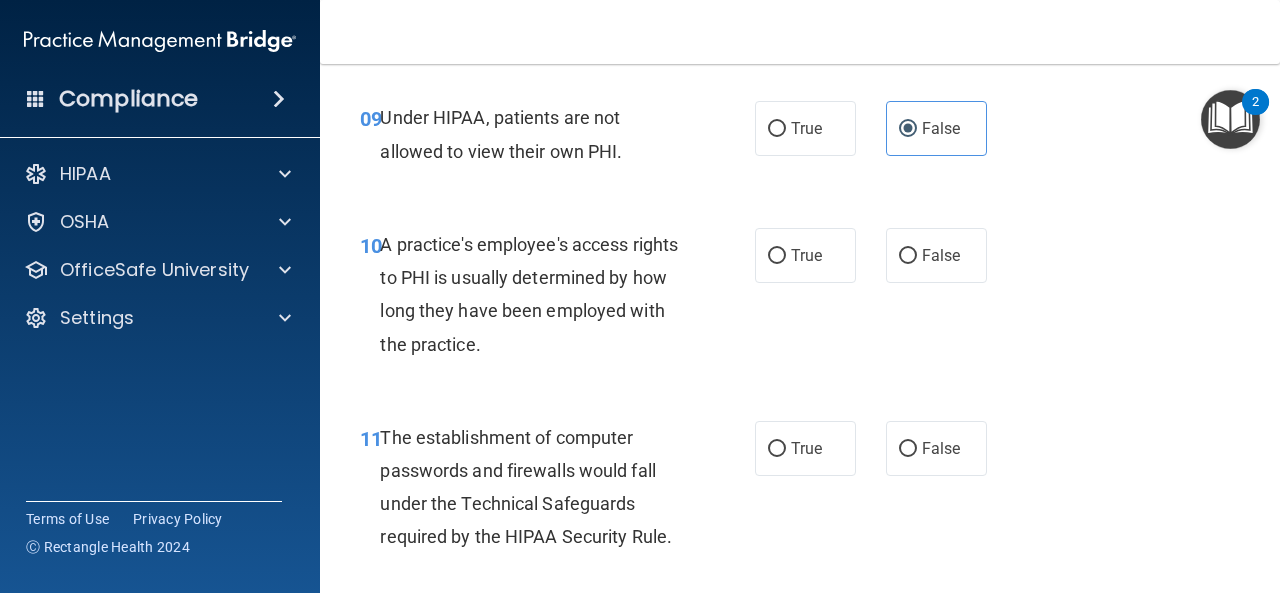 scroll, scrollTop: 1767, scrollLeft: 0, axis: vertical 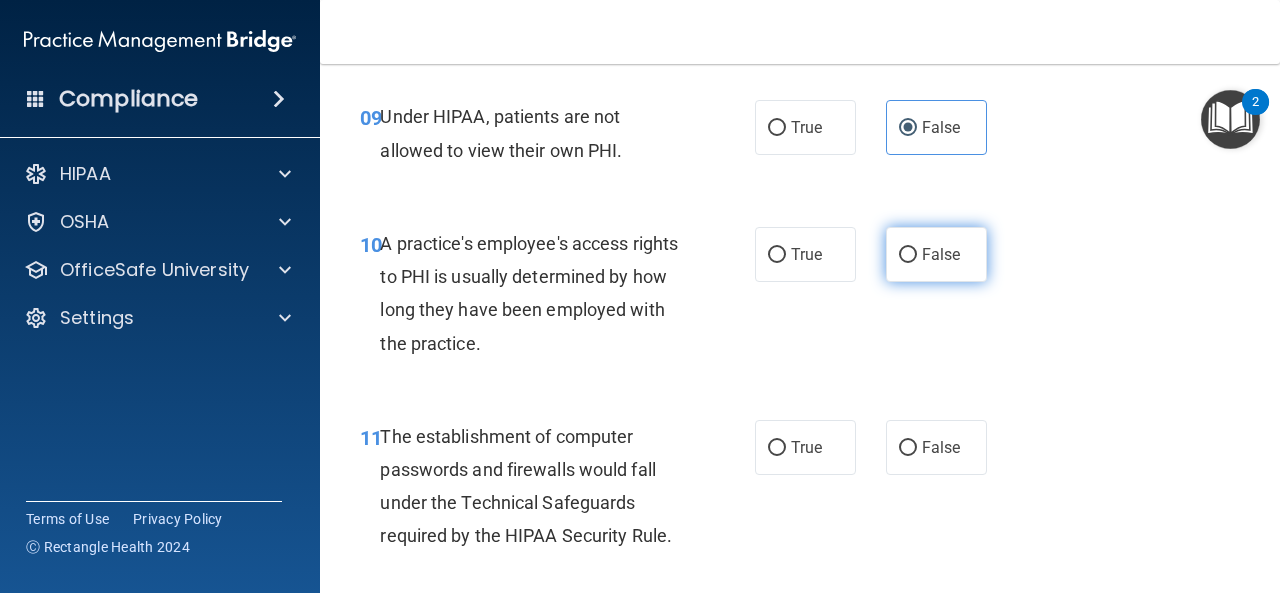 click on "False" at bounding box center (936, 254) 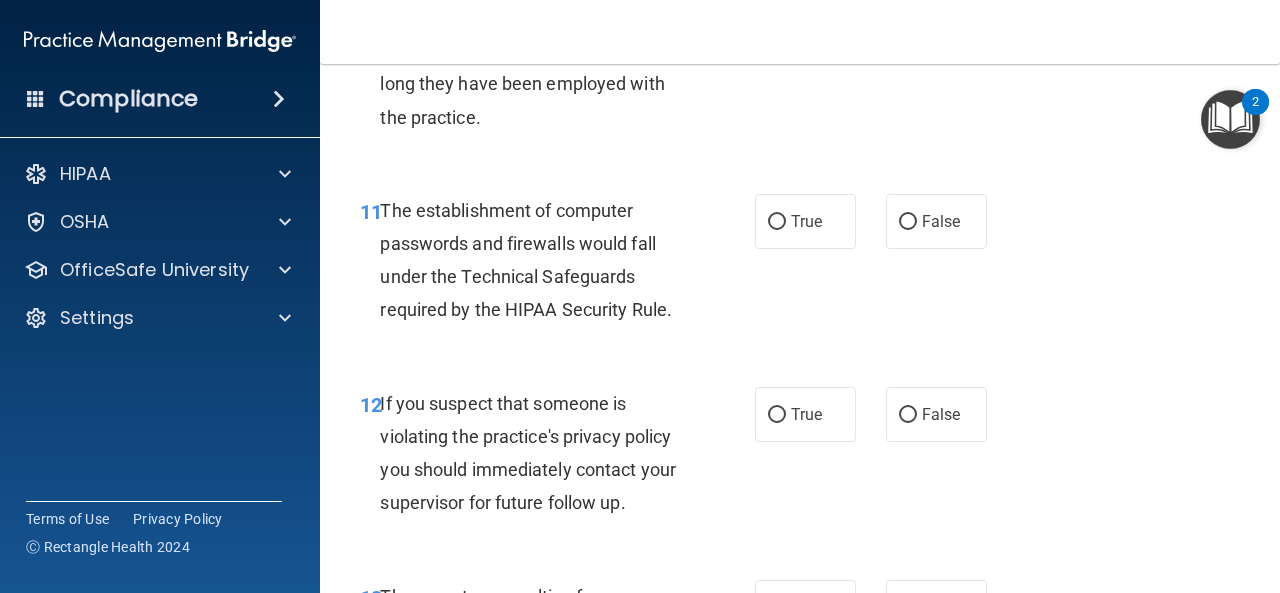scroll, scrollTop: 2000, scrollLeft: 0, axis: vertical 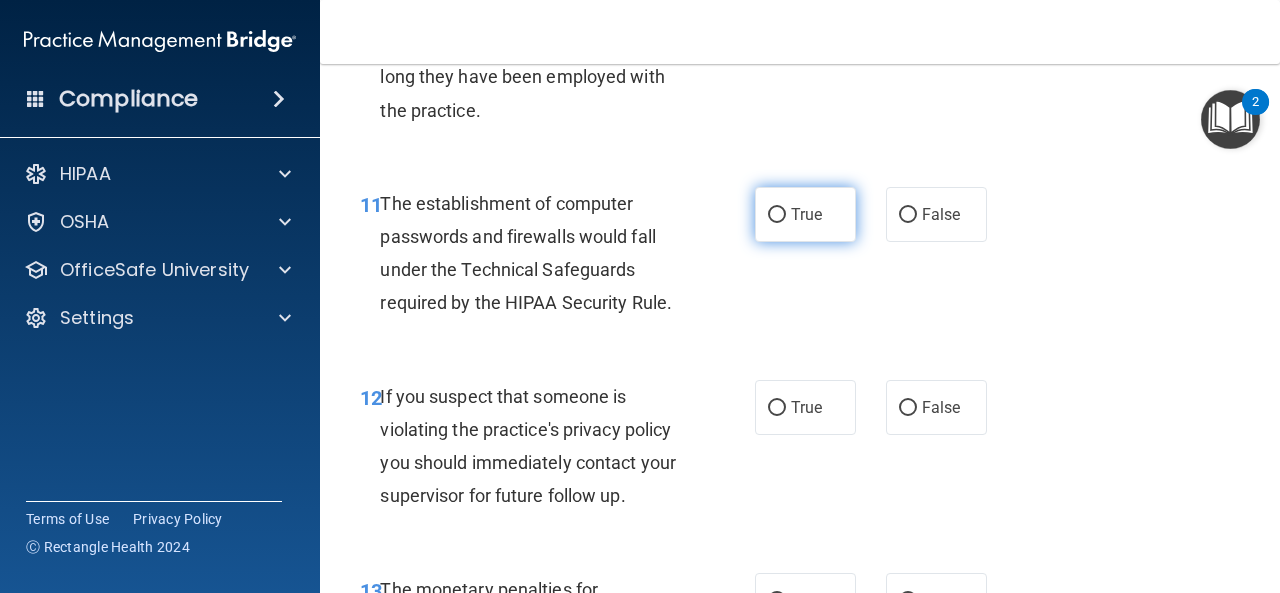 click on "True" at bounding box center [805, 214] 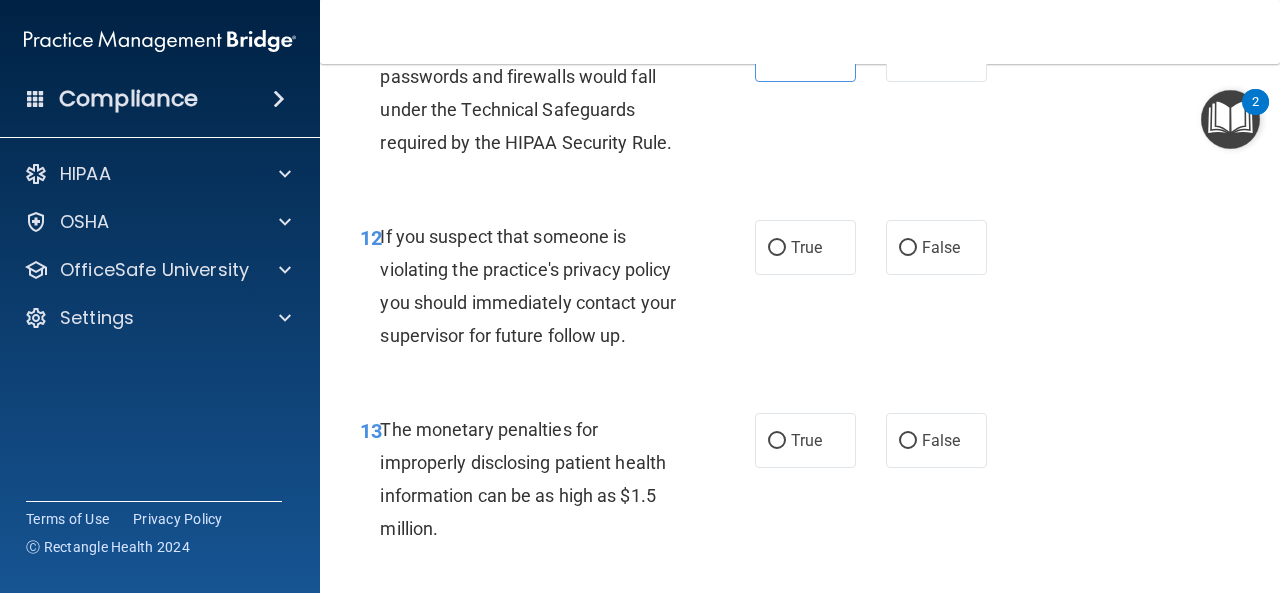 scroll, scrollTop: 2167, scrollLeft: 0, axis: vertical 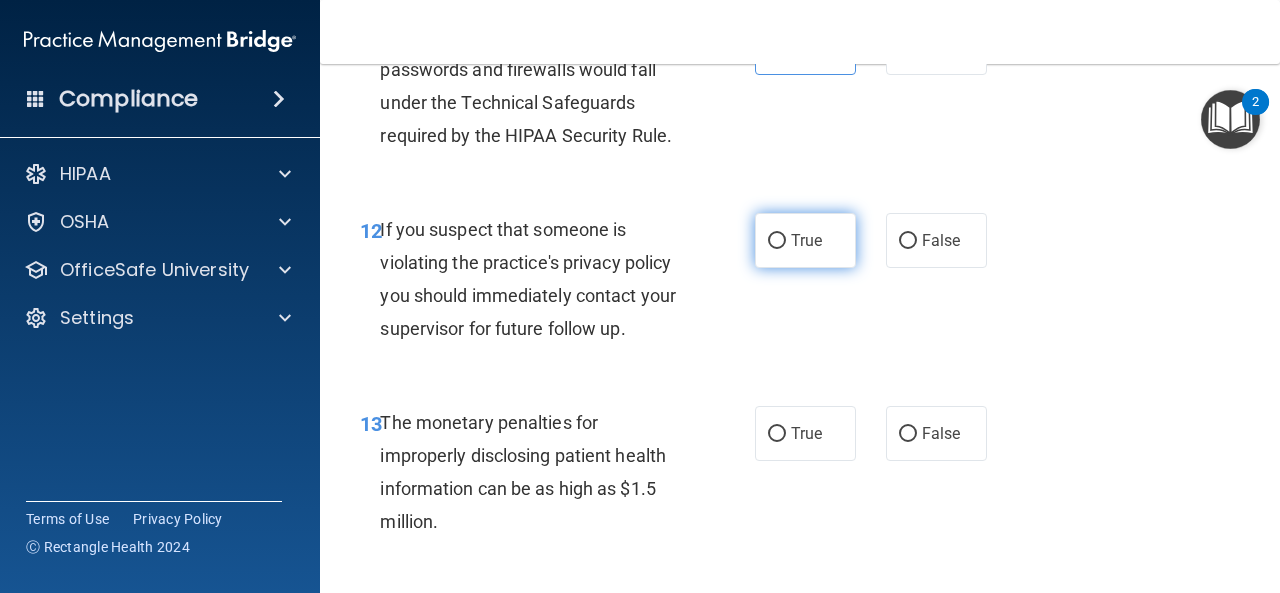 click on "True" at bounding box center (805, 240) 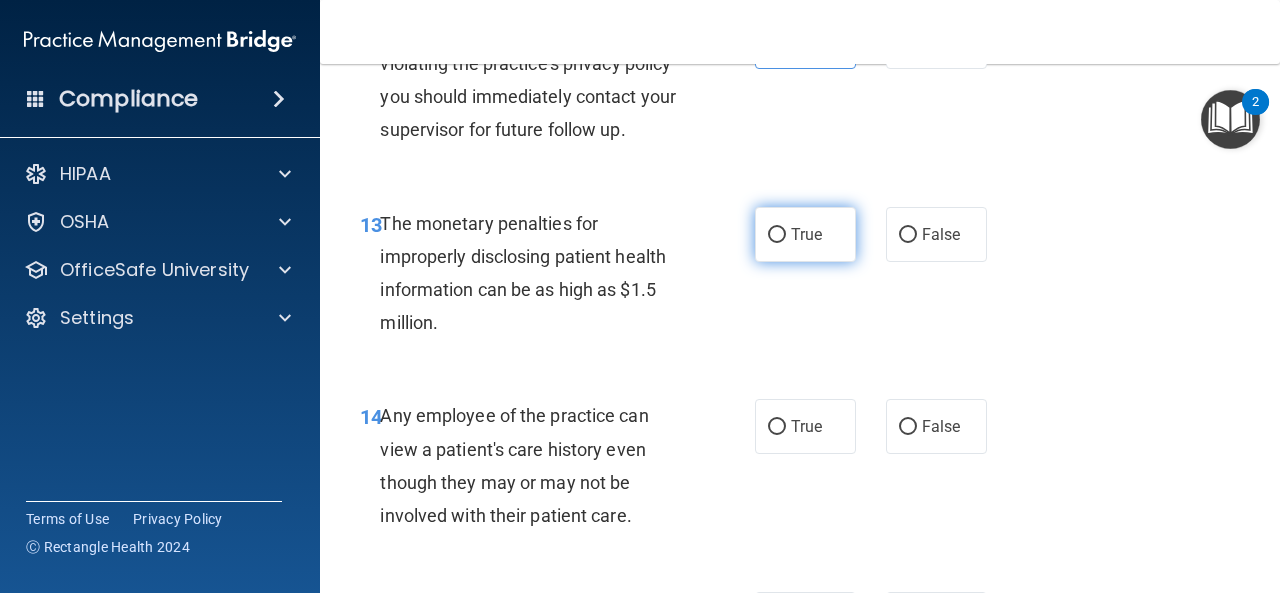 scroll, scrollTop: 2367, scrollLeft: 0, axis: vertical 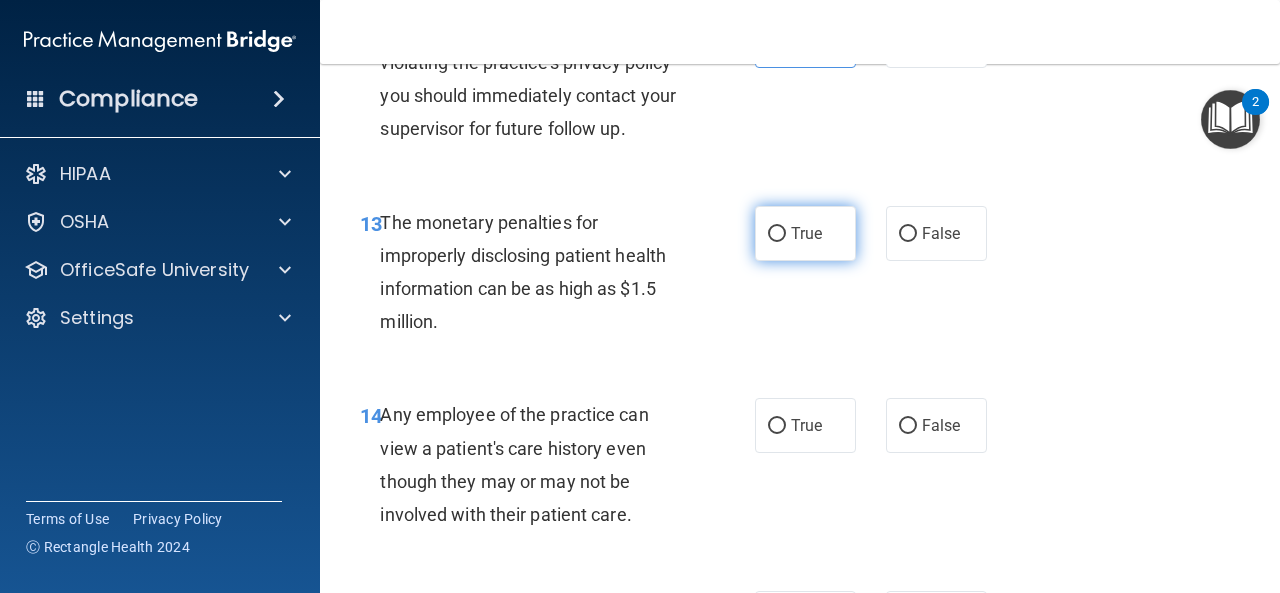 click on "True" at bounding box center (806, 233) 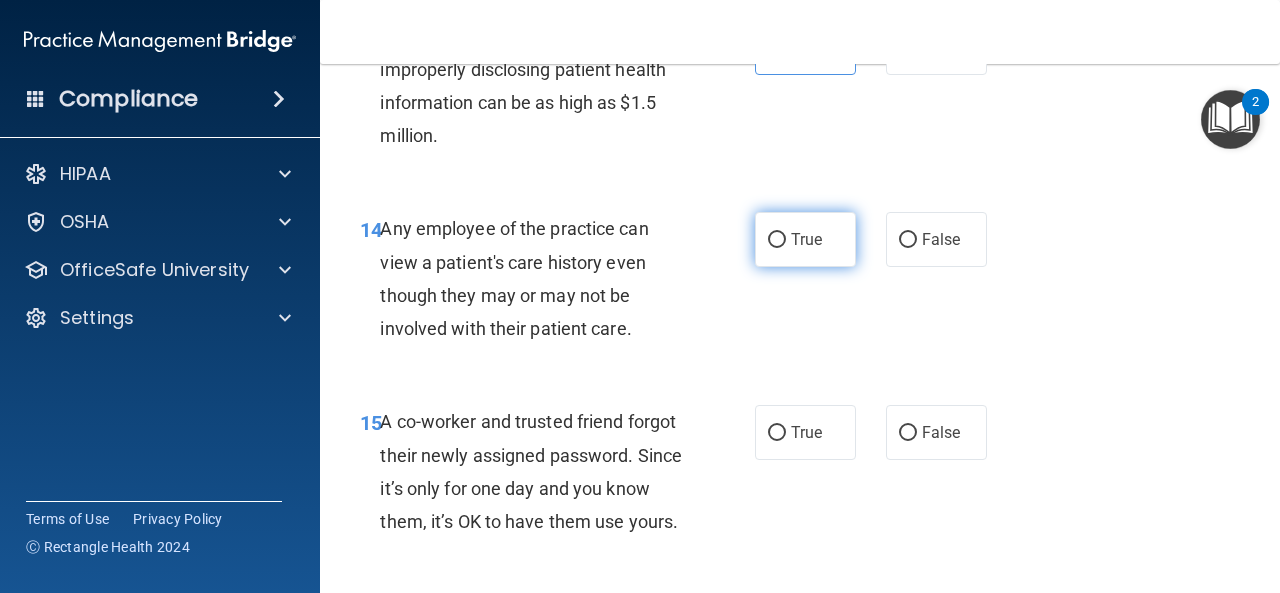 scroll, scrollTop: 2567, scrollLeft: 0, axis: vertical 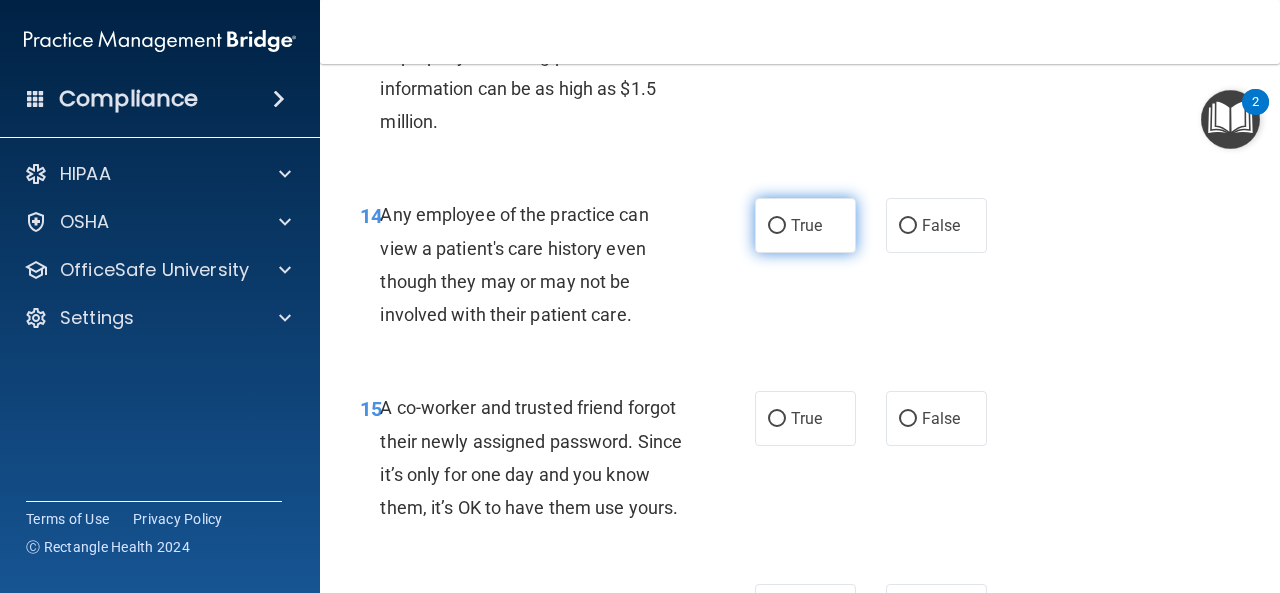 click on "True" at bounding box center [805, 225] 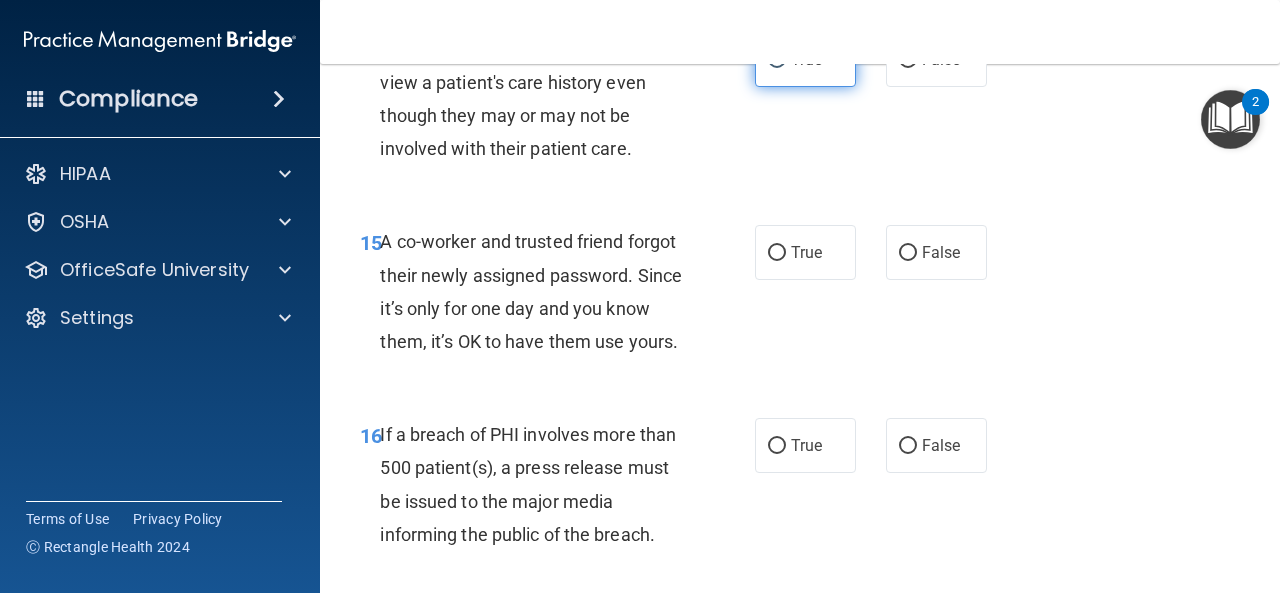 scroll, scrollTop: 2767, scrollLeft: 0, axis: vertical 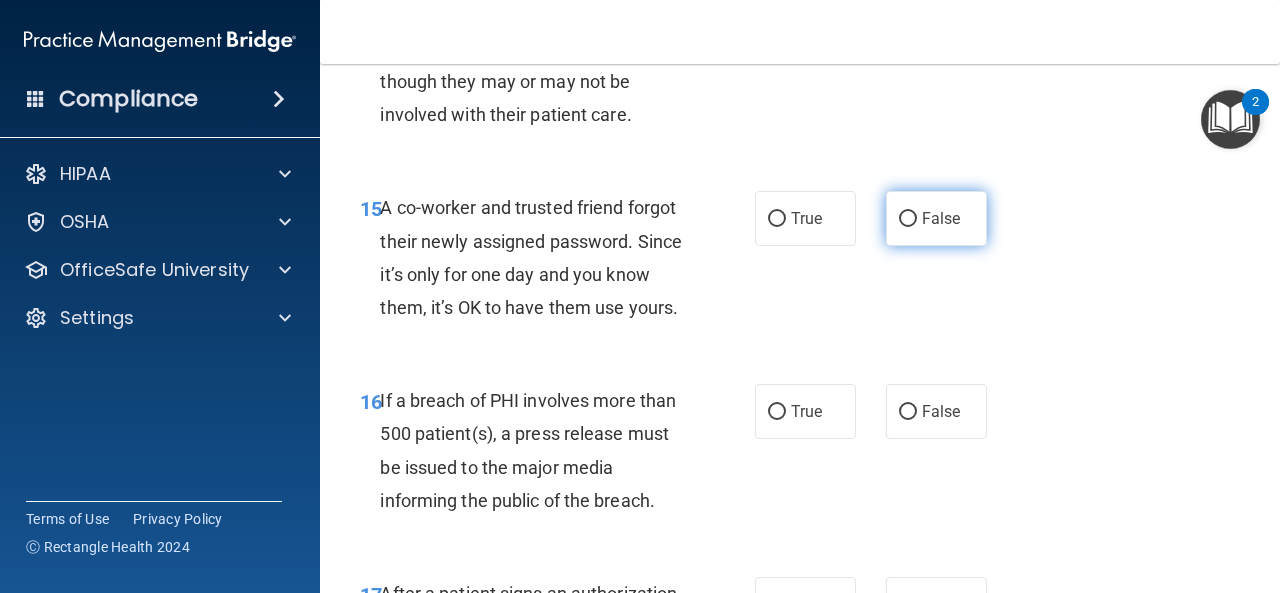 click on "False" at bounding box center [936, 218] 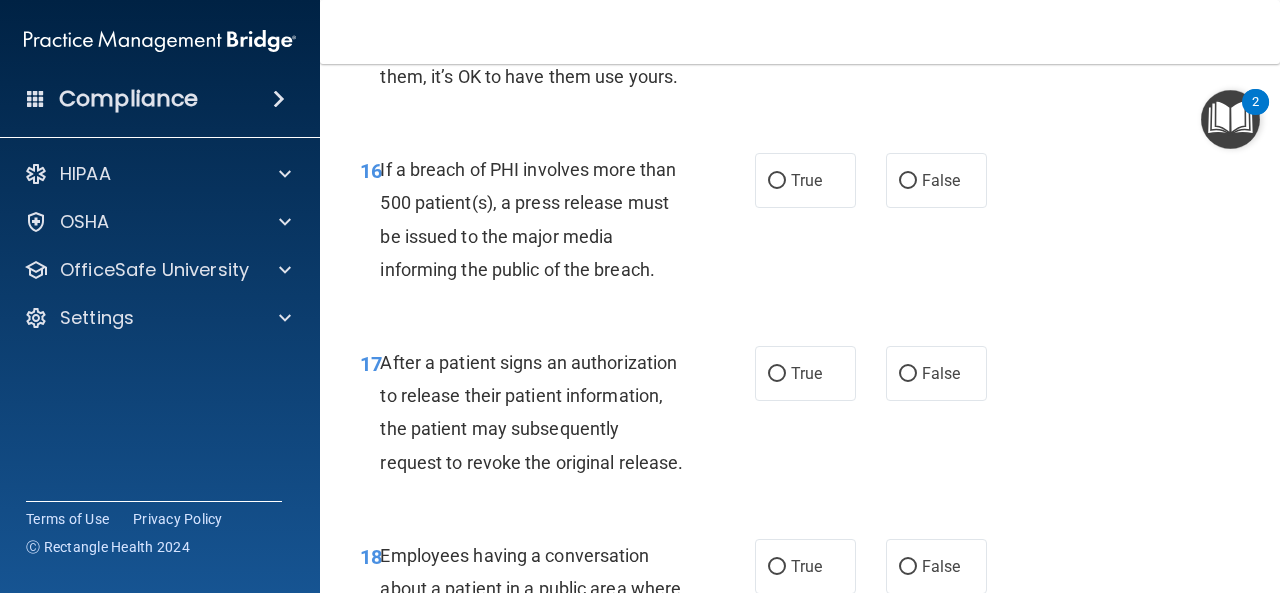 scroll, scrollTop: 3000, scrollLeft: 0, axis: vertical 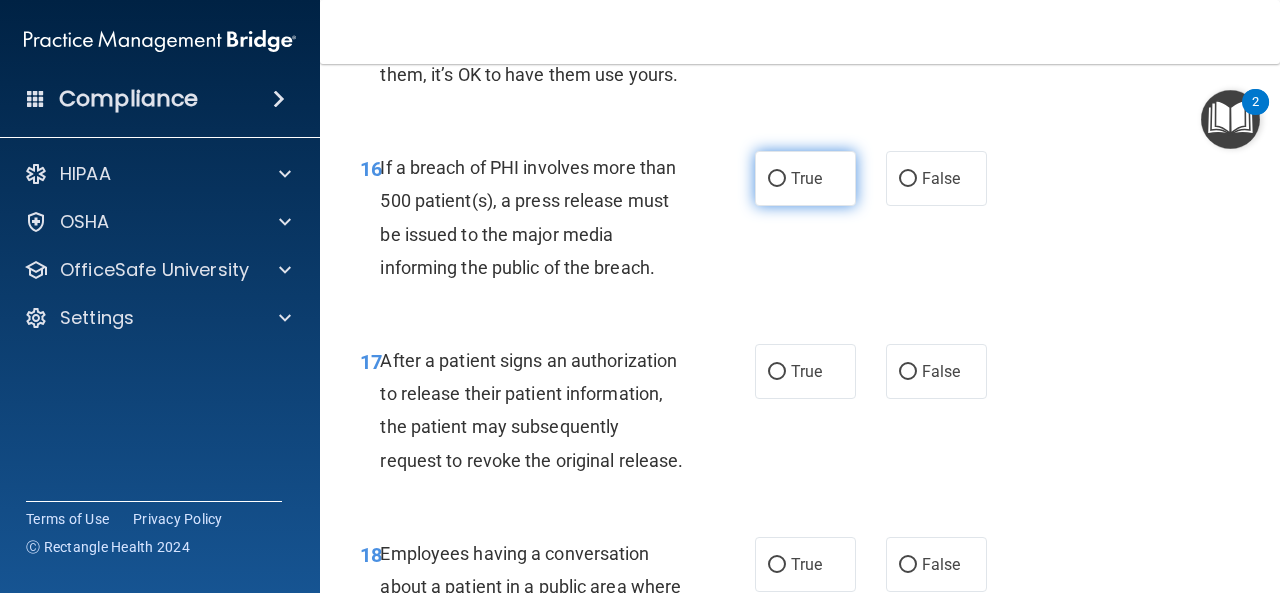 click on "True" at bounding box center [805, 178] 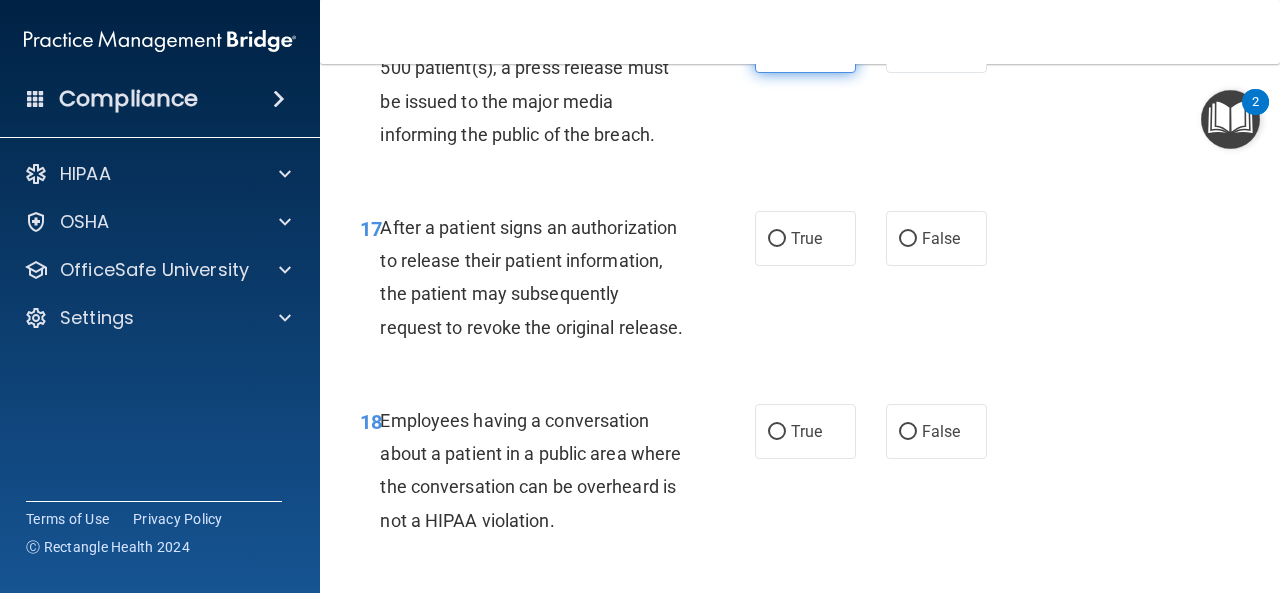 scroll, scrollTop: 3167, scrollLeft: 0, axis: vertical 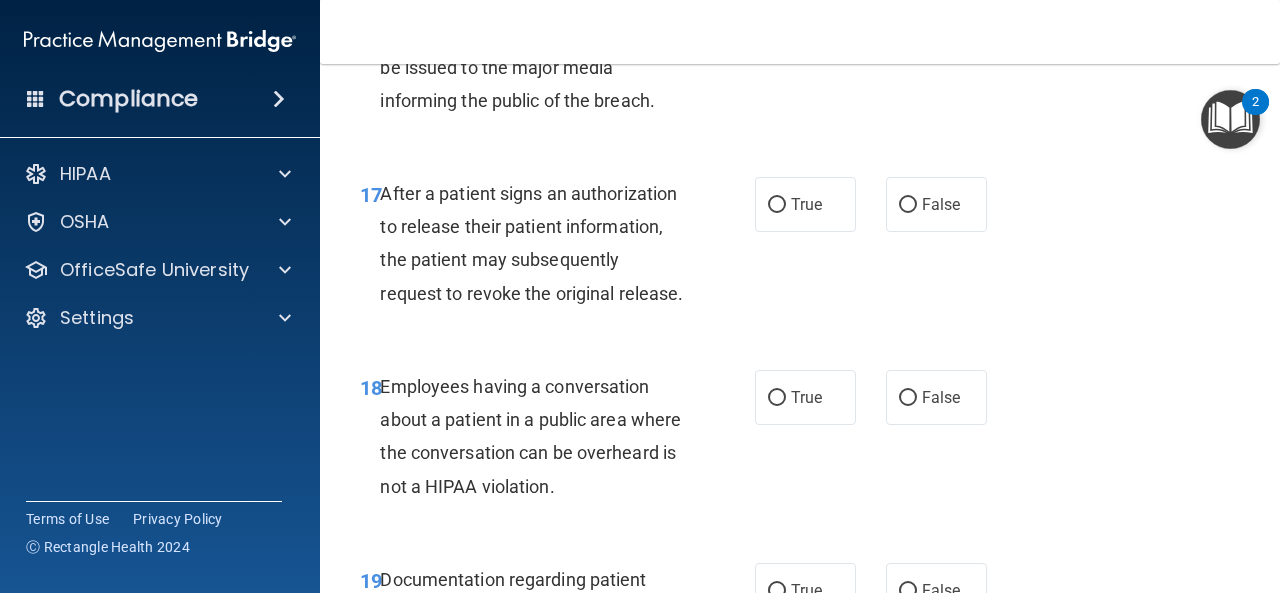 click on "True" at bounding box center (806, 204) 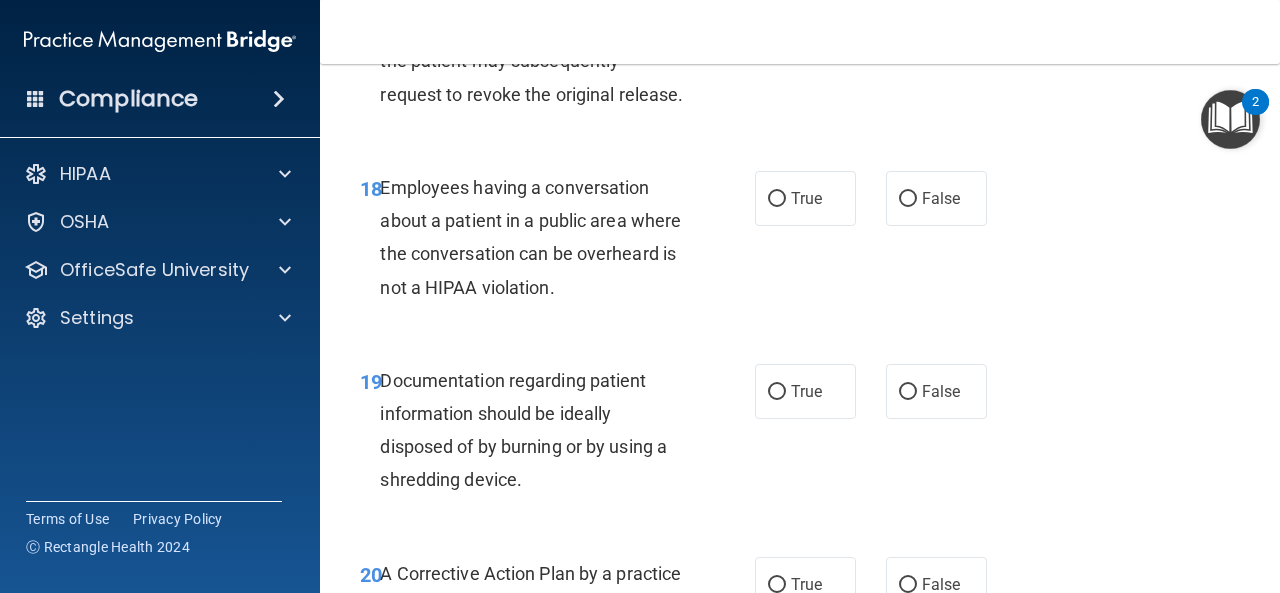 scroll, scrollTop: 3367, scrollLeft: 0, axis: vertical 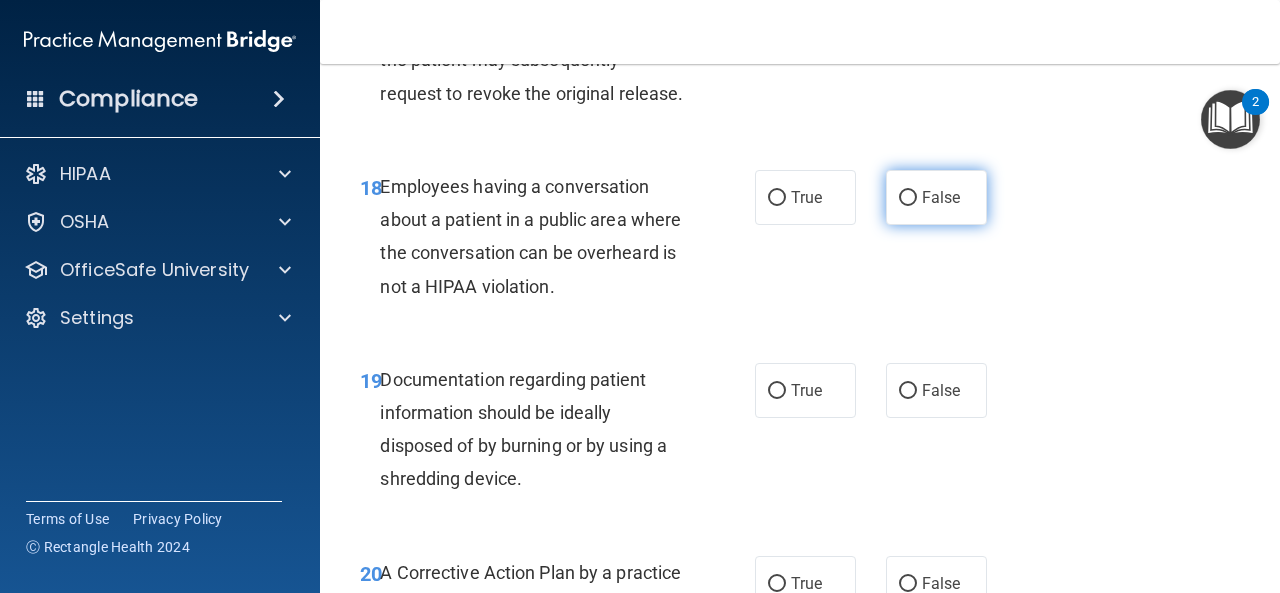 click on "False" at bounding box center [936, 197] 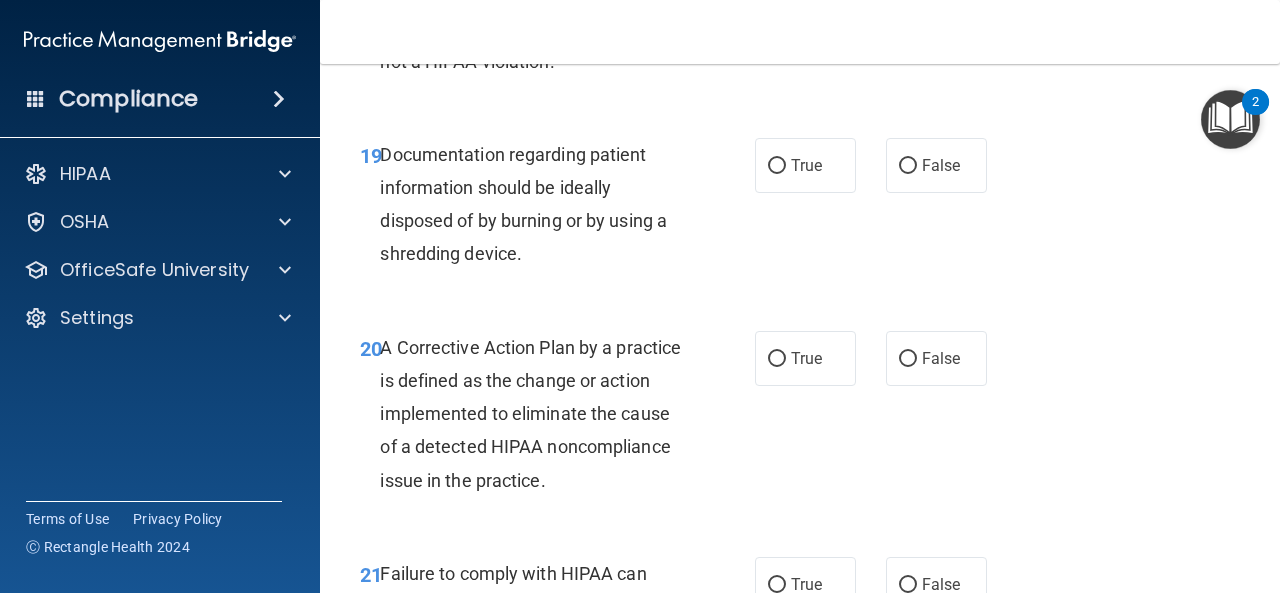 scroll, scrollTop: 3600, scrollLeft: 0, axis: vertical 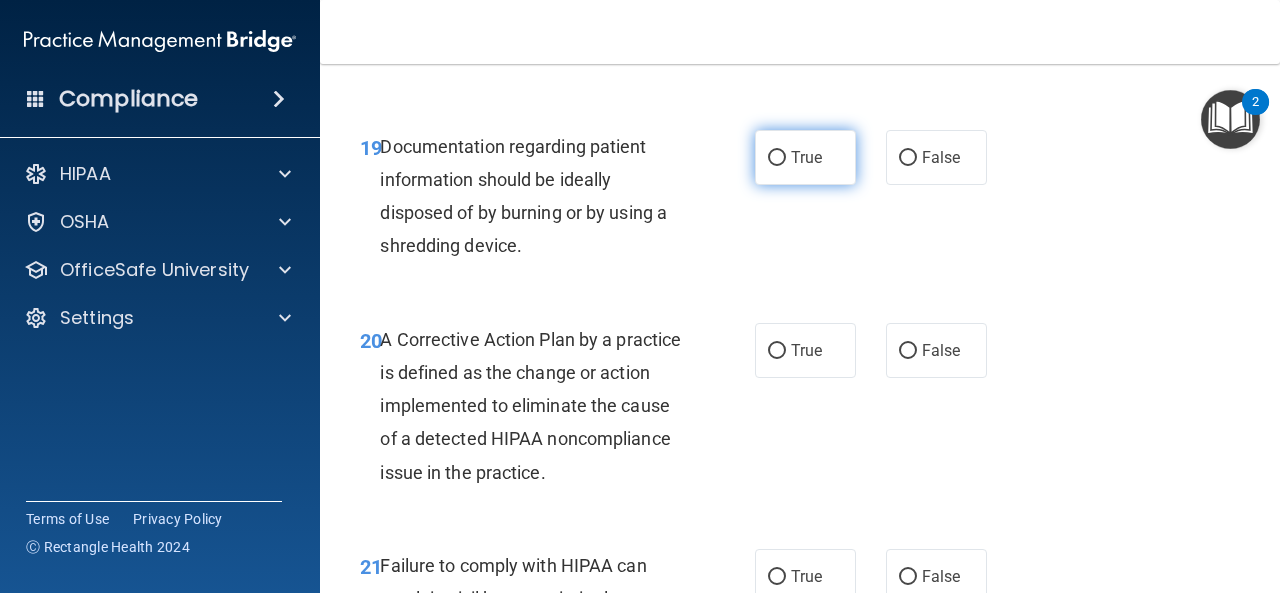 click on "True" at bounding box center (777, 158) 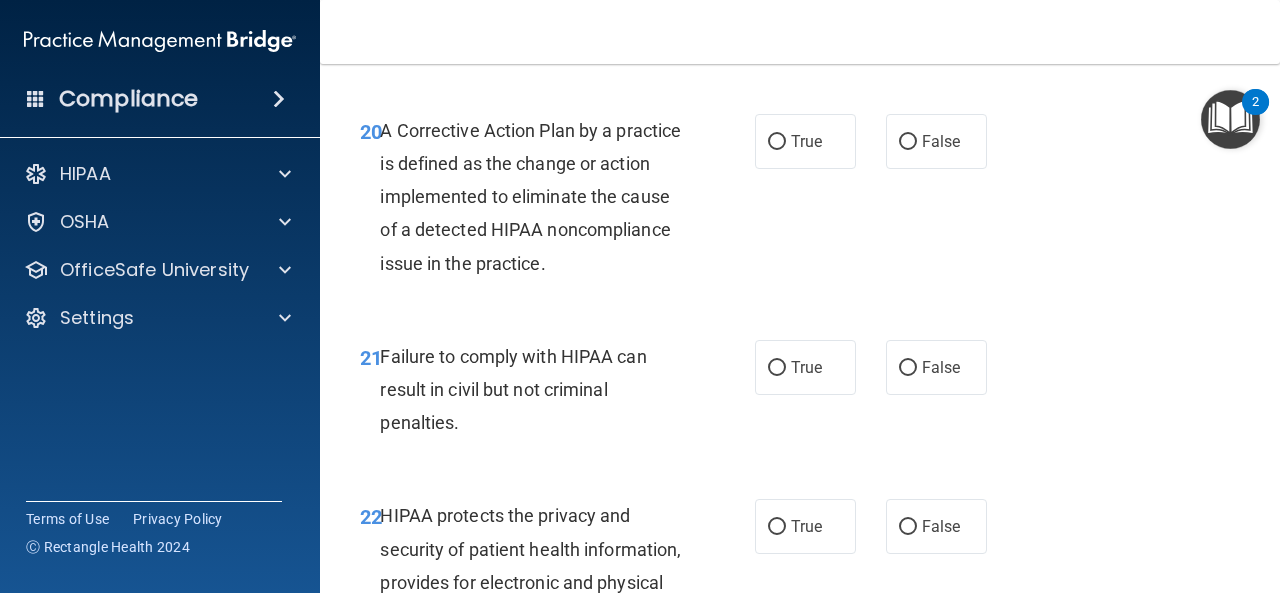 scroll, scrollTop: 3833, scrollLeft: 0, axis: vertical 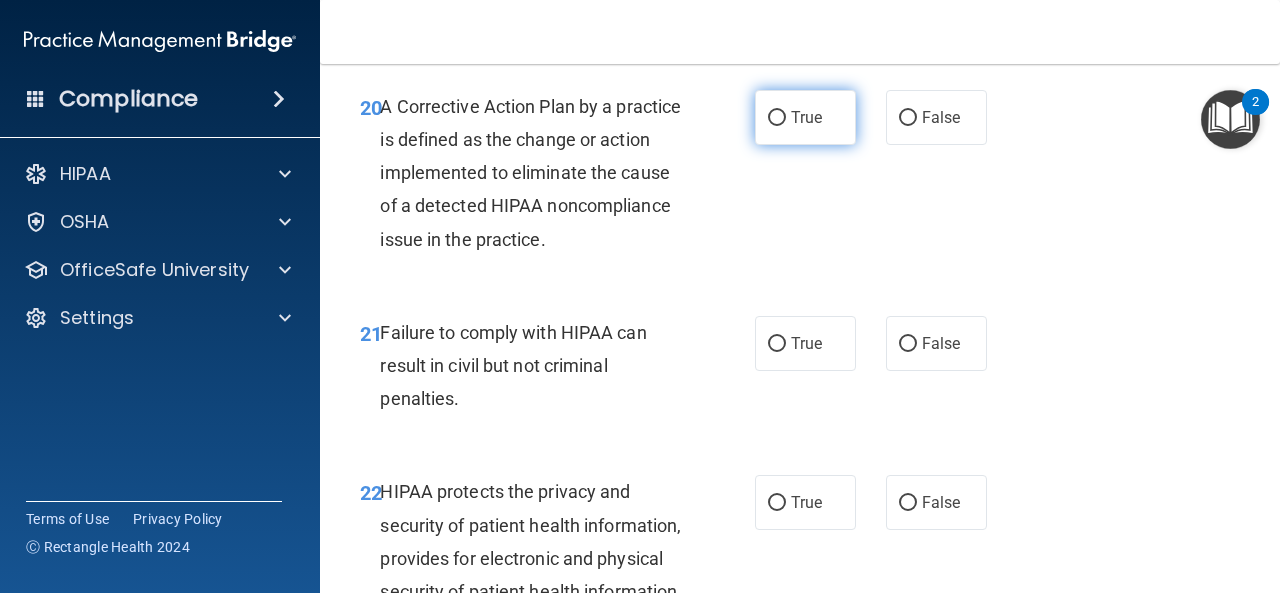 click on "True" at bounding box center (806, 117) 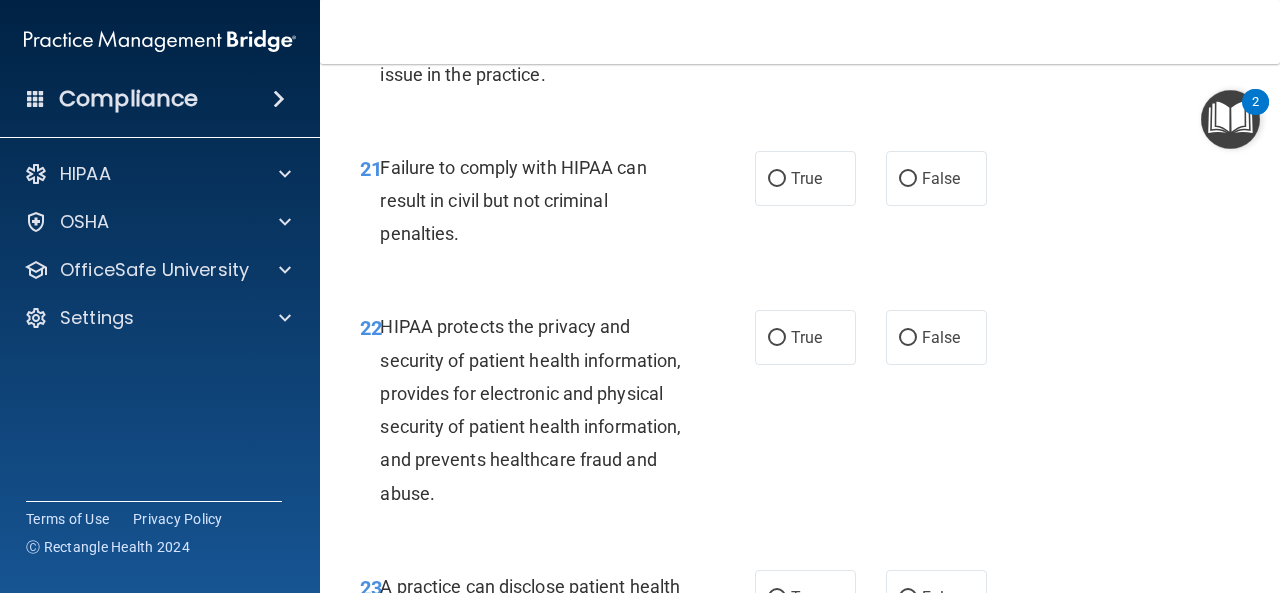 scroll, scrollTop: 4000, scrollLeft: 0, axis: vertical 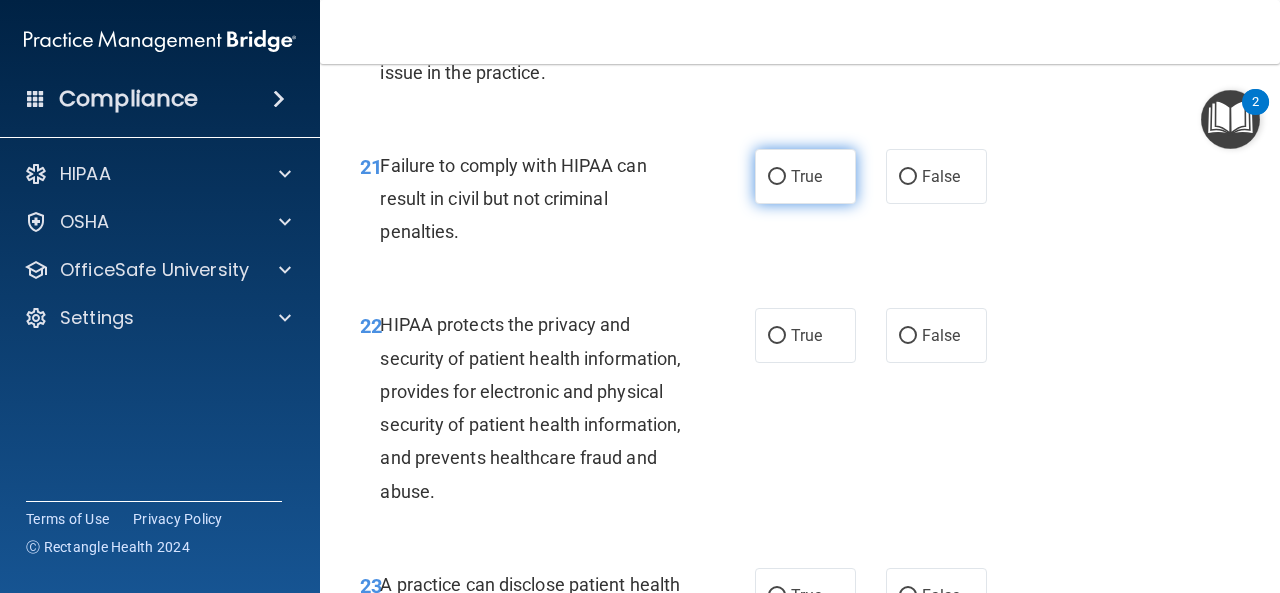 click on "True" at bounding box center [805, 176] 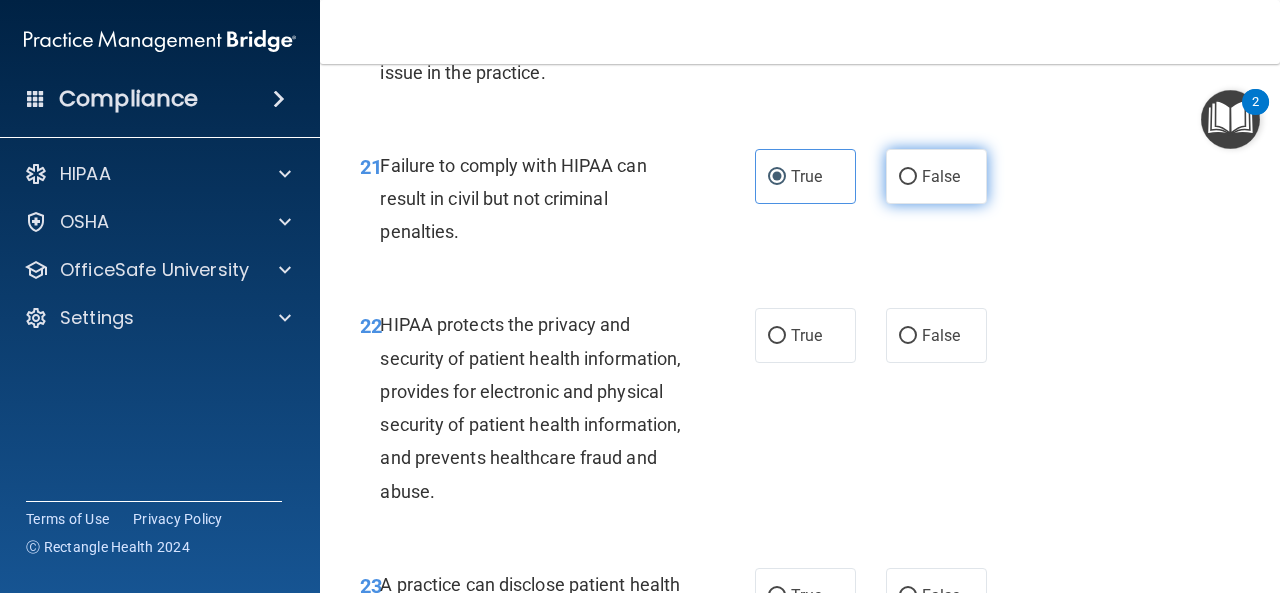 click on "False" at bounding box center (908, 177) 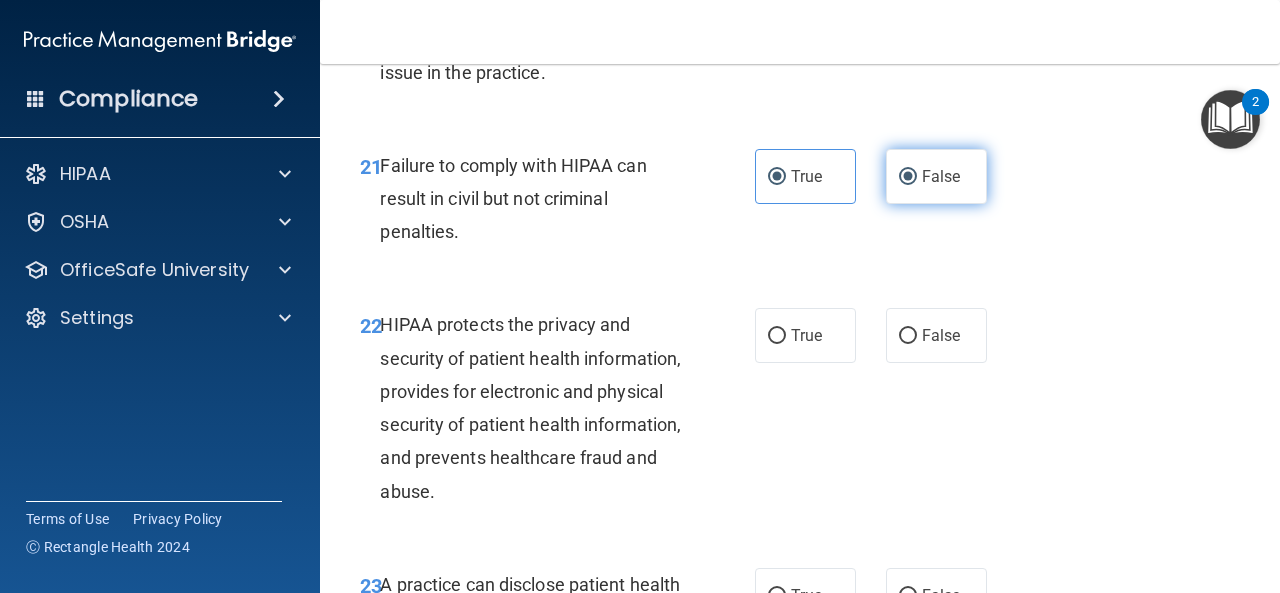 radio on "false" 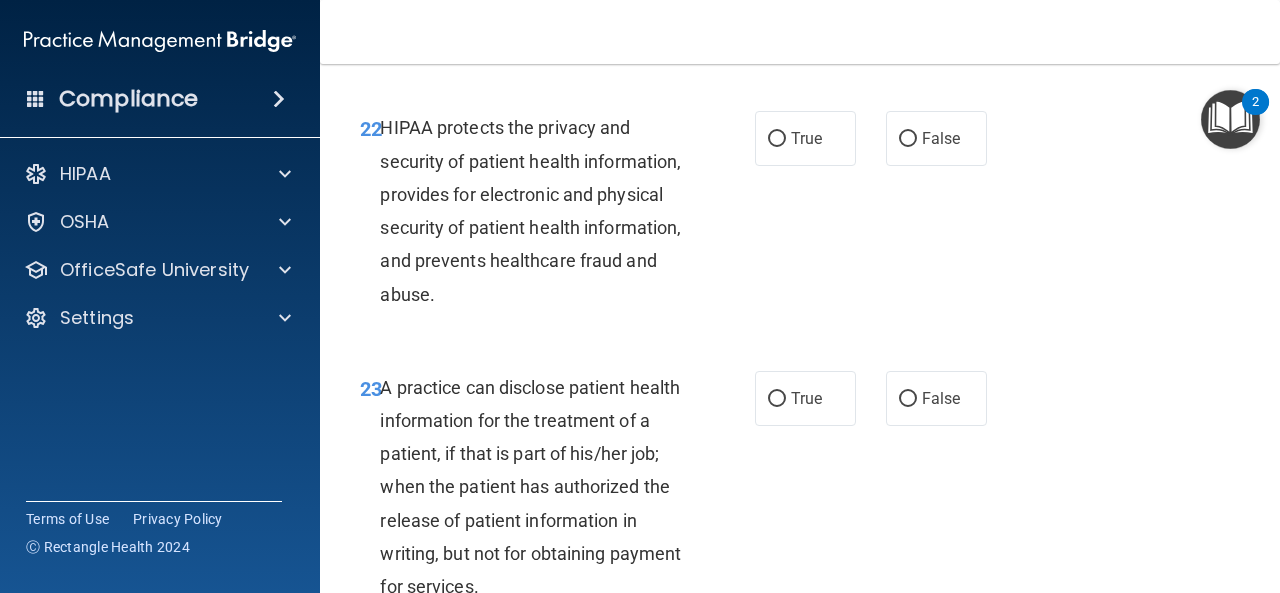 scroll, scrollTop: 4233, scrollLeft: 0, axis: vertical 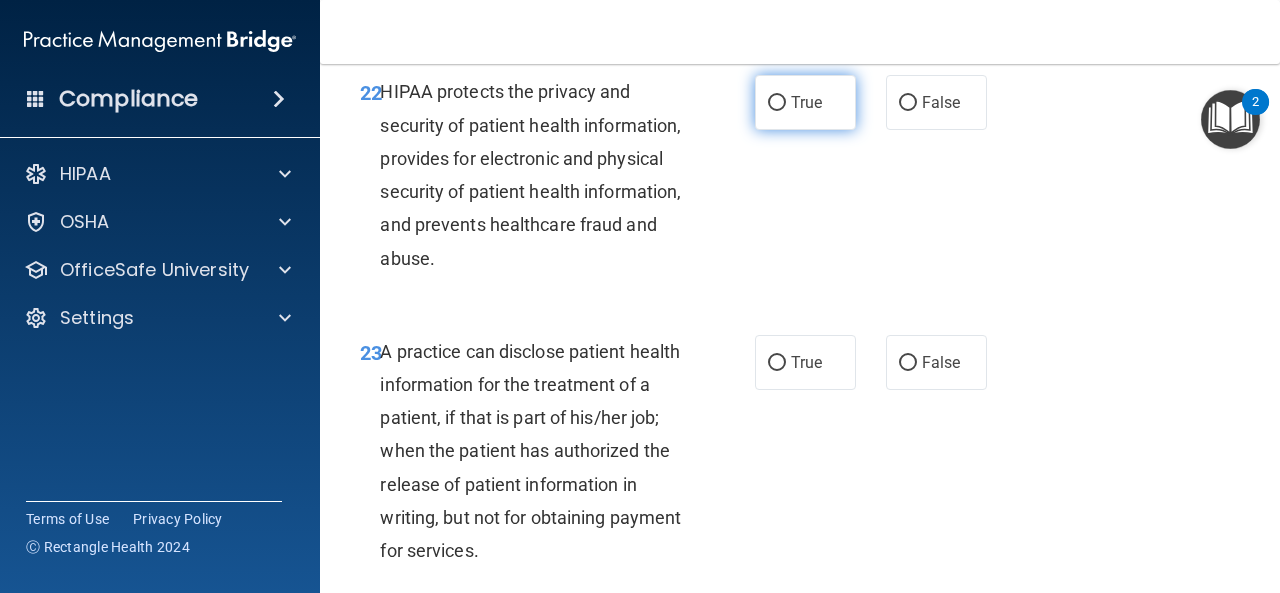click on "True" at bounding box center [805, 102] 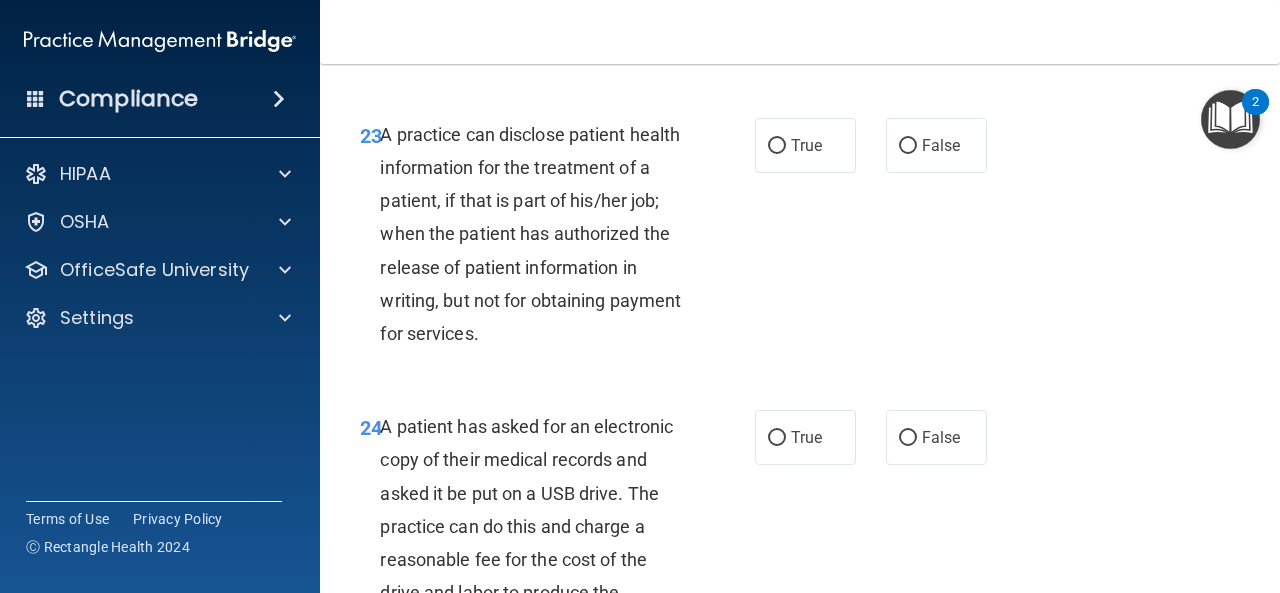 scroll, scrollTop: 4467, scrollLeft: 0, axis: vertical 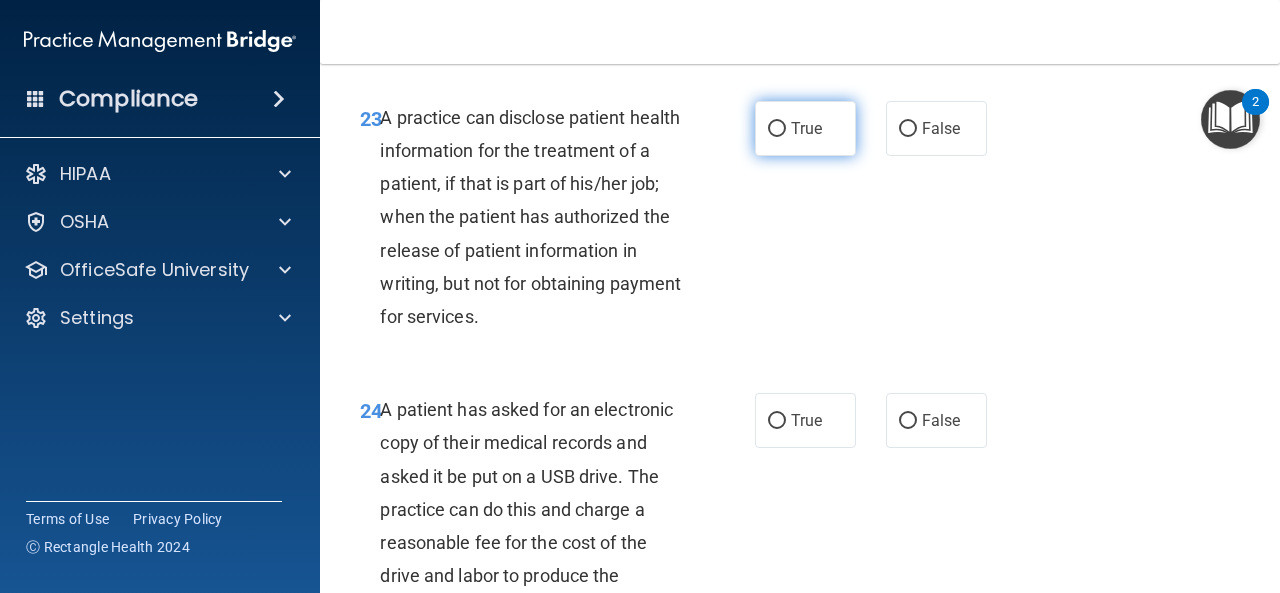 click on "True" at bounding box center [805, 128] 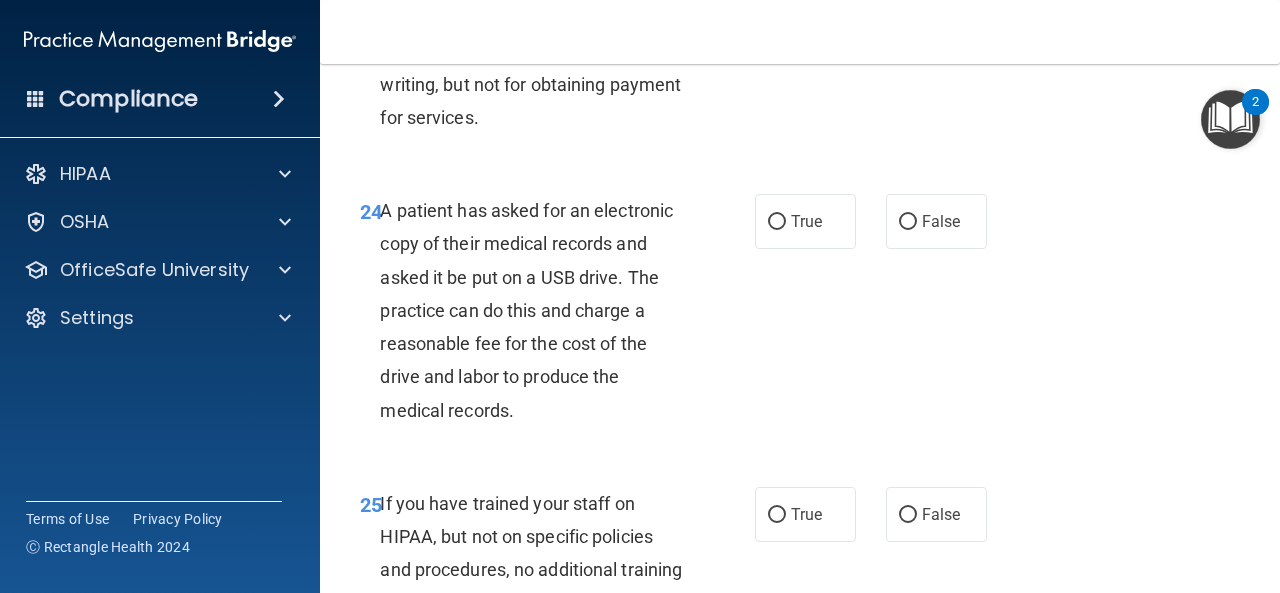 scroll, scrollTop: 4667, scrollLeft: 0, axis: vertical 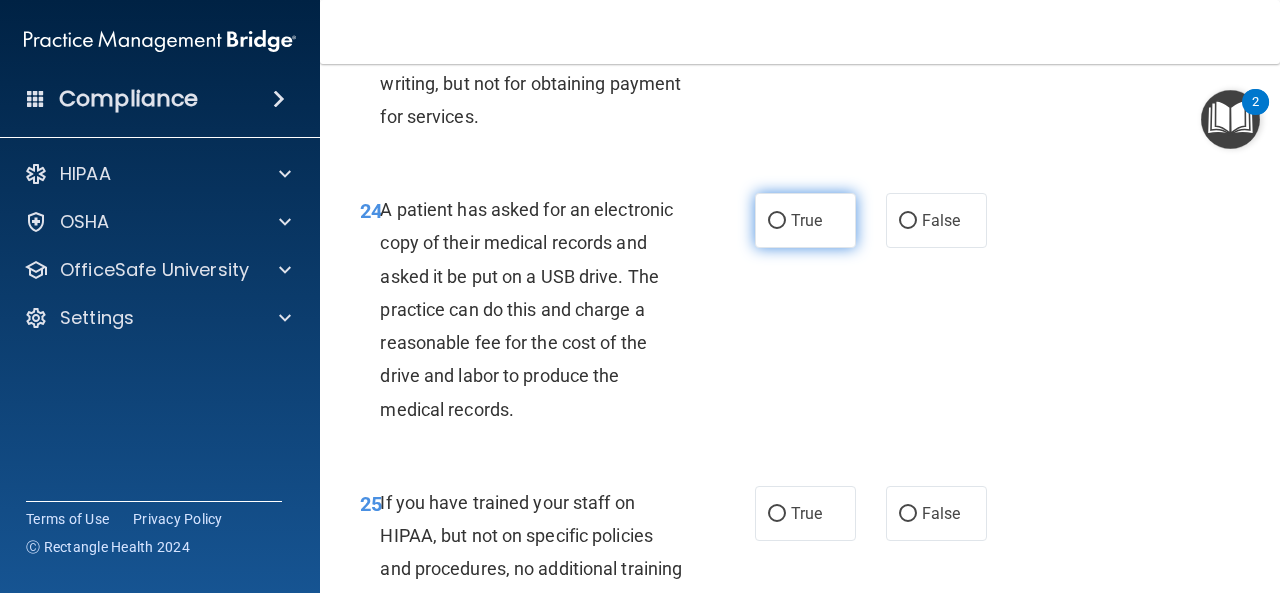 click on "True" at bounding box center [805, 220] 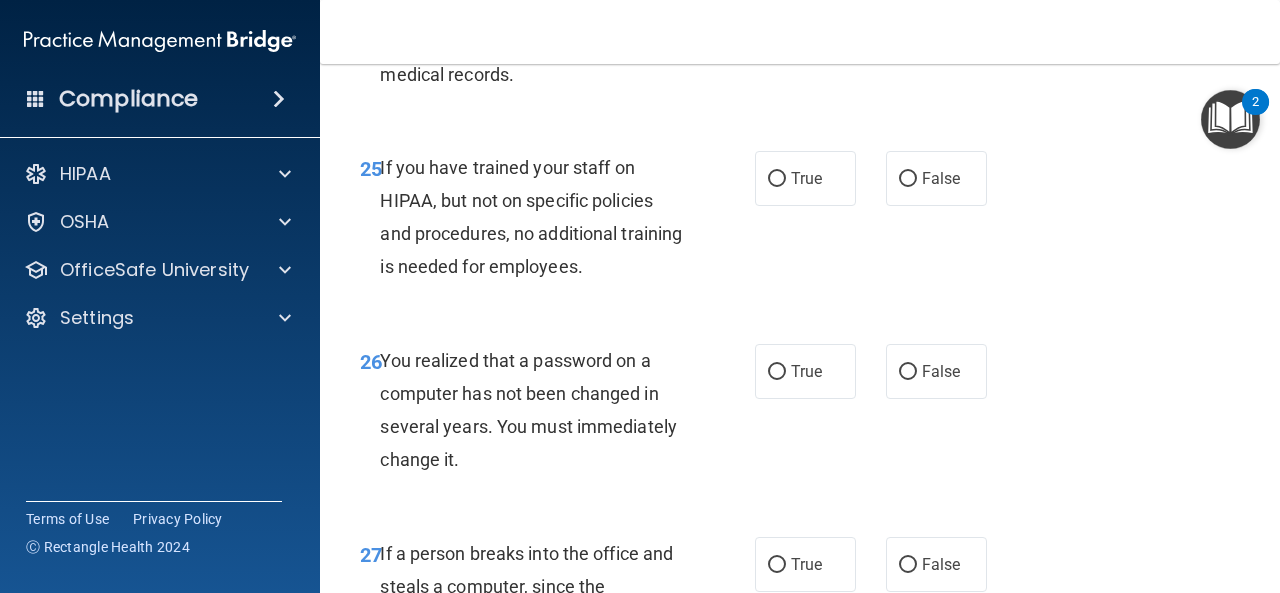 scroll, scrollTop: 5033, scrollLeft: 0, axis: vertical 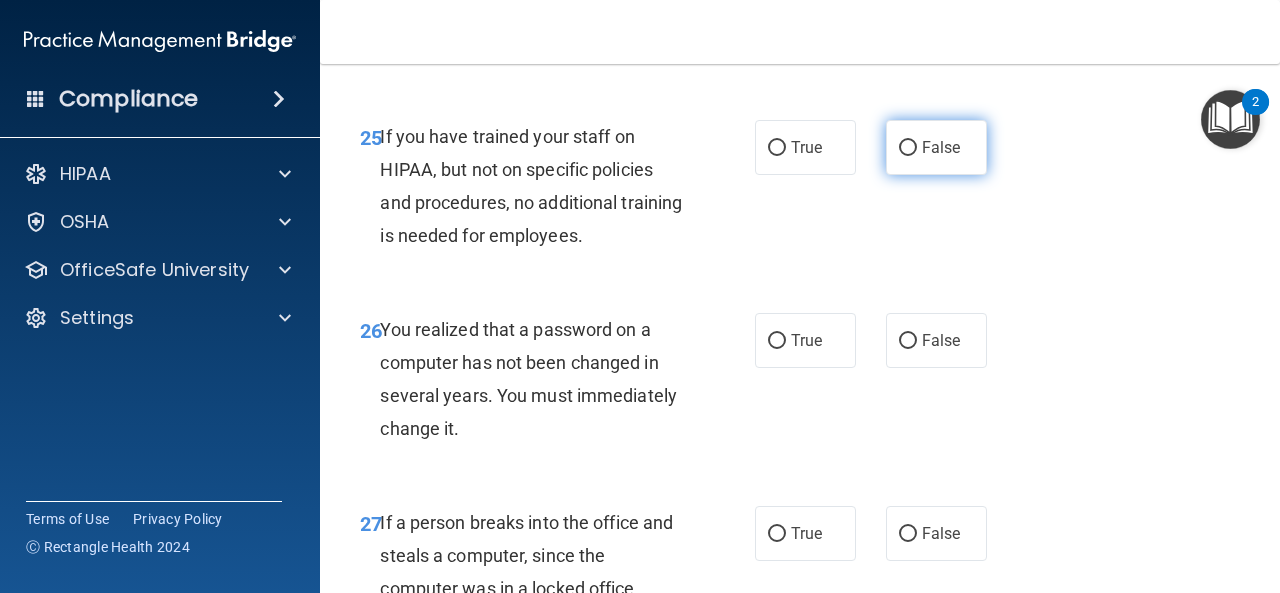 click on "False" at bounding box center (908, 148) 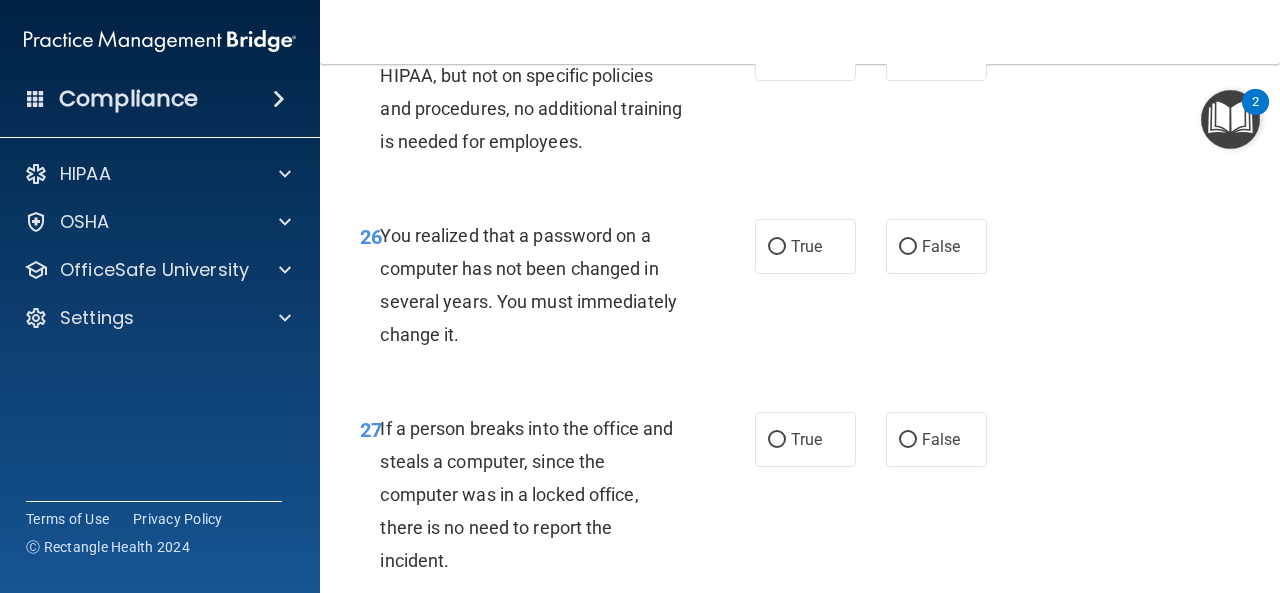 scroll, scrollTop: 5167, scrollLeft: 0, axis: vertical 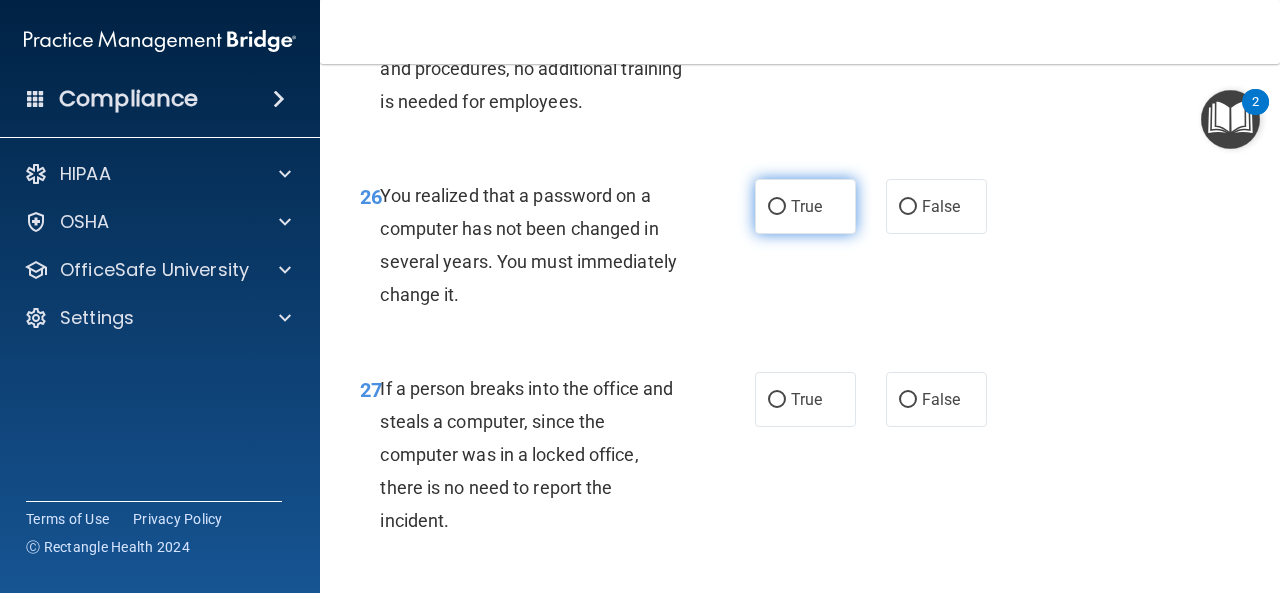 click on "True" at bounding box center (805, 206) 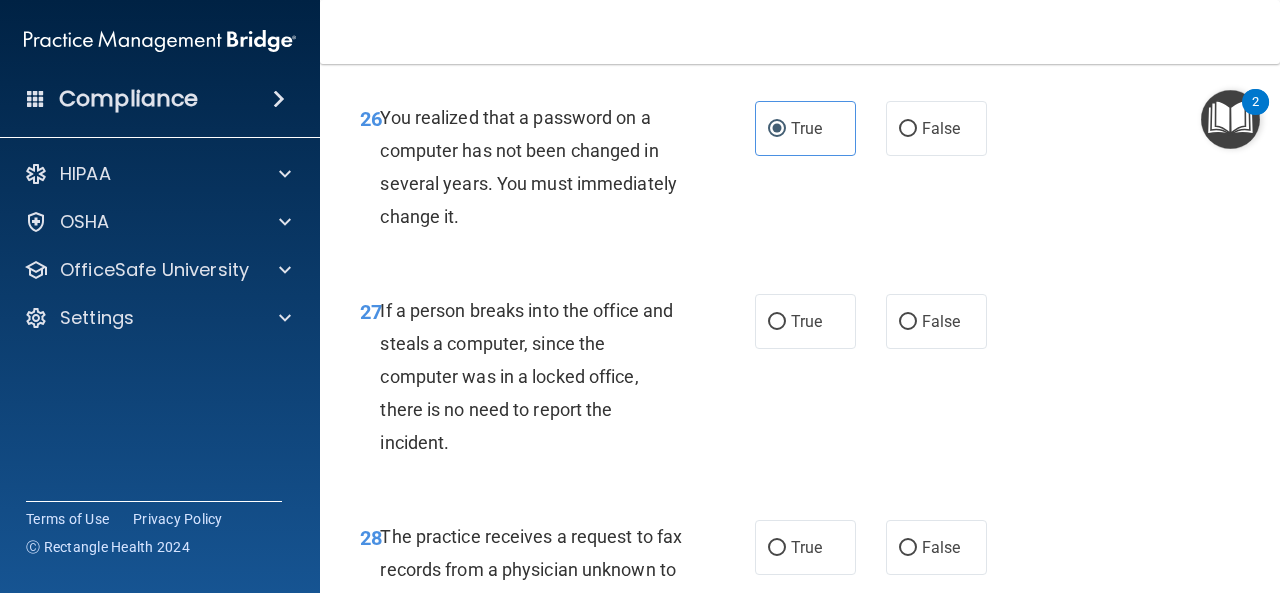 scroll, scrollTop: 5267, scrollLeft: 0, axis: vertical 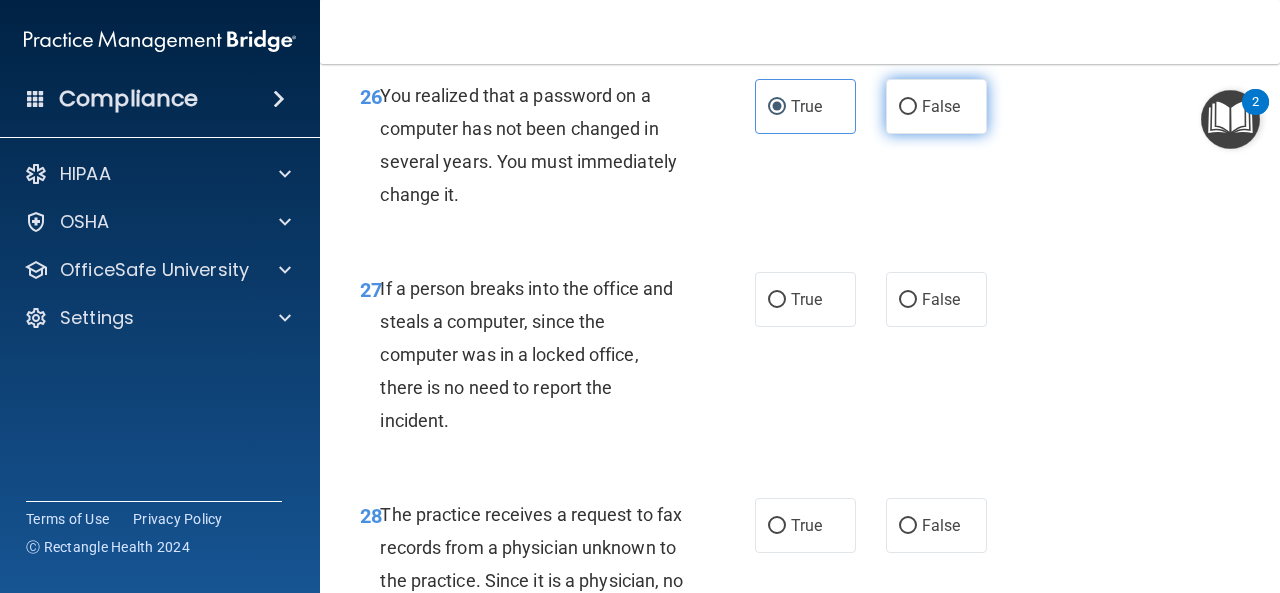 click on "False" at bounding box center [941, 106] 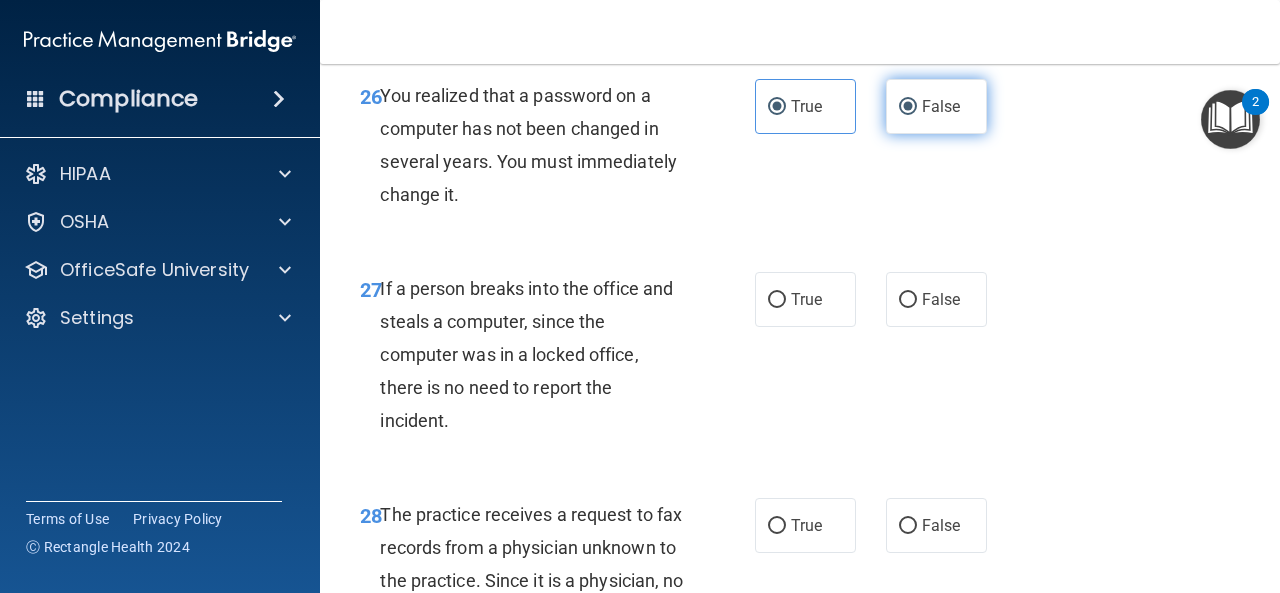 radio on "false" 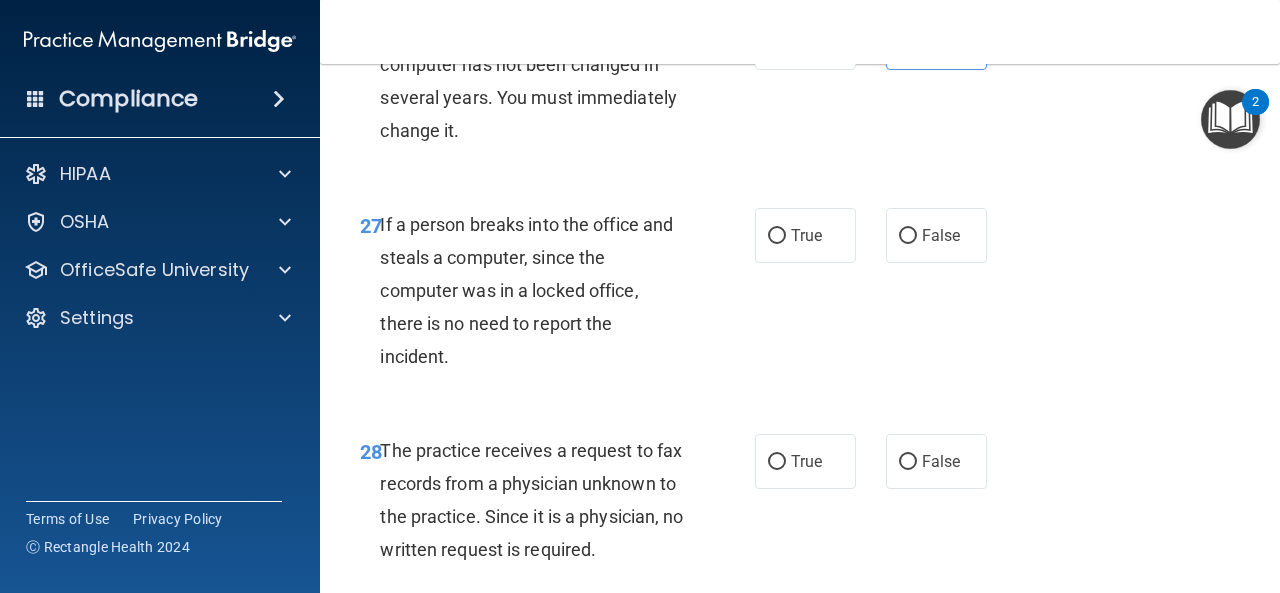 scroll, scrollTop: 5333, scrollLeft: 0, axis: vertical 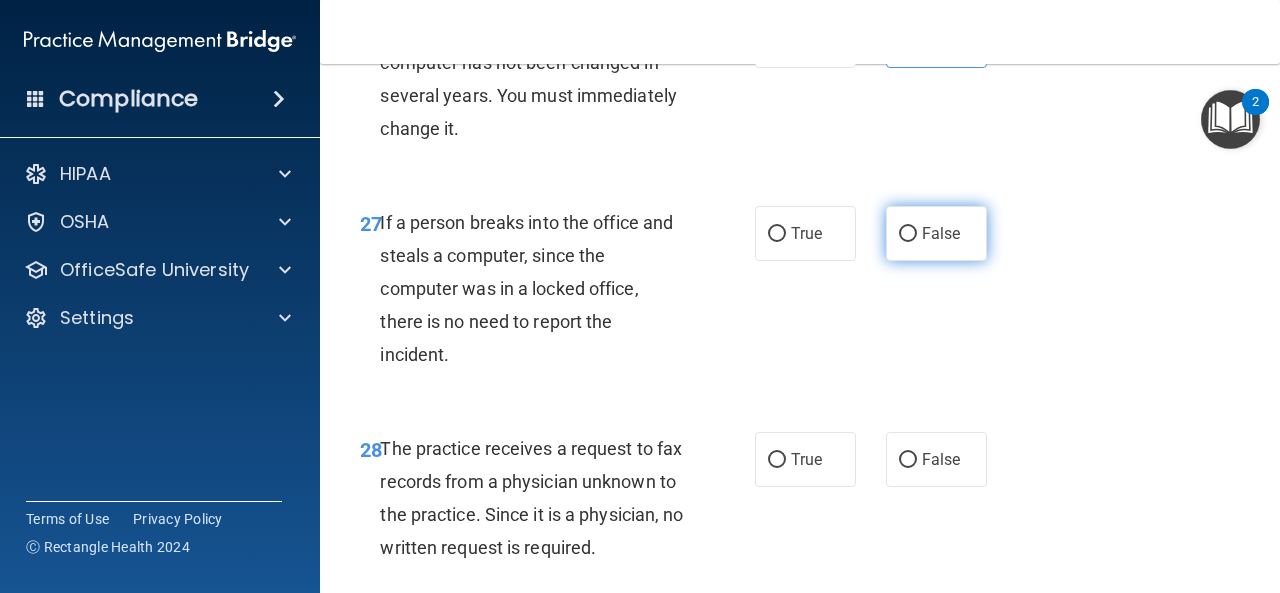 click on "False" at bounding box center (908, 234) 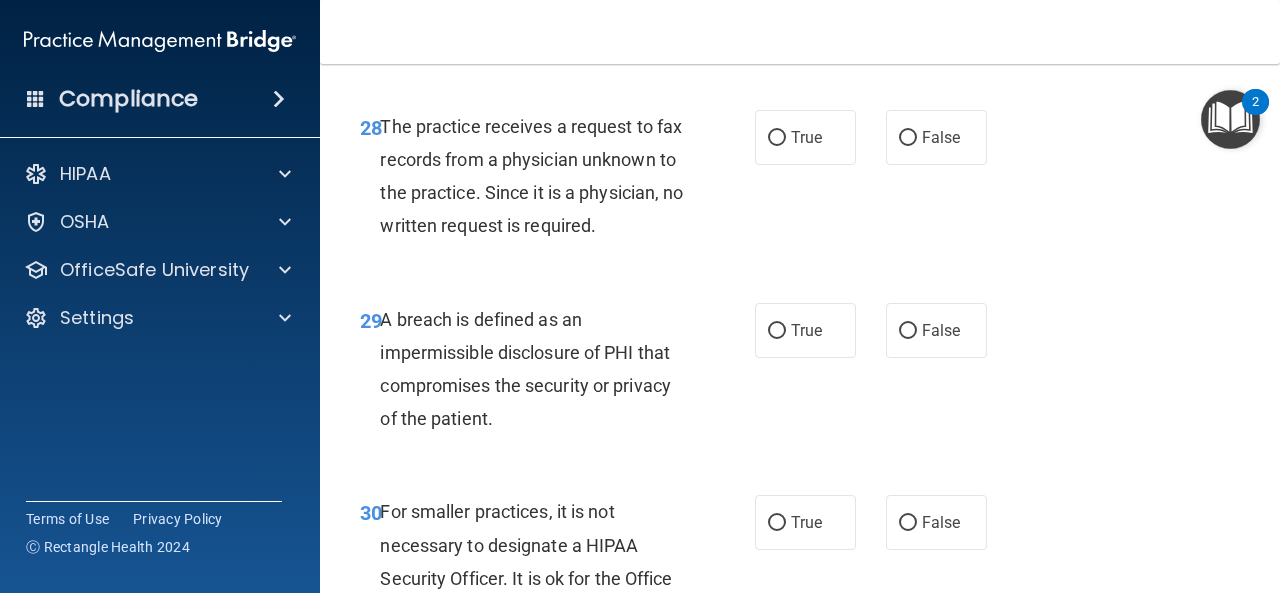 scroll, scrollTop: 5667, scrollLeft: 0, axis: vertical 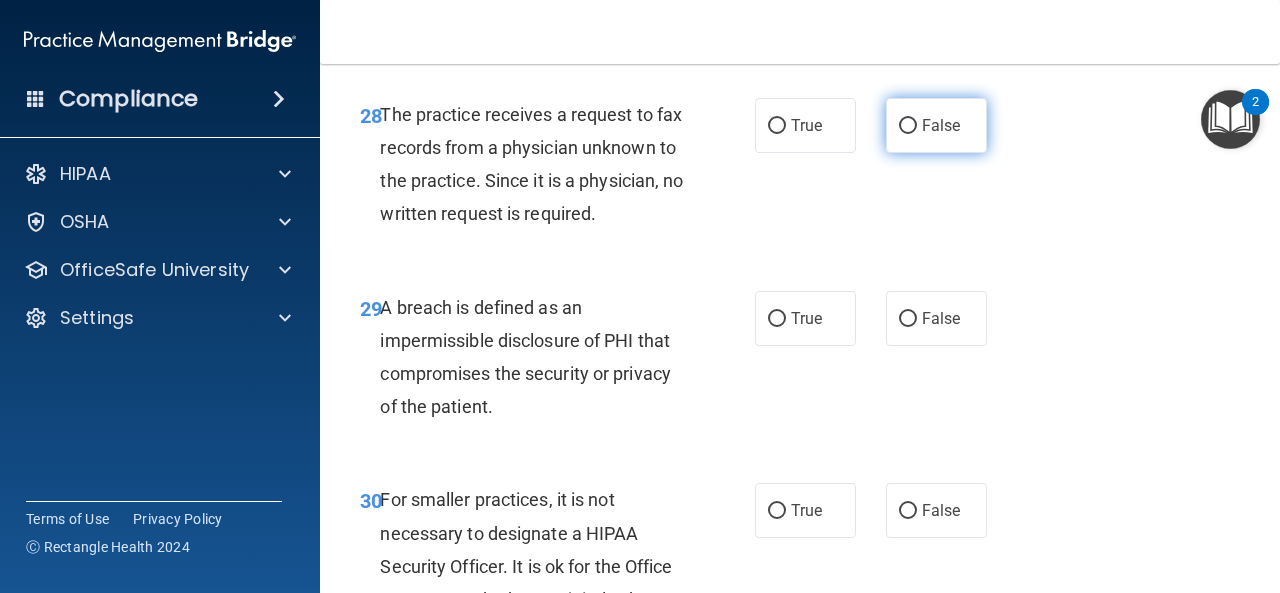 click on "False" at bounding box center (908, 126) 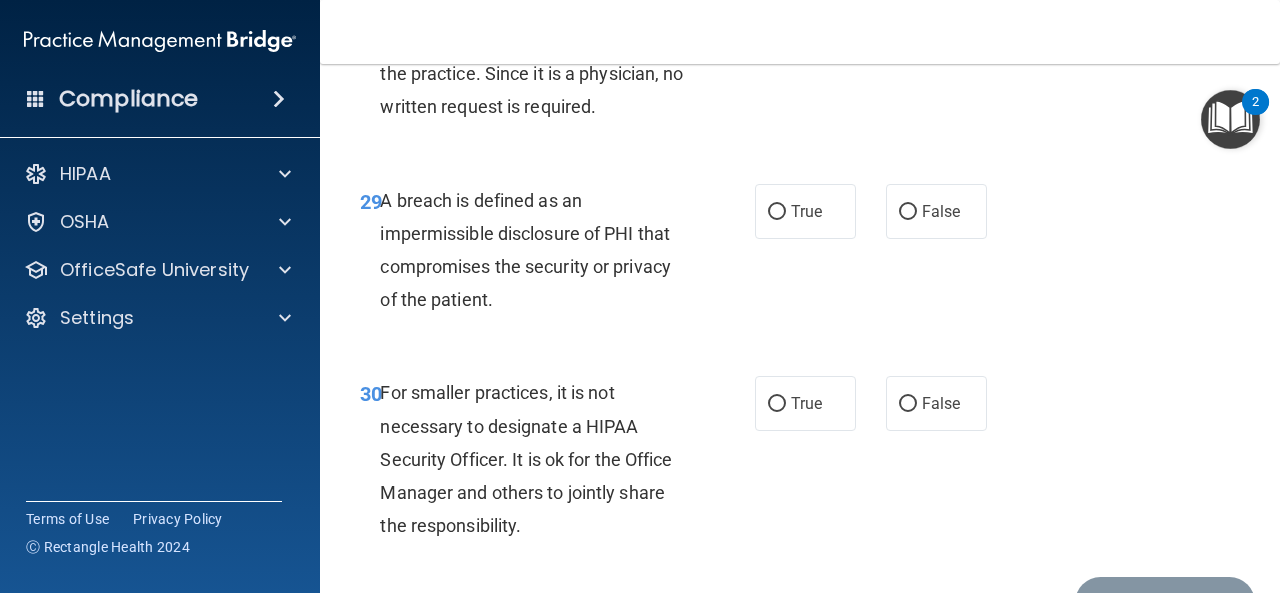 scroll, scrollTop: 5800, scrollLeft: 0, axis: vertical 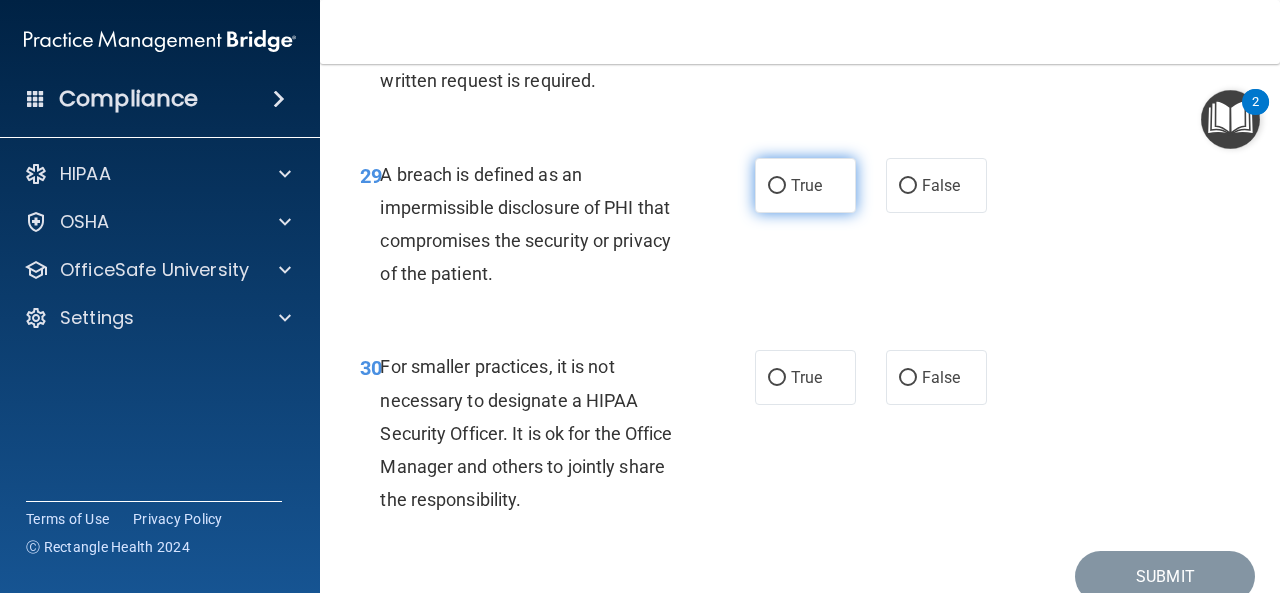 click on "True" at bounding box center [805, 185] 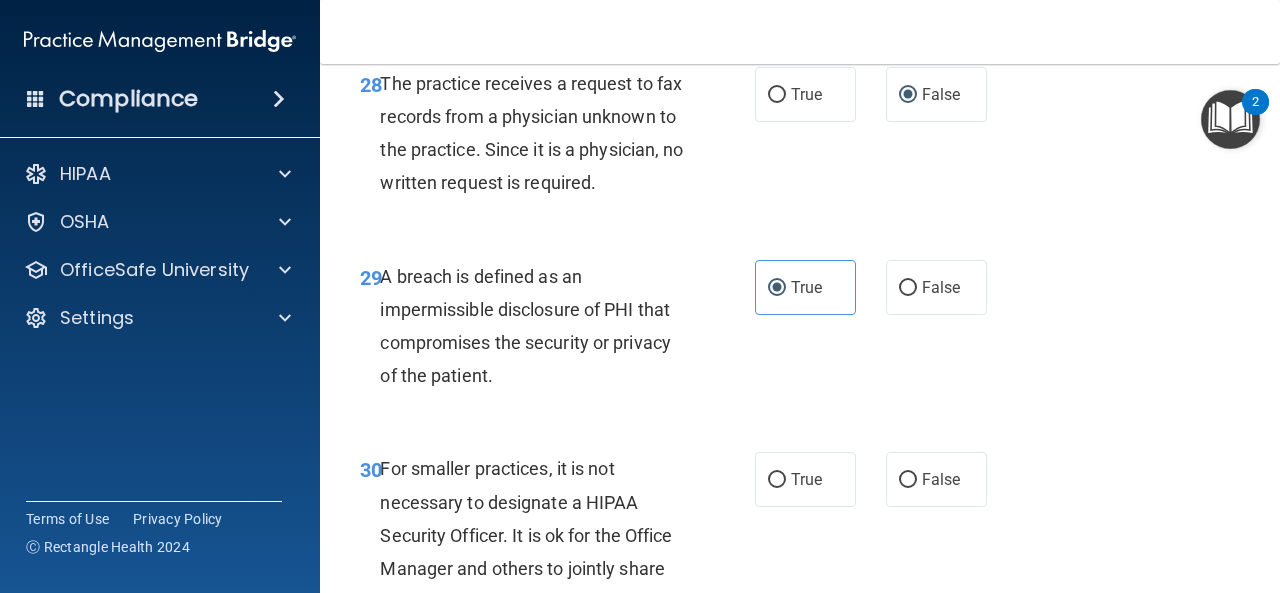 scroll, scrollTop: 5667, scrollLeft: 0, axis: vertical 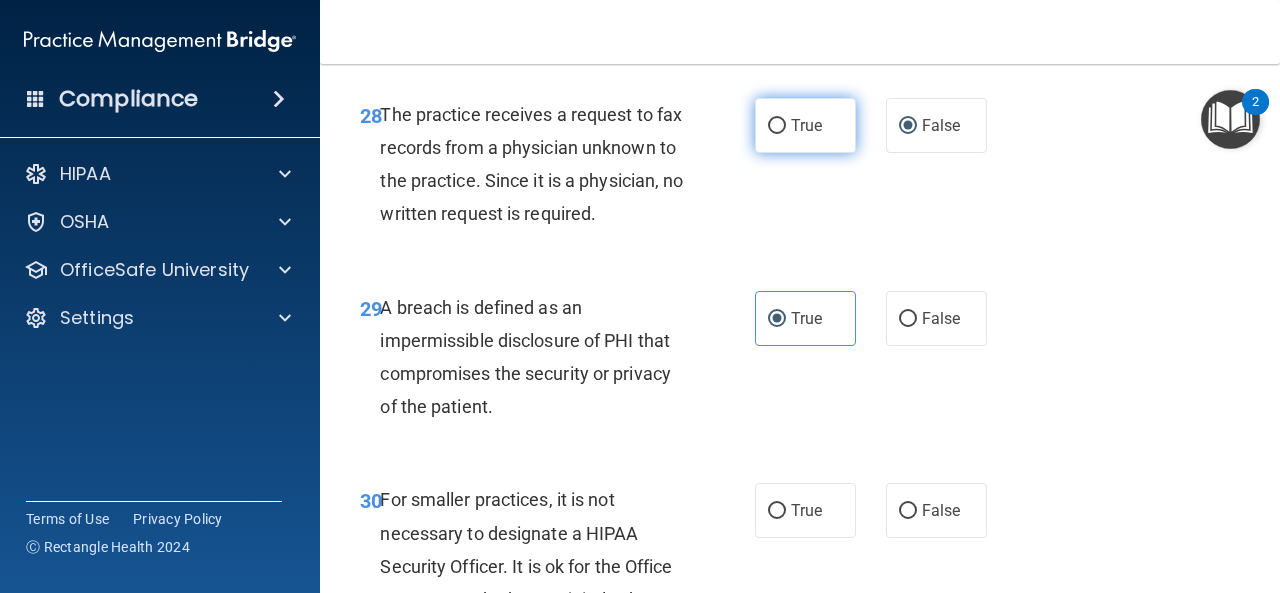 click on "True" at bounding box center [805, 125] 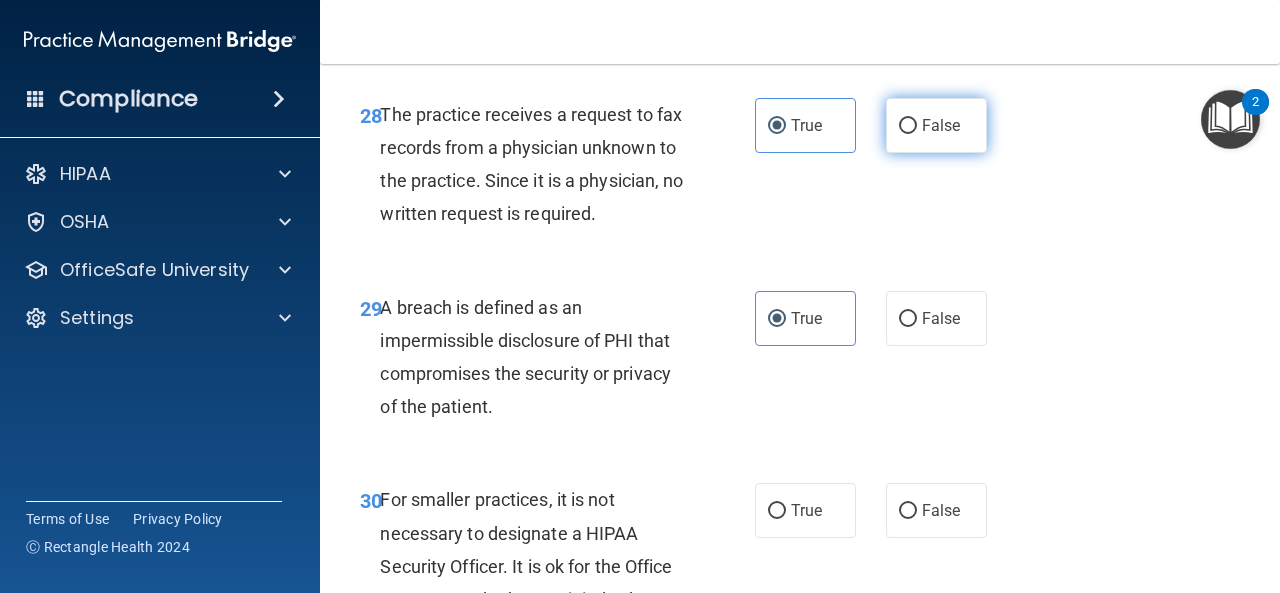 click on "False" at bounding box center [908, 126] 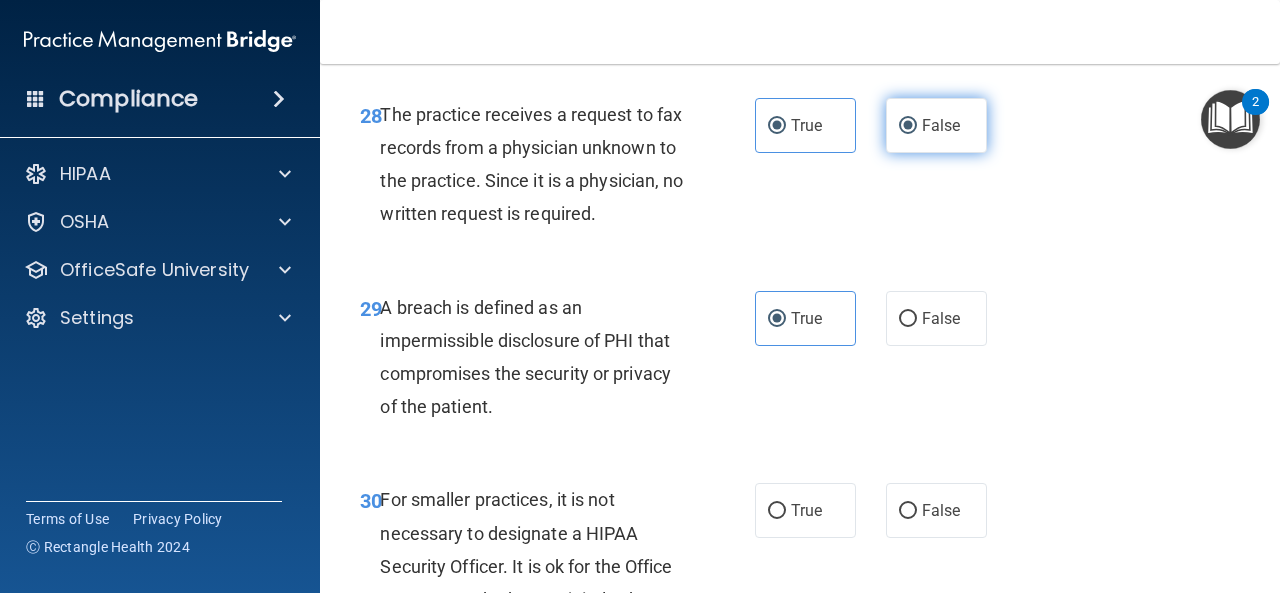 radio on "false" 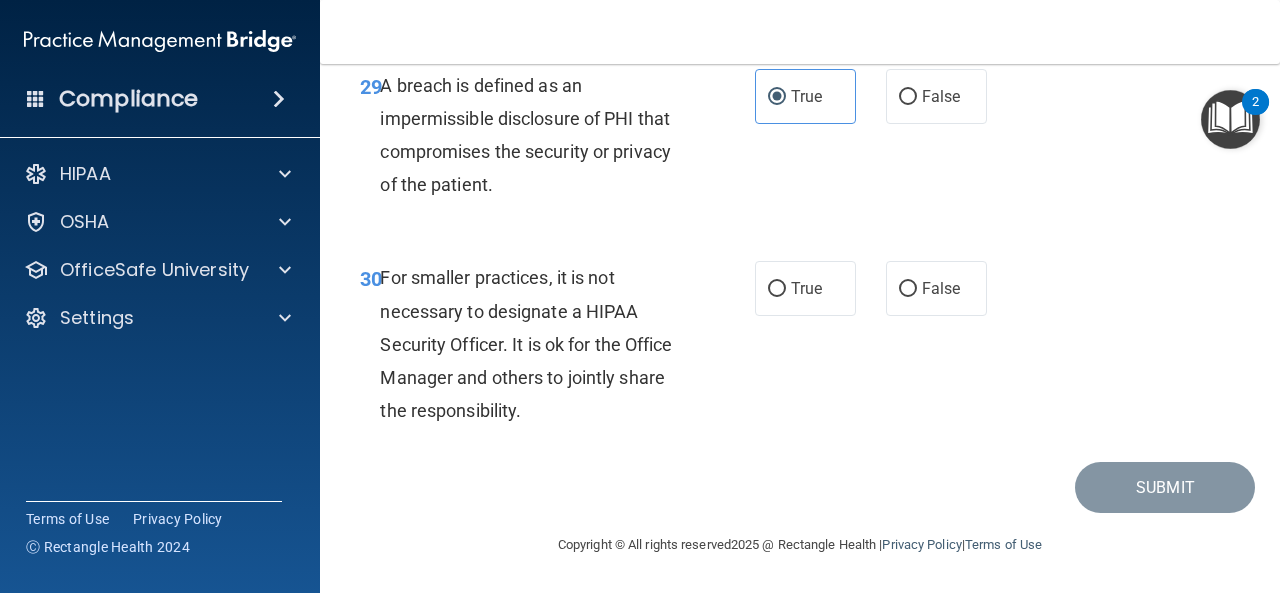 scroll, scrollTop: 5989, scrollLeft: 0, axis: vertical 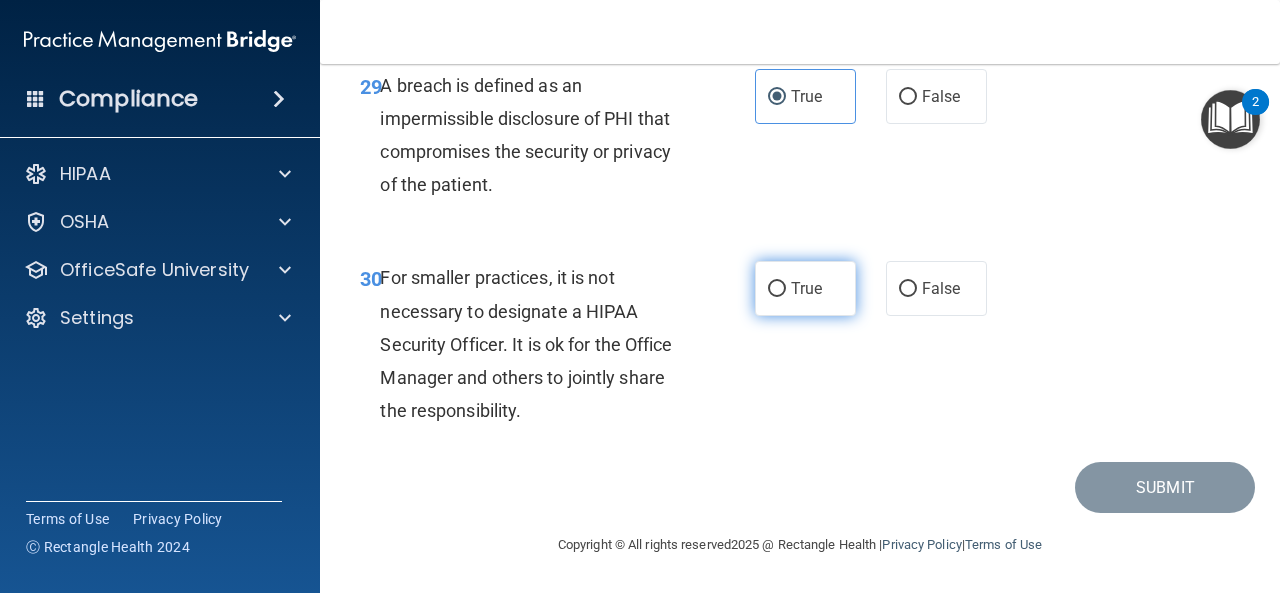 click on "True" at bounding box center (777, 289) 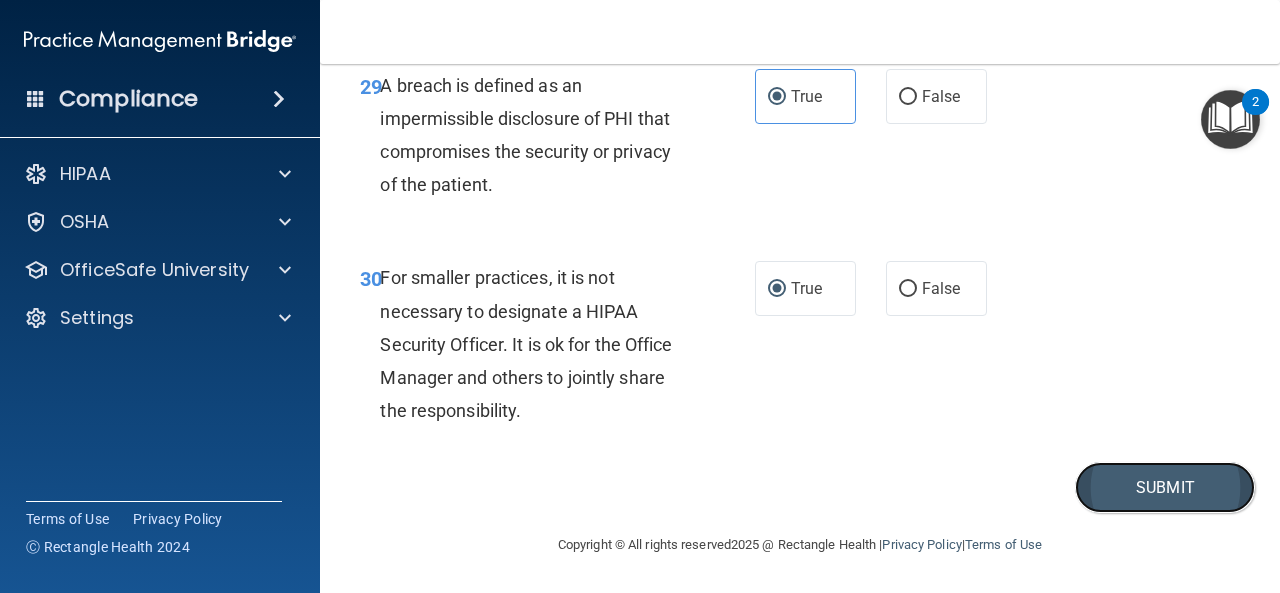 click on "Submit" at bounding box center (1165, 487) 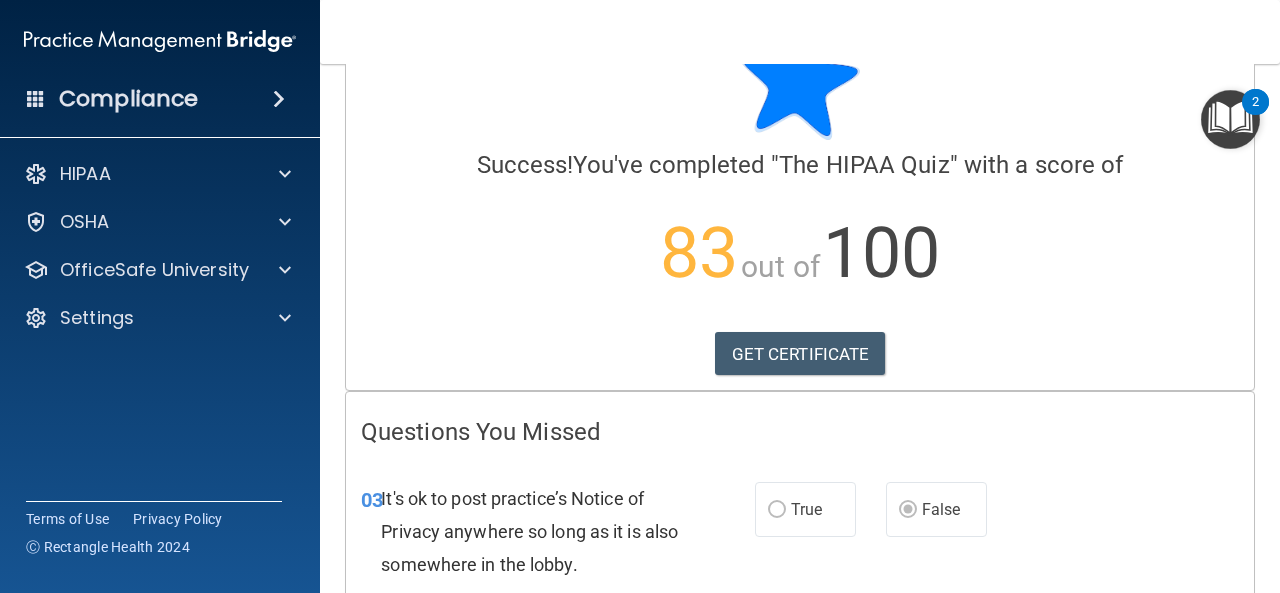 scroll, scrollTop: 70, scrollLeft: 0, axis: vertical 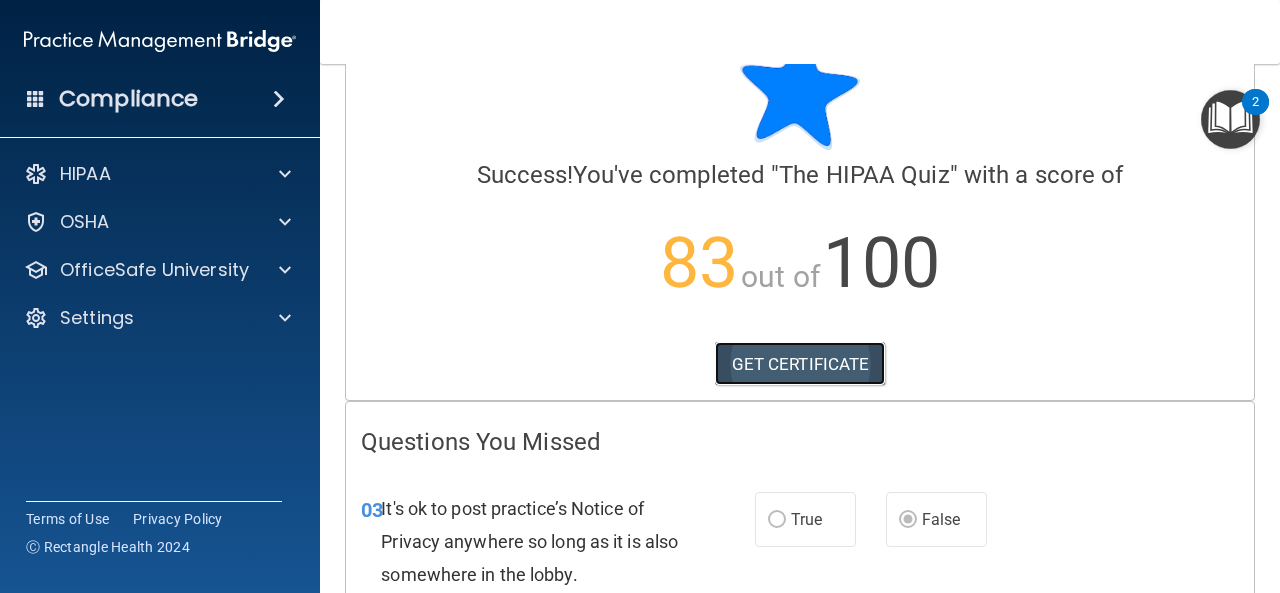 click on "GET CERTIFICATE" at bounding box center [800, 364] 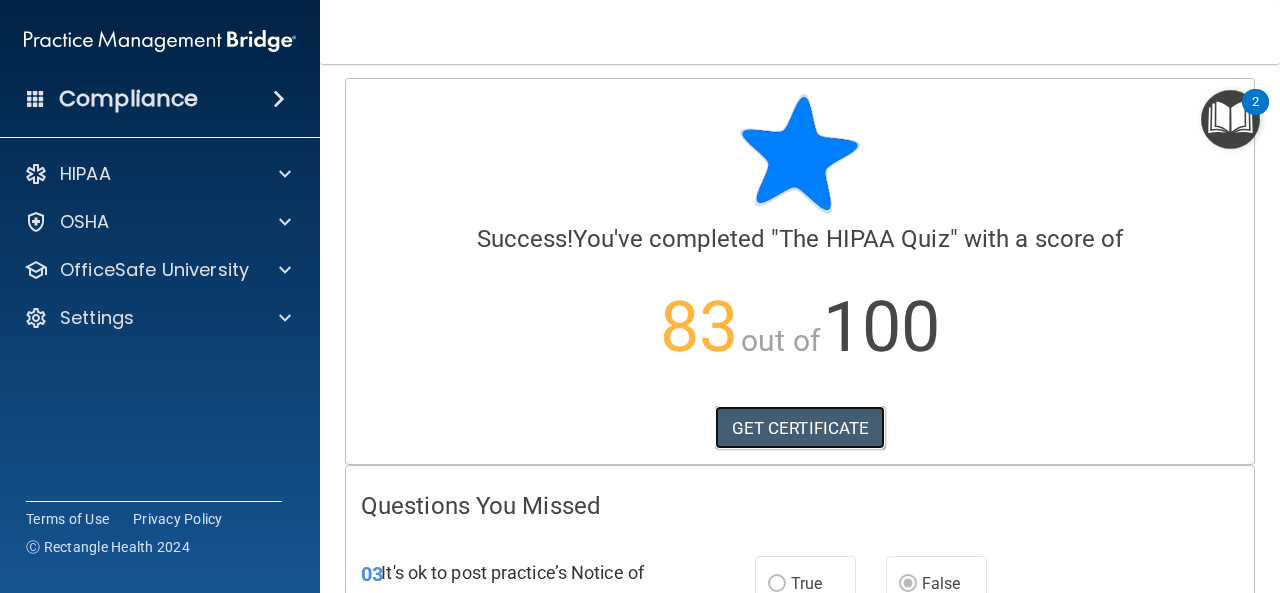 scroll, scrollTop: 0, scrollLeft: 0, axis: both 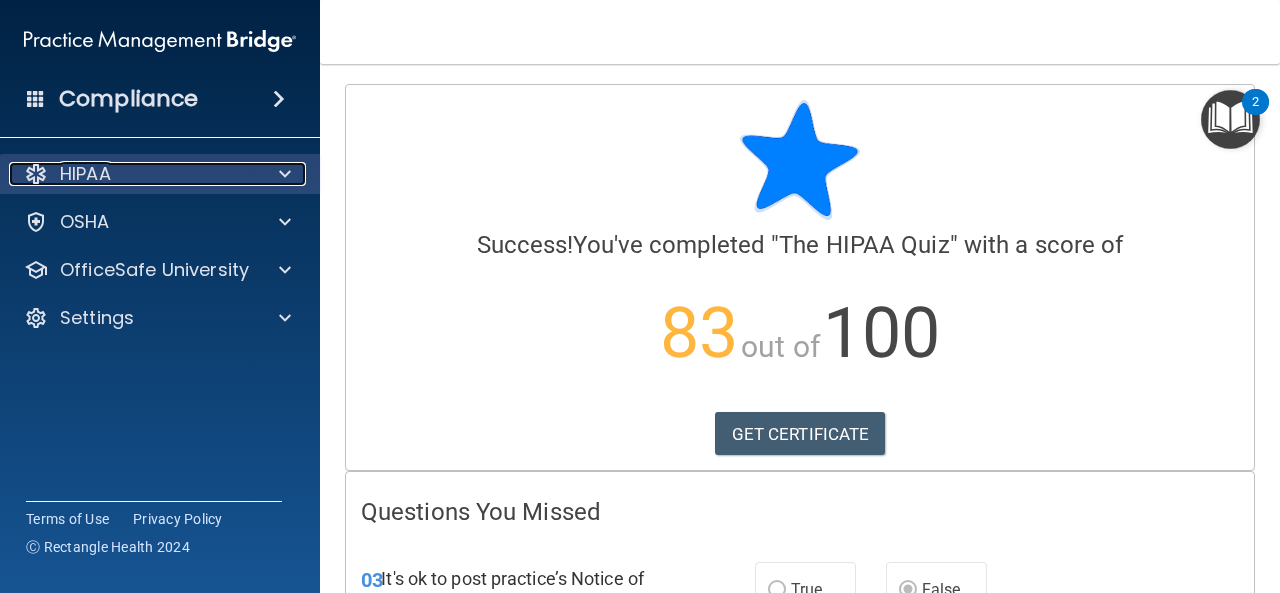 click on "HIPAA" at bounding box center [133, 174] 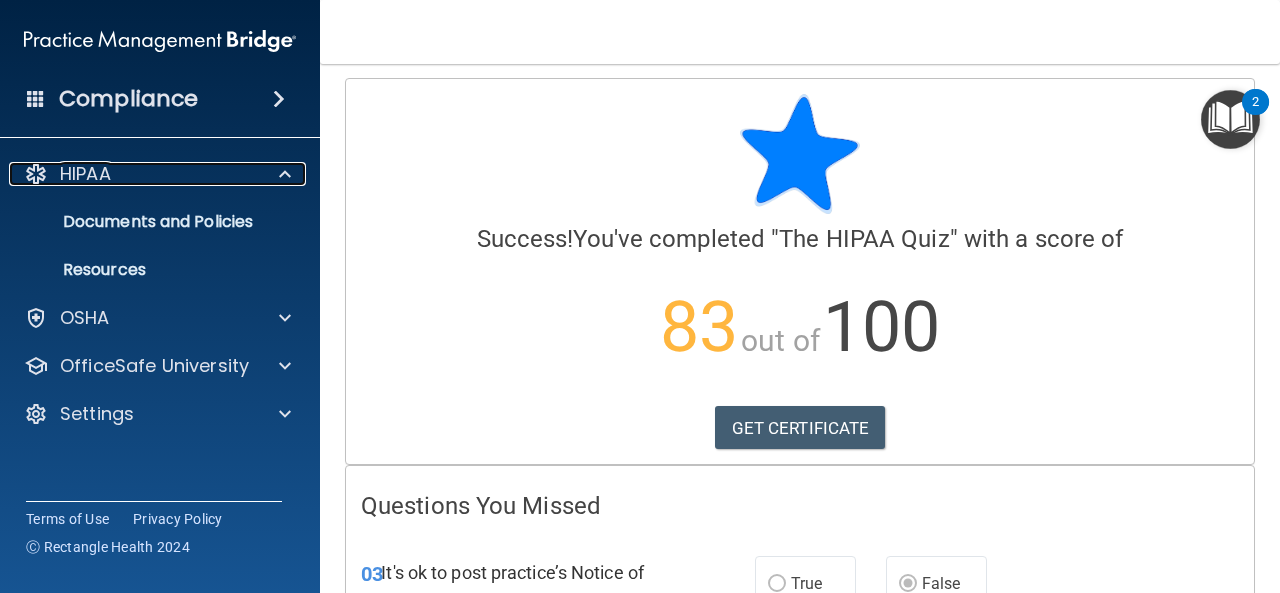 scroll, scrollTop: 0, scrollLeft: 0, axis: both 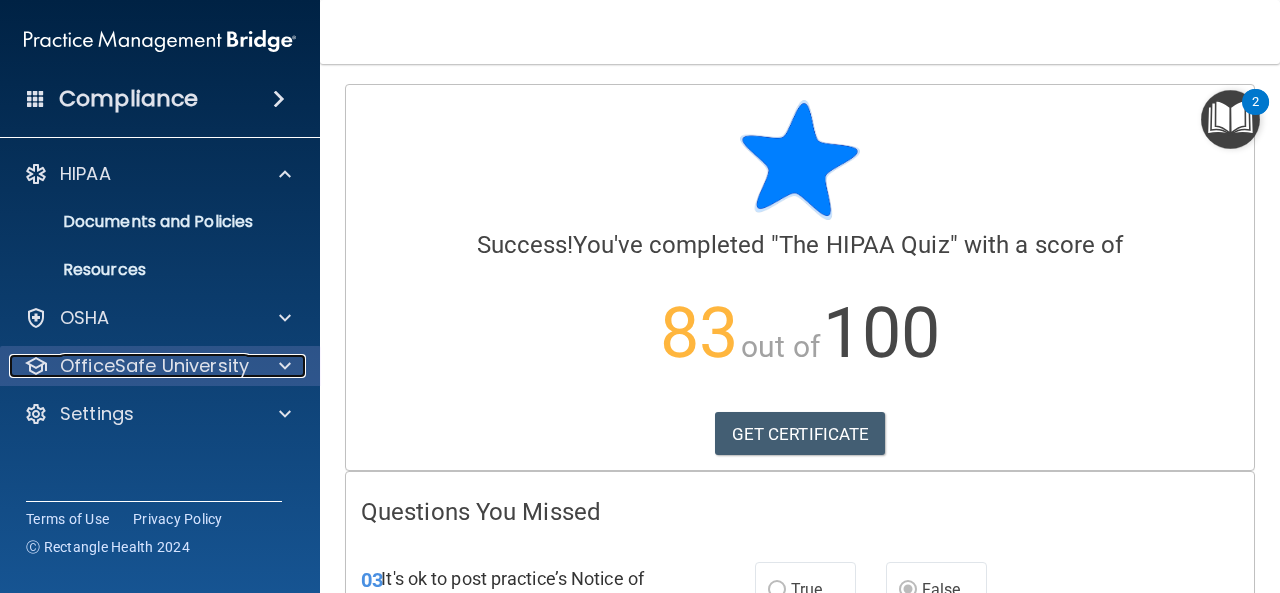 click on "OfficeSafe University" at bounding box center [154, 366] 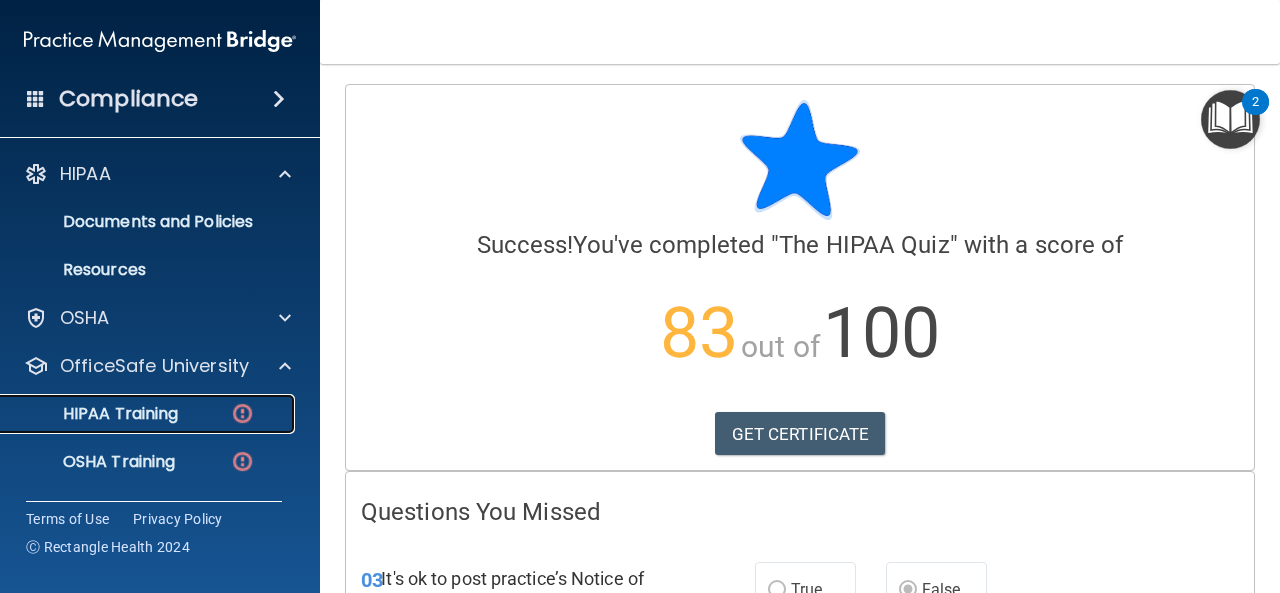click on "HIPAA Training" at bounding box center (137, 414) 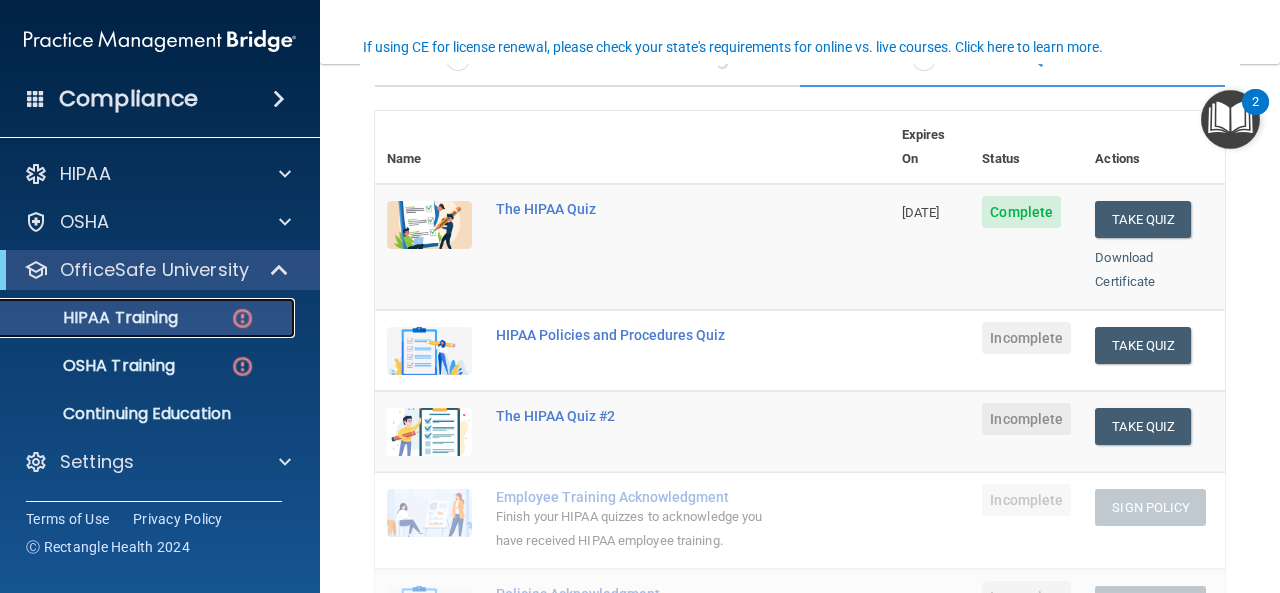 scroll, scrollTop: 200, scrollLeft: 0, axis: vertical 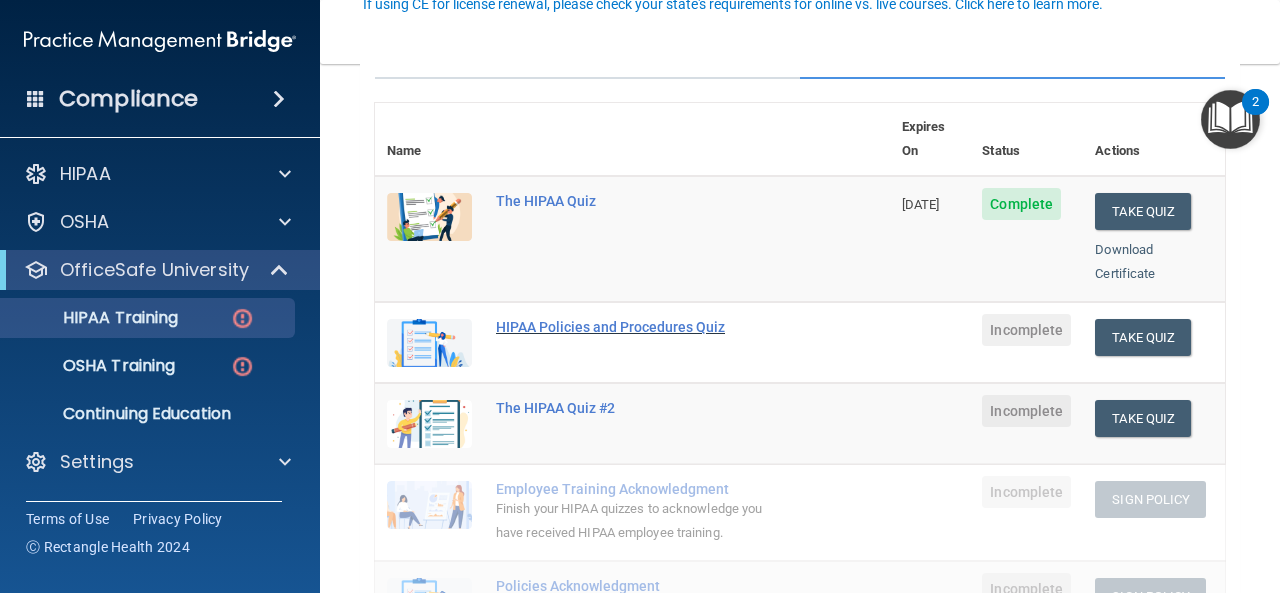 click on "HIPAA Policies and Procedures Quiz" at bounding box center (643, 327) 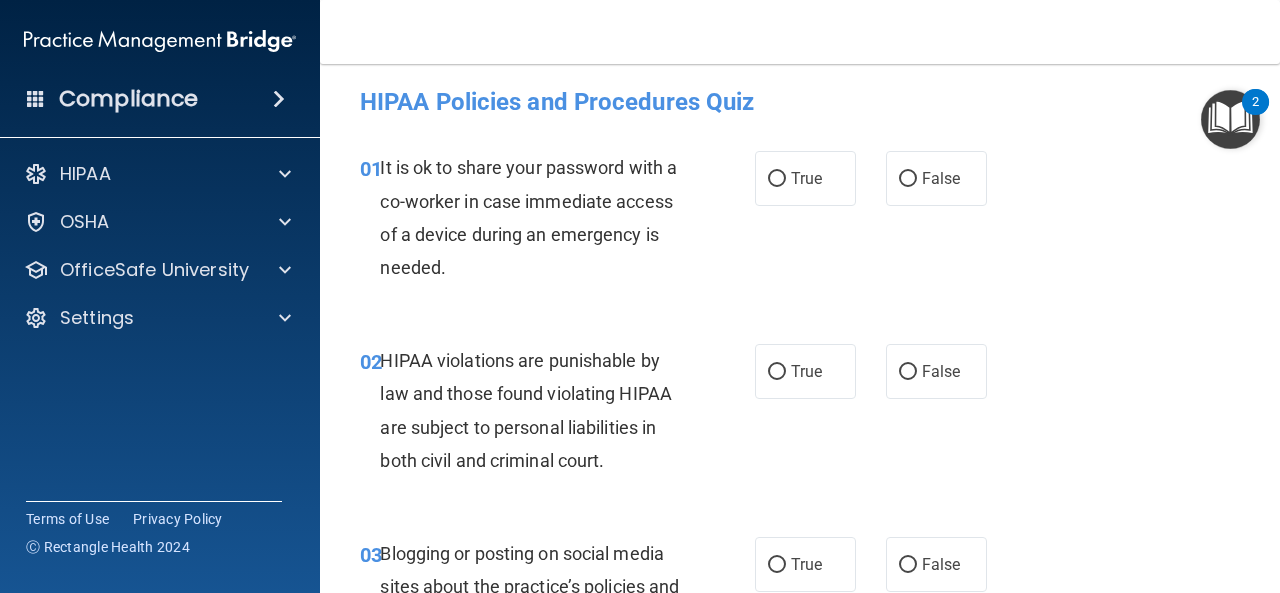 scroll, scrollTop: 0, scrollLeft: 0, axis: both 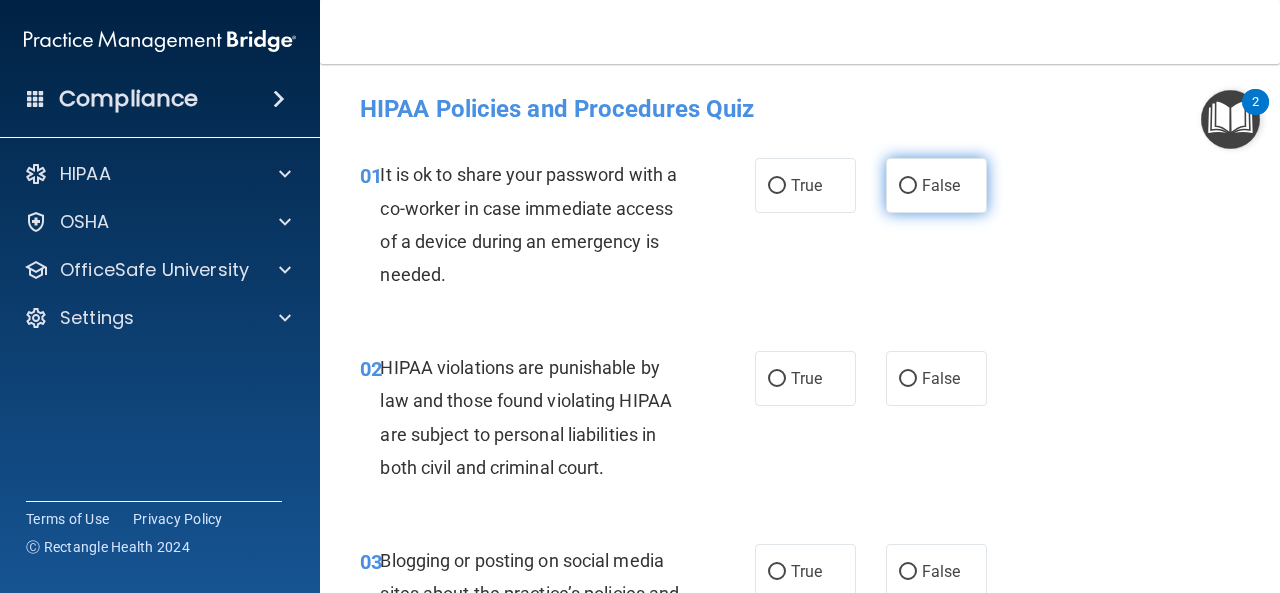 click on "False" at bounding box center (908, 186) 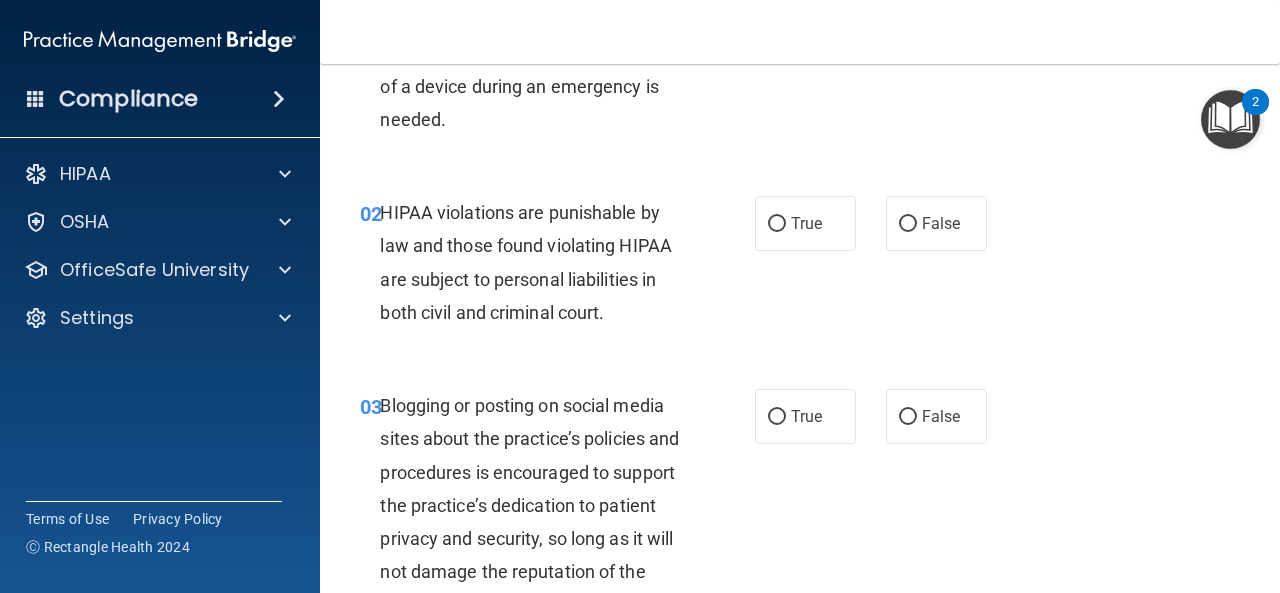 scroll, scrollTop: 167, scrollLeft: 0, axis: vertical 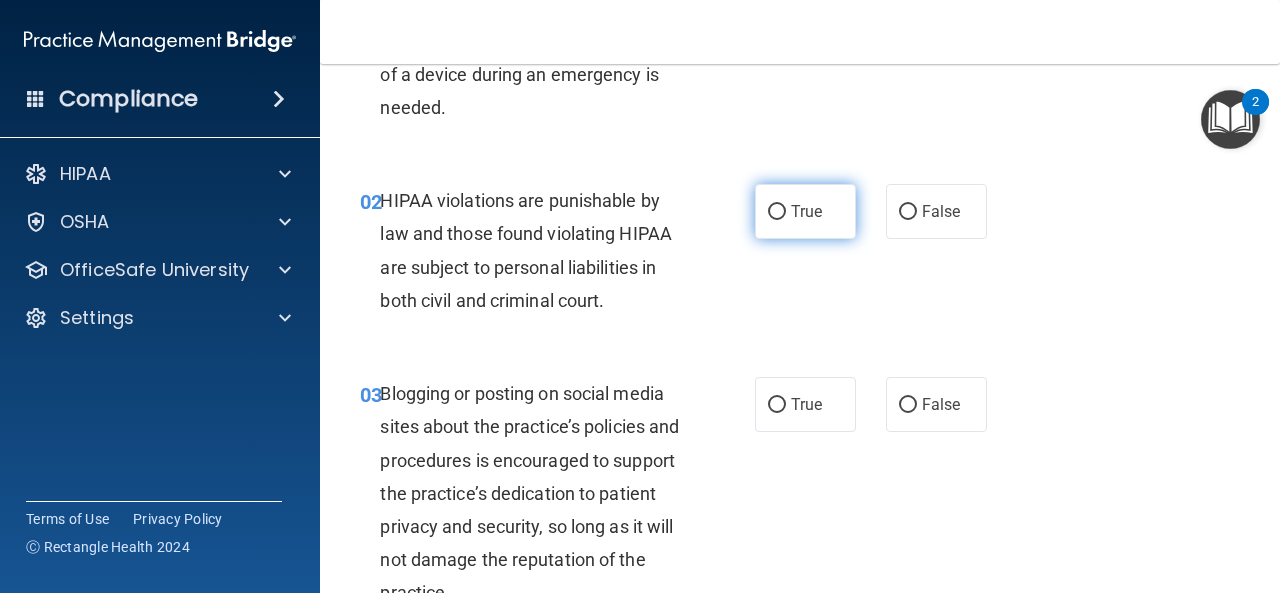 click on "True" at bounding box center [805, 211] 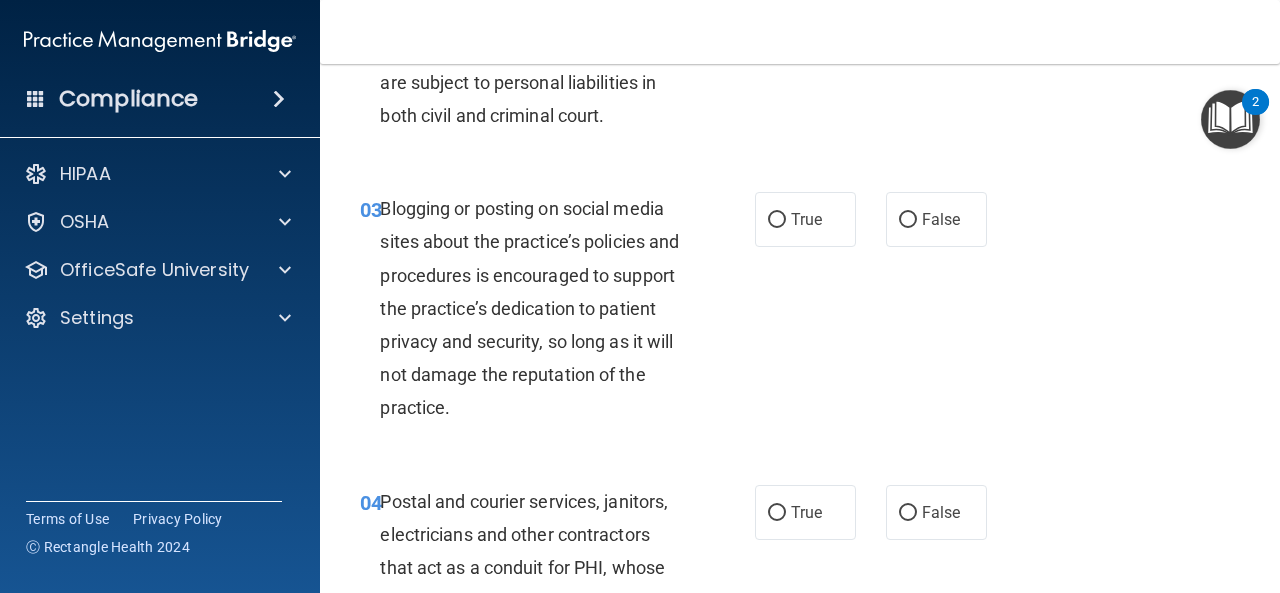 scroll, scrollTop: 367, scrollLeft: 0, axis: vertical 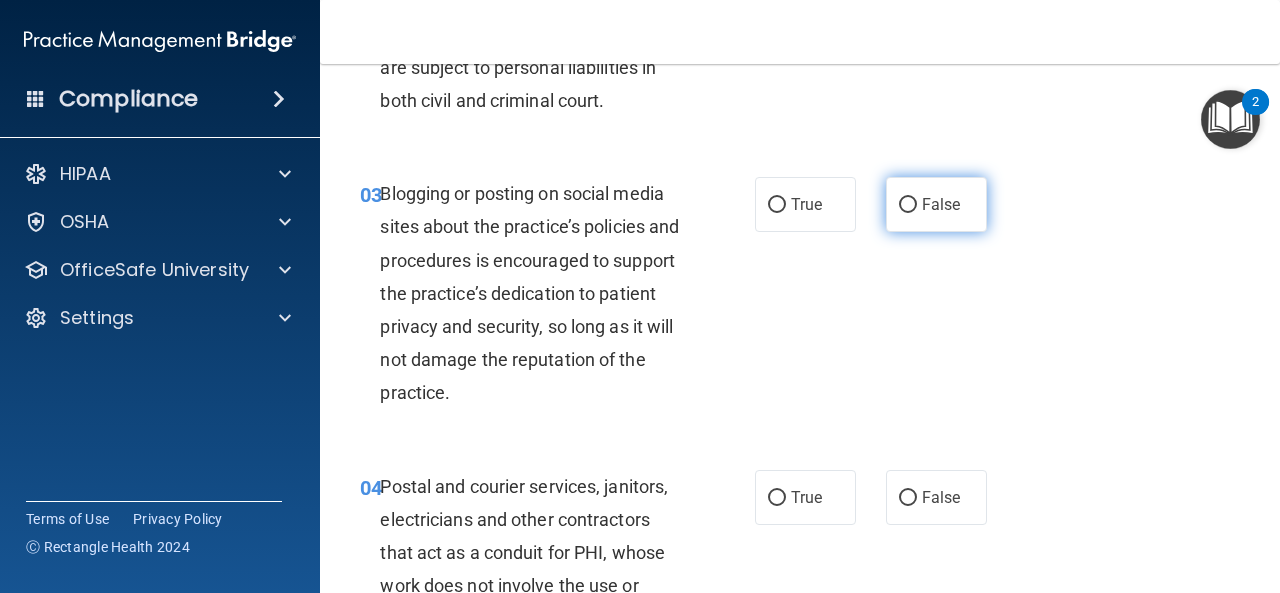 click on "False" at bounding box center [908, 205] 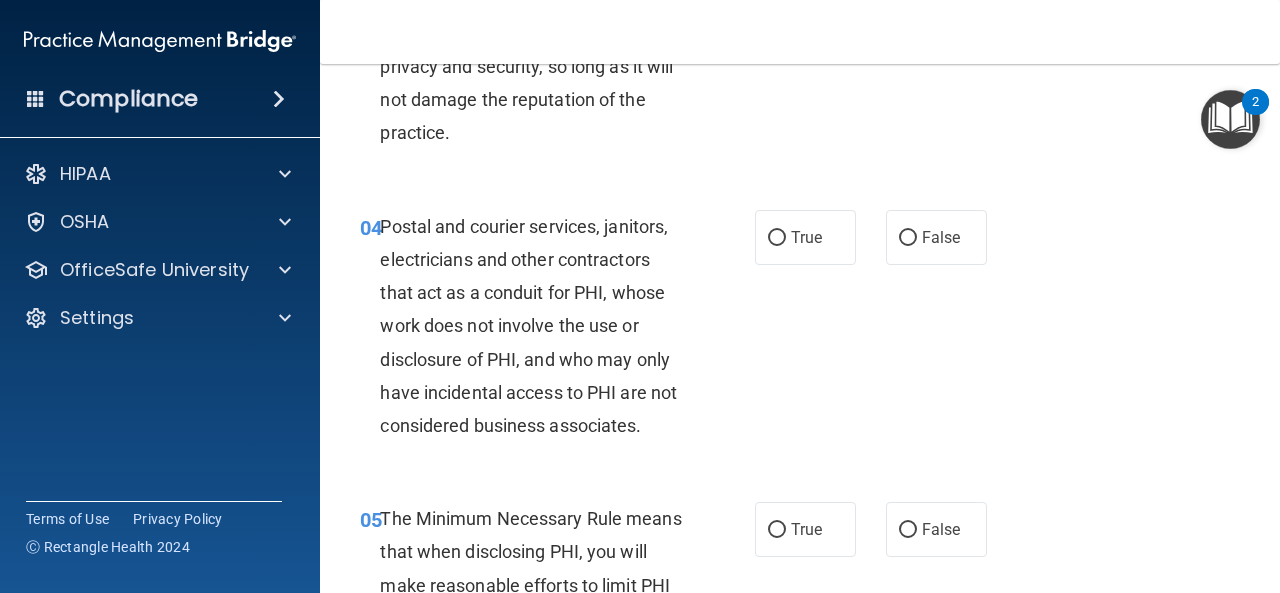 scroll, scrollTop: 667, scrollLeft: 0, axis: vertical 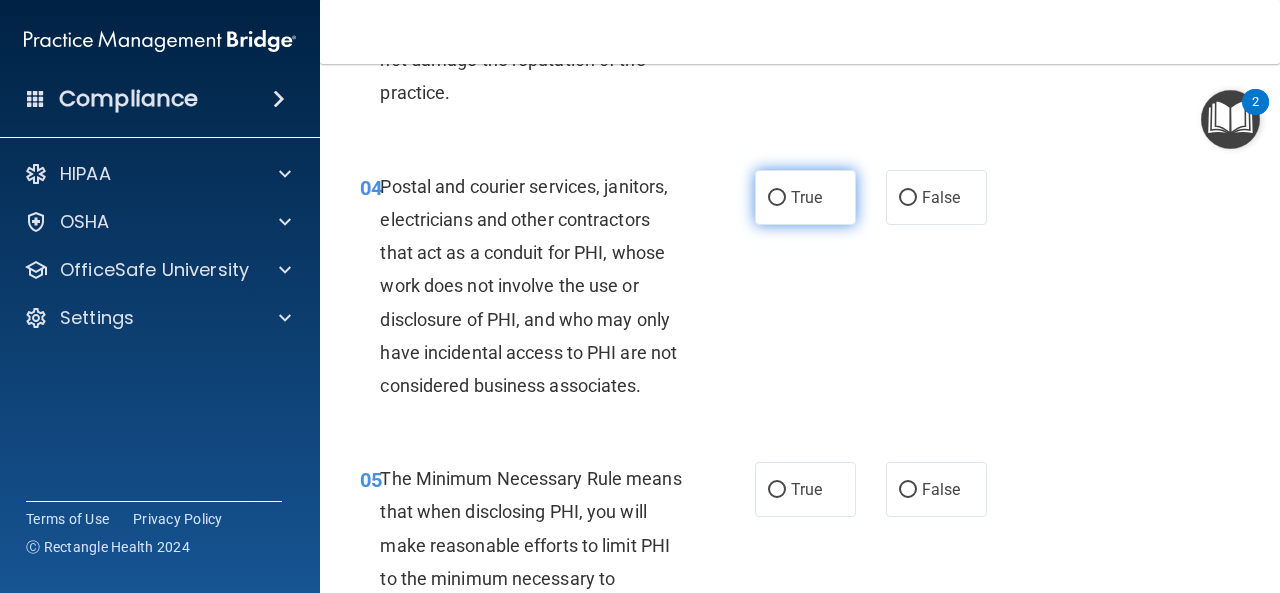 click on "True" at bounding box center [805, 197] 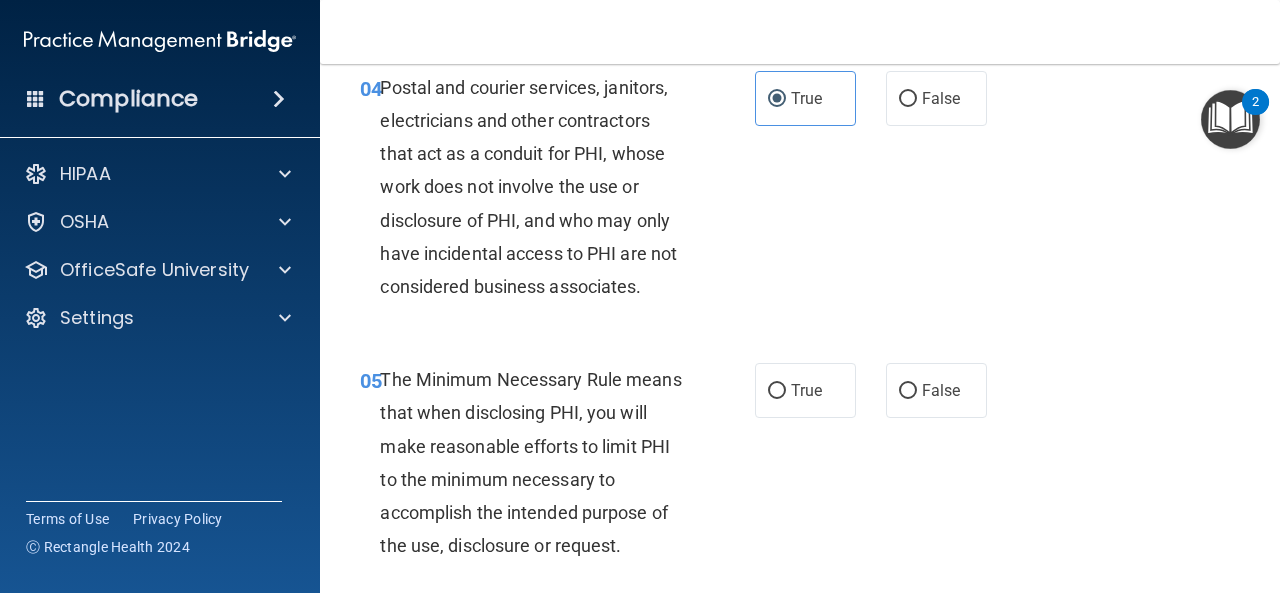 scroll, scrollTop: 800, scrollLeft: 0, axis: vertical 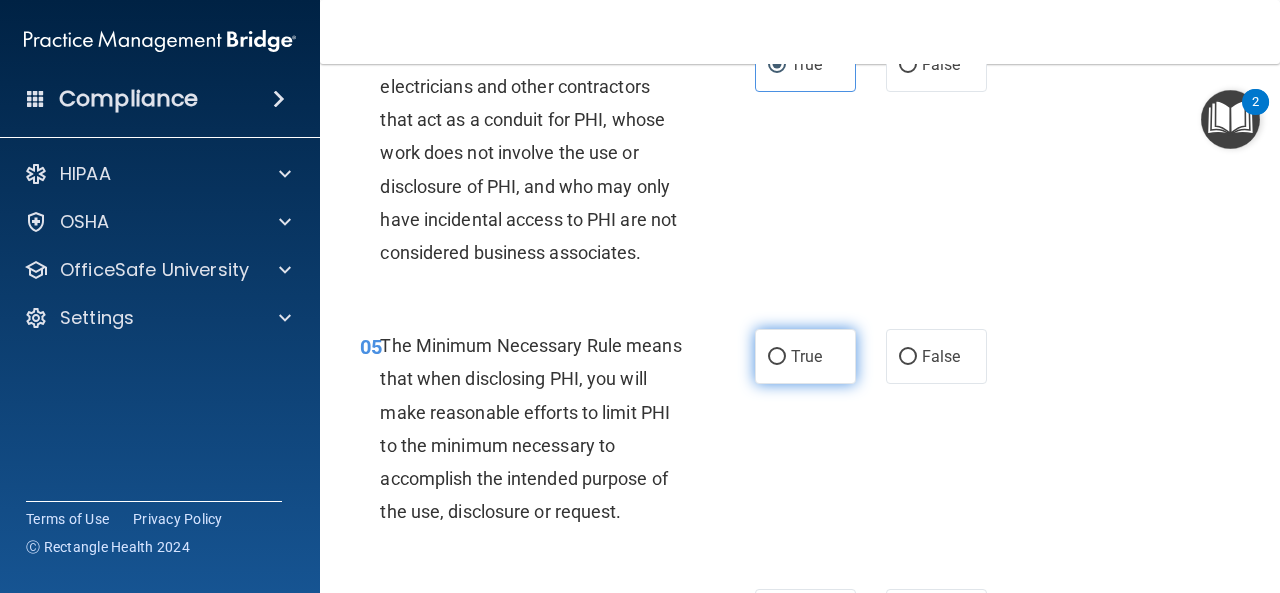 click on "True" at bounding box center [805, 356] 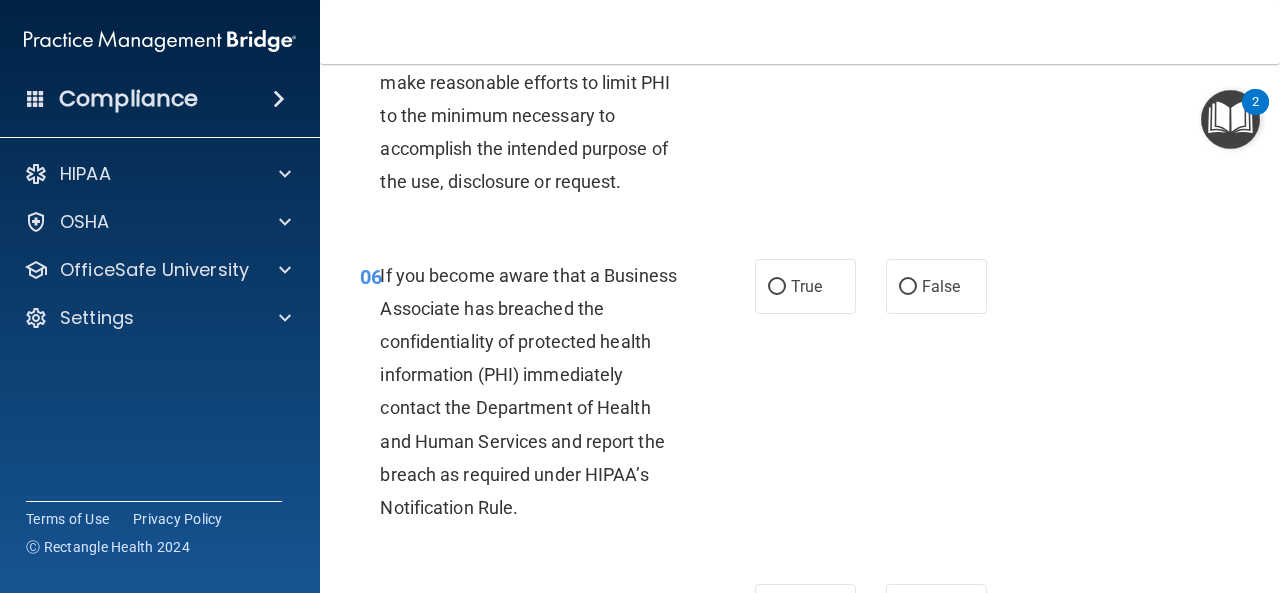 scroll, scrollTop: 1167, scrollLeft: 0, axis: vertical 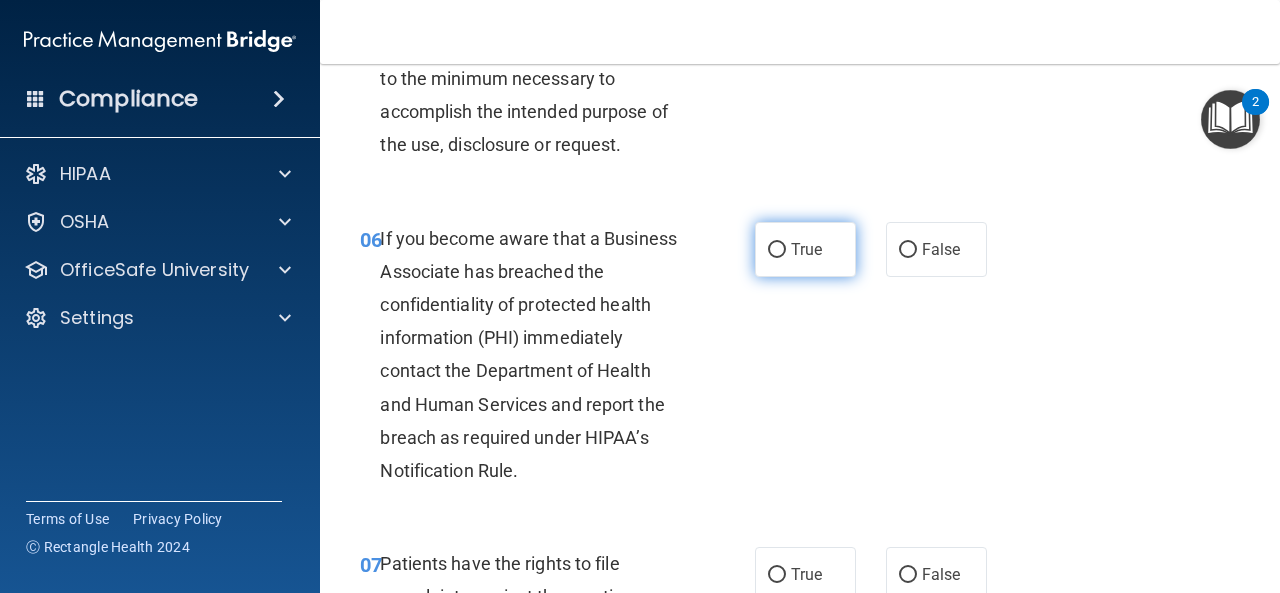 click on "True" at bounding box center [805, 249] 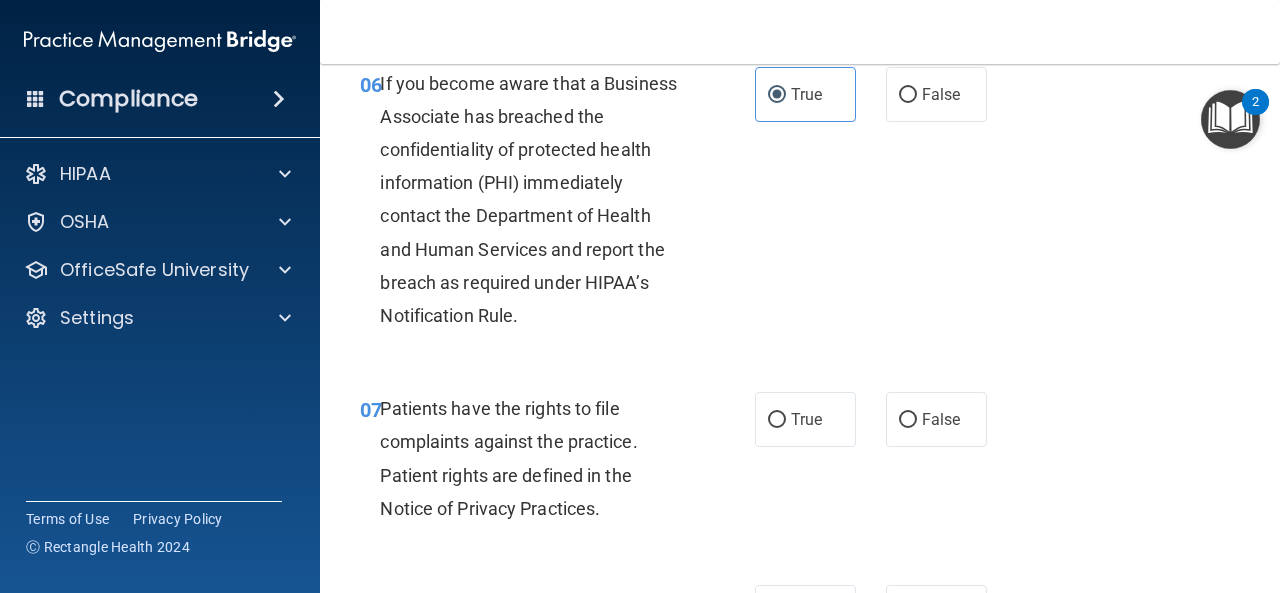 scroll, scrollTop: 1367, scrollLeft: 0, axis: vertical 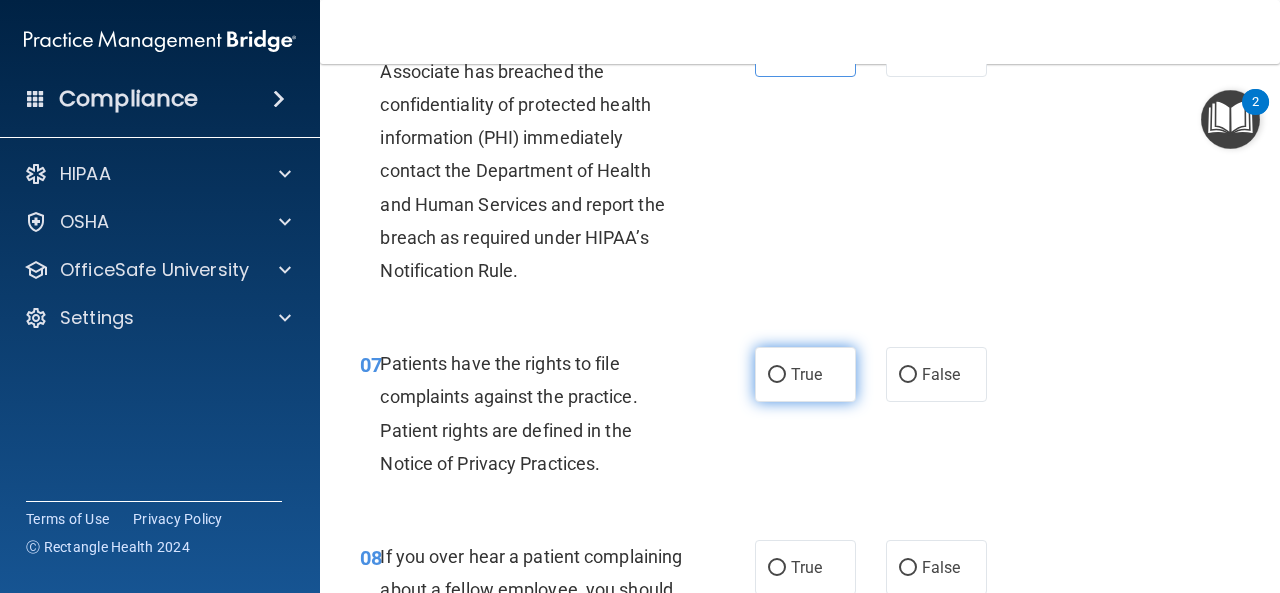 click on "True" at bounding box center (805, 374) 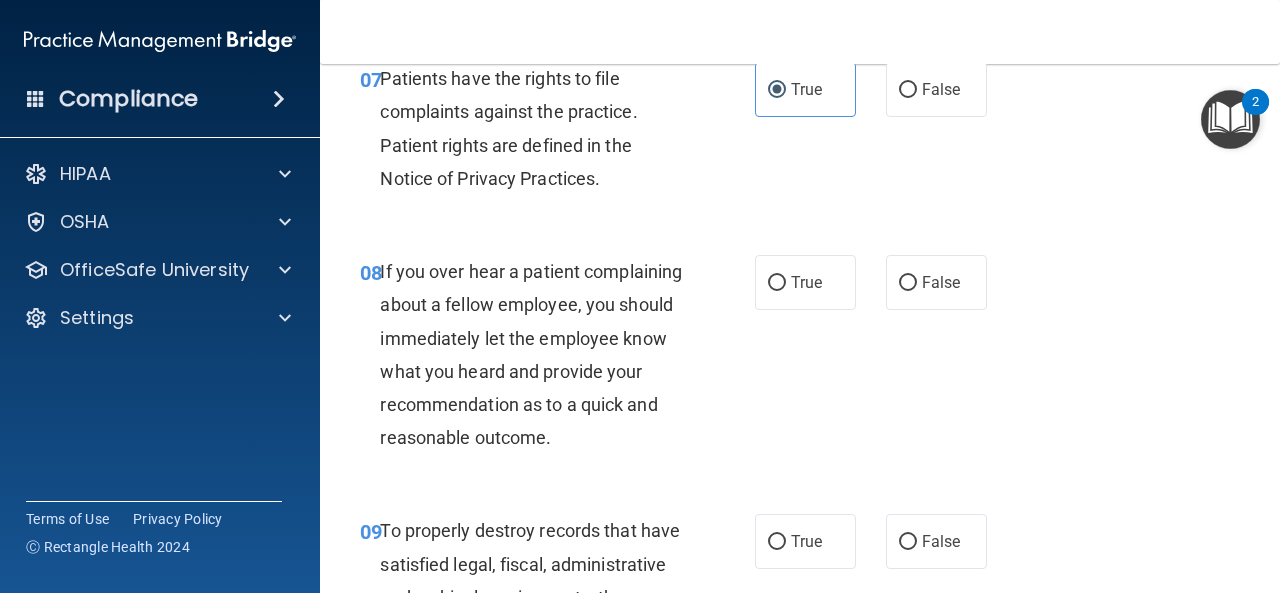 scroll, scrollTop: 1667, scrollLeft: 0, axis: vertical 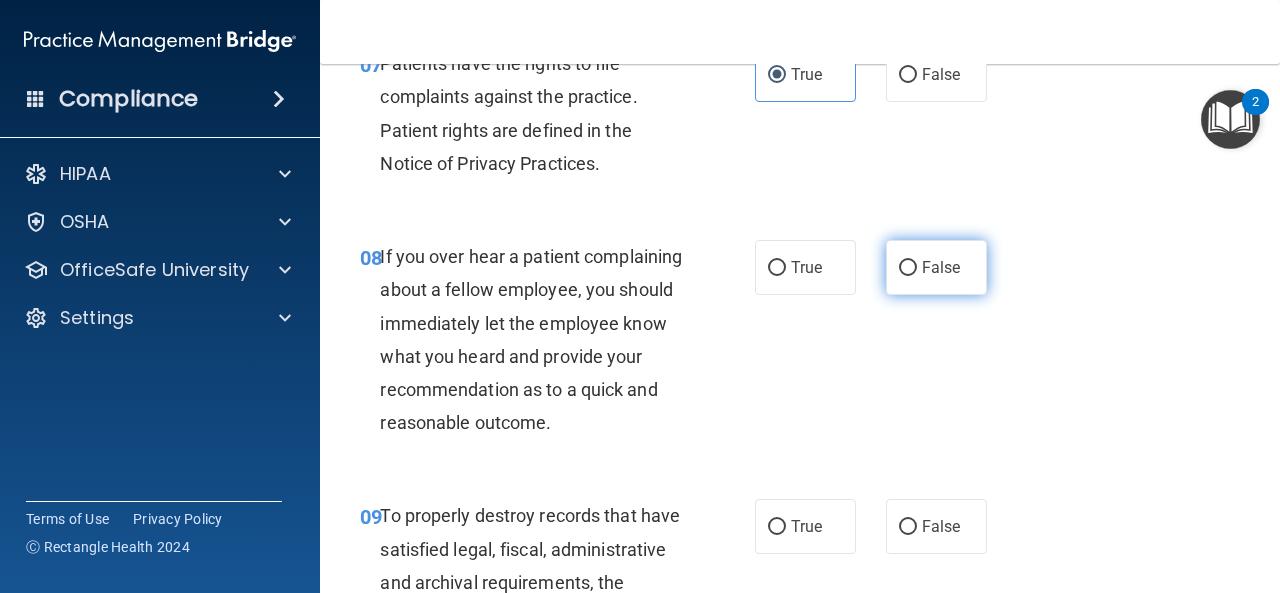 click on "False" at bounding box center (936, 267) 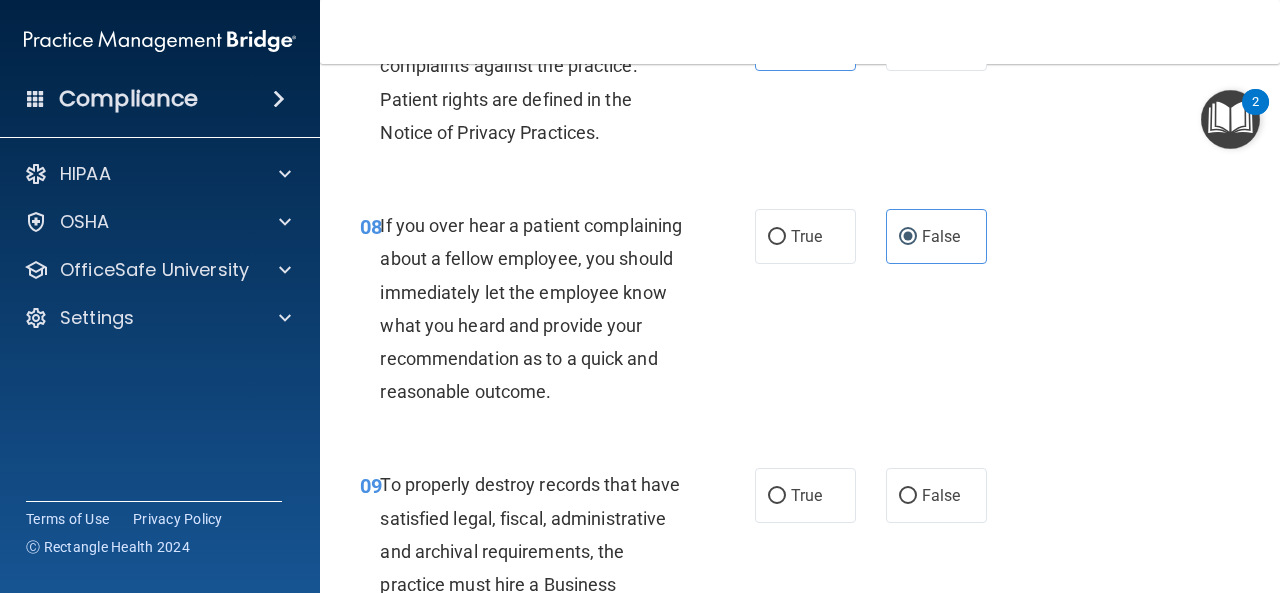 scroll, scrollTop: 1800, scrollLeft: 0, axis: vertical 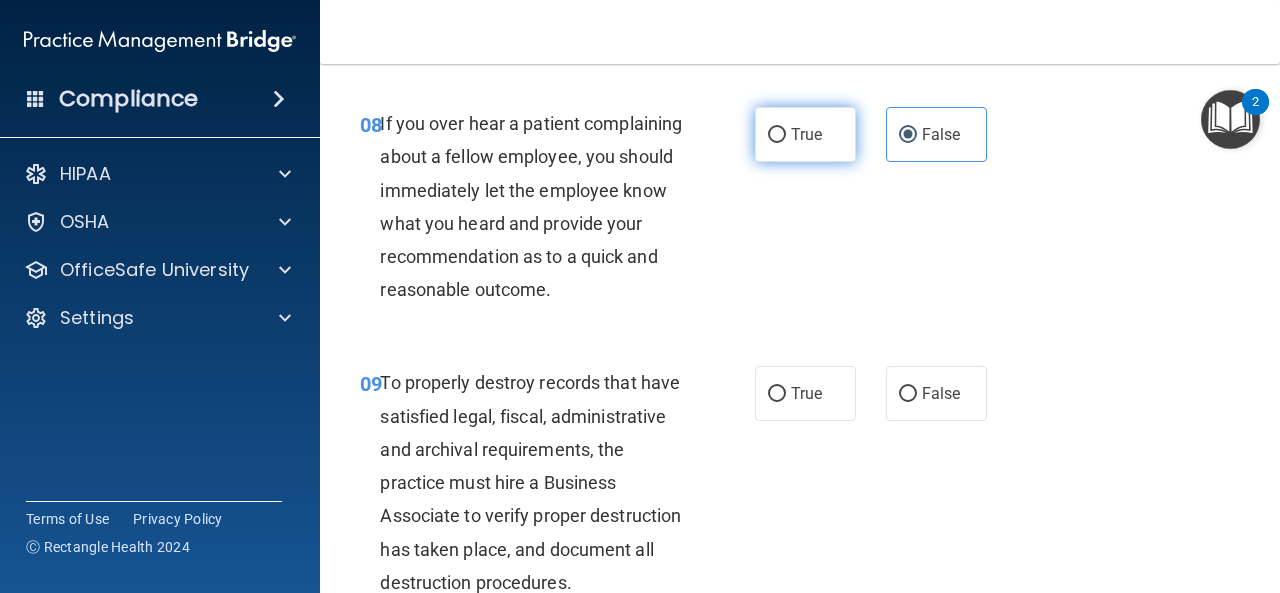 click on "True" at bounding box center [805, 134] 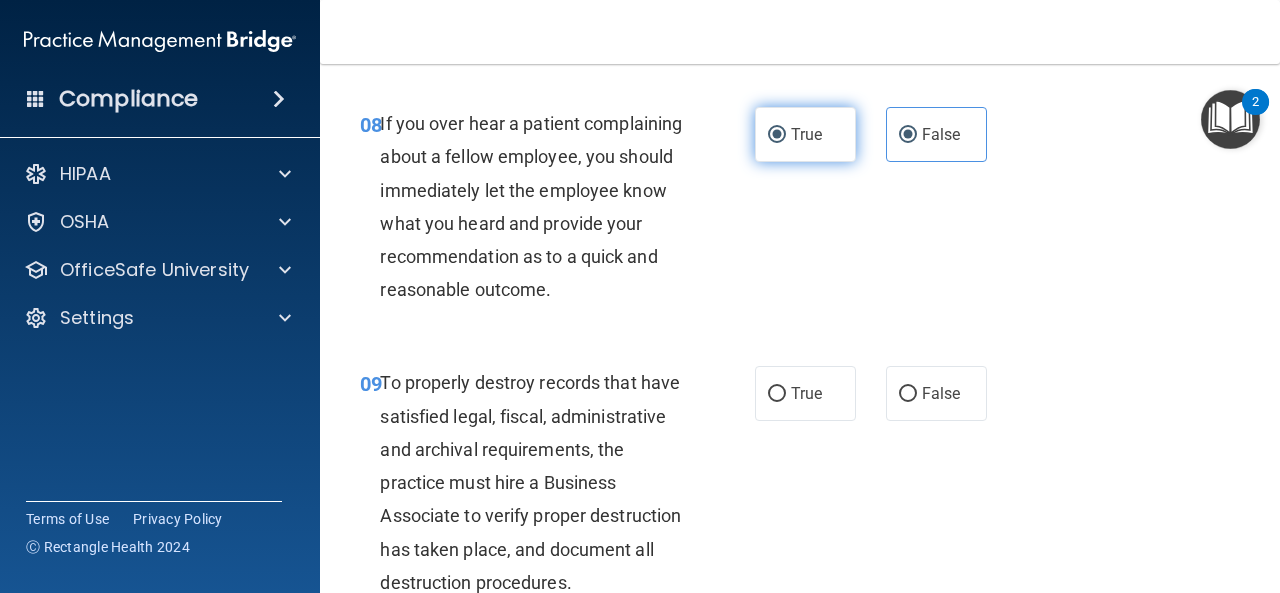 radio on "false" 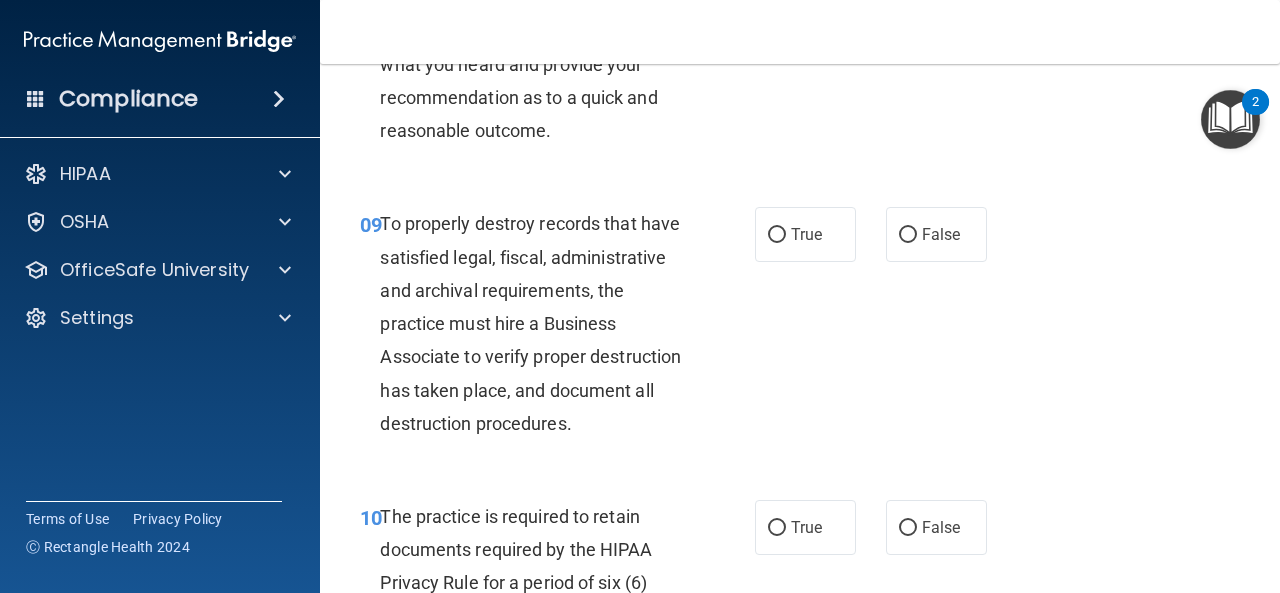 scroll, scrollTop: 1967, scrollLeft: 0, axis: vertical 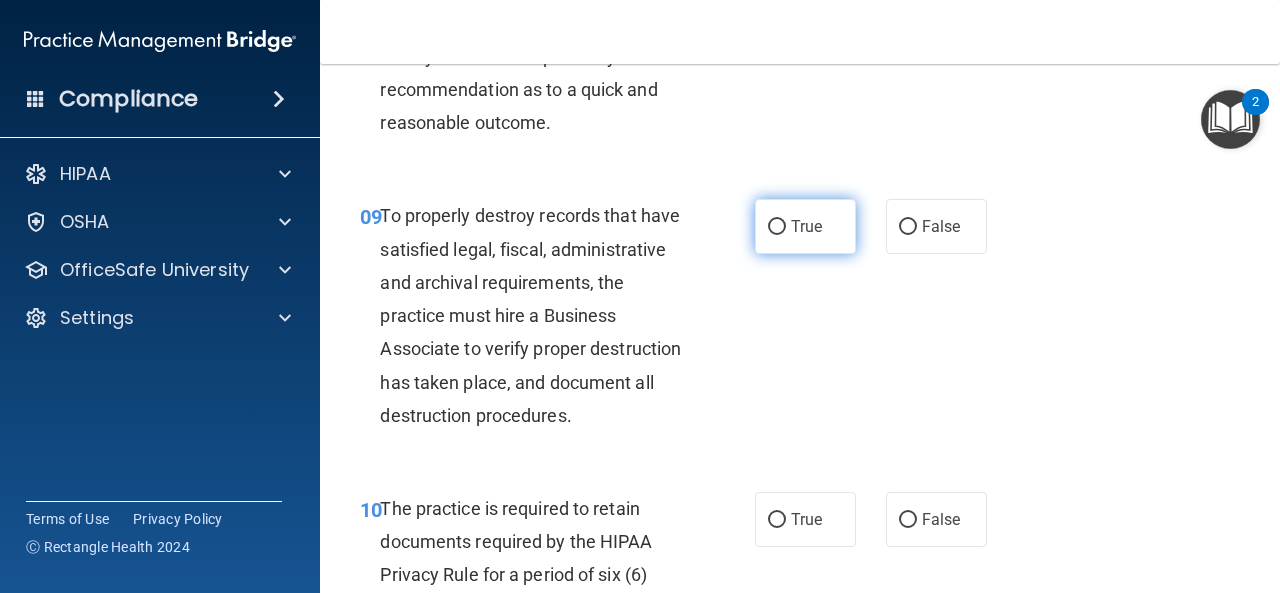 click on "True" at bounding box center (805, 226) 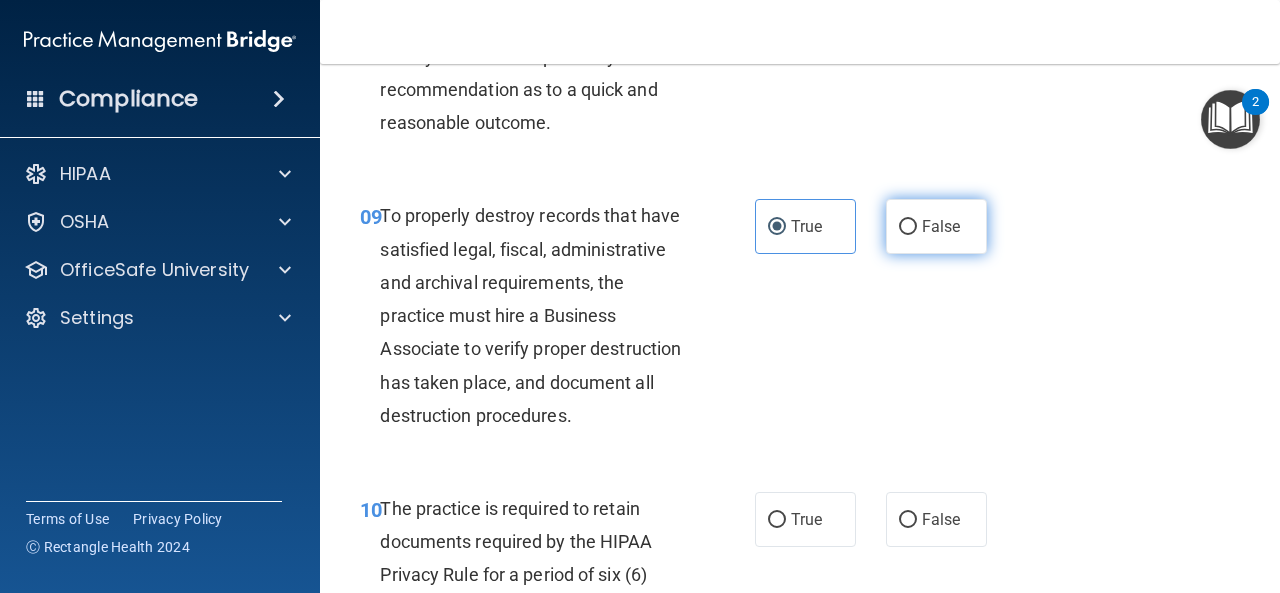 click on "False" at bounding box center [941, 226] 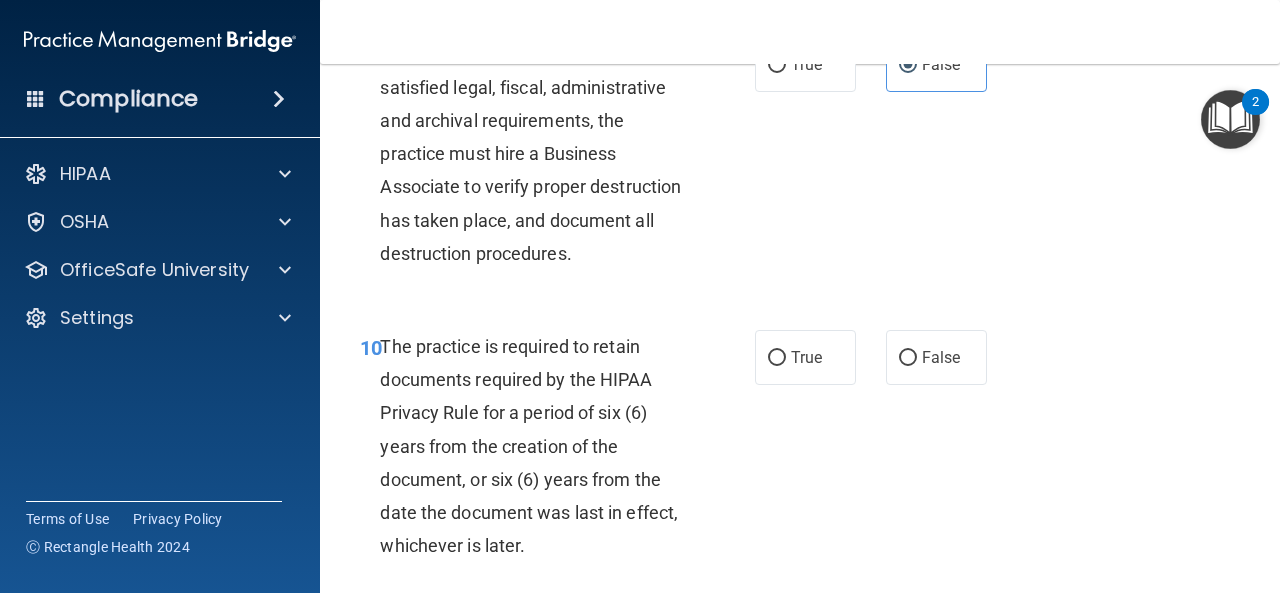 scroll, scrollTop: 2133, scrollLeft: 0, axis: vertical 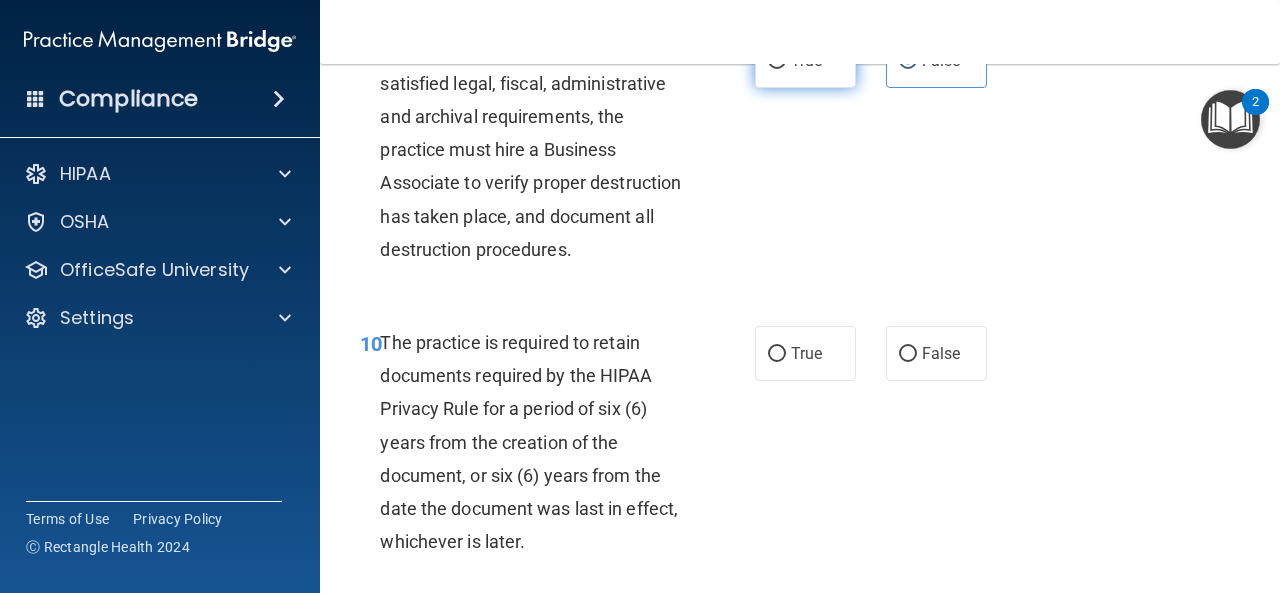 click on "True" at bounding box center [805, 60] 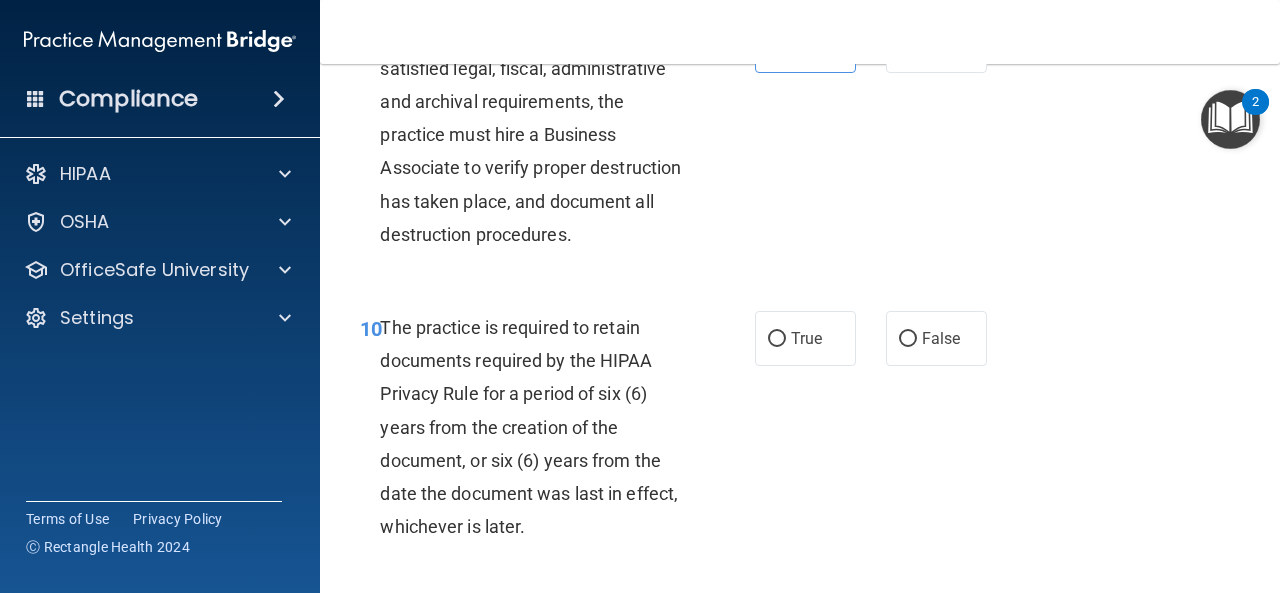 scroll, scrollTop: 2067, scrollLeft: 0, axis: vertical 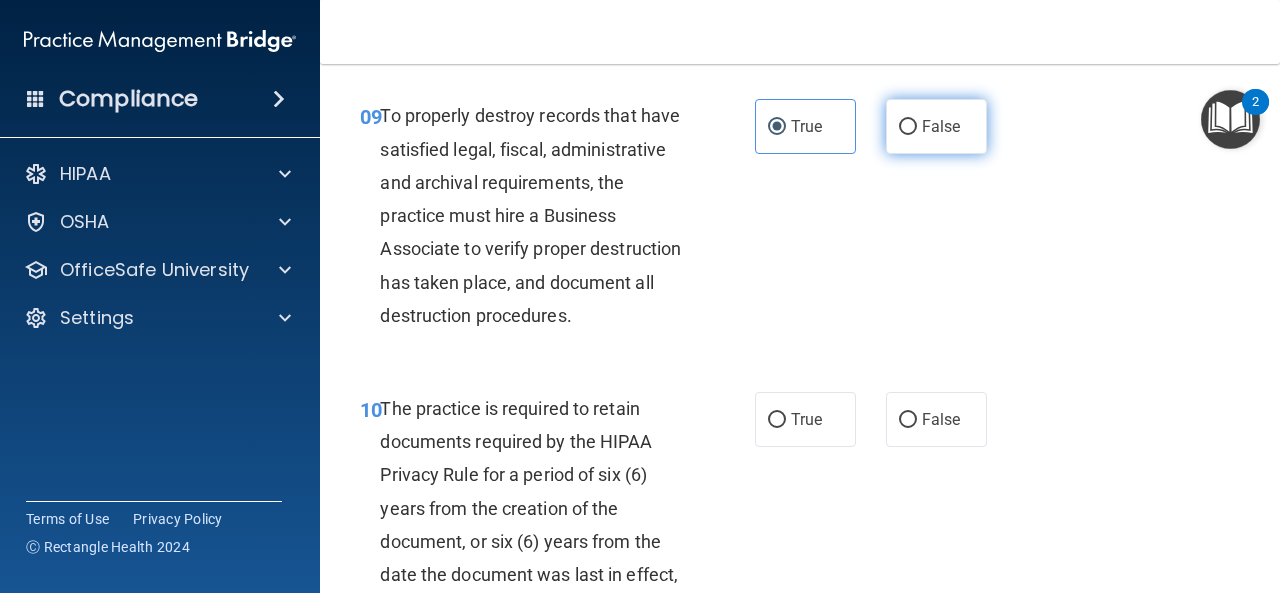 click on "False" at bounding box center [936, 126] 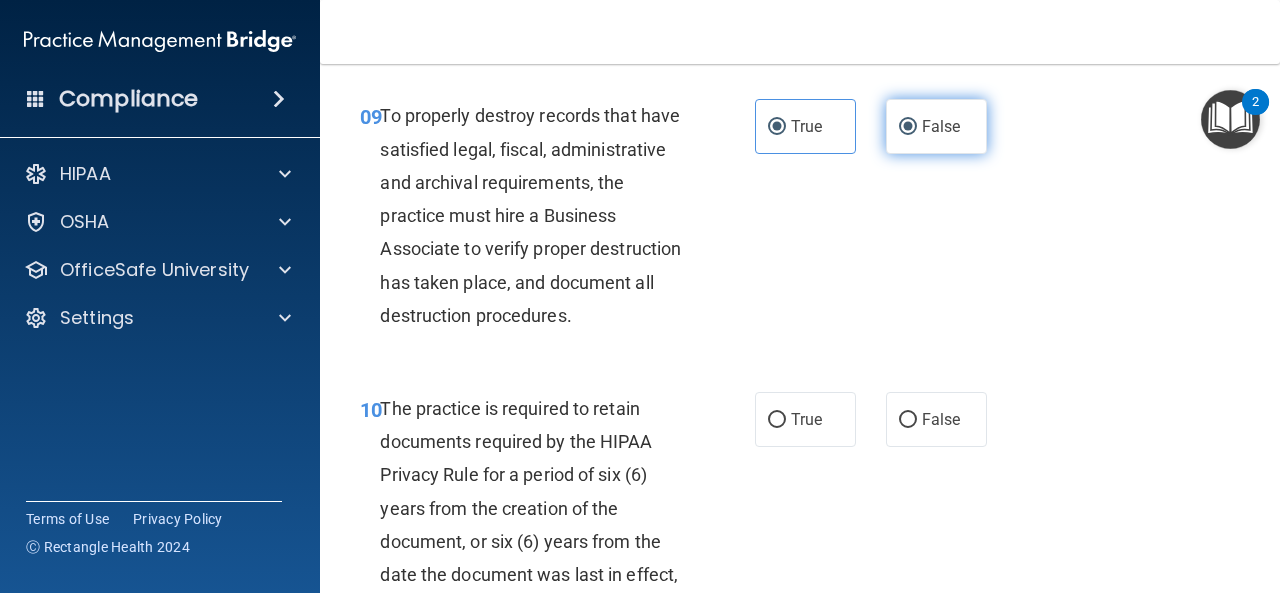 radio on "false" 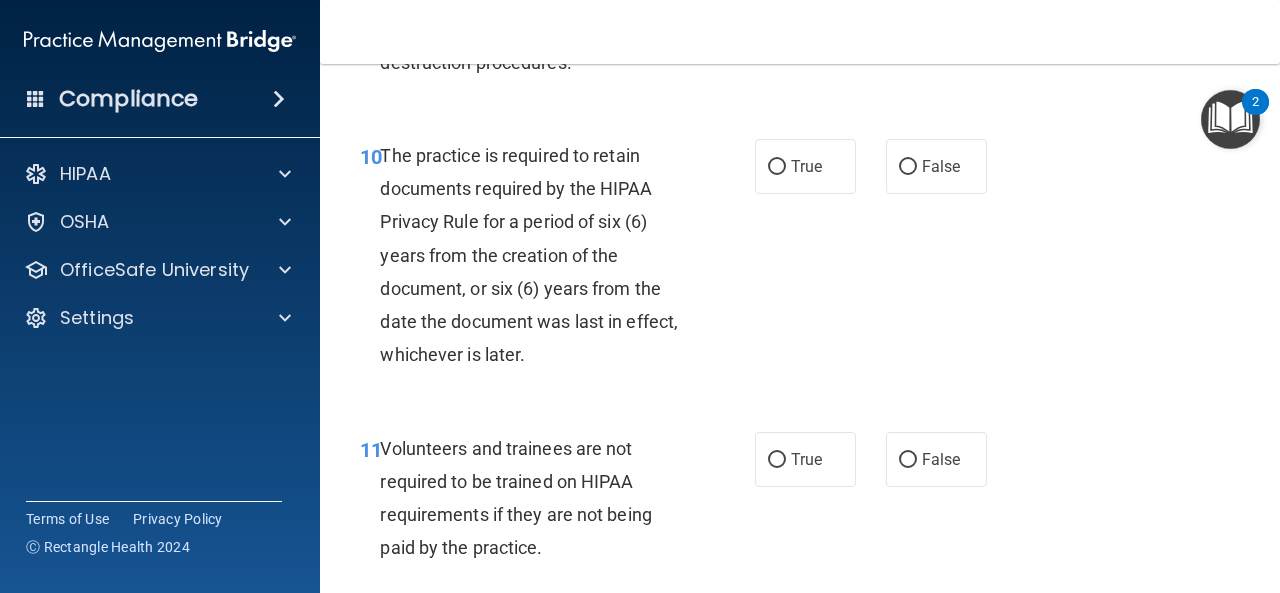 scroll, scrollTop: 2333, scrollLeft: 0, axis: vertical 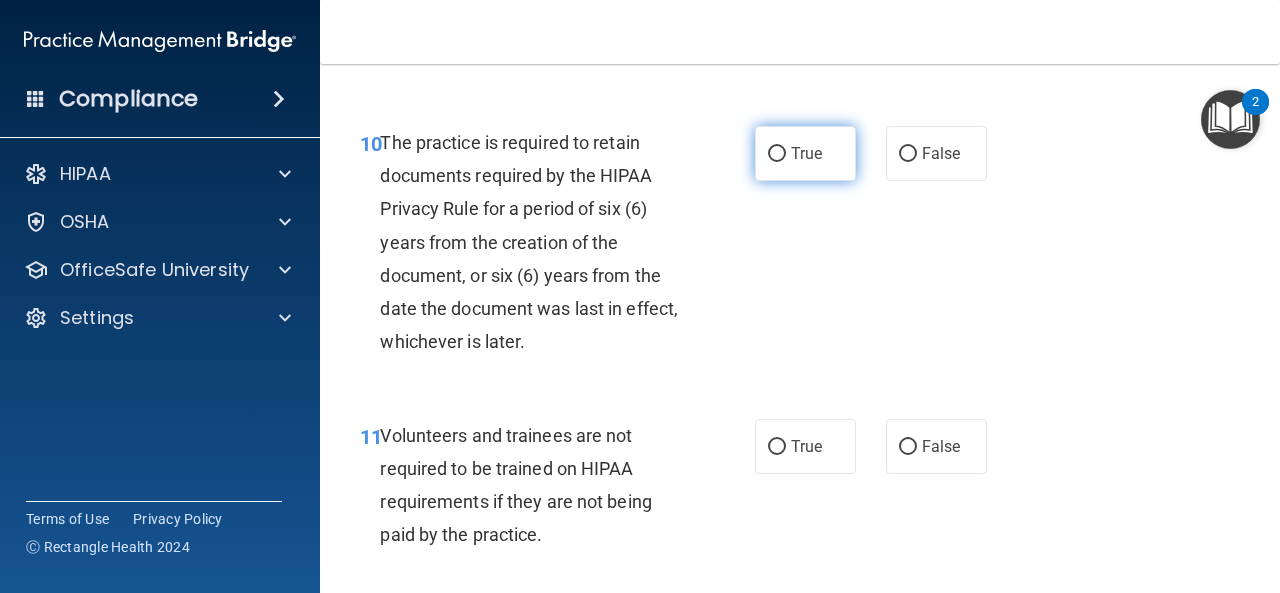 click on "True" at bounding box center [806, 153] 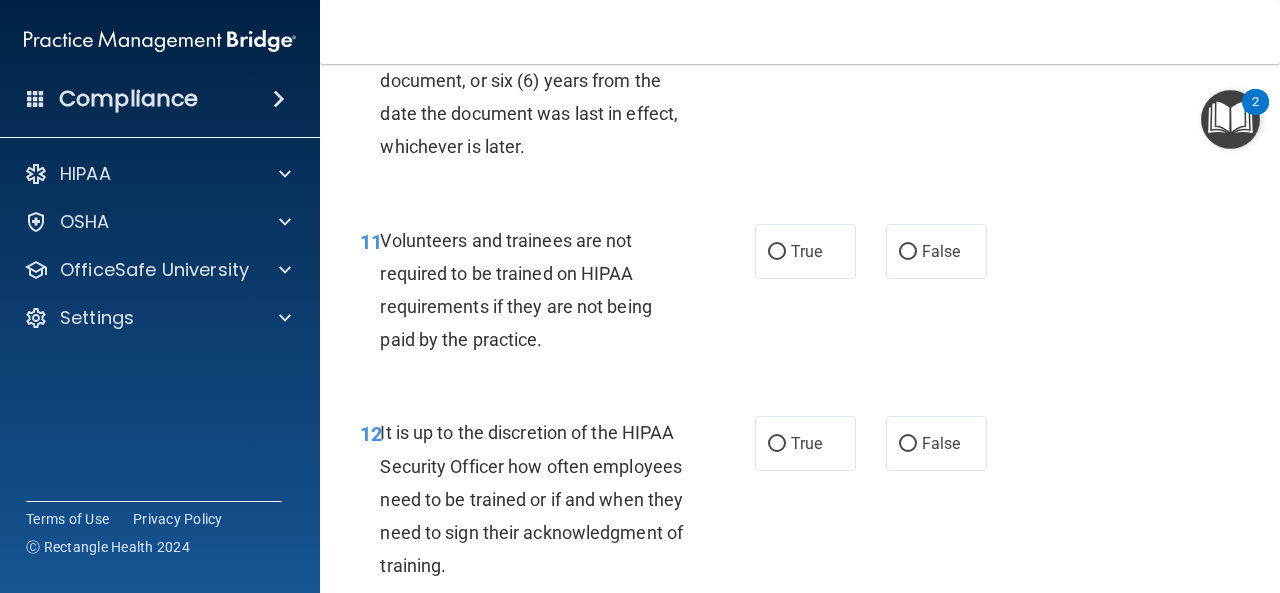 scroll, scrollTop: 2533, scrollLeft: 0, axis: vertical 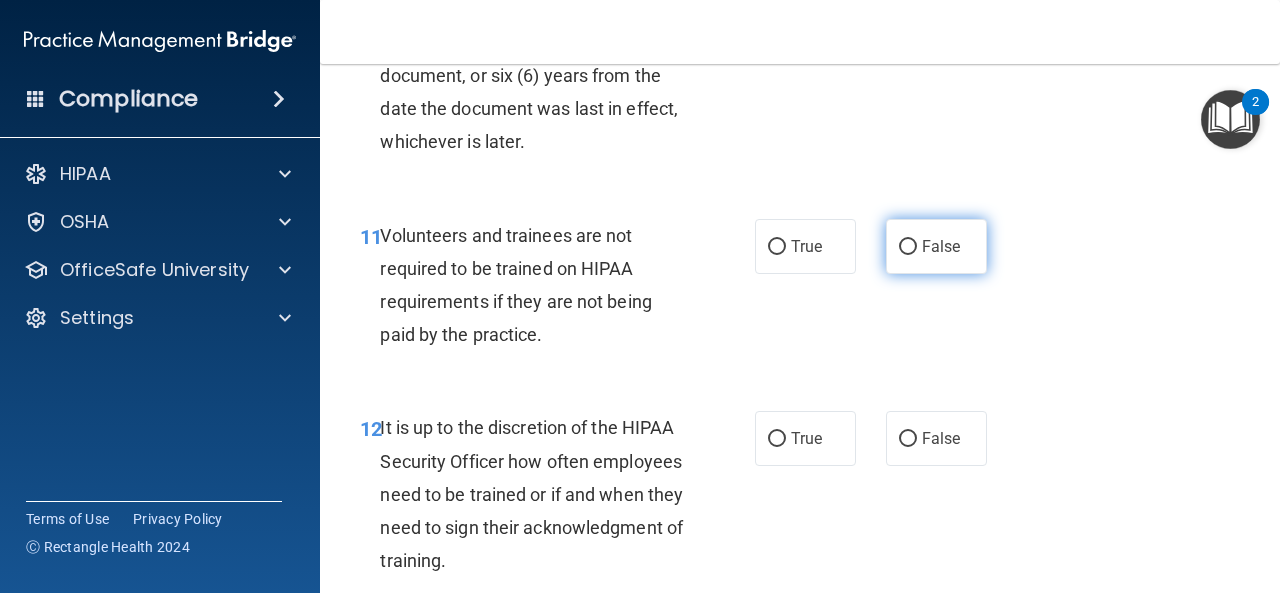 click on "False" at bounding box center (936, 246) 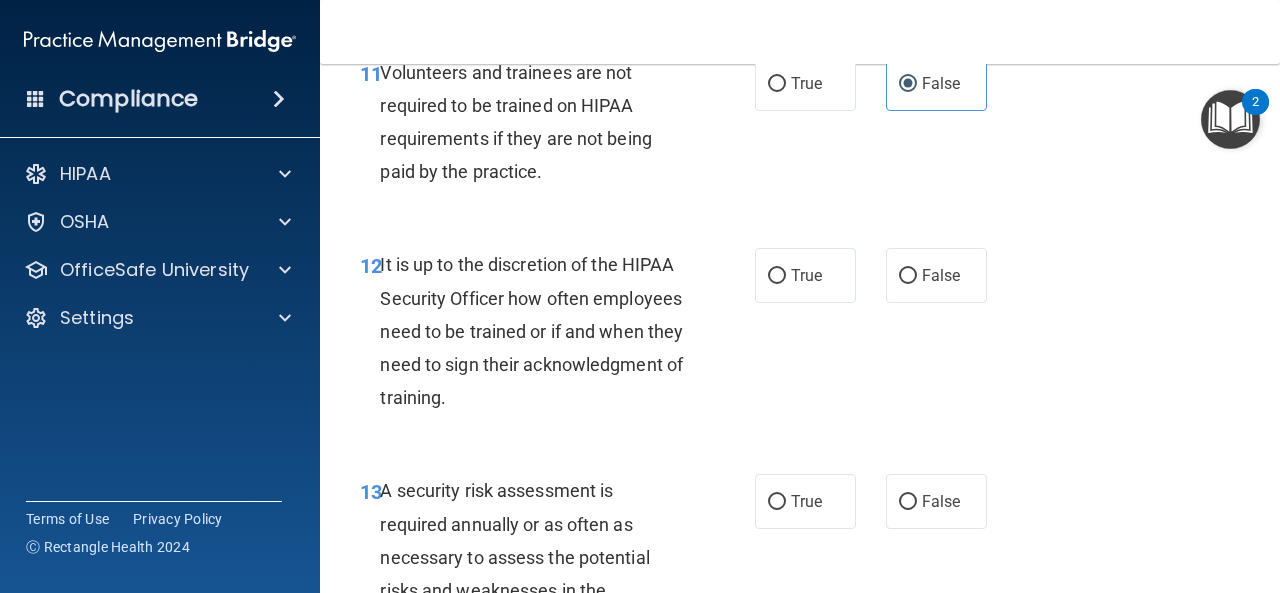 scroll, scrollTop: 2733, scrollLeft: 0, axis: vertical 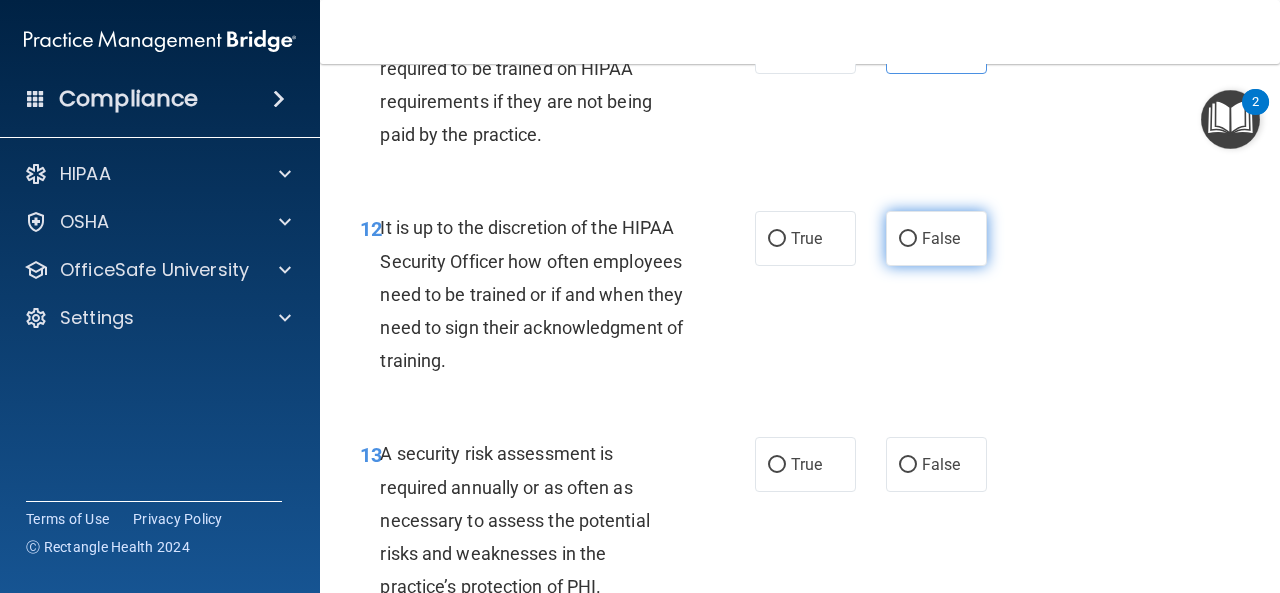 click on "False" at bounding box center [908, 239] 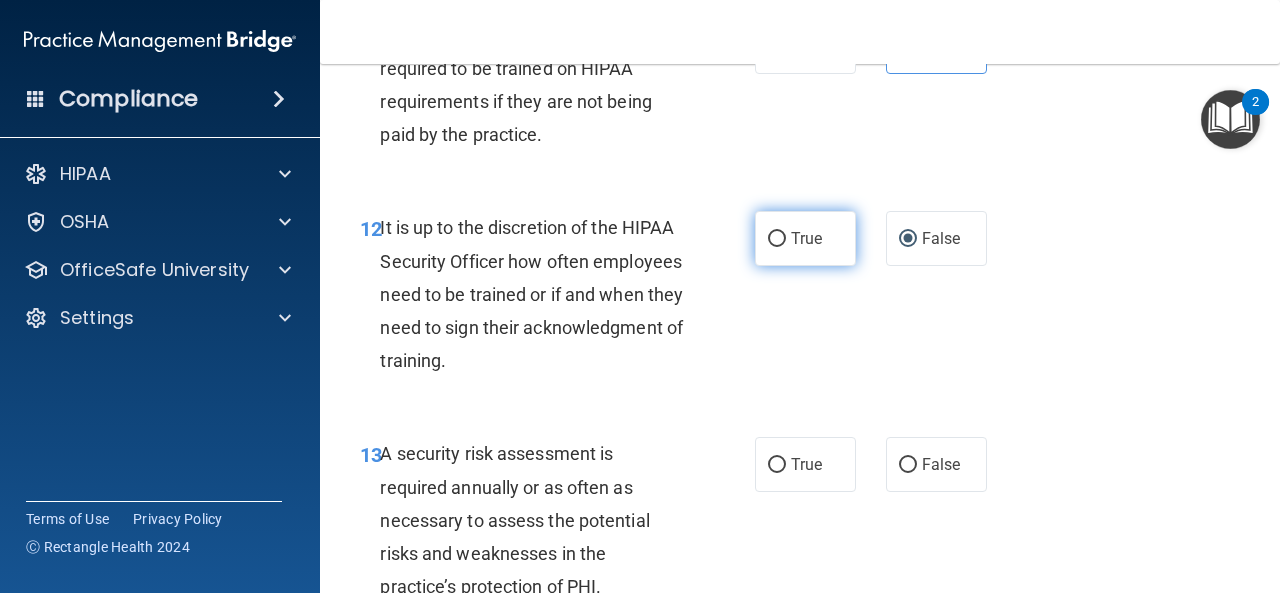click on "True" at bounding box center (805, 238) 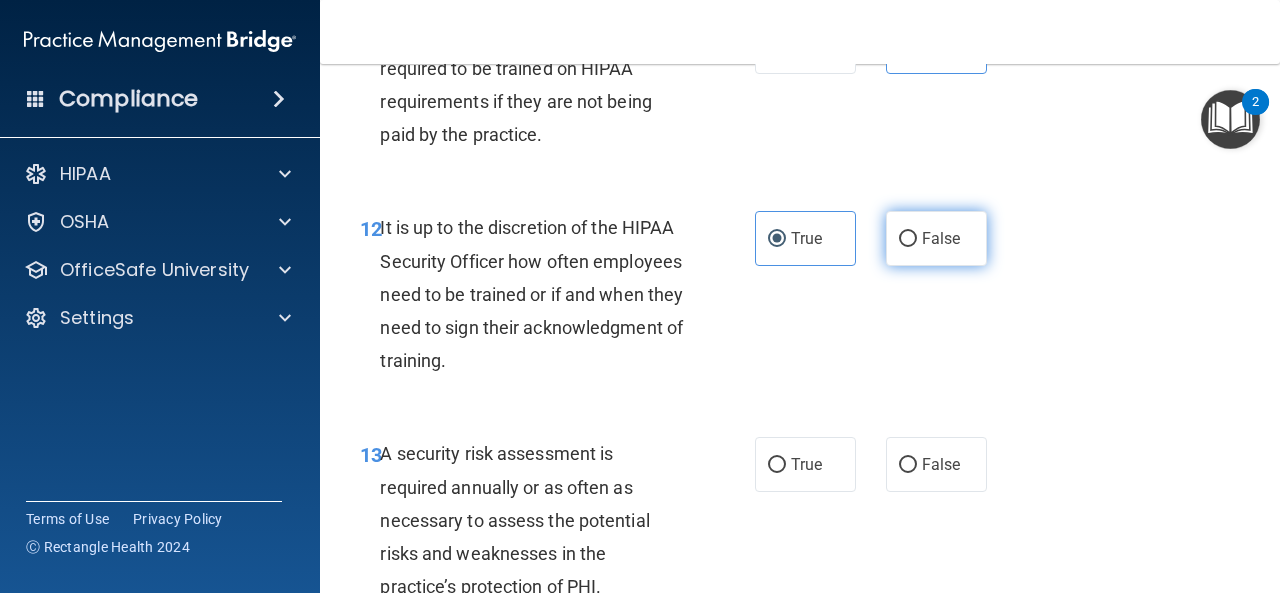 click on "False" at bounding box center [941, 238] 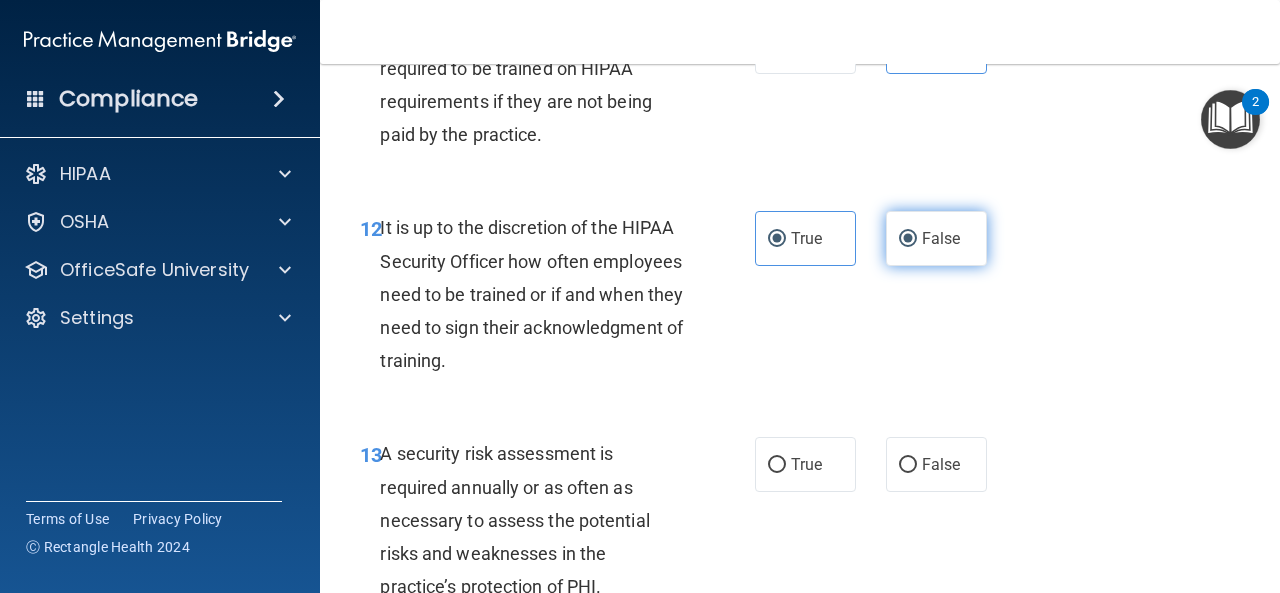 radio on "false" 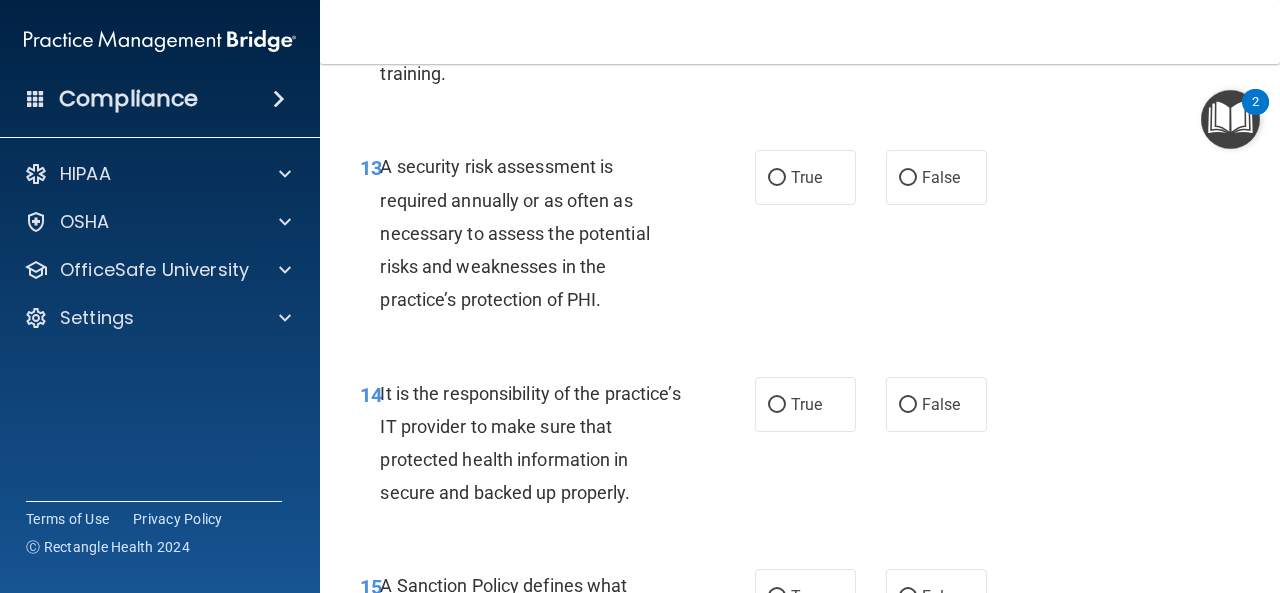 scroll, scrollTop: 3100, scrollLeft: 0, axis: vertical 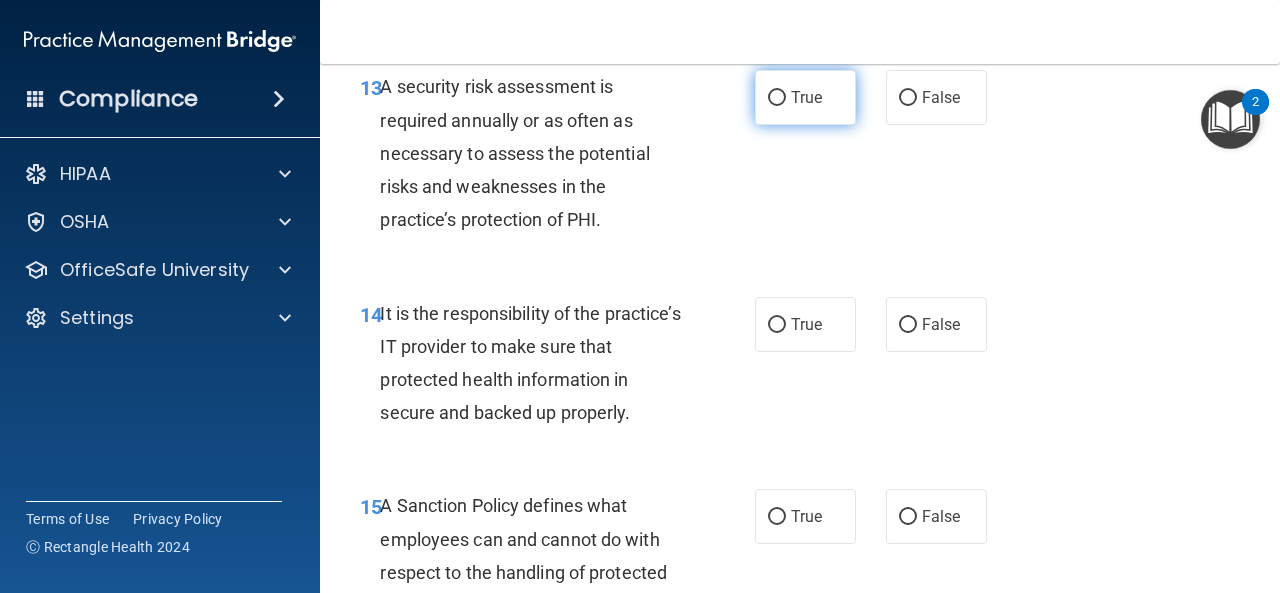 click on "True" at bounding box center [806, 97] 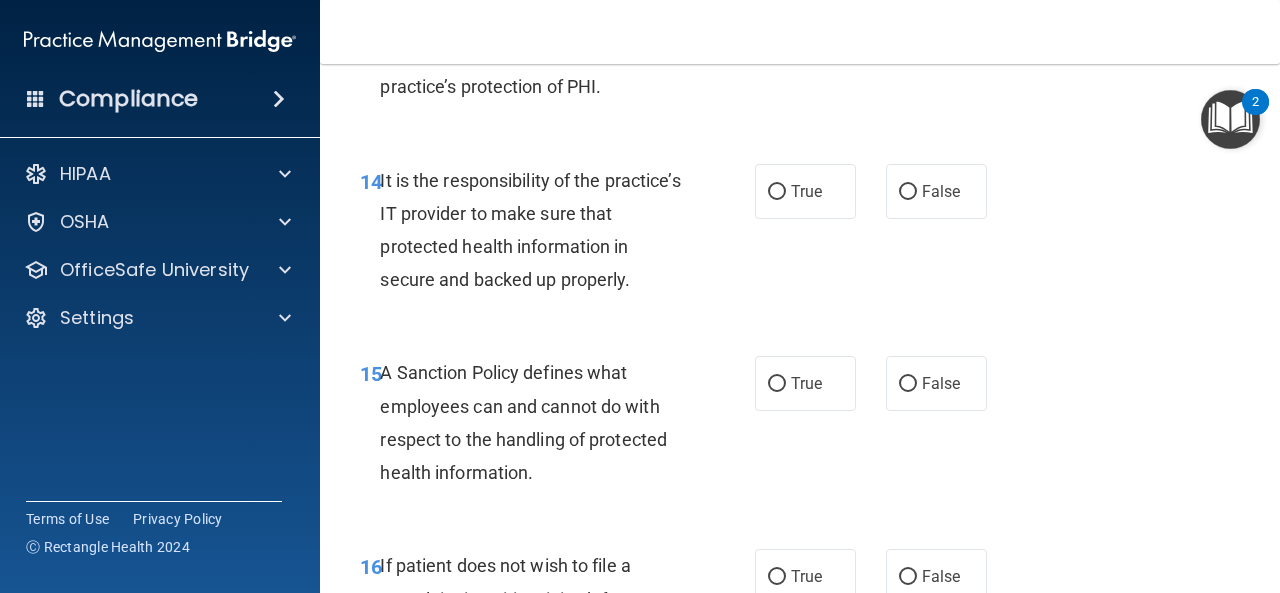 scroll, scrollTop: 3267, scrollLeft: 0, axis: vertical 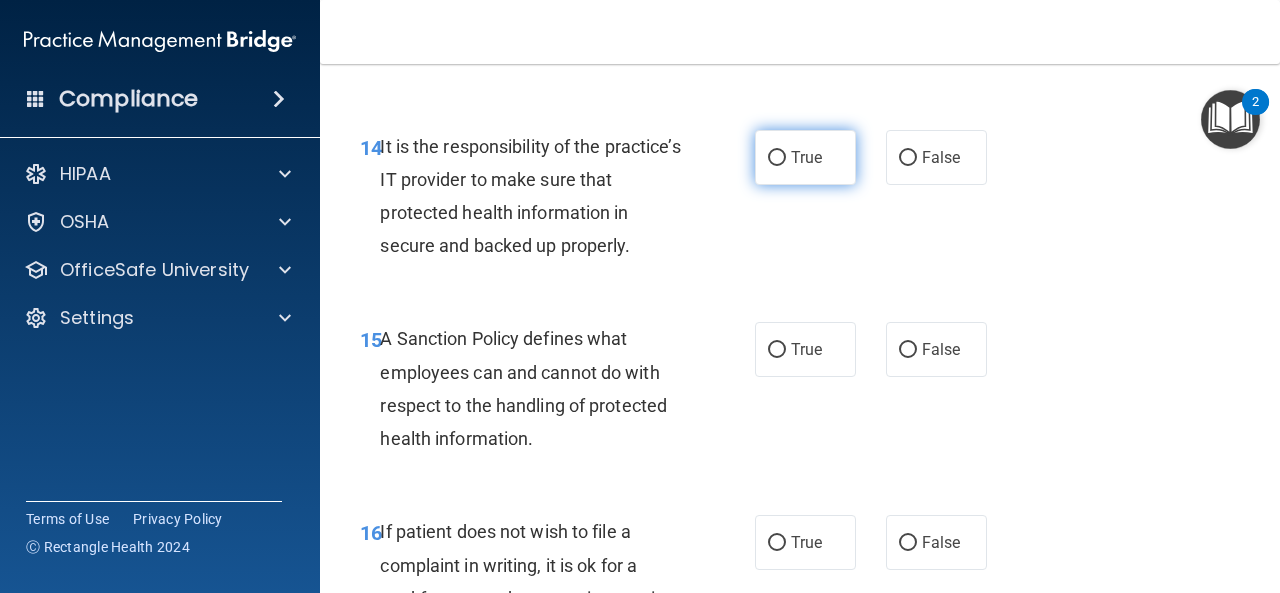 click on "True" at bounding box center (806, 157) 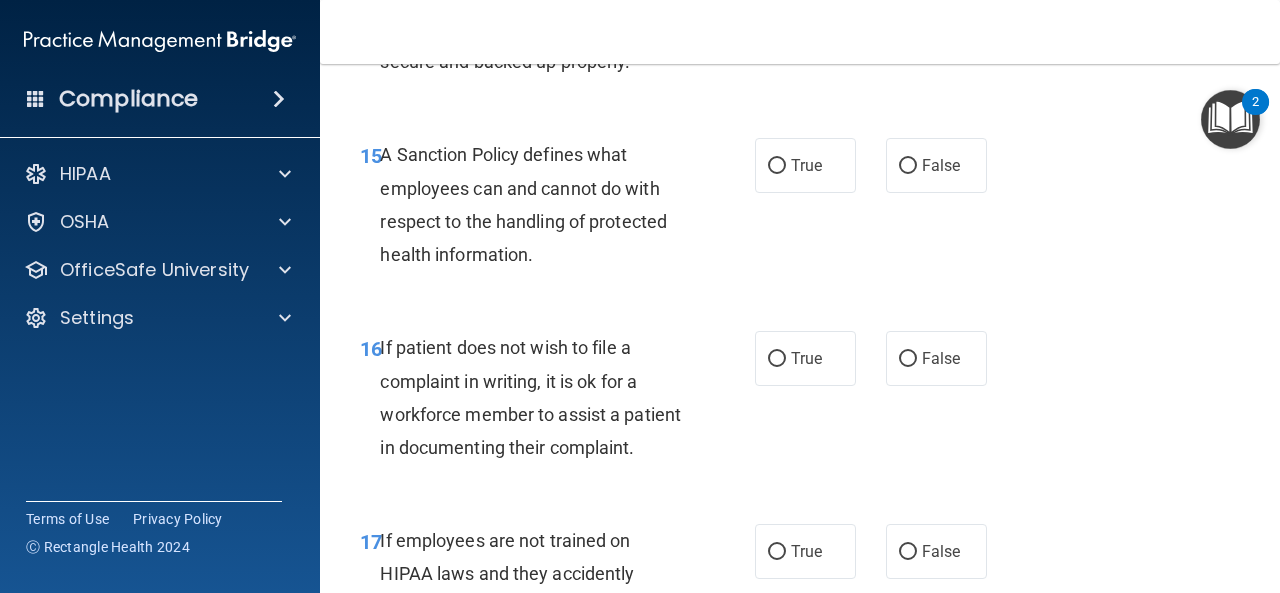 scroll, scrollTop: 3467, scrollLeft: 0, axis: vertical 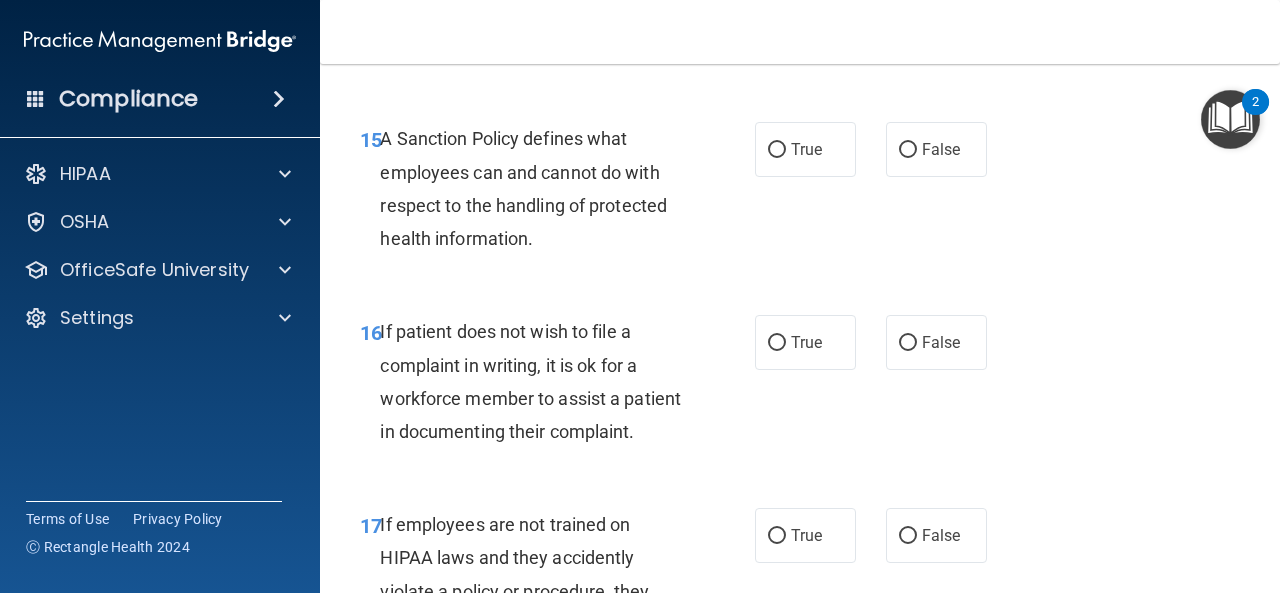 click on "True" at bounding box center (805, 149) 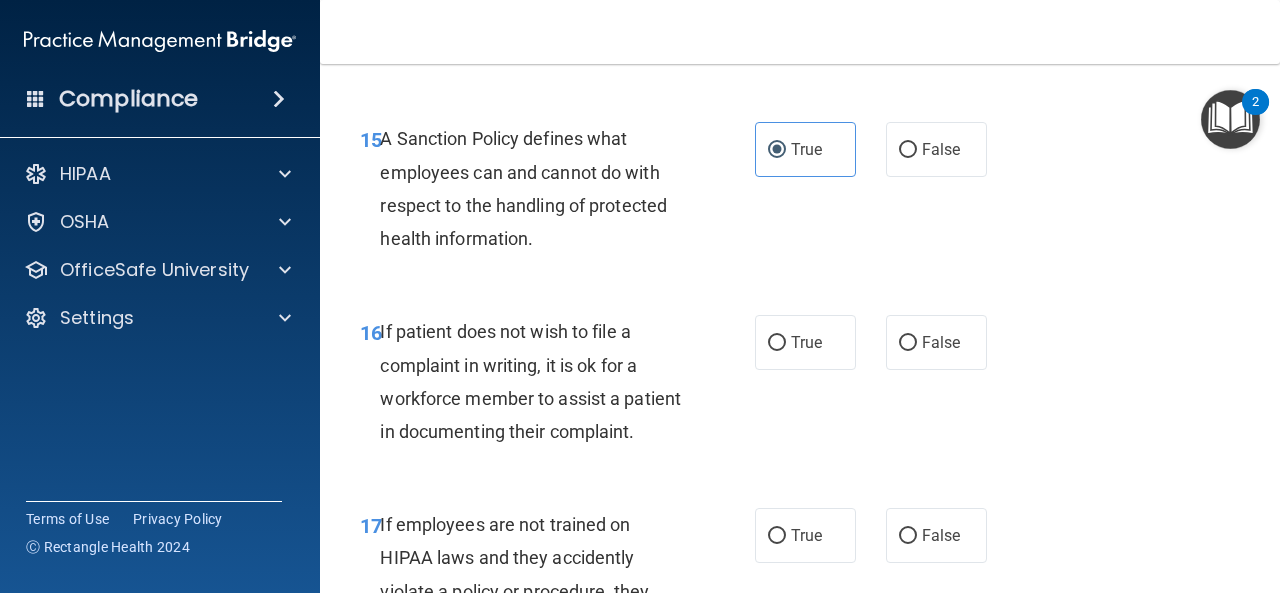scroll, scrollTop: 3500, scrollLeft: 0, axis: vertical 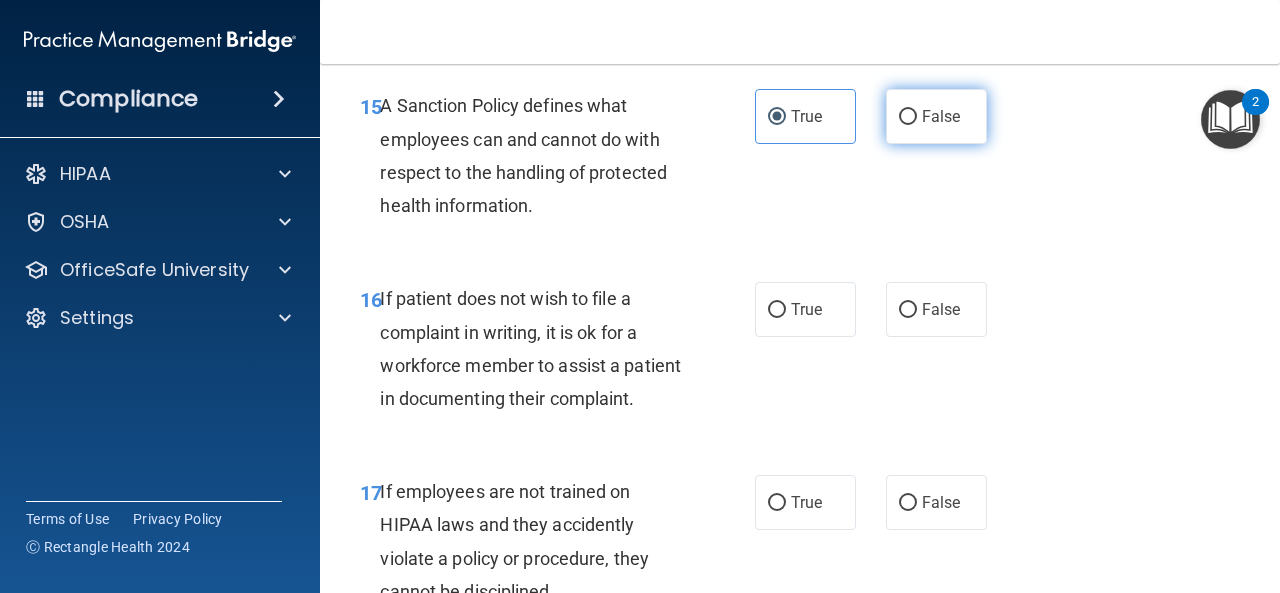 click on "False" at bounding box center (936, 116) 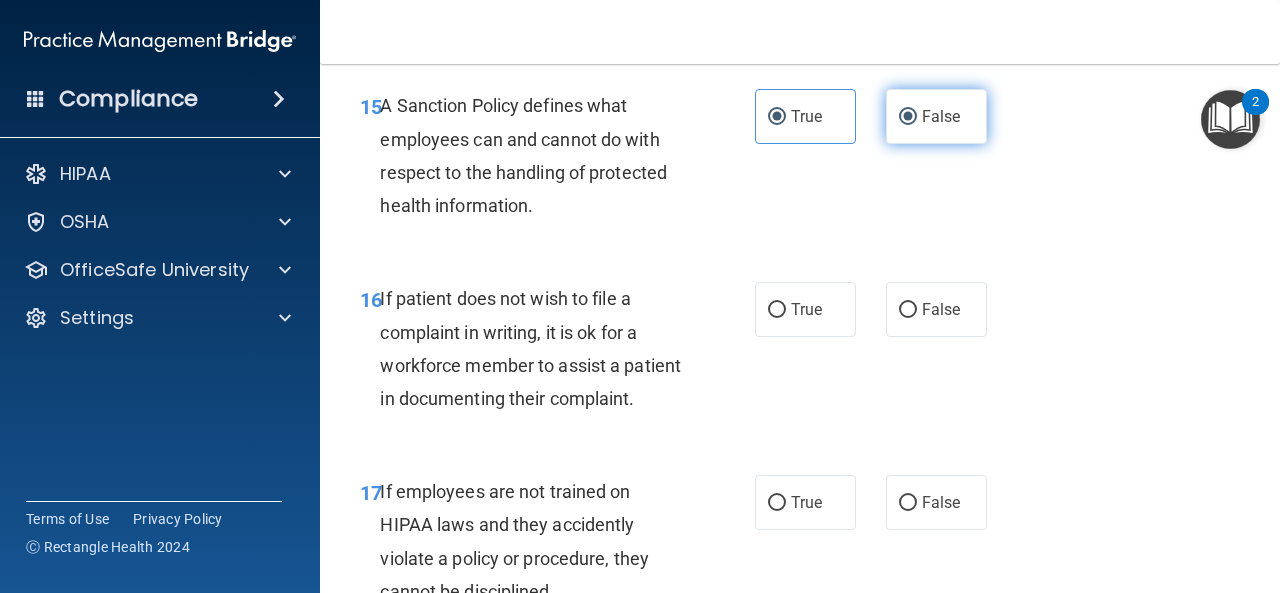 radio on "false" 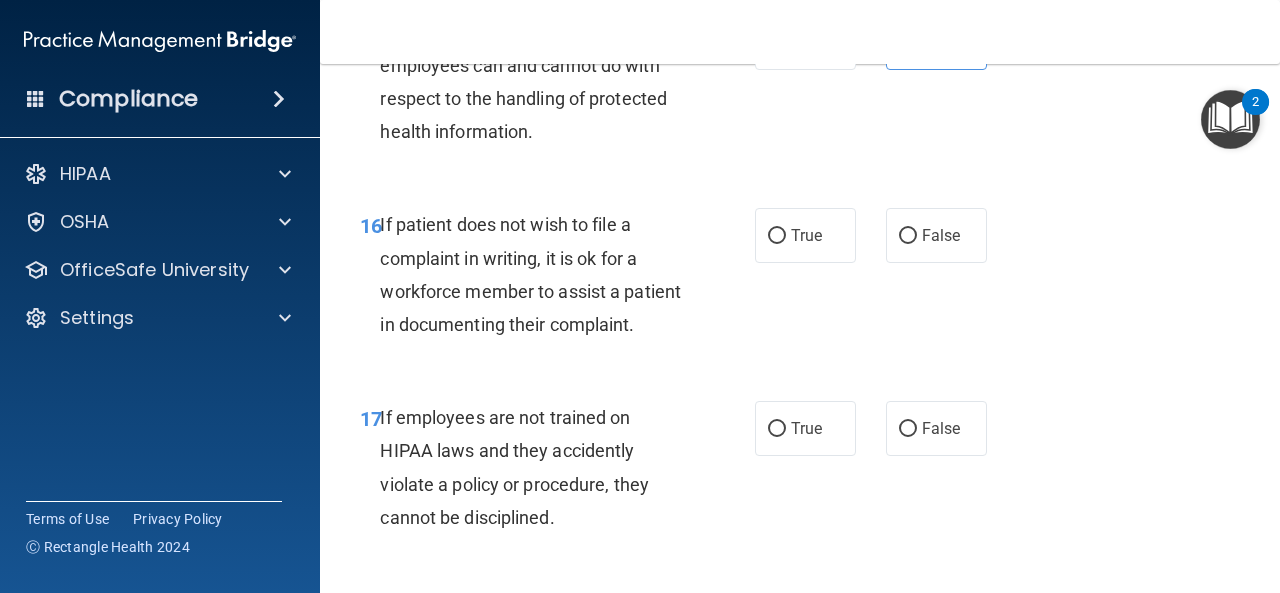 scroll, scrollTop: 3633, scrollLeft: 0, axis: vertical 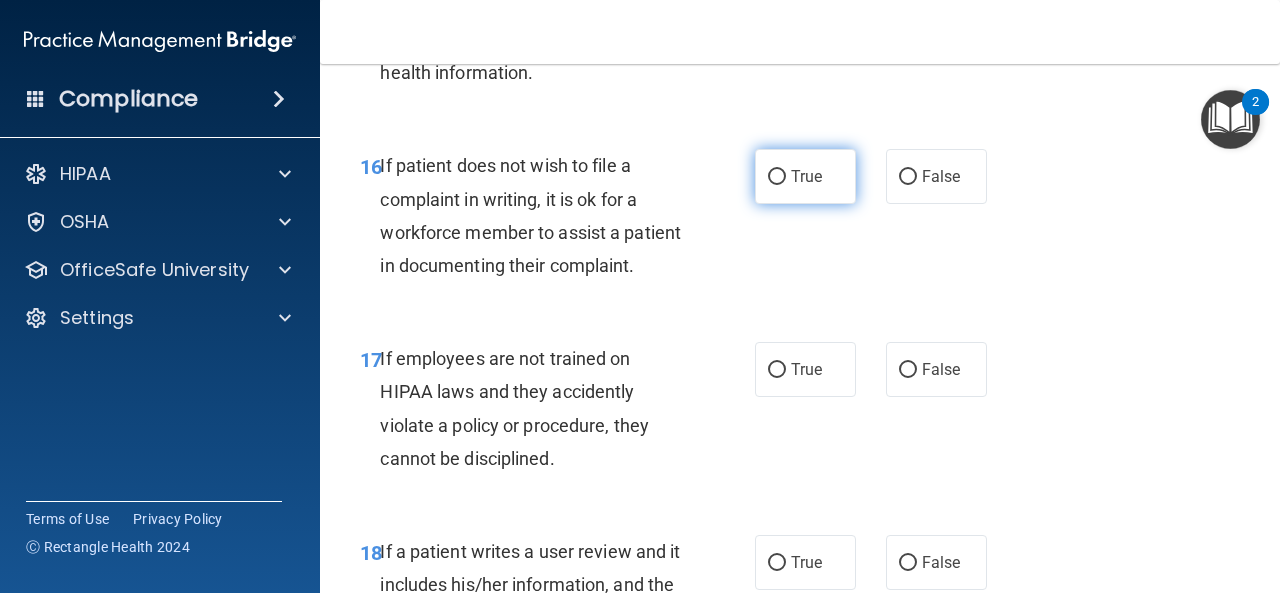 click on "True" at bounding box center (805, 176) 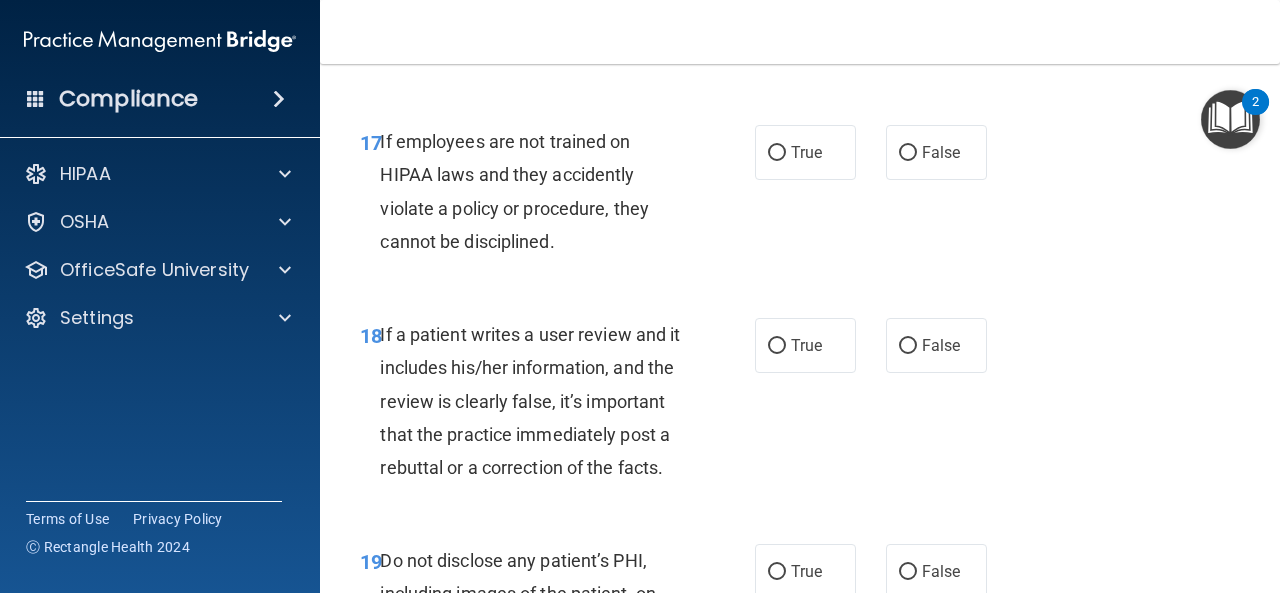 scroll, scrollTop: 3867, scrollLeft: 0, axis: vertical 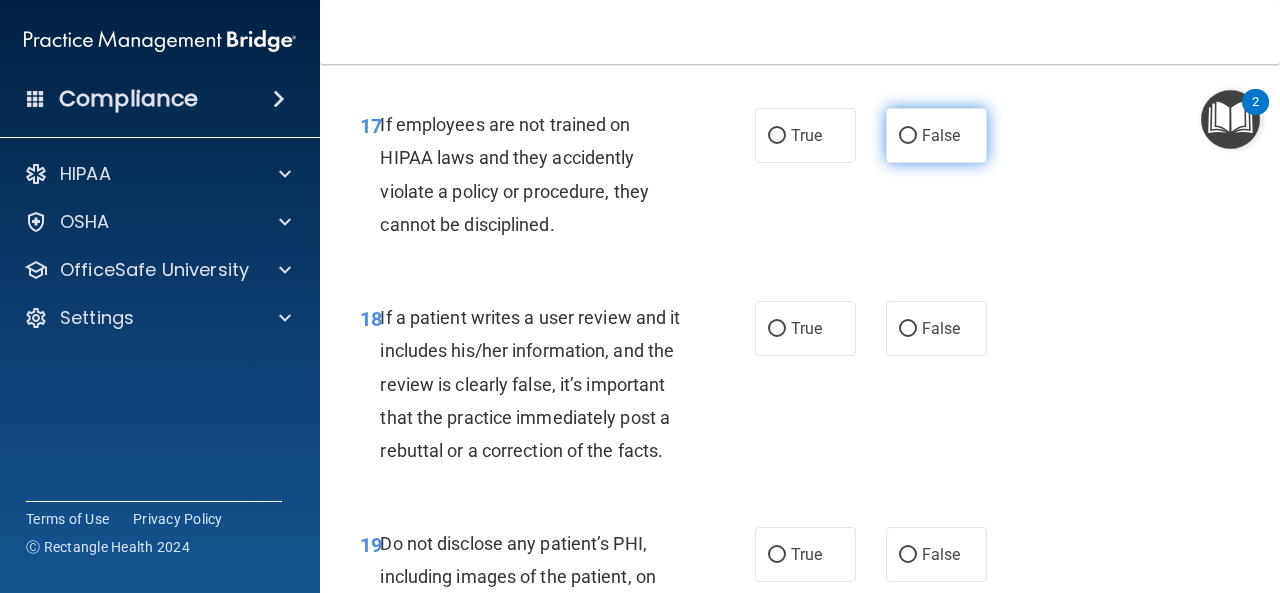click on "False" at bounding box center [936, 135] 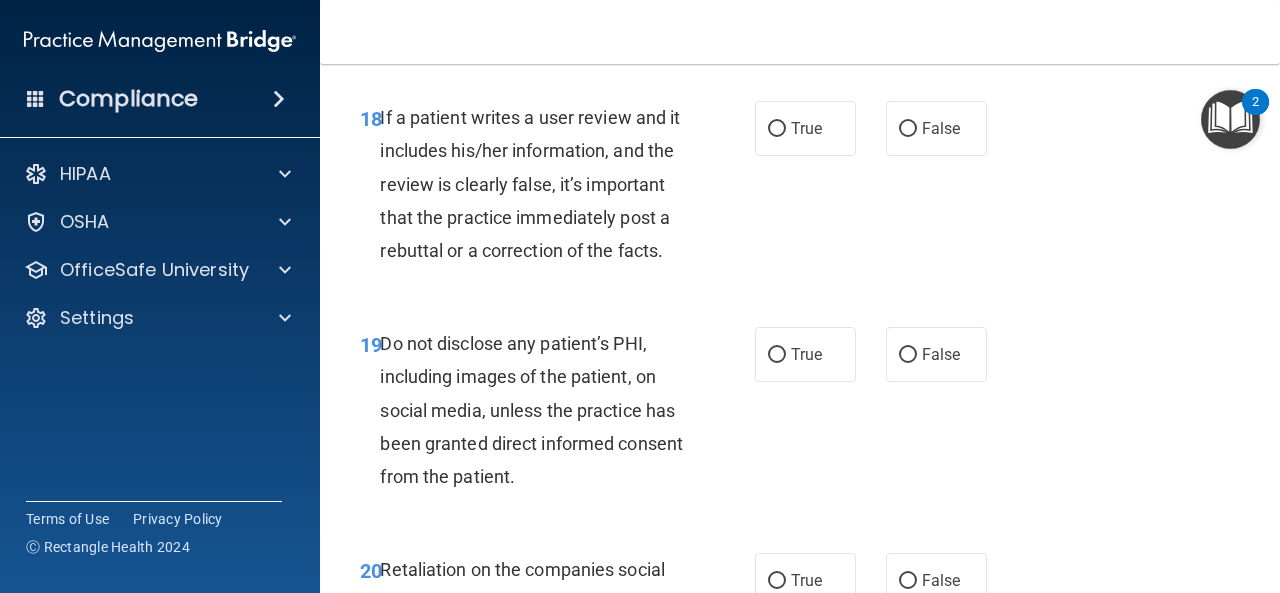 scroll, scrollTop: 4100, scrollLeft: 0, axis: vertical 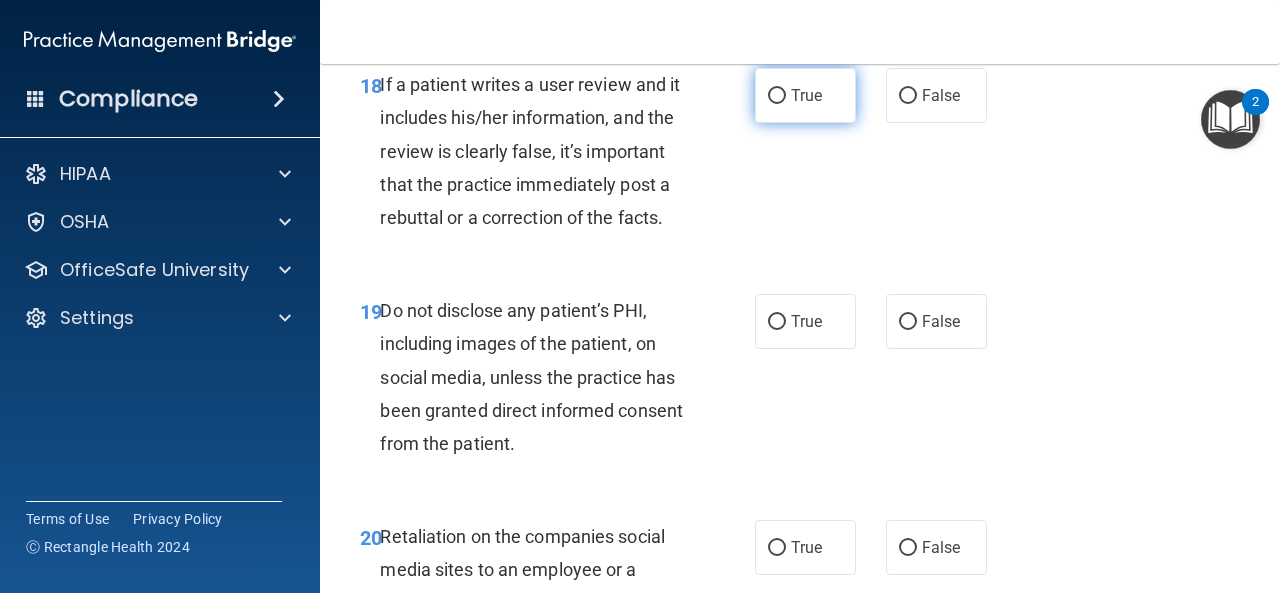 click on "True" at bounding box center (777, 96) 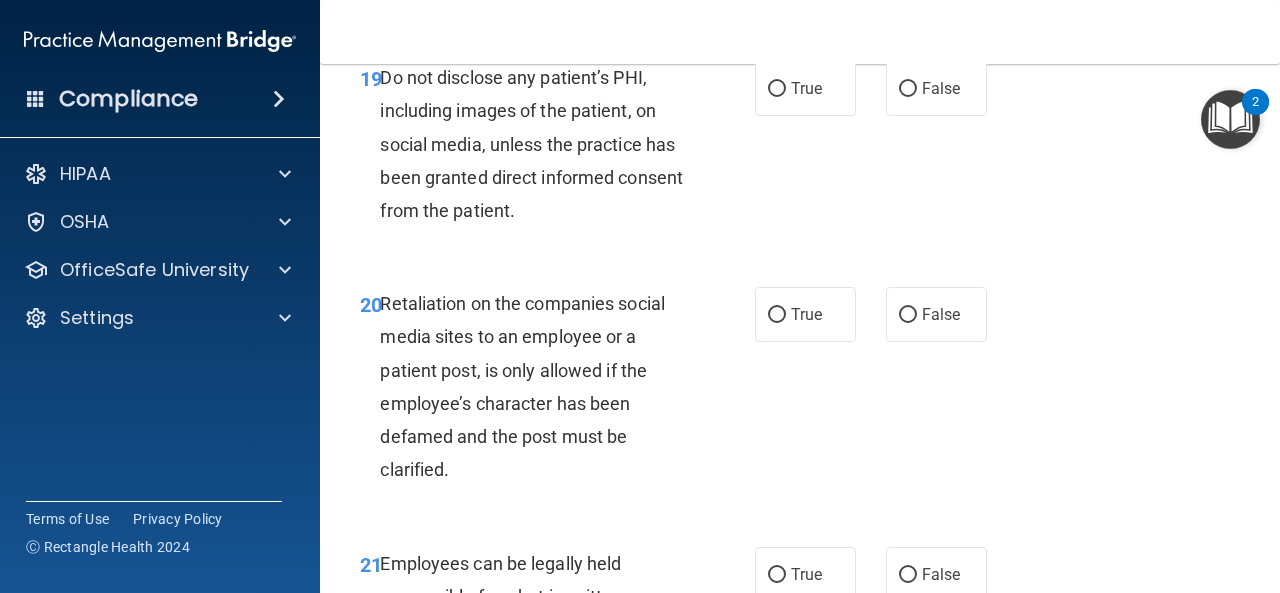 scroll, scrollTop: 4367, scrollLeft: 0, axis: vertical 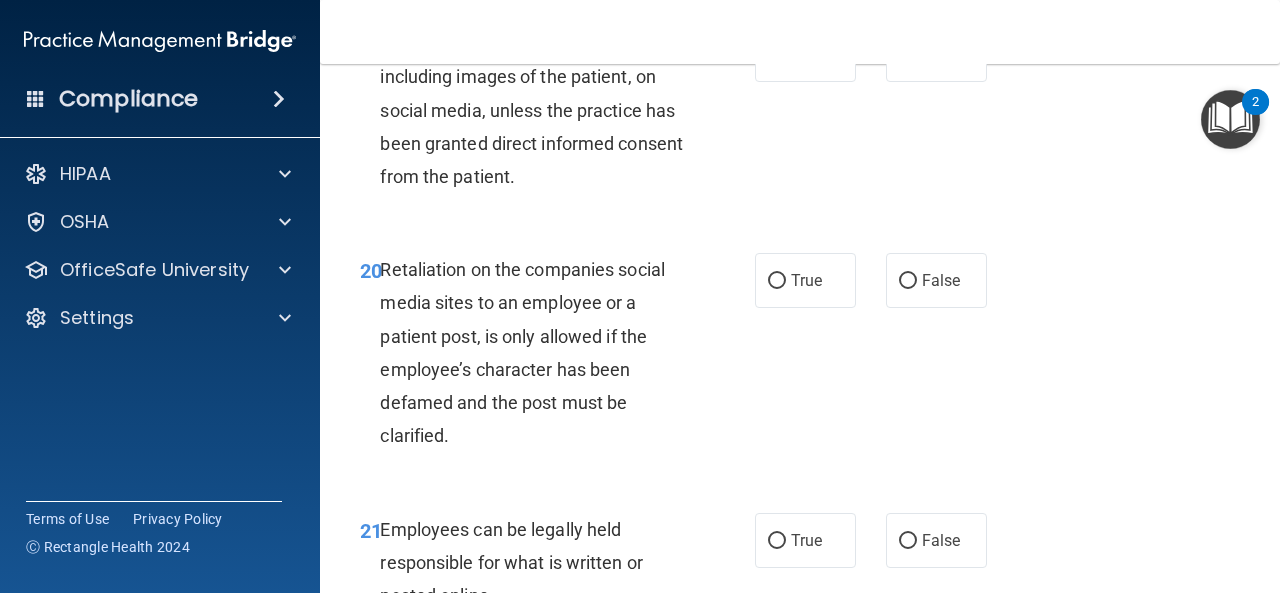 click on "True" at bounding box center (805, 54) 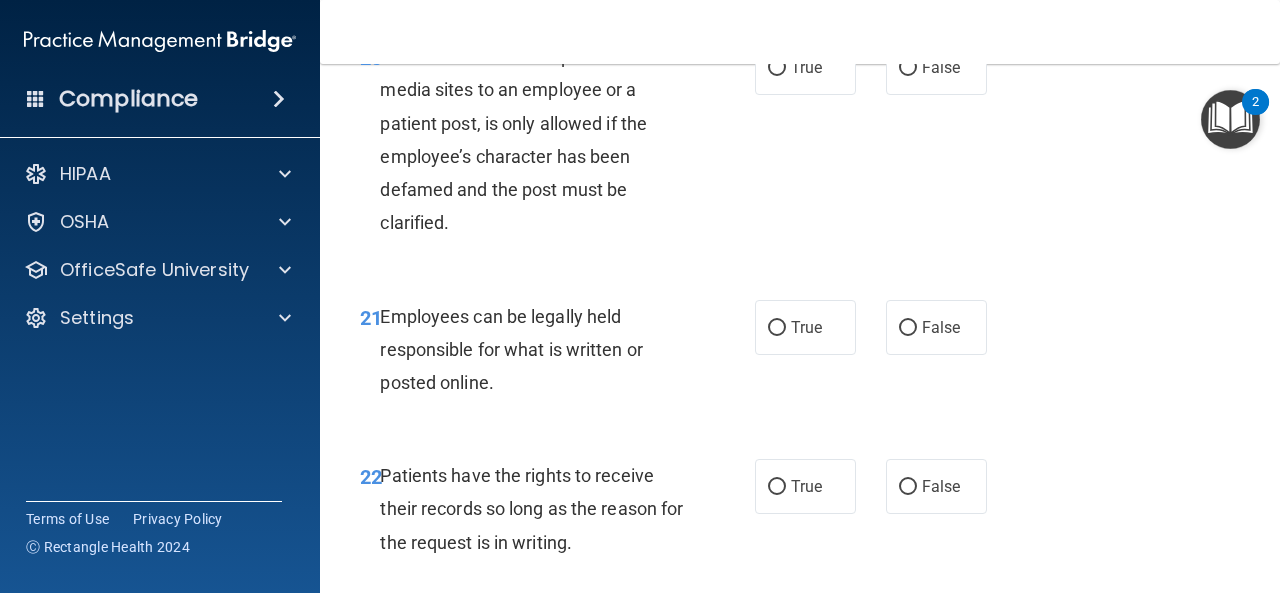 scroll, scrollTop: 4600, scrollLeft: 0, axis: vertical 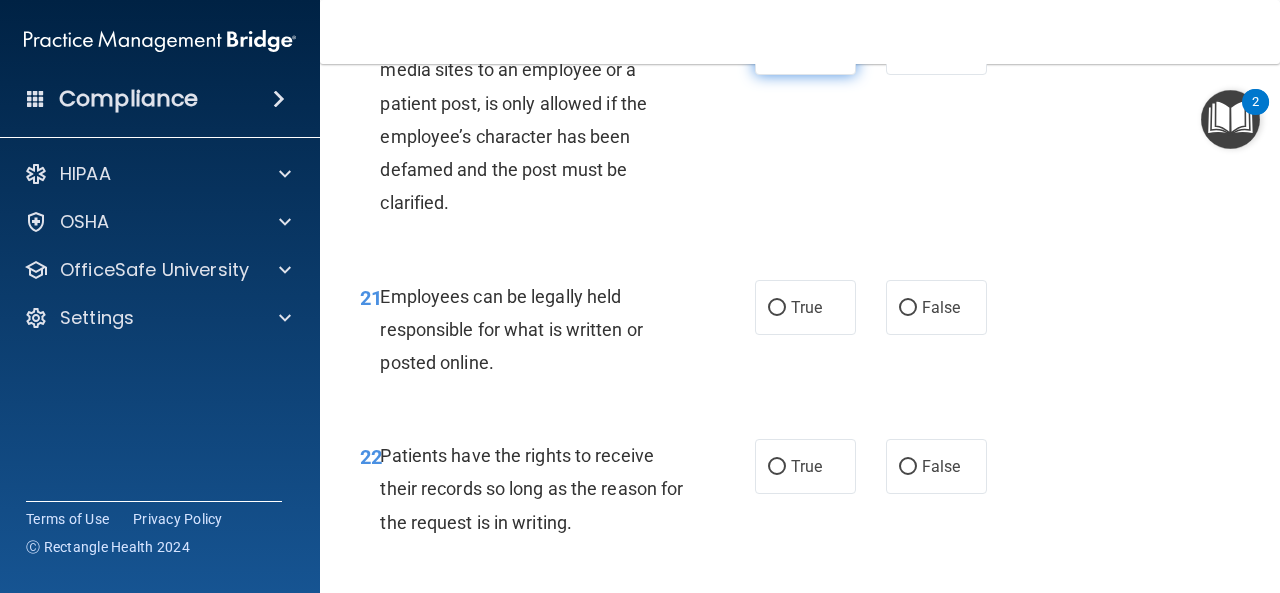 click on "True" at bounding box center [805, 47] 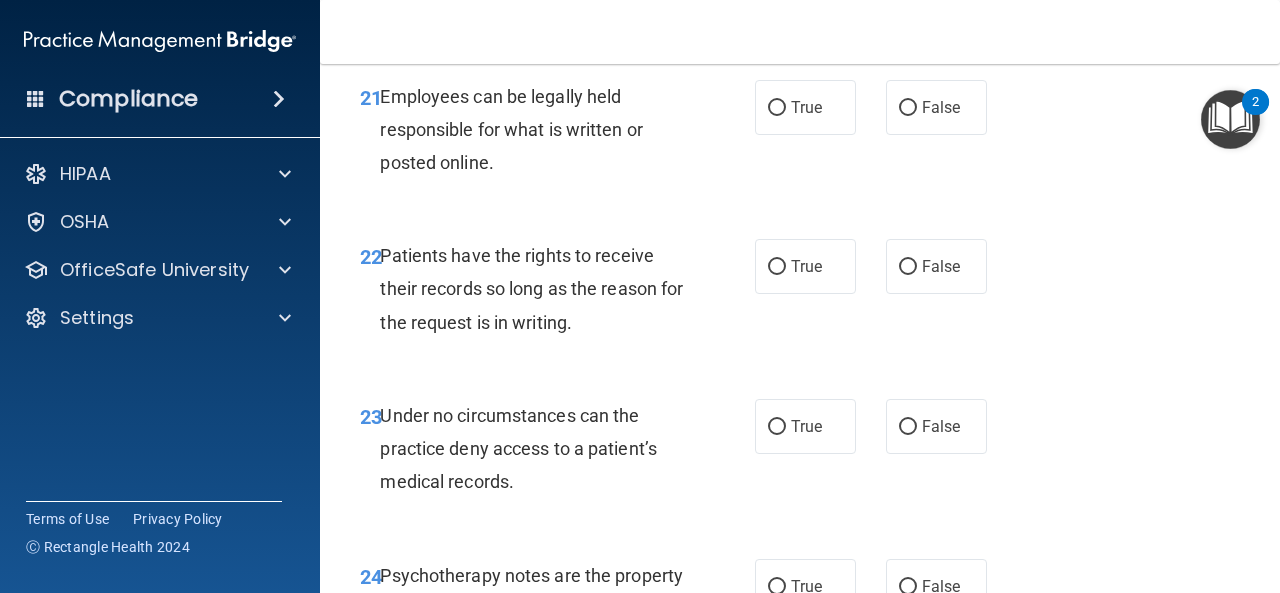 scroll, scrollTop: 4833, scrollLeft: 0, axis: vertical 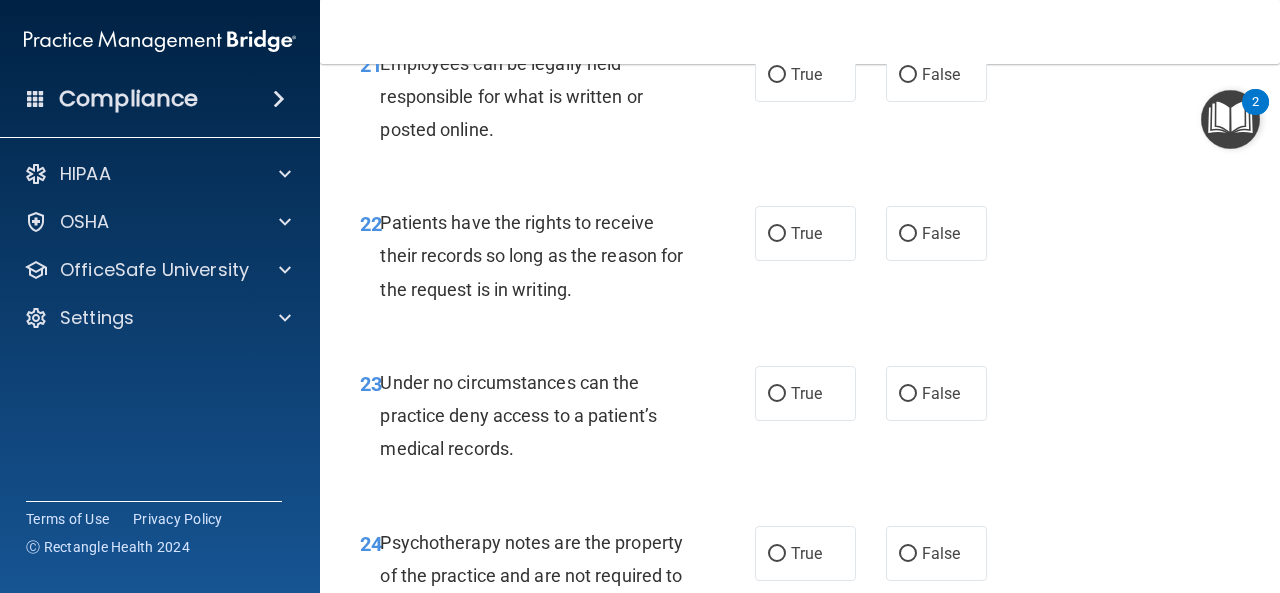 click on "True" at bounding box center (805, 74) 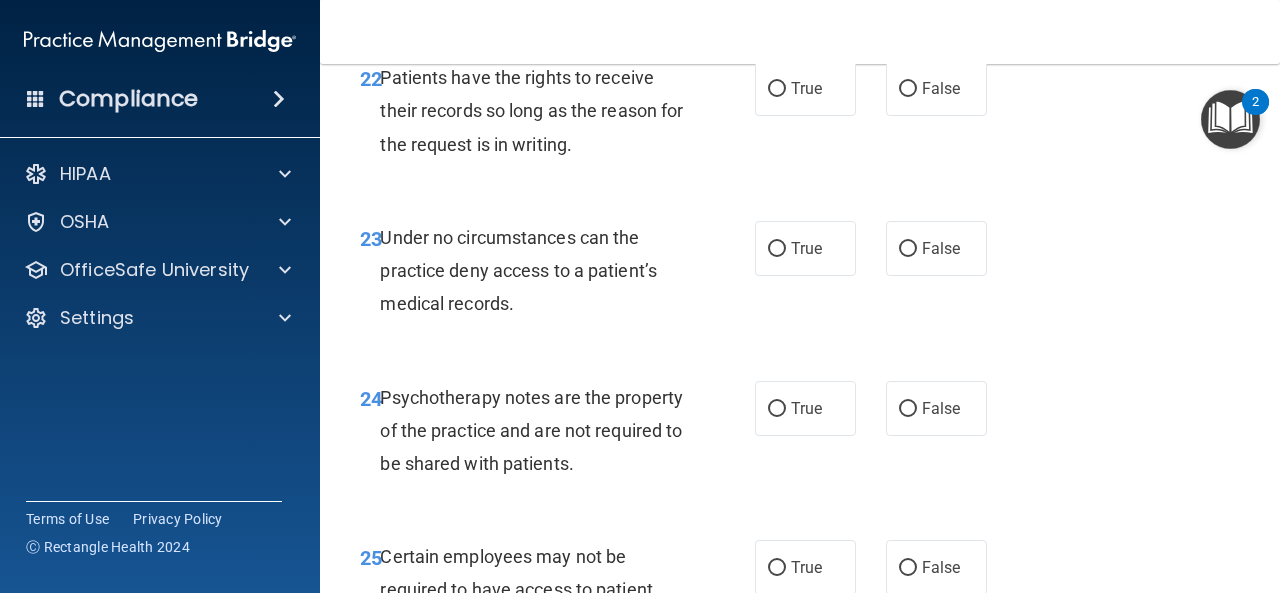 scroll, scrollTop: 5000, scrollLeft: 0, axis: vertical 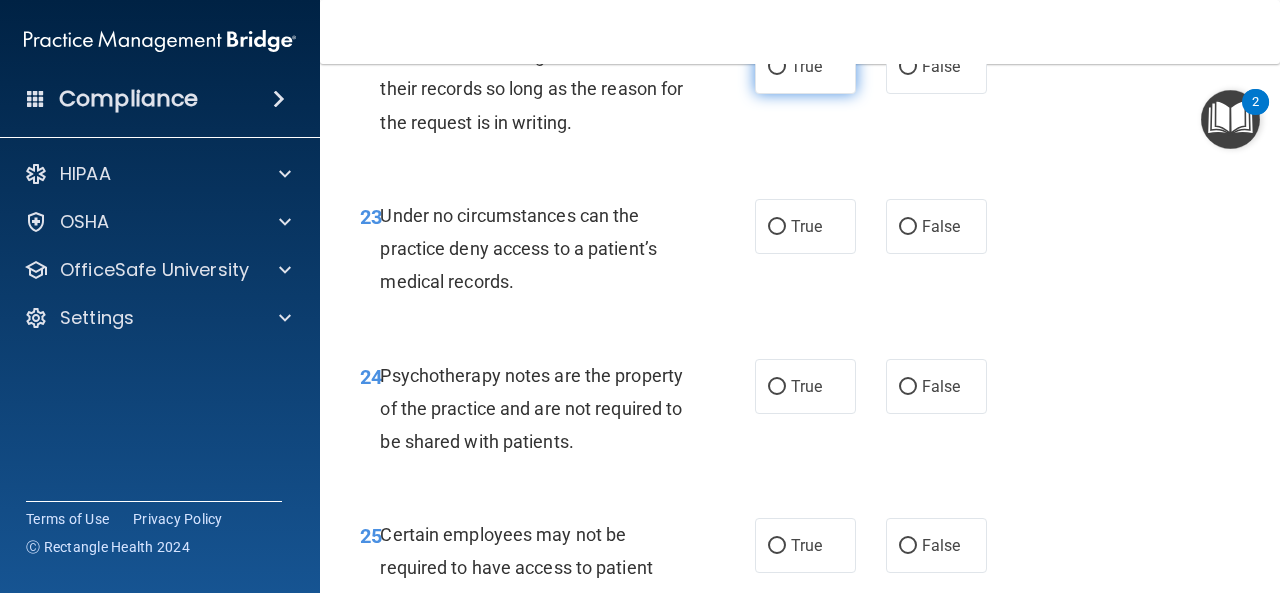 click on "True" at bounding box center [806, 66] 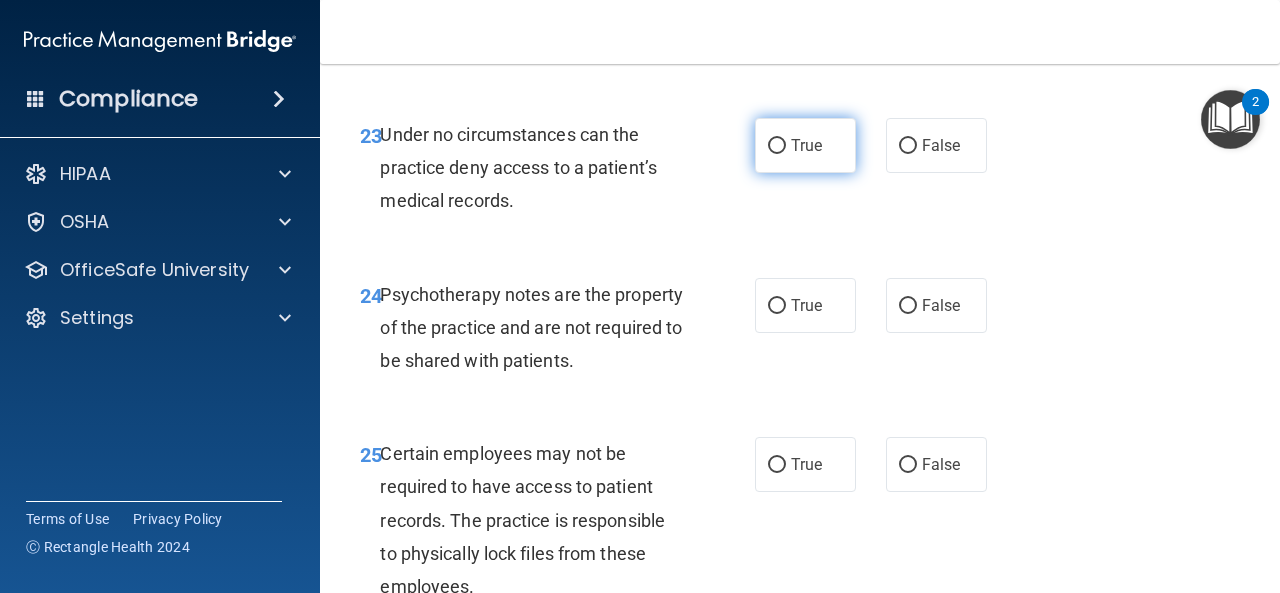 scroll, scrollTop: 5067, scrollLeft: 0, axis: vertical 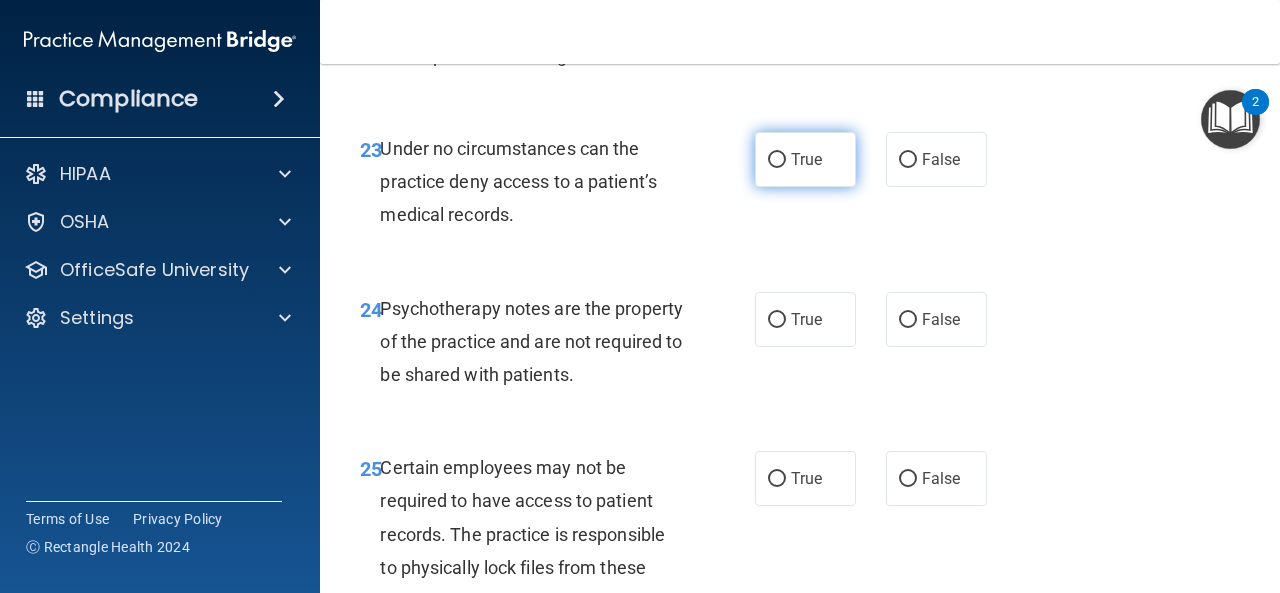 click on "True" at bounding box center [805, 159] 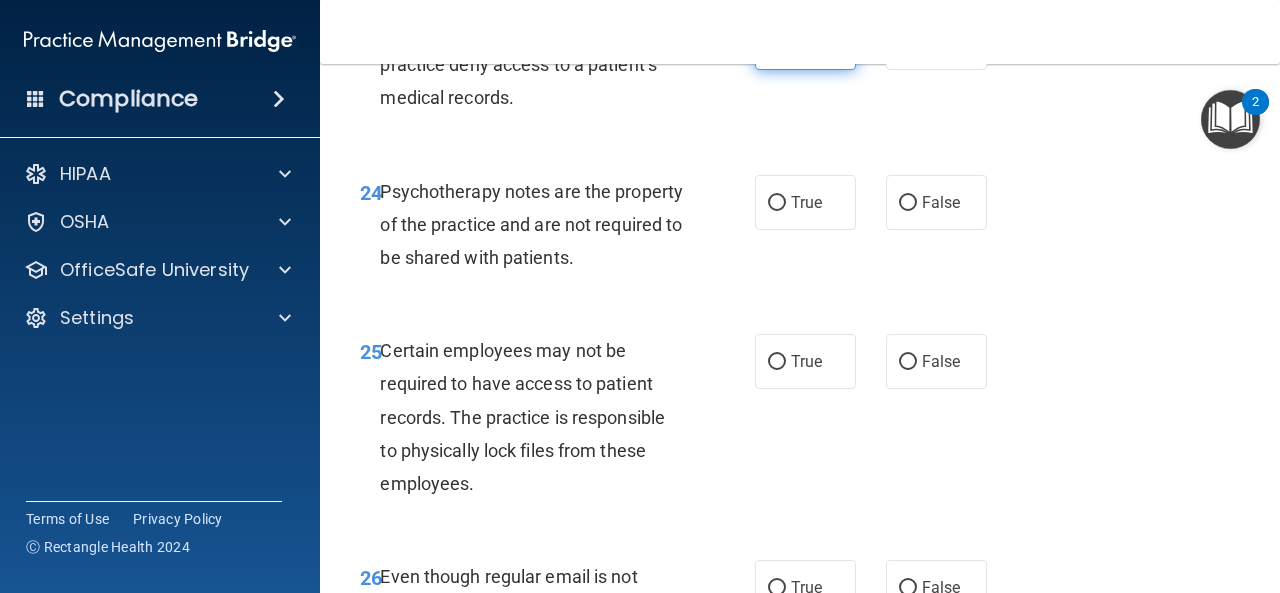 scroll, scrollTop: 5200, scrollLeft: 0, axis: vertical 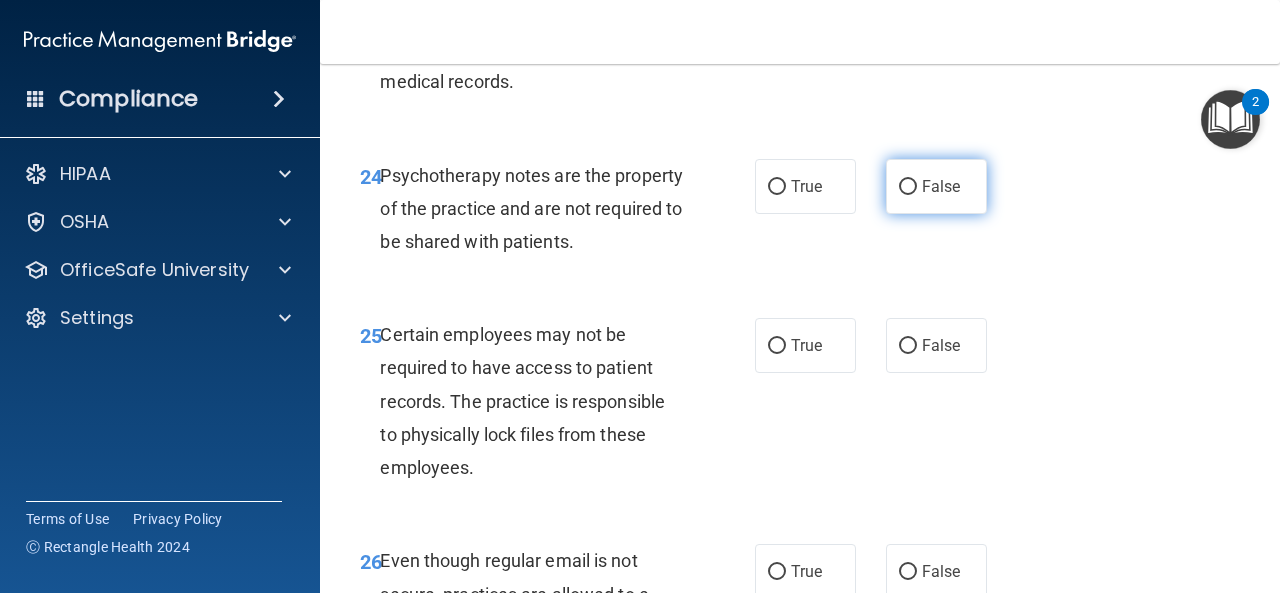 click on "False" at bounding box center [936, 186] 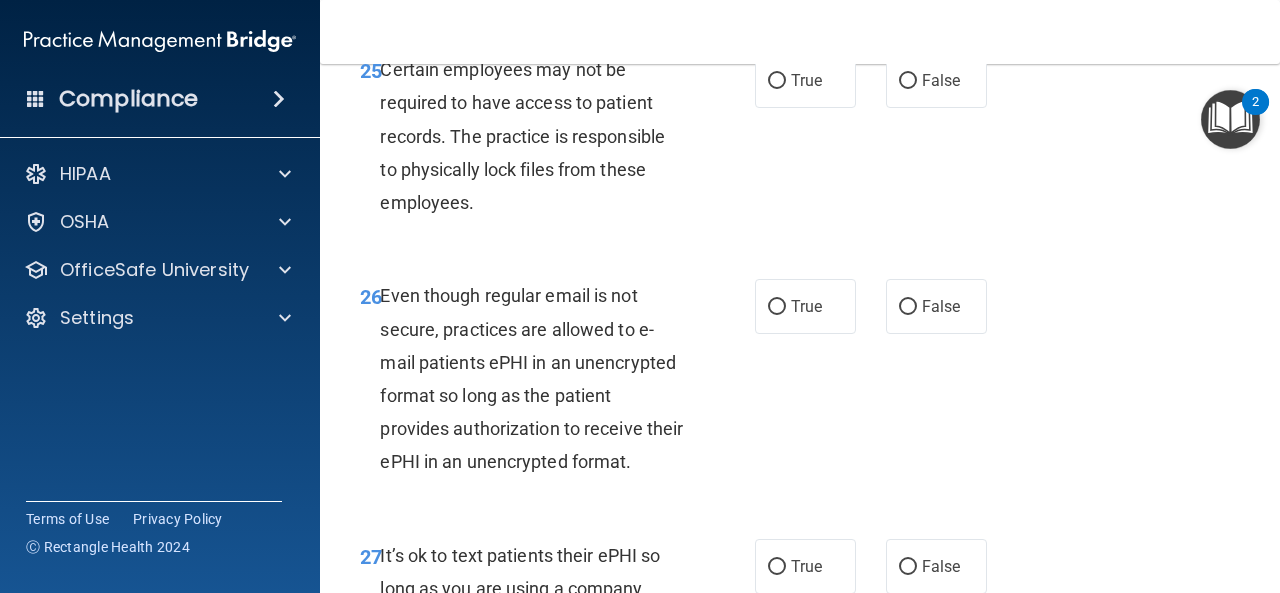 scroll, scrollTop: 5467, scrollLeft: 0, axis: vertical 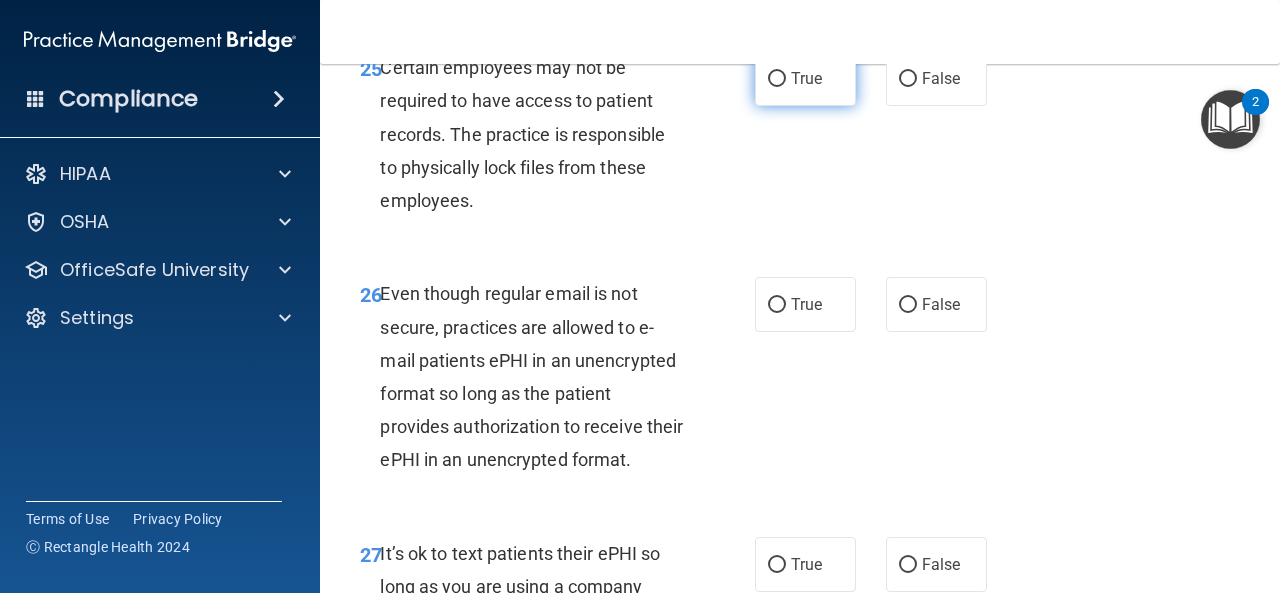 click on "True" at bounding box center [805, 78] 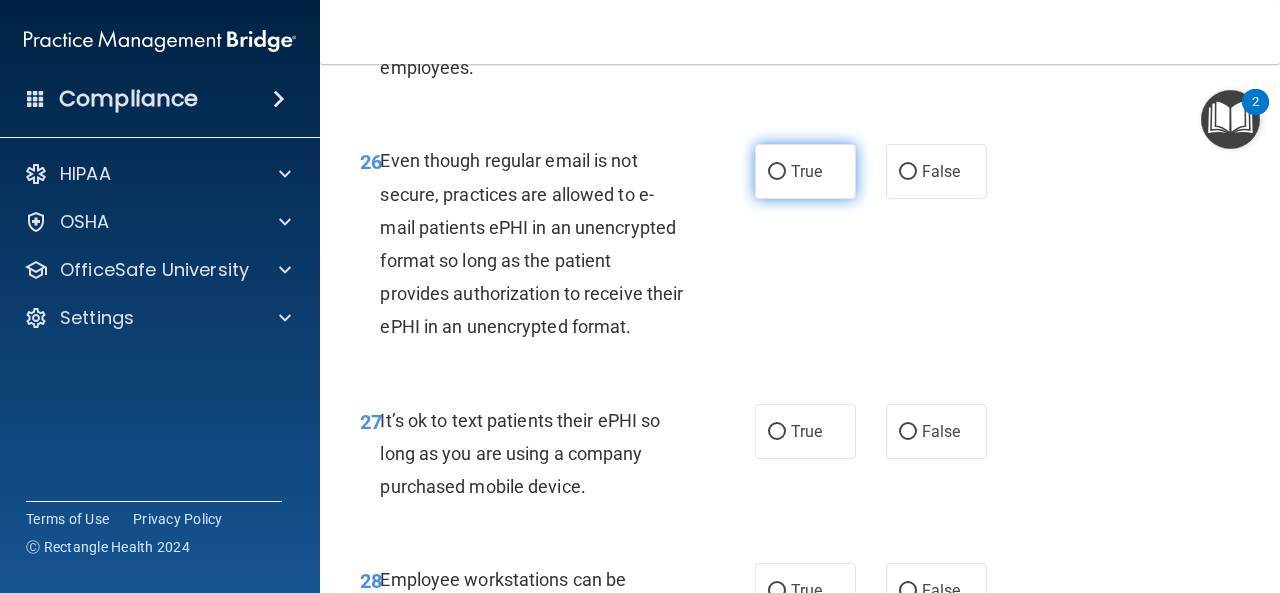 scroll, scrollTop: 5633, scrollLeft: 0, axis: vertical 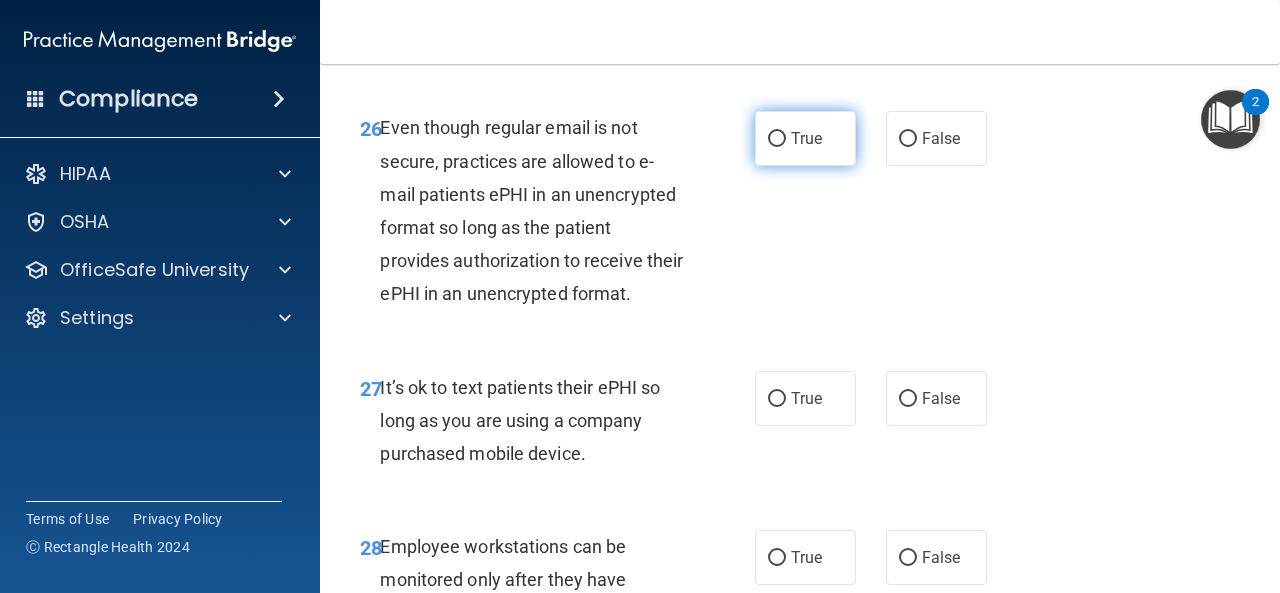 click on "True" at bounding box center (805, 138) 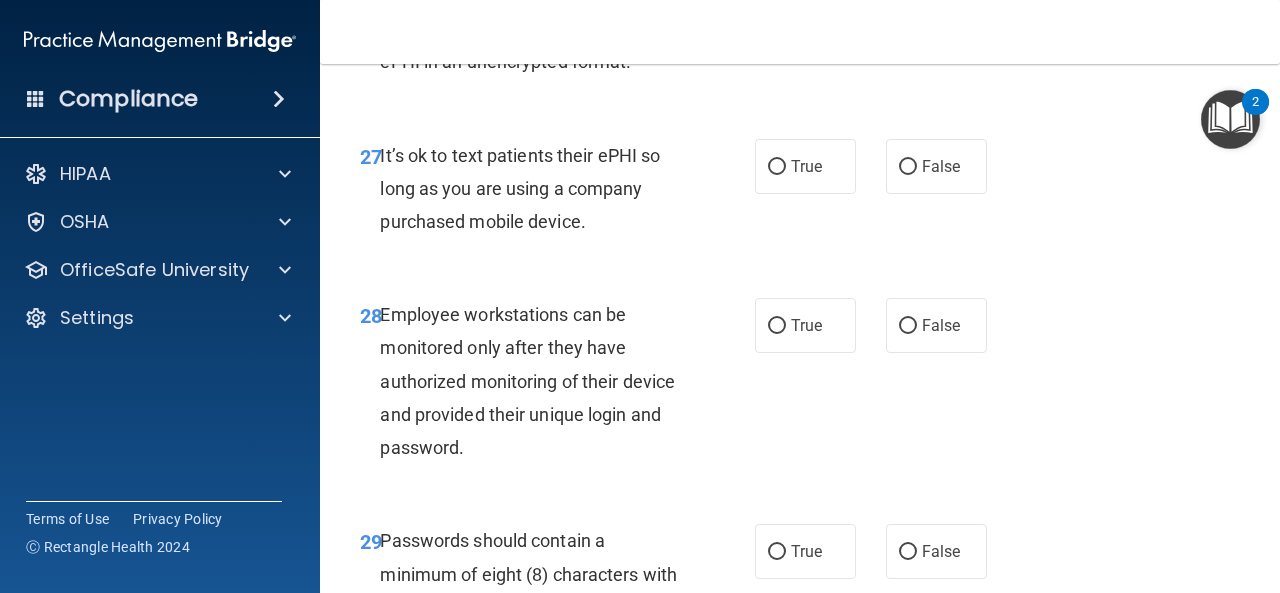 scroll, scrollTop: 5867, scrollLeft: 0, axis: vertical 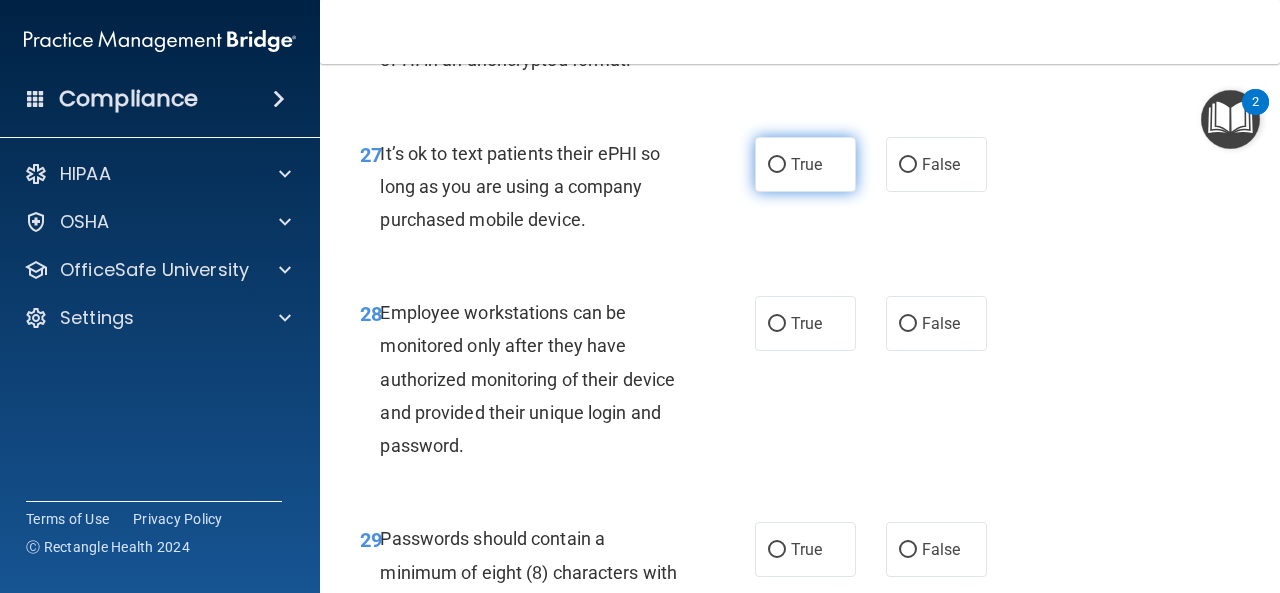 click on "True" at bounding box center [805, 164] 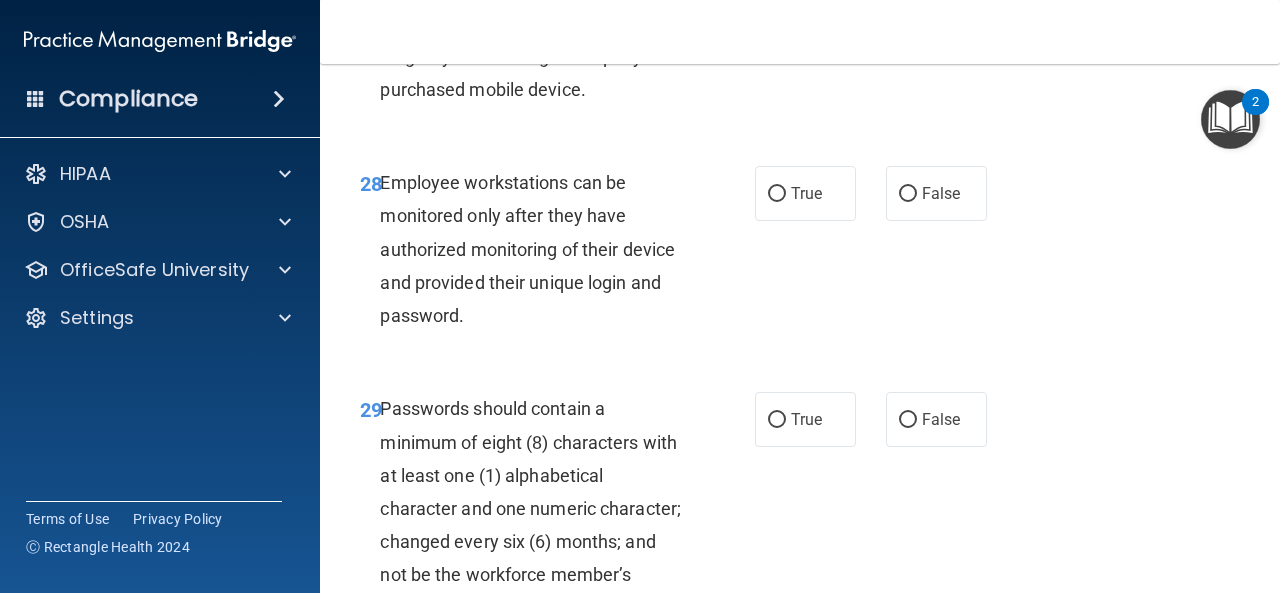 scroll, scrollTop: 6000, scrollLeft: 0, axis: vertical 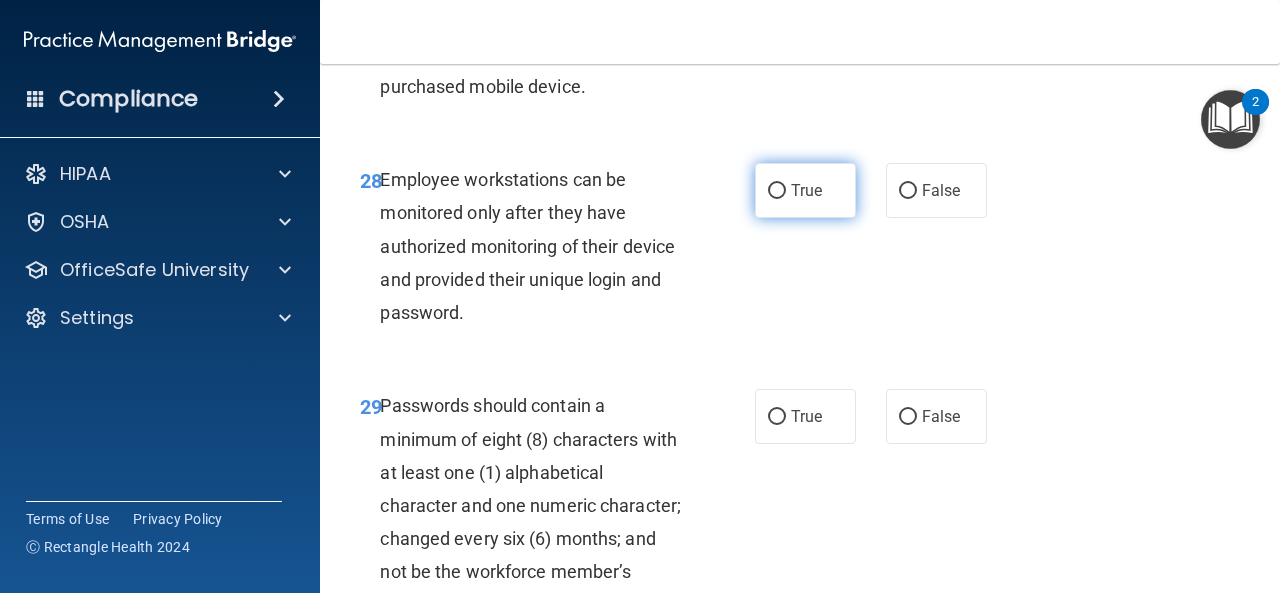 click on "True" at bounding box center [806, 190] 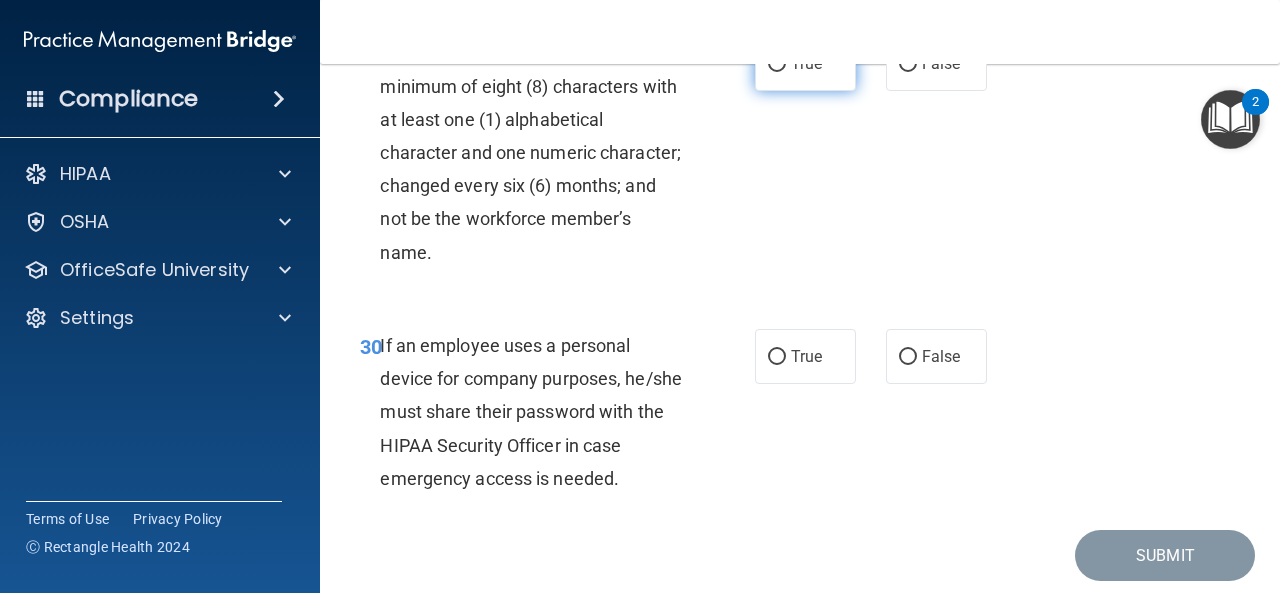 scroll, scrollTop: 6367, scrollLeft: 0, axis: vertical 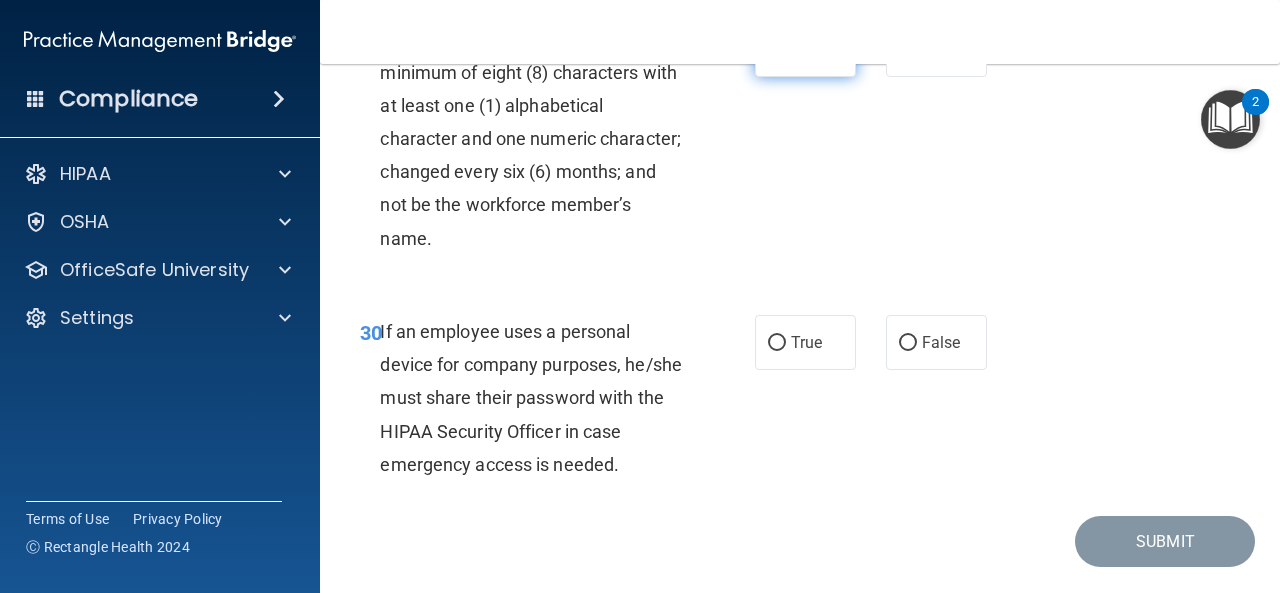 click on "True" at bounding box center [805, 49] 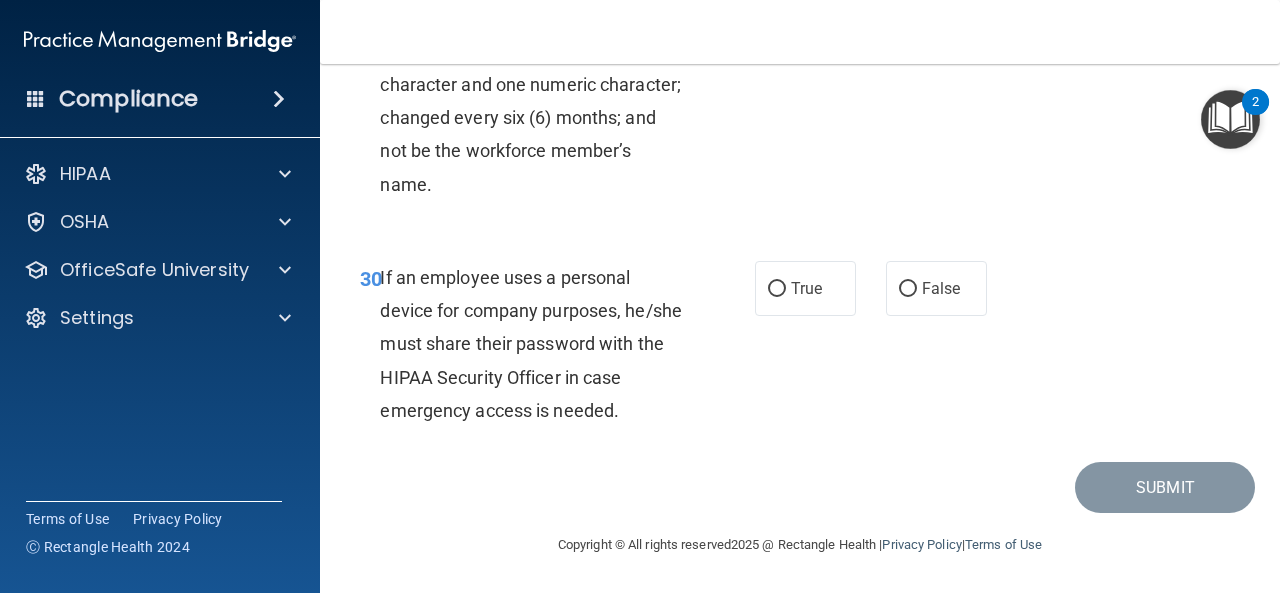 scroll, scrollTop: 6500, scrollLeft: 0, axis: vertical 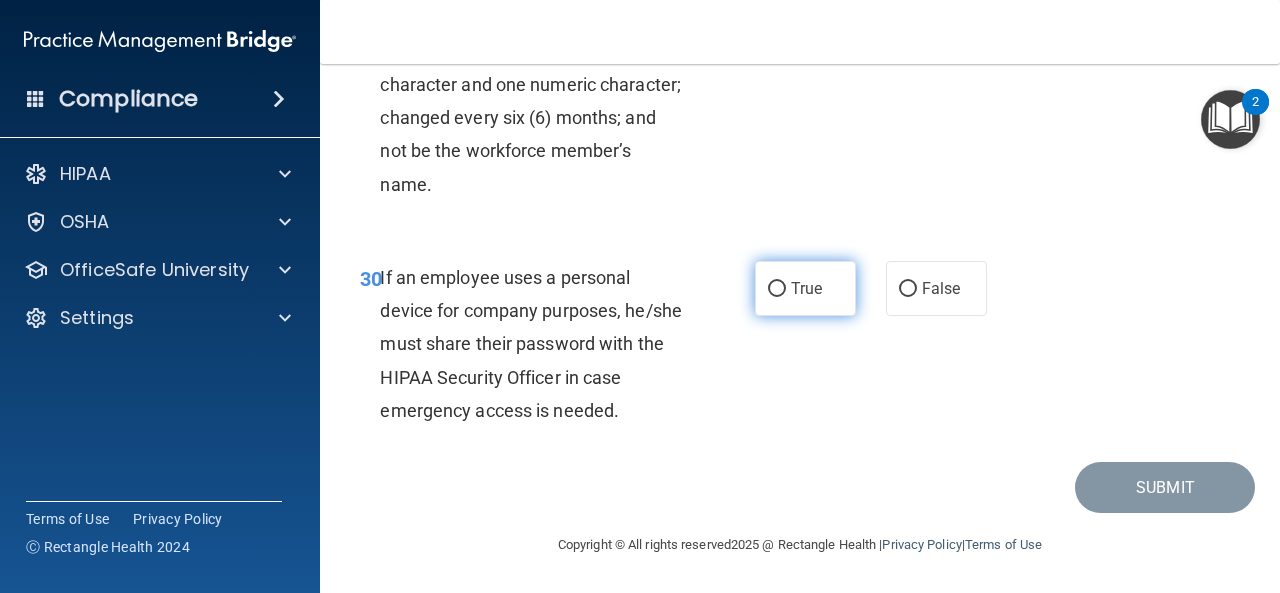click on "True" at bounding box center (777, 289) 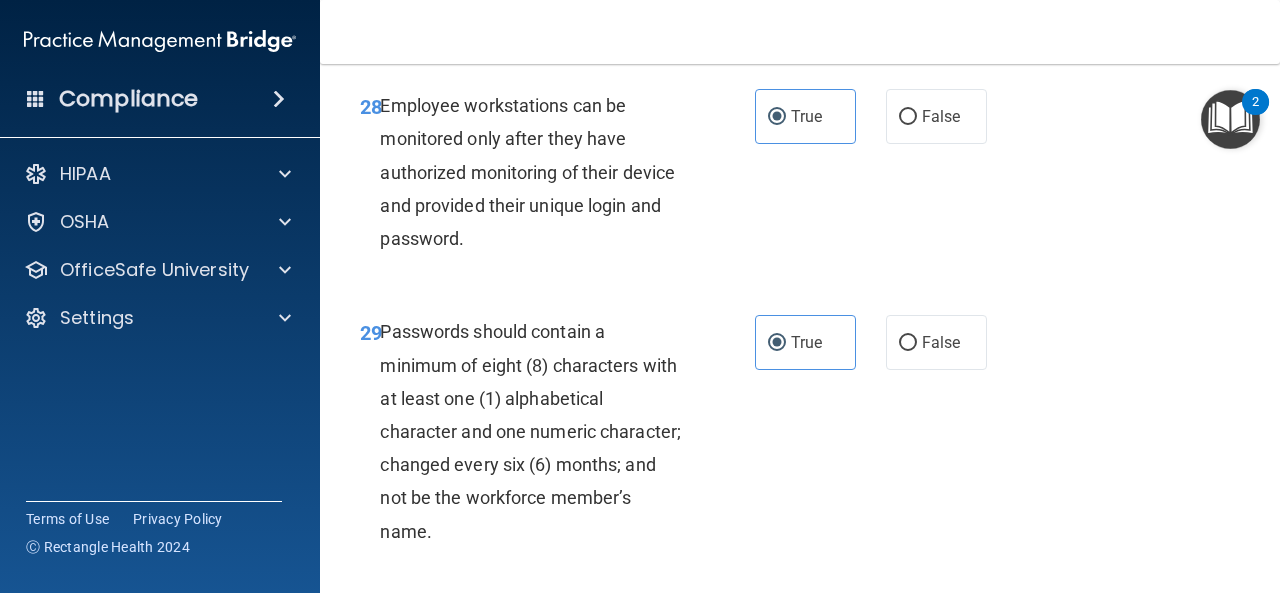 scroll, scrollTop: 6033, scrollLeft: 0, axis: vertical 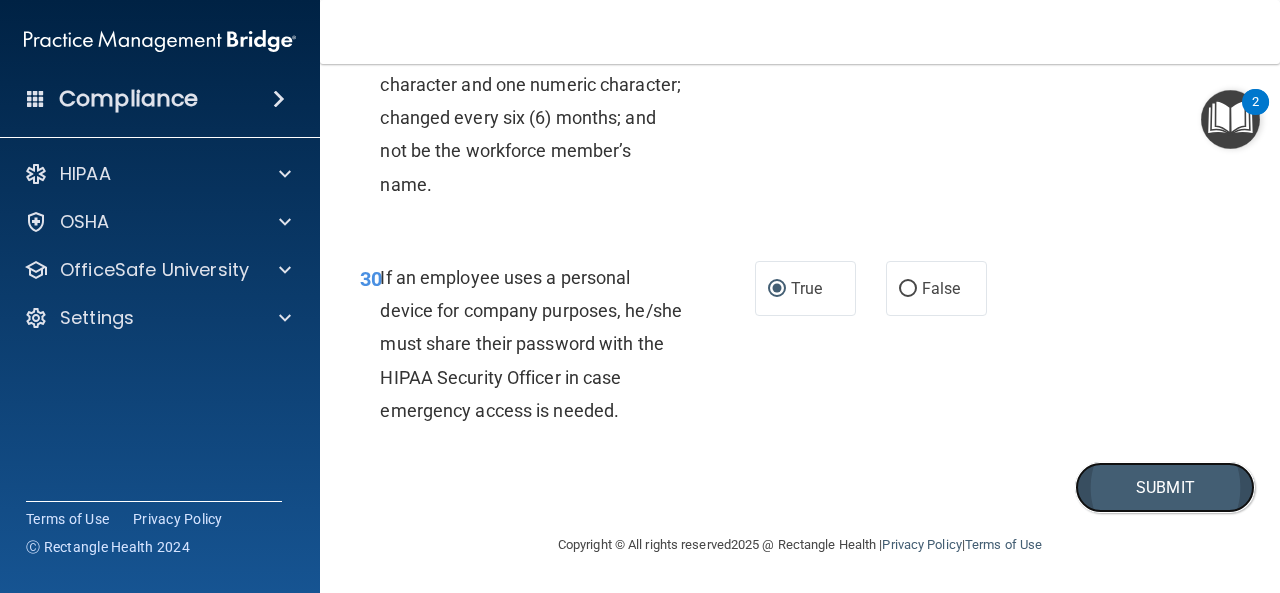 click on "Submit" at bounding box center [1165, 487] 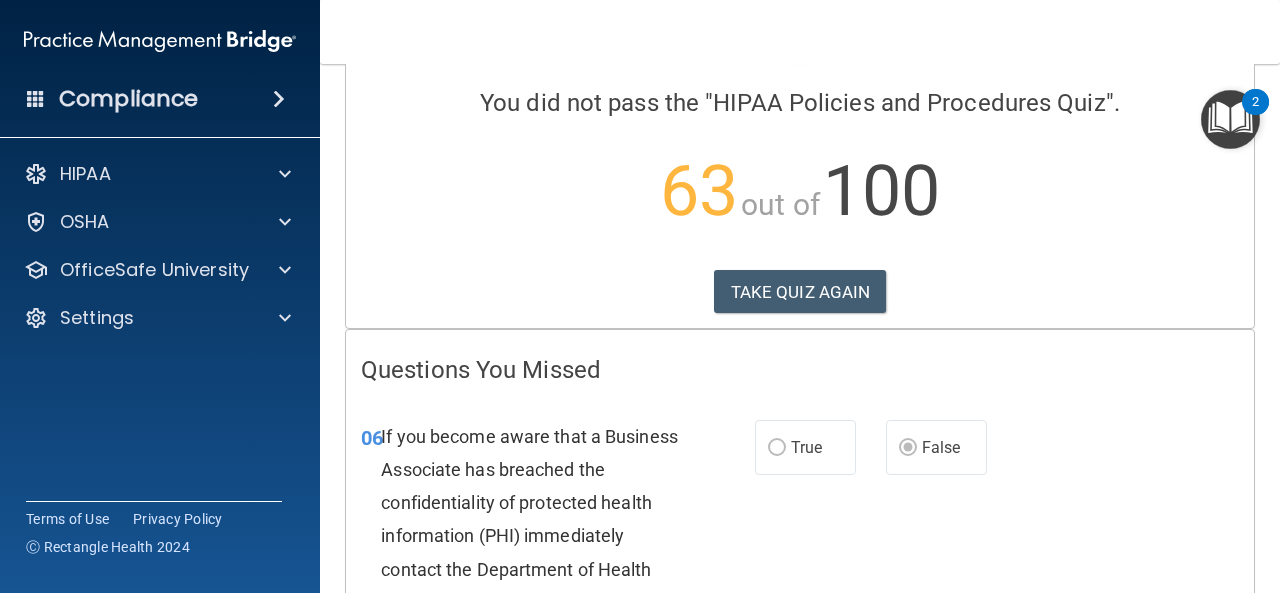 scroll, scrollTop: 0, scrollLeft: 0, axis: both 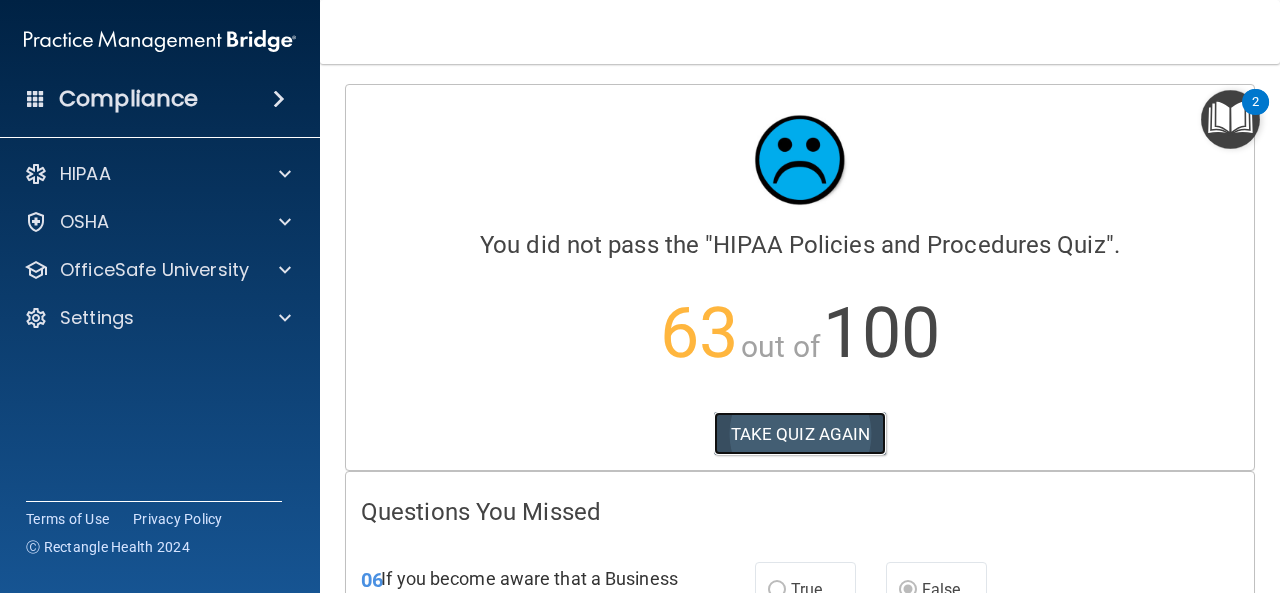 click on "TAKE QUIZ AGAIN" at bounding box center [800, 434] 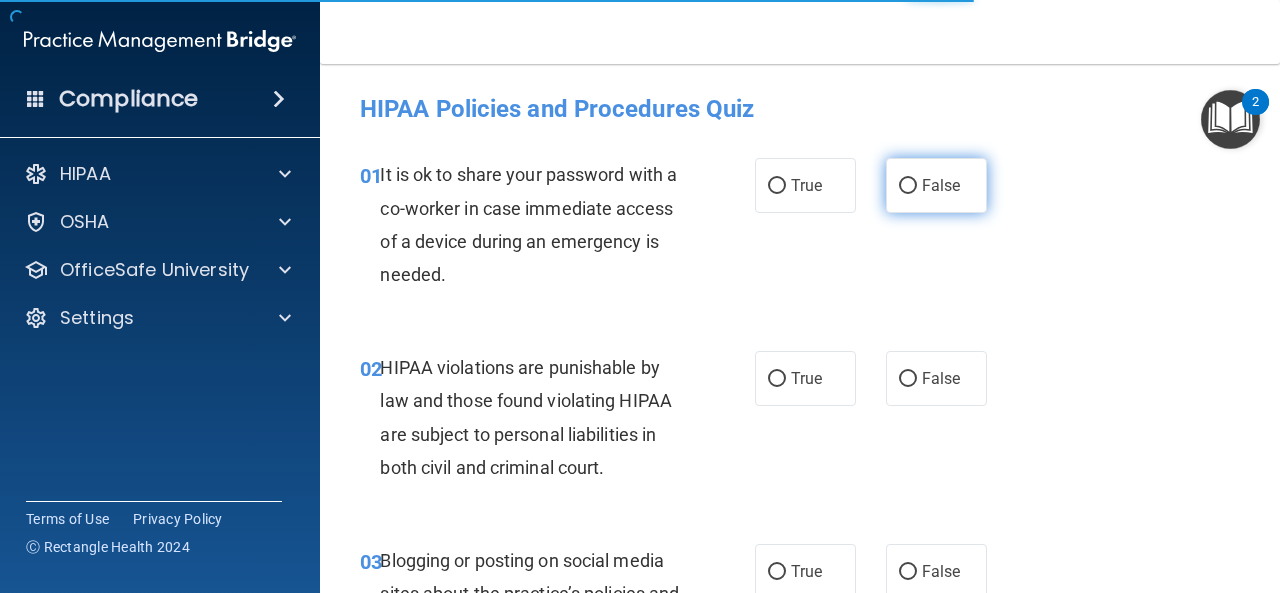 click on "False" at bounding box center (936, 185) 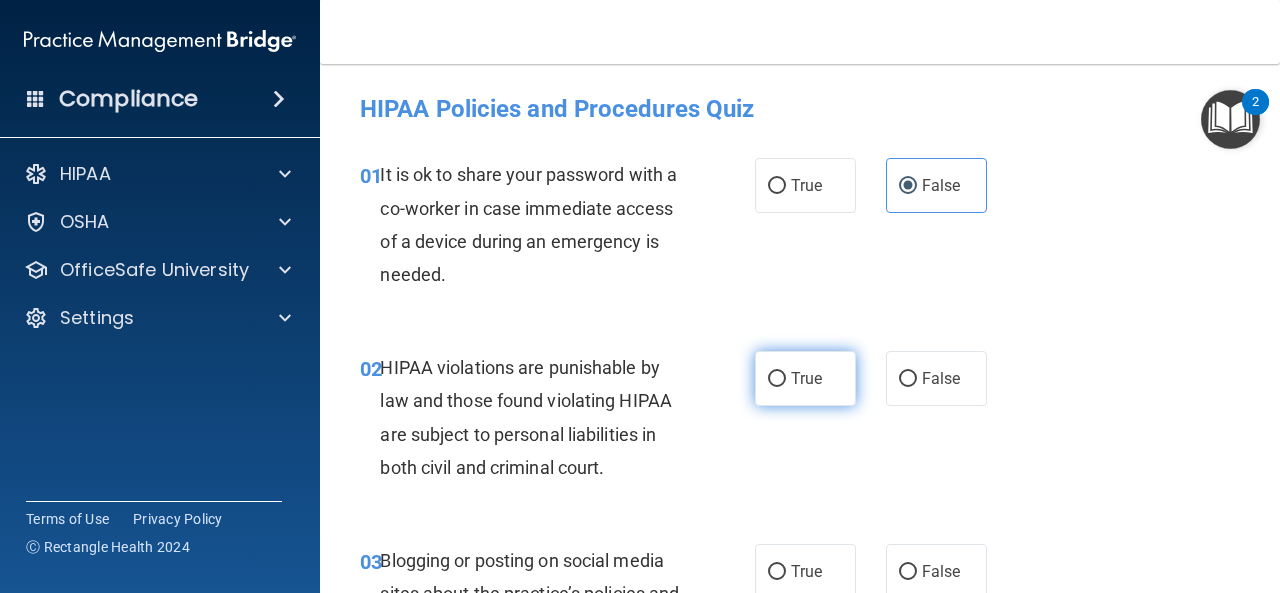 click on "True" at bounding box center [777, 379] 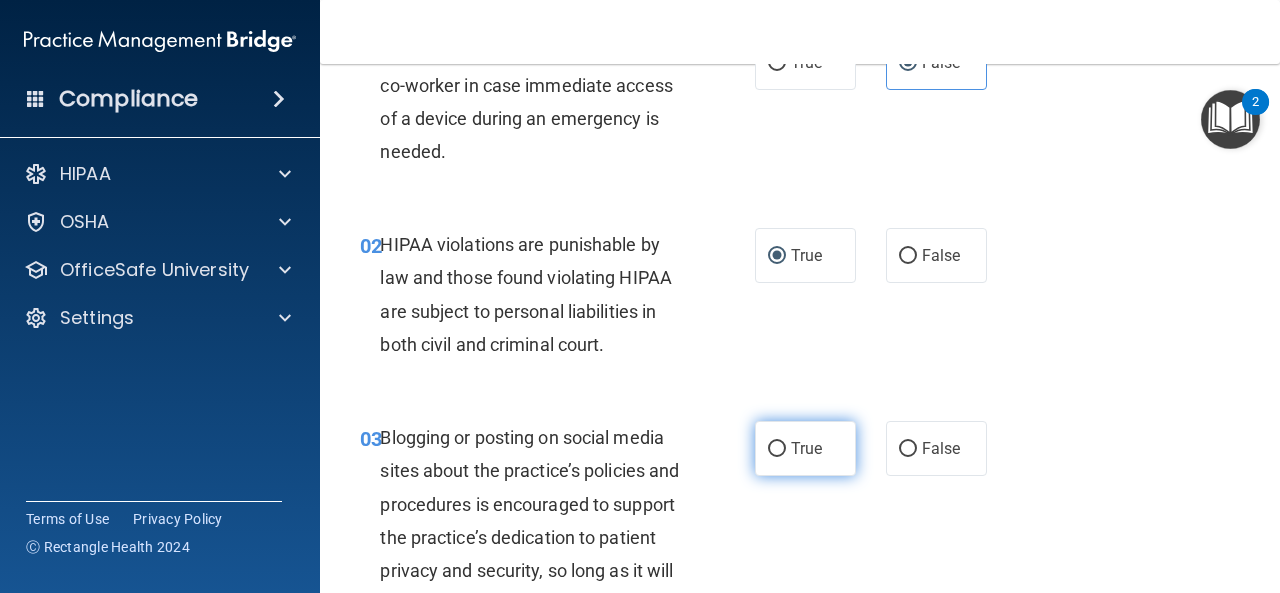 scroll, scrollTop: 133, scrollLeft: 0, axis: vertical 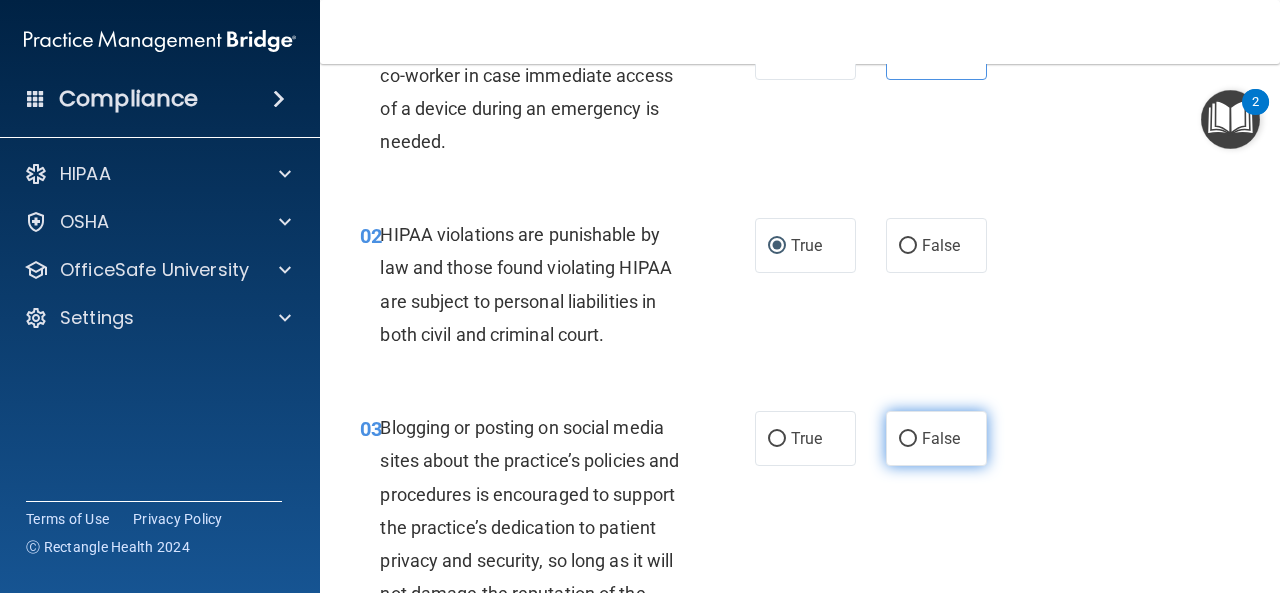 click on "False" at bounding box center (936, 438) 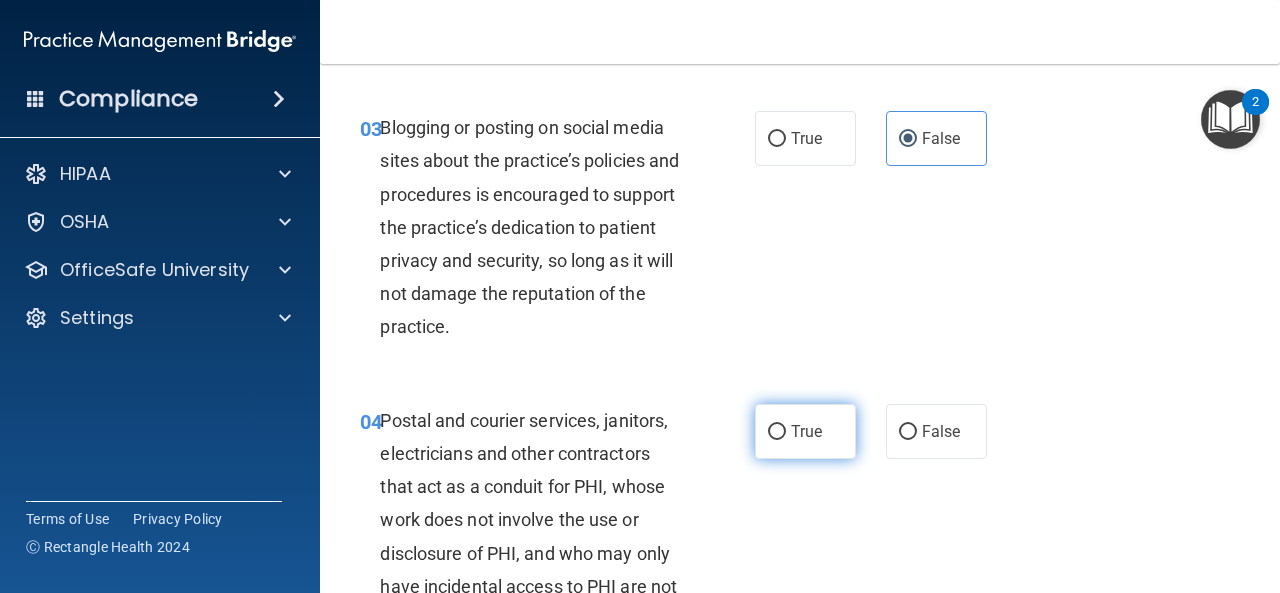 click on "True" at bounding box center [805, 431] 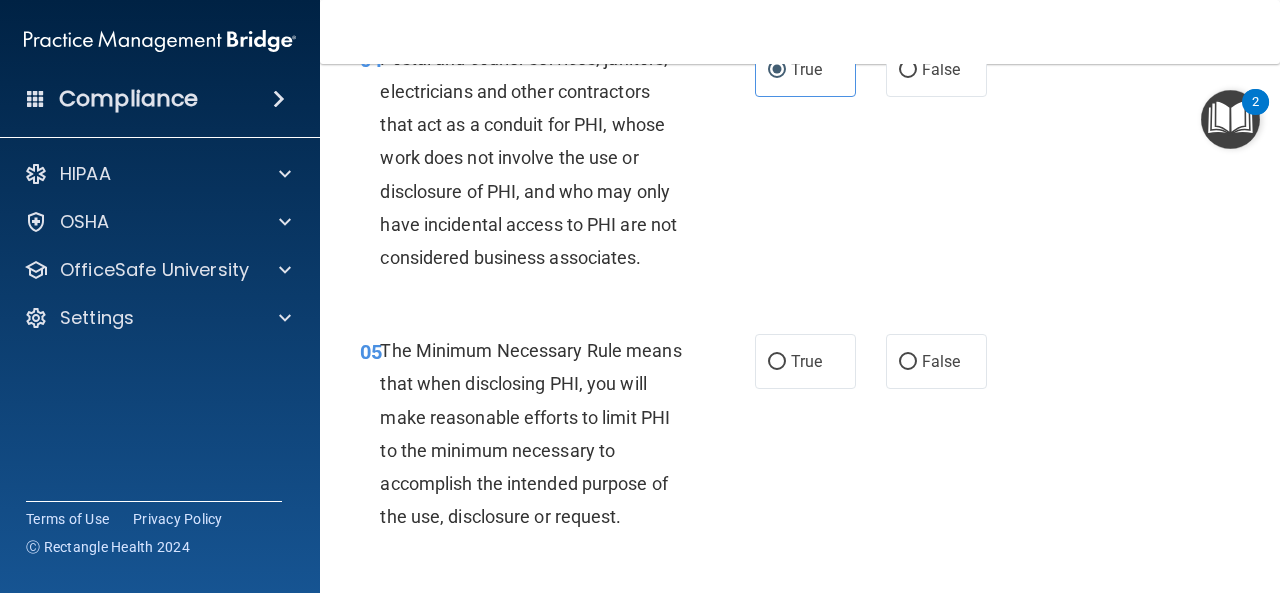 scroll, scrollTop: 800, scrollLeft: 0, axis: vertical 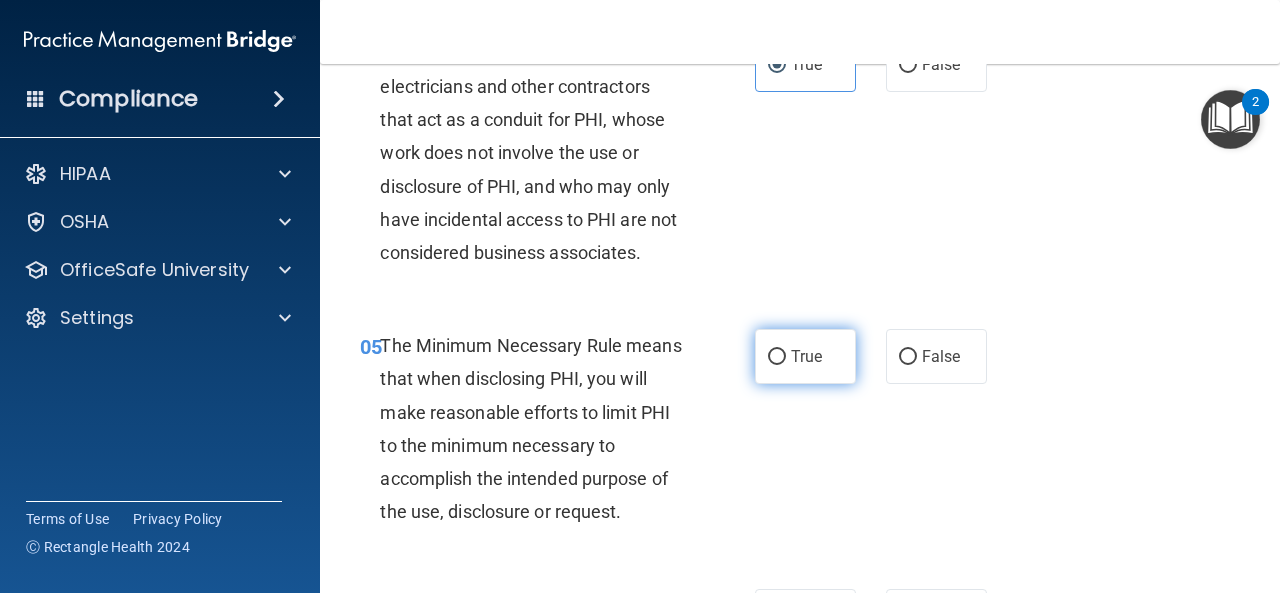 click on "True" at bounding box center (805, 356) 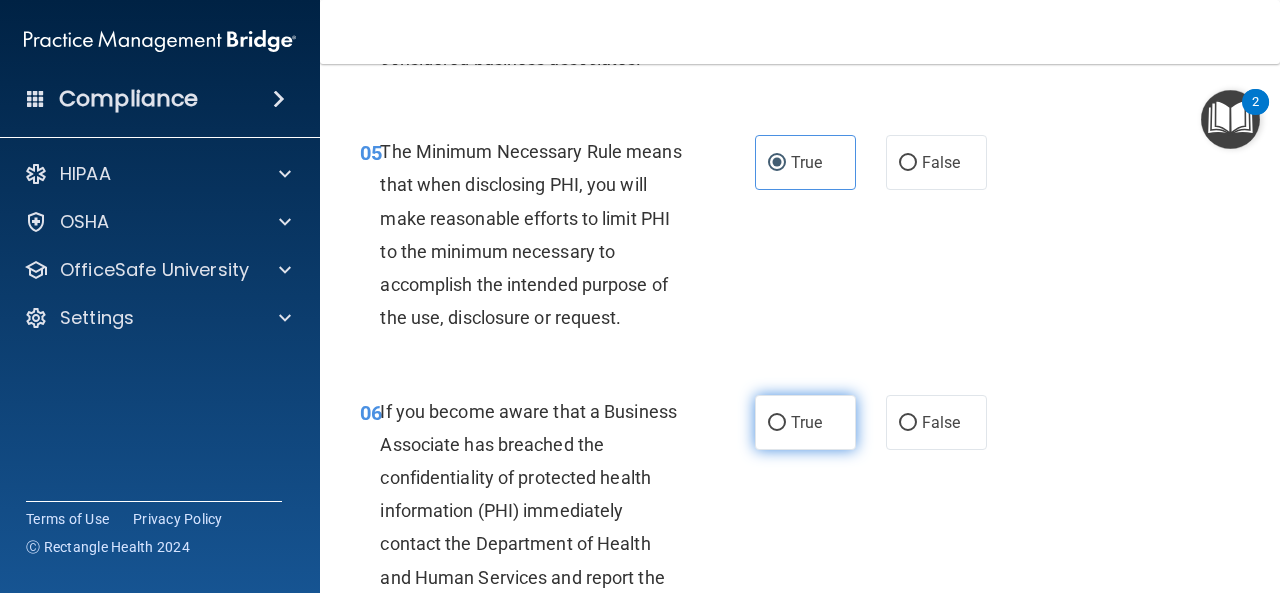 scroll, scrollTop: 1000, scrollLeft: 0, axis: vertical 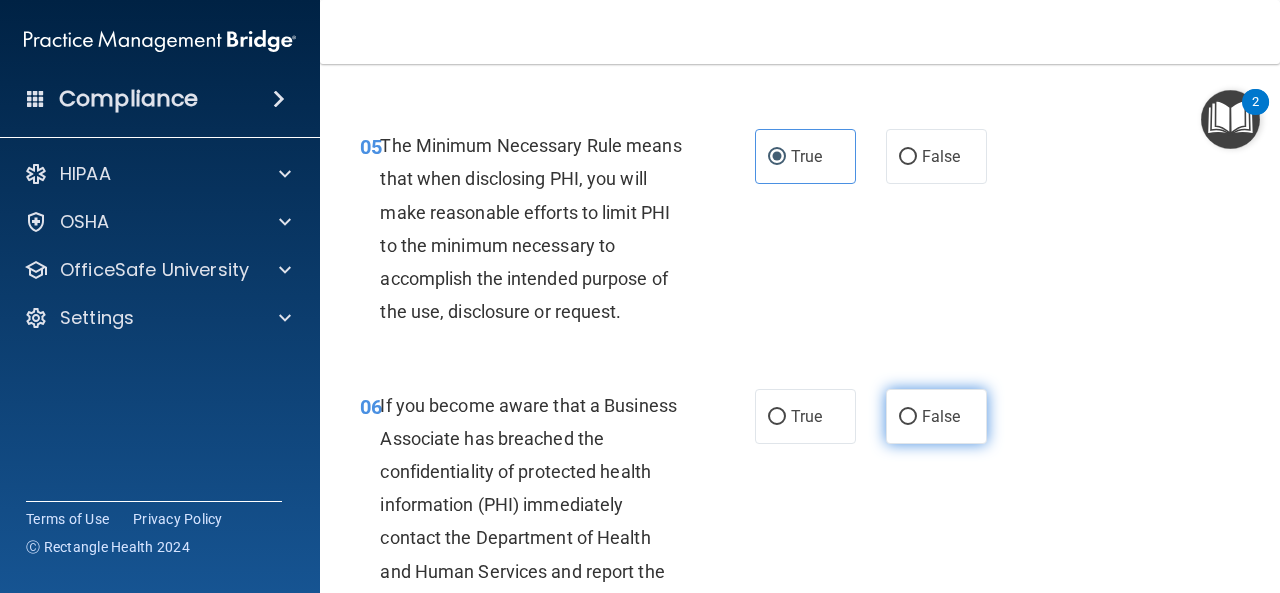 click on "False" at bounding box center [941, 416] 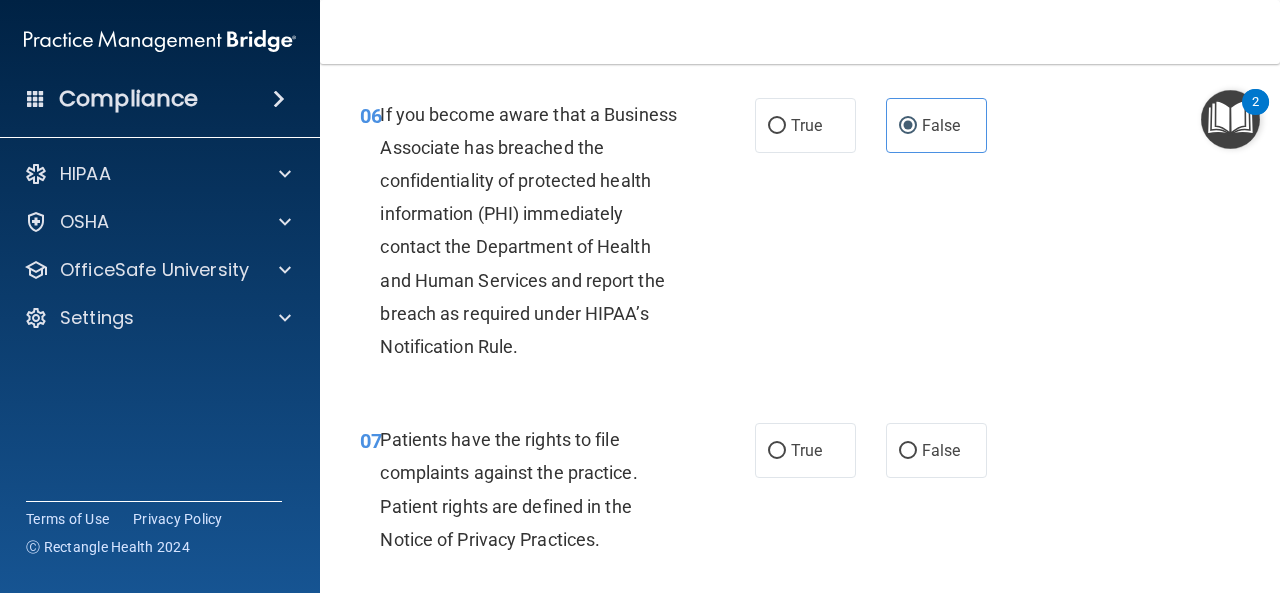 scroll, scrollTop: 1300, scrollLeft: 0, axis: vertical 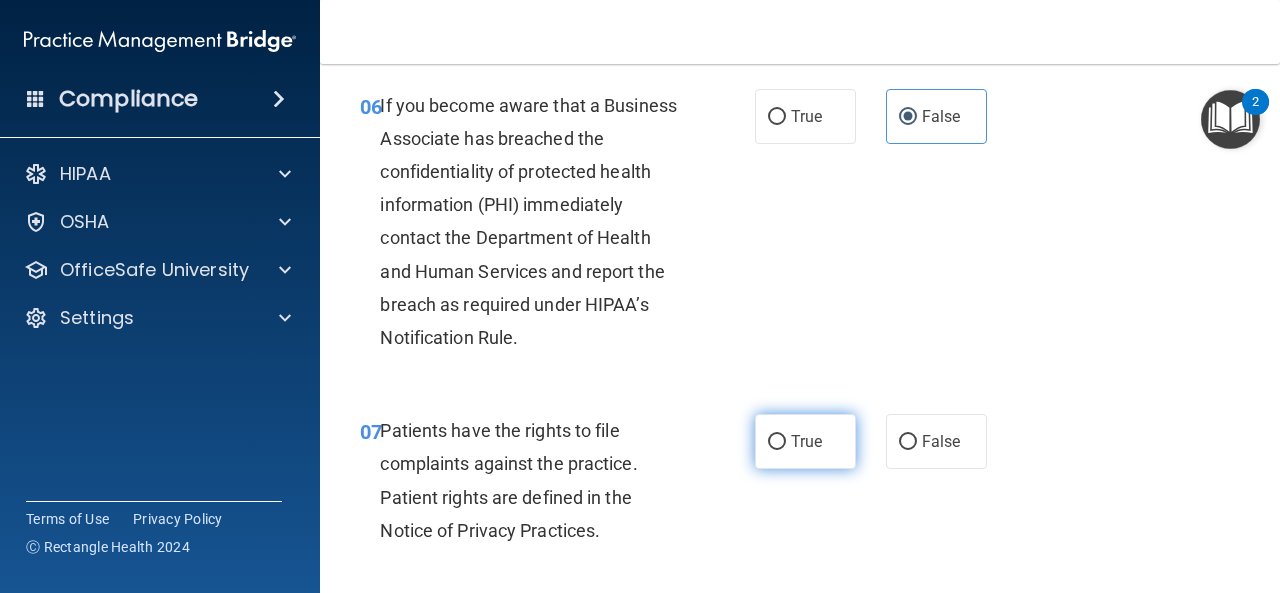 click on "True" at bounding box center (805, 441) 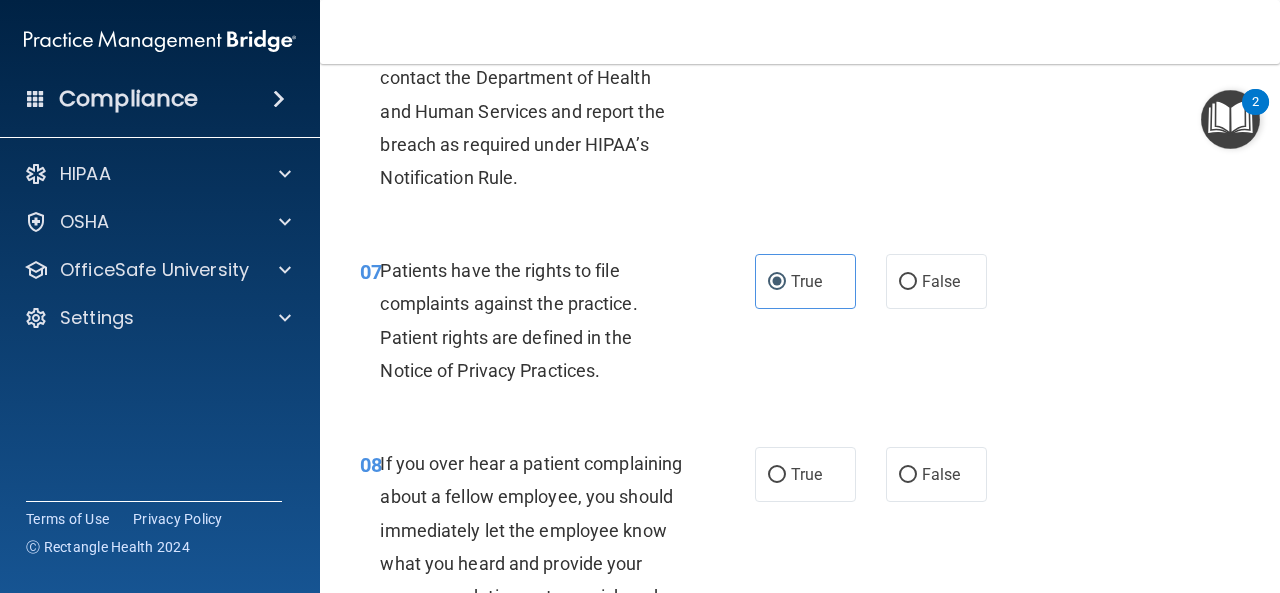 scroll, scrollTop: 1500, scrollLeft: 0, axis: vertical 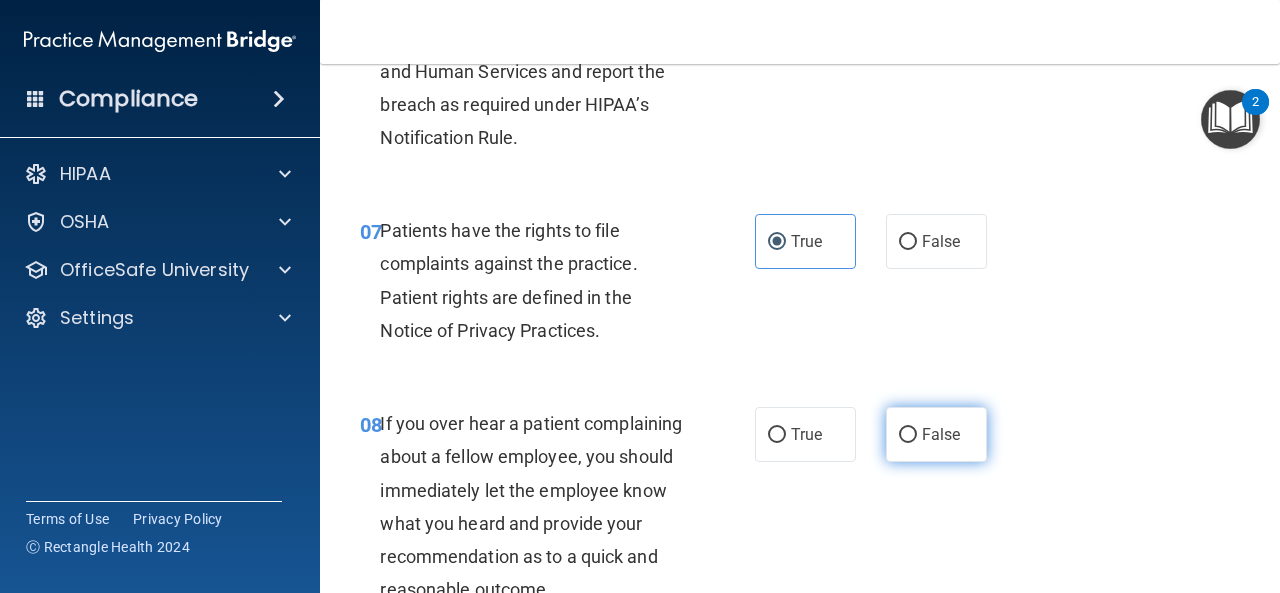 click on "False" at bounding box center (908, 435) 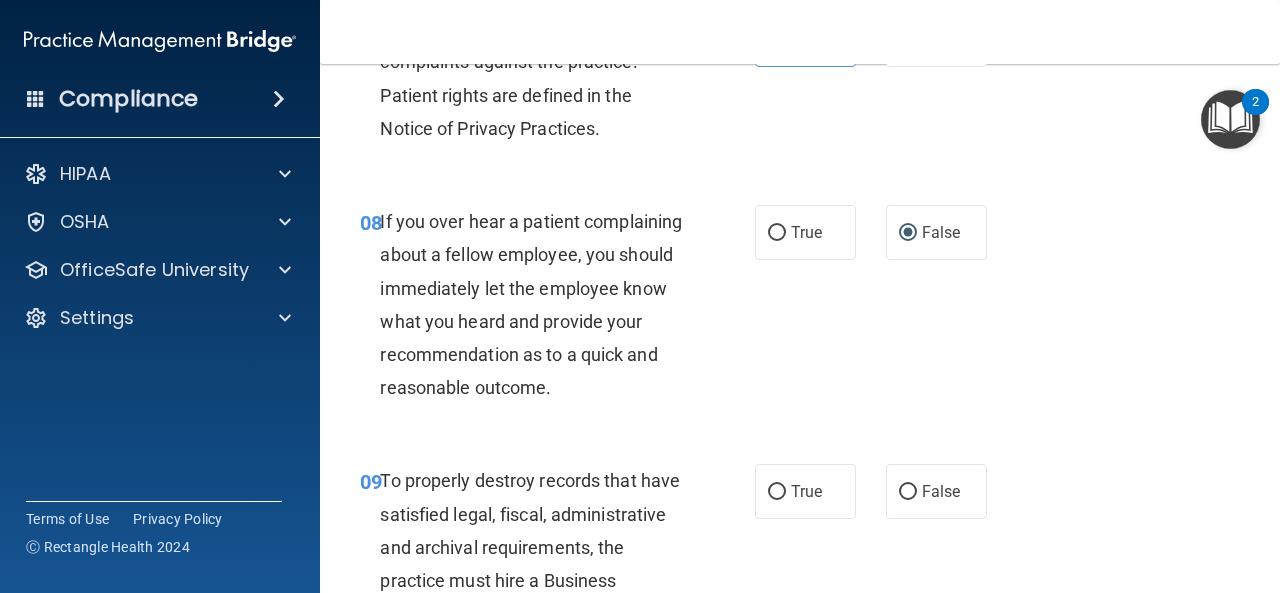scroll, scrollTop: 1767, scrollLeft: 0, axis: vertical 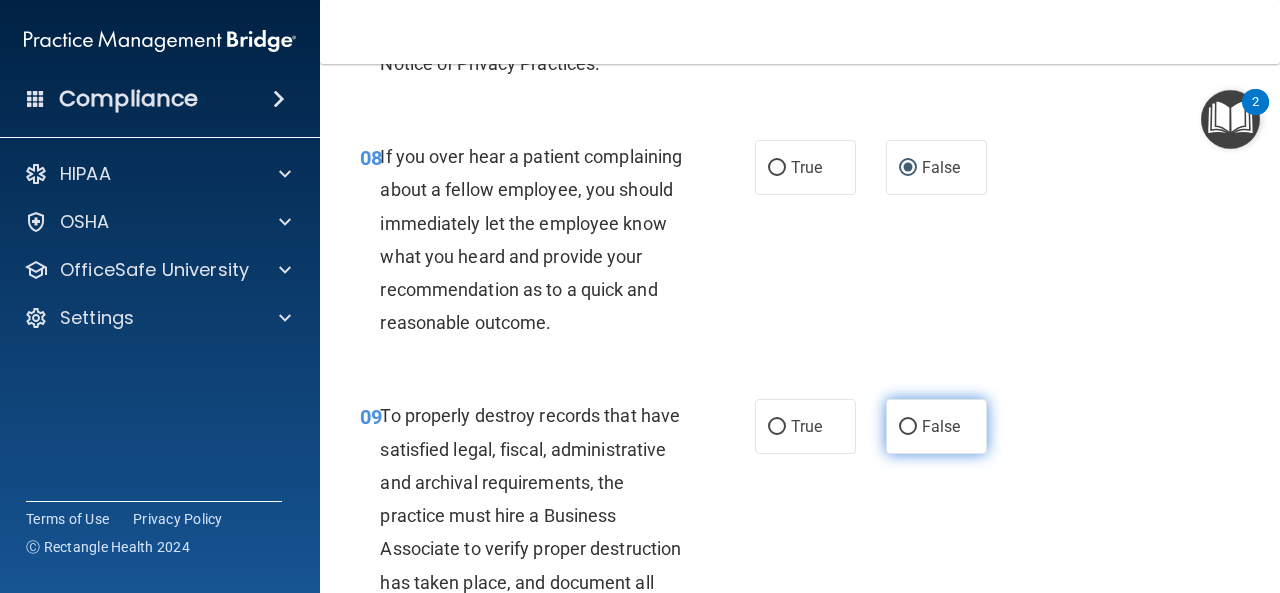 click on "False" at bounding box center [936, 426] 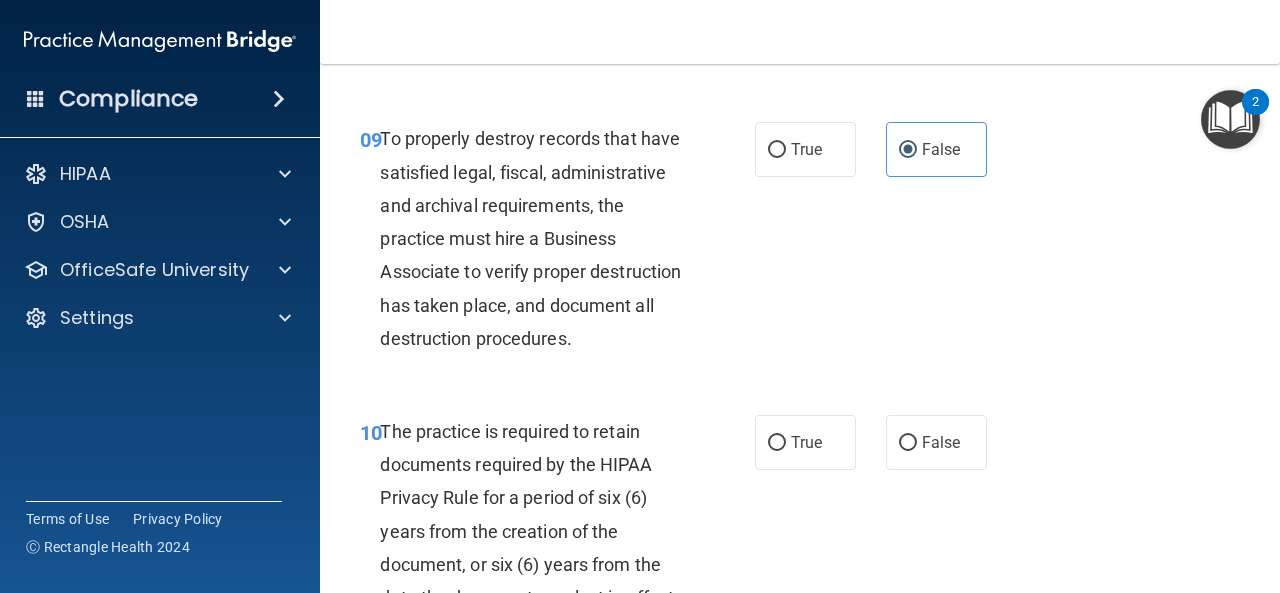 scroll, scrollTop: 2100, scrollLeft: 0, axis: vertical 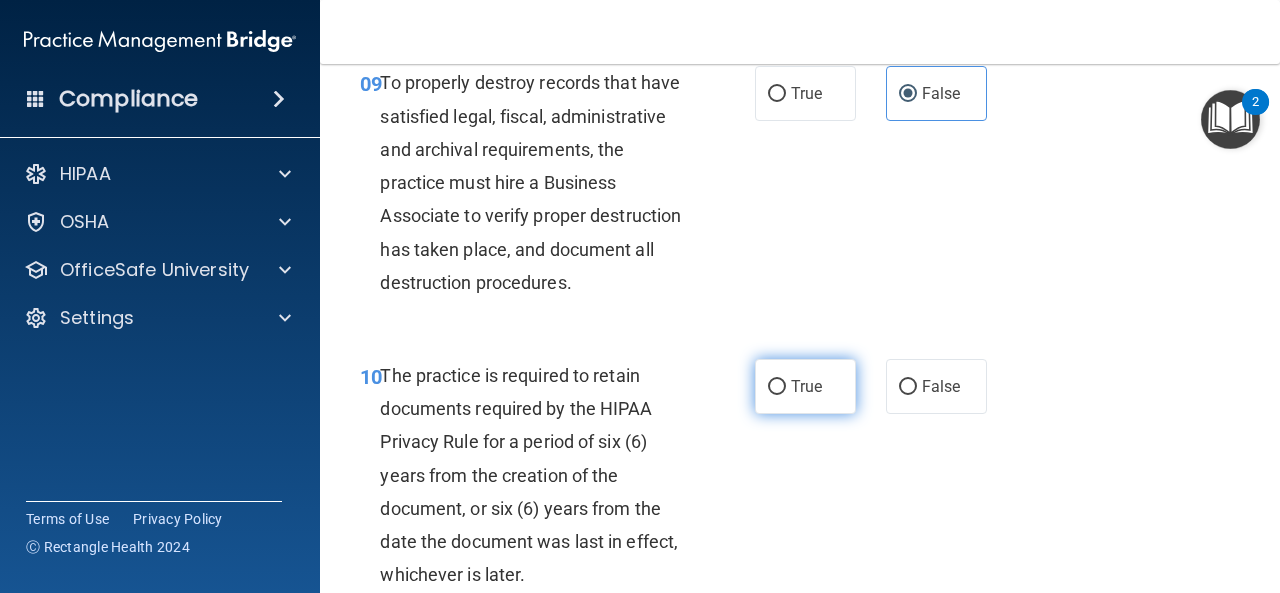 click on "True" at bounding box center [805, 386] 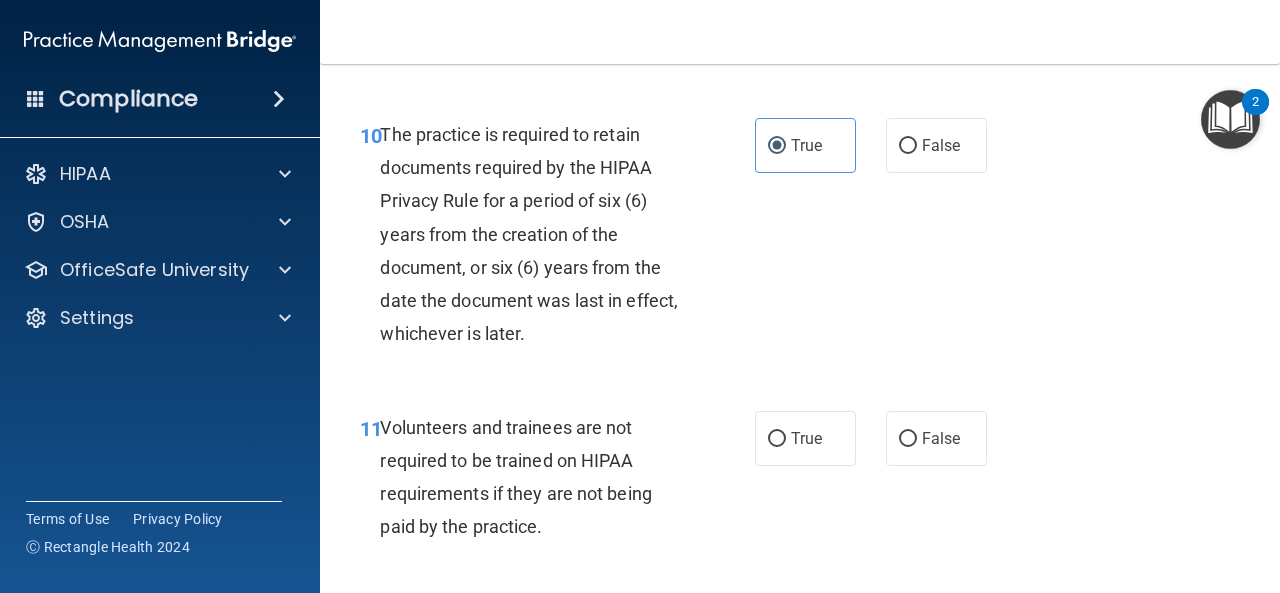 scroll, scrollTop: 2367, scrollLeft: 0, axis: vertical 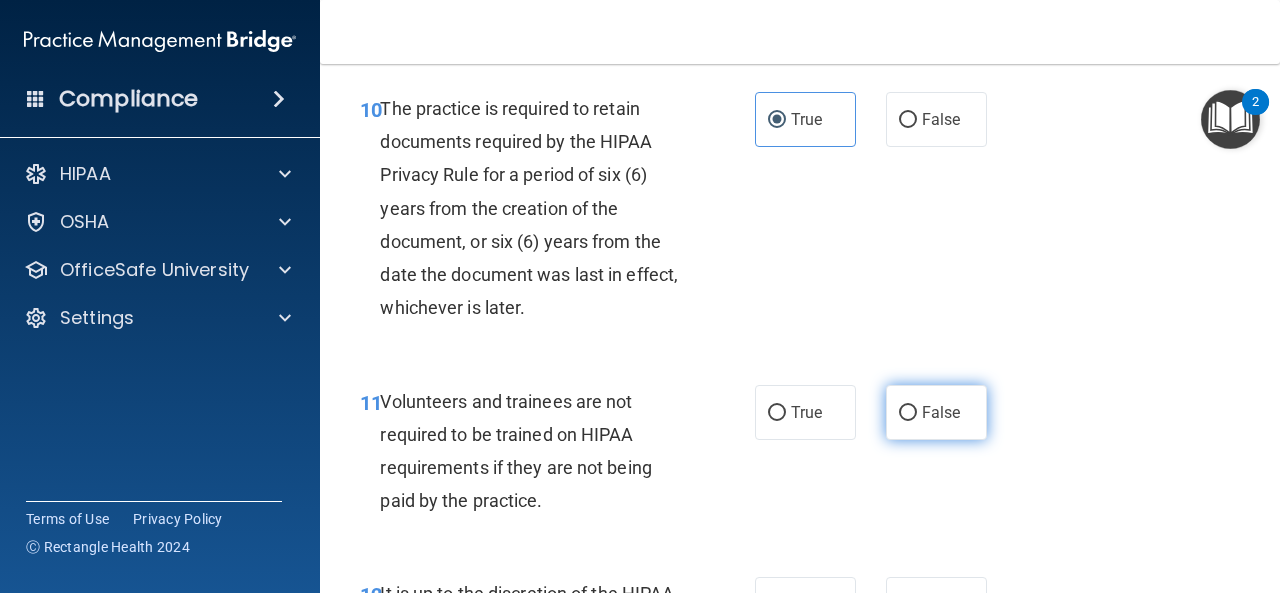 click on "False" at bounding box center [936, 412] 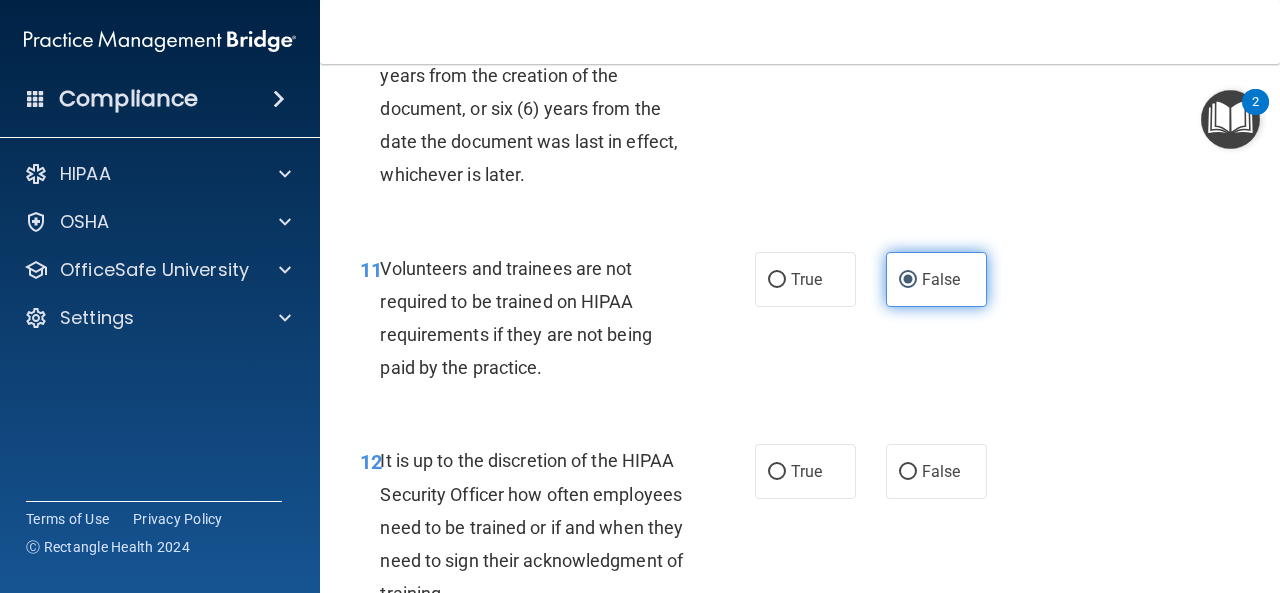 scroll, scrollTop: 2567, scrollLeft: 0, axis: vertical 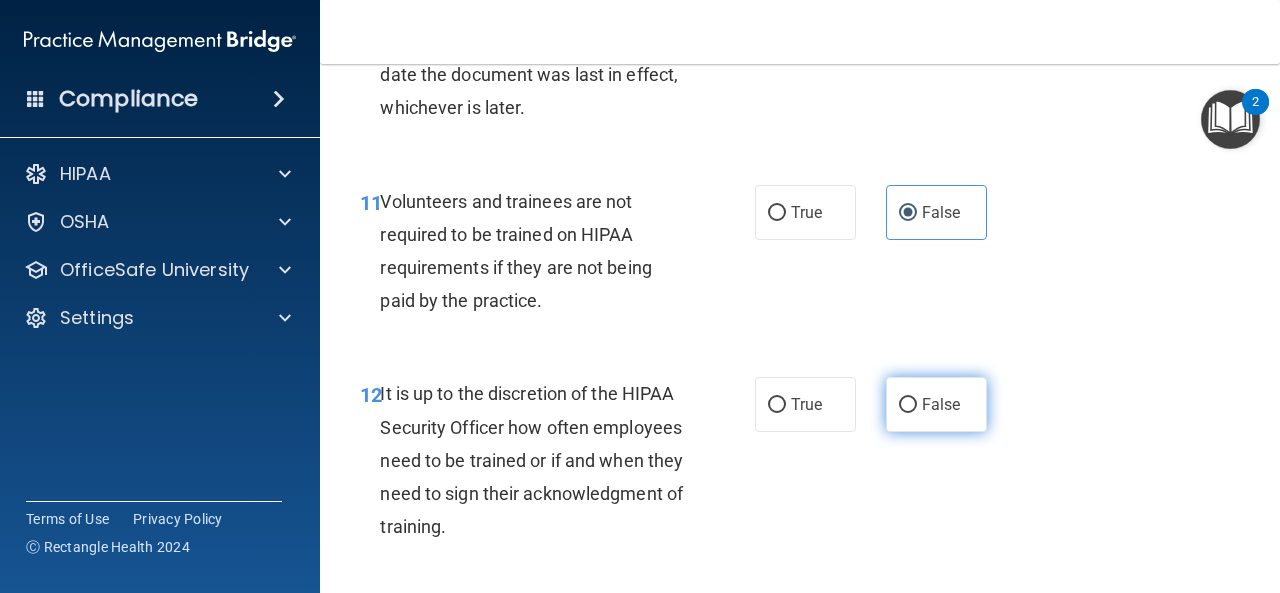 click on "False" at bounding box center [936, 404] 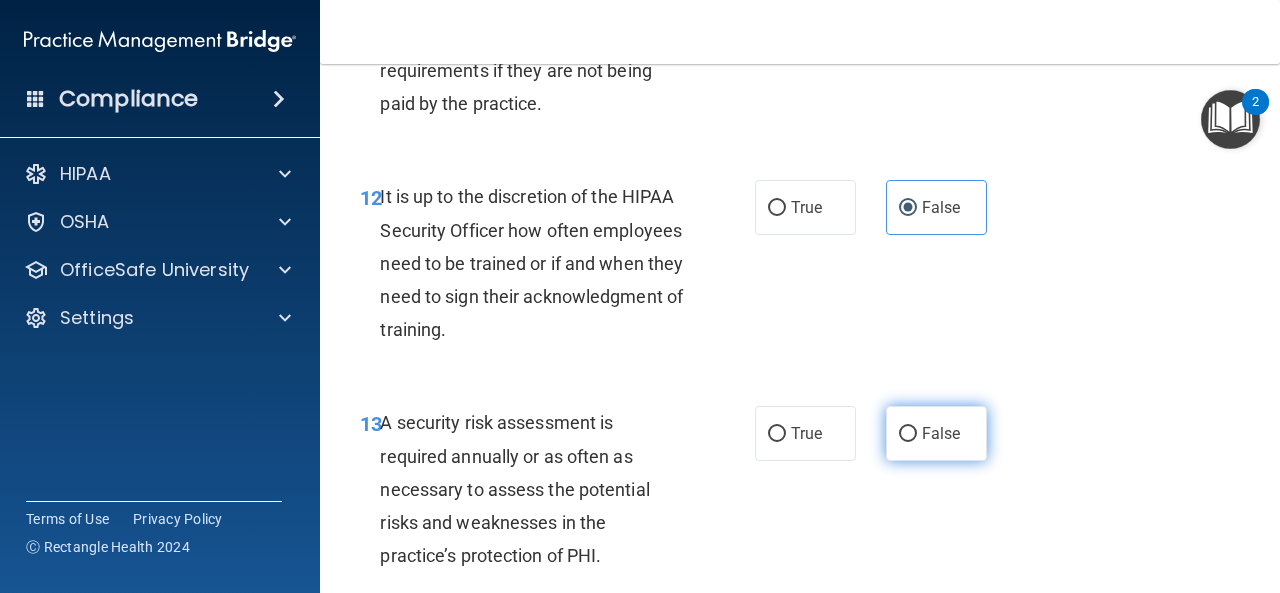 scroll, scrollTop: 2767, scrollLeft: 0, axis: vertical 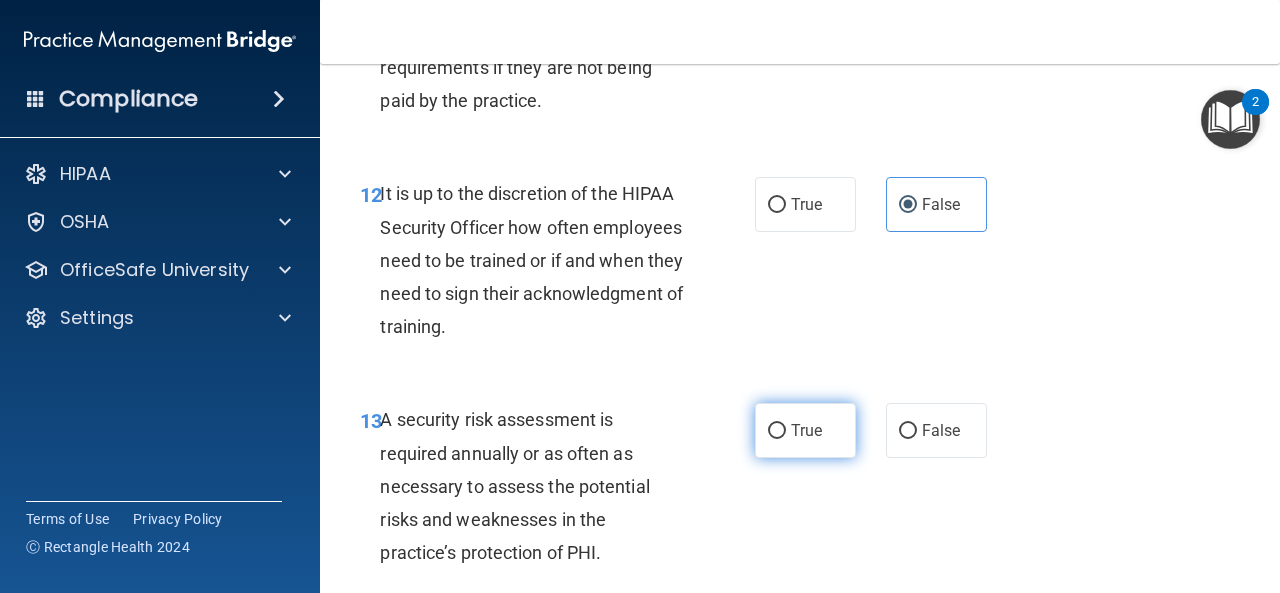 click on "True" at bounding box center [805, 430] 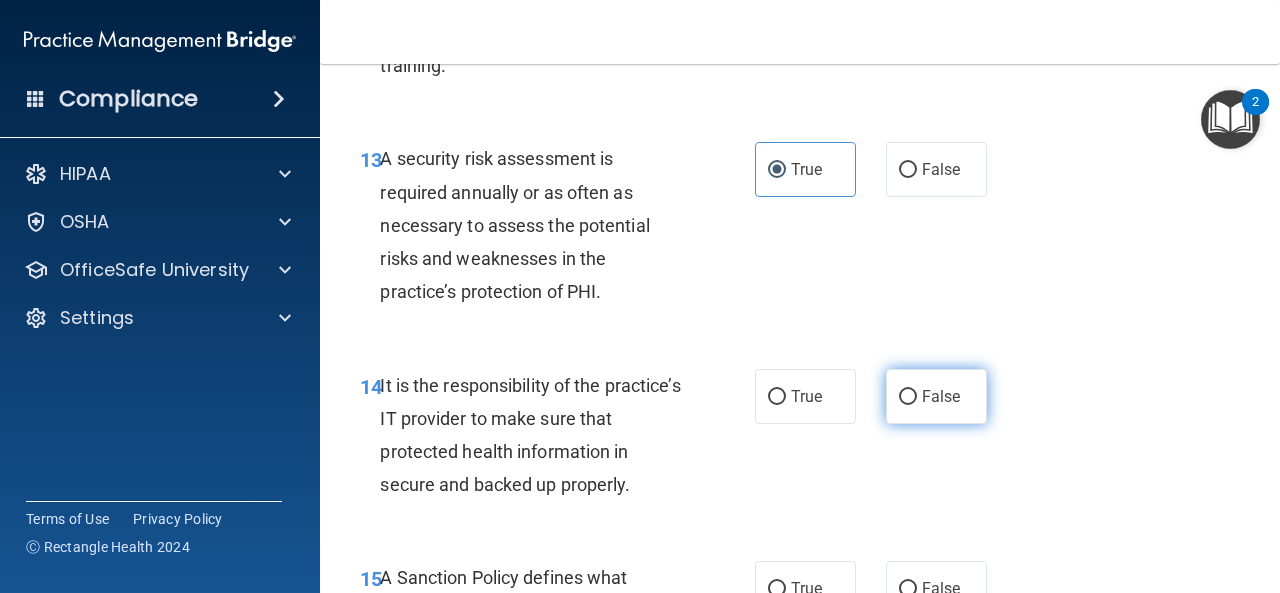 scroll, scrollTop: 3033, scrollLeft: 0, axis: vertical 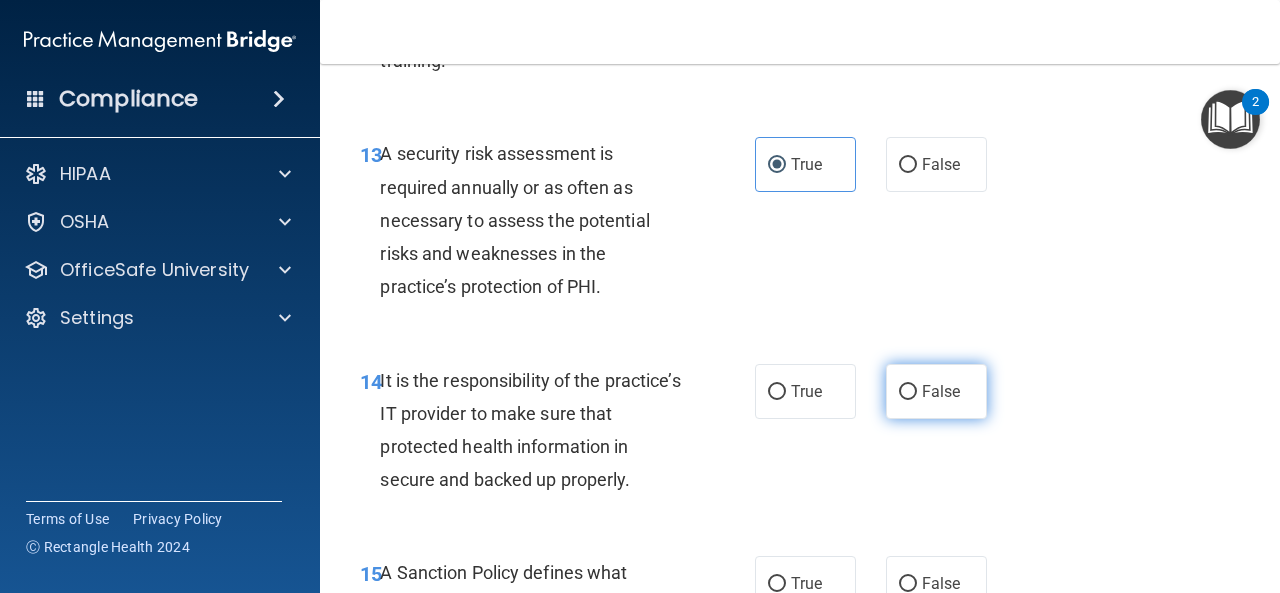 click on "False" at bounding box center (936, 391) 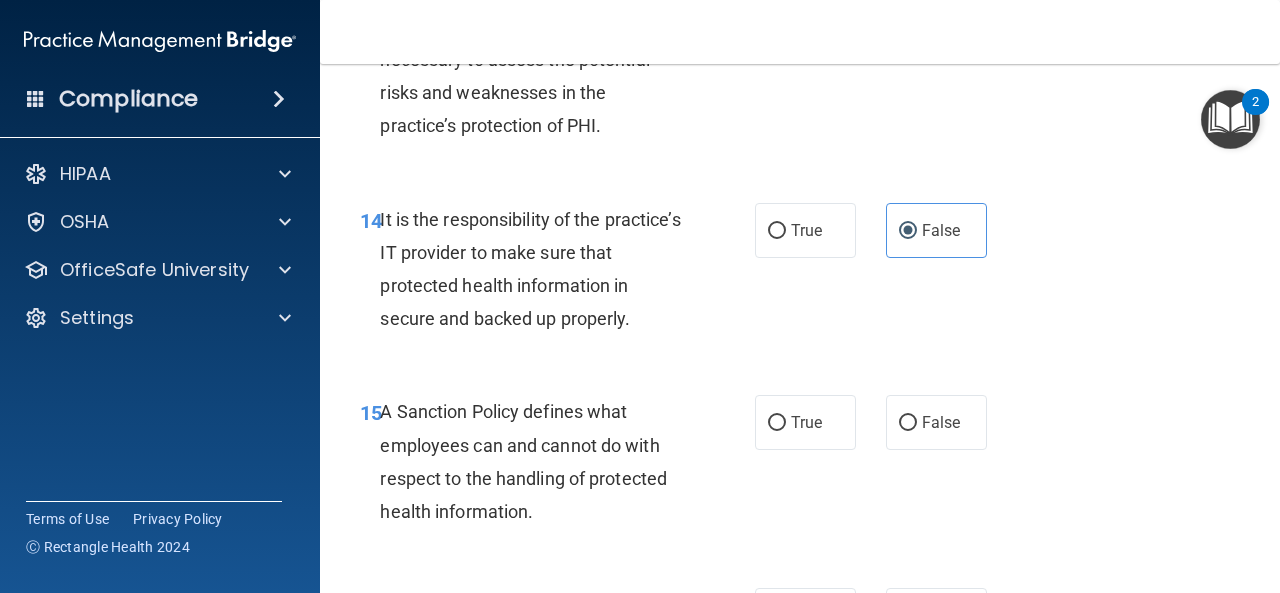 scroll, scrollTop: 3233, scrollLeft: 0, axis: vertical 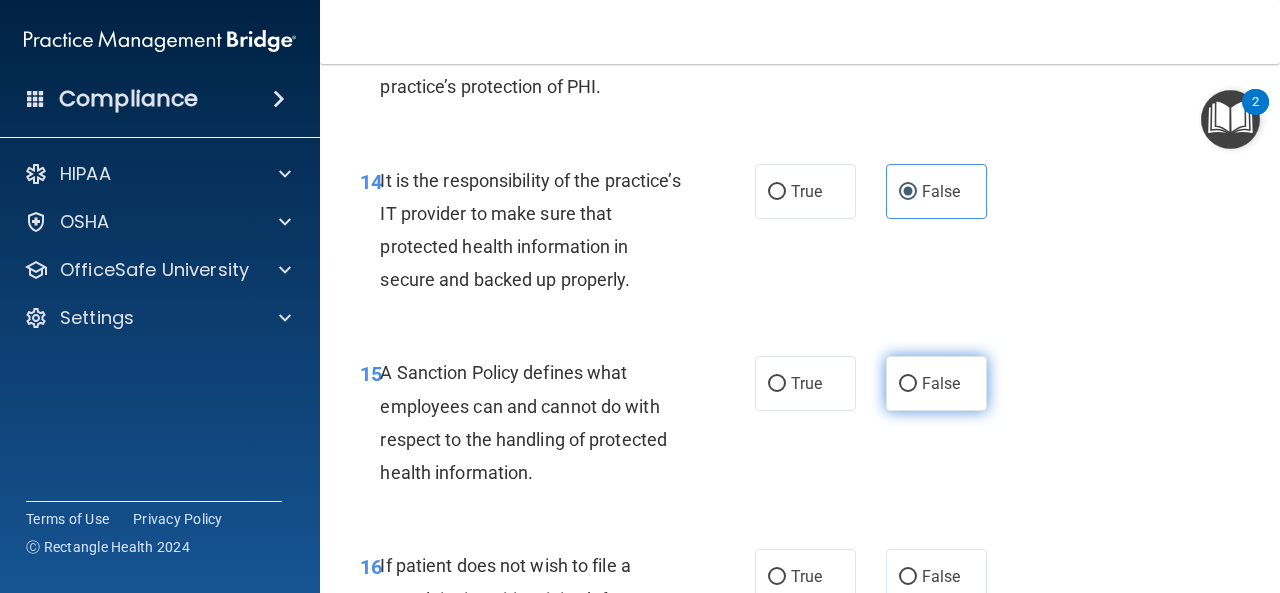 click on "False" at bounding box center [936, 383] 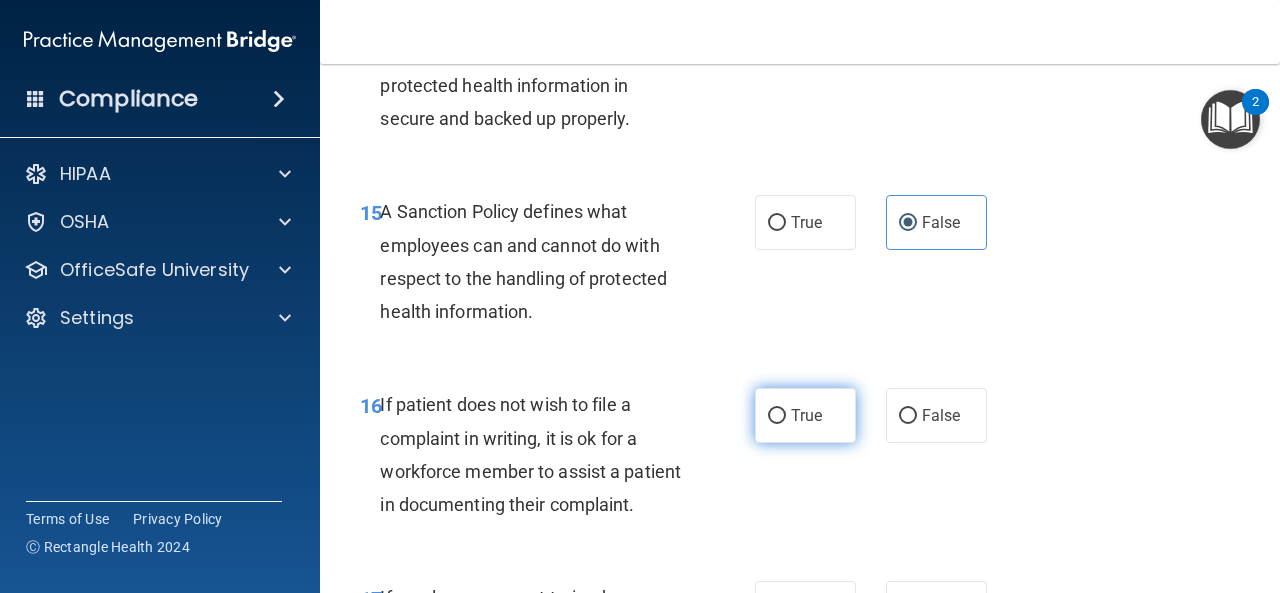 scroll, scrollTop: 3400, scrollLeft: 0, axis: vertical 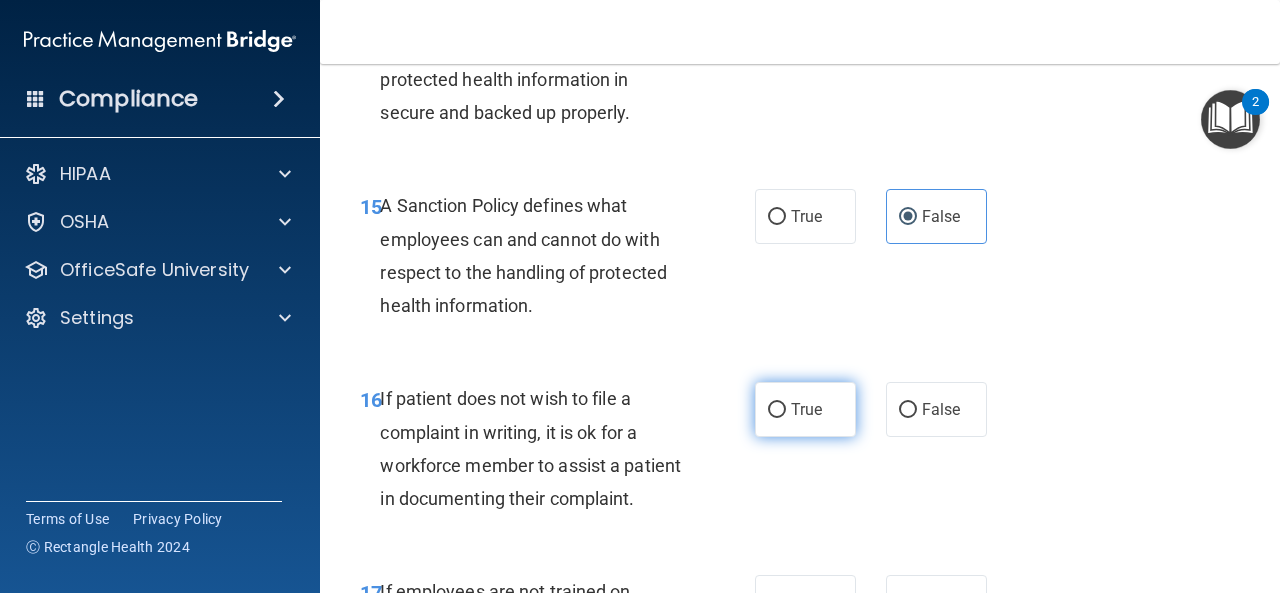 click on "True" at bounding box center (805, 409) 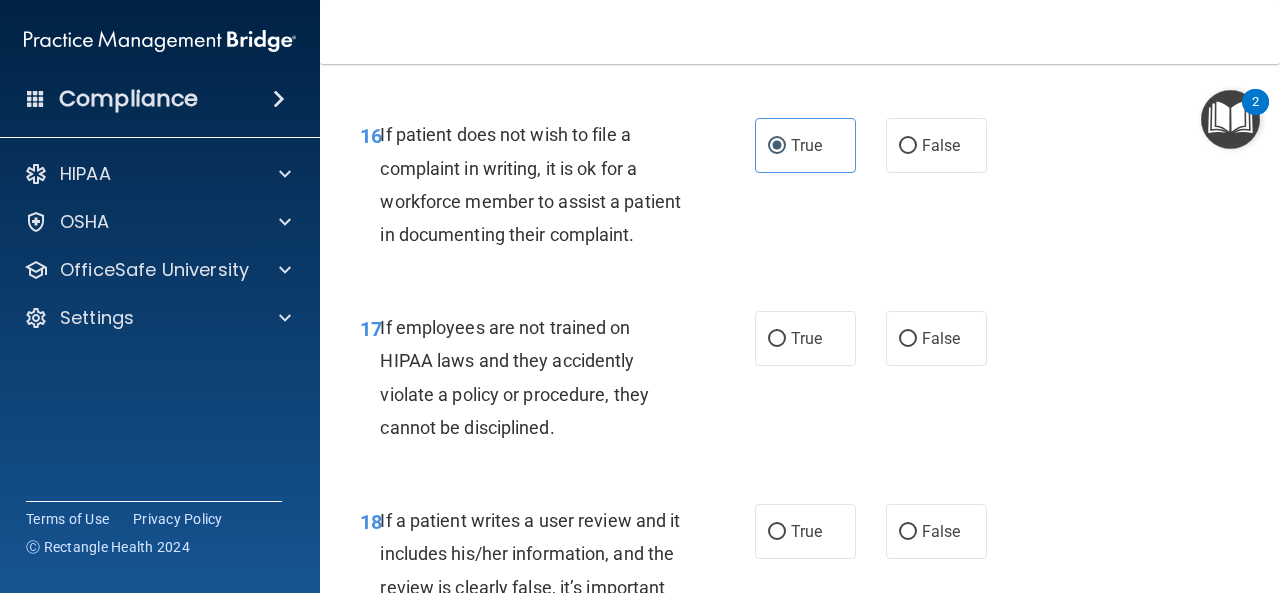 scroll, scrollTop: 3667, scrollLeft: 0, axis: vertical 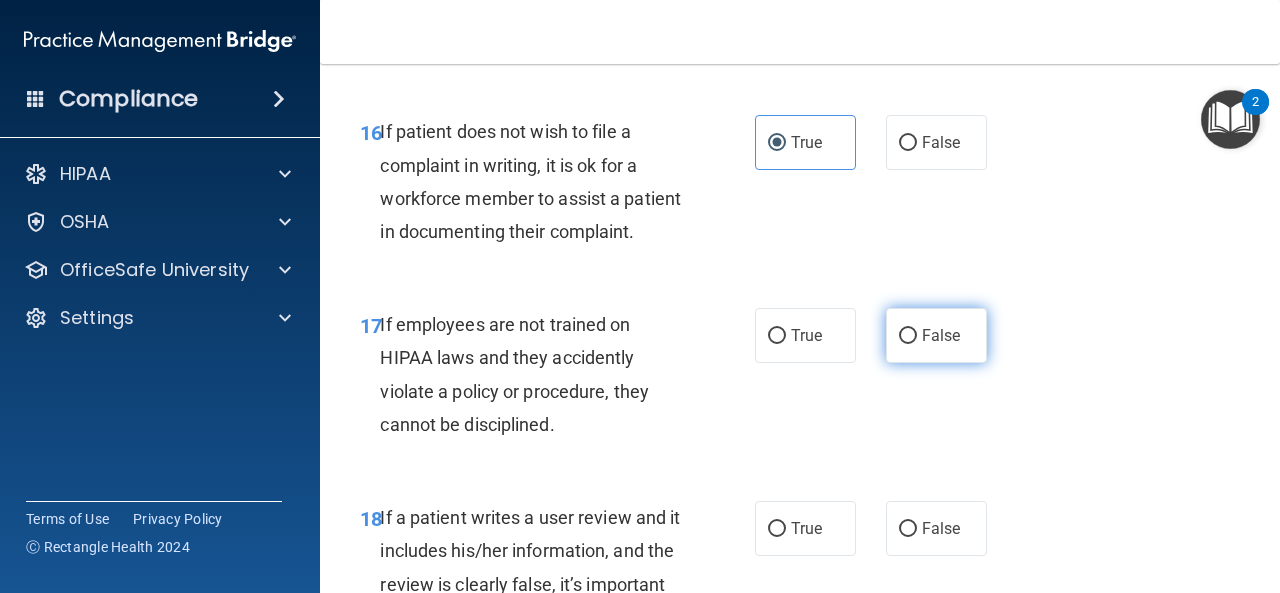 click on "False" at bounding box center (936, 335) 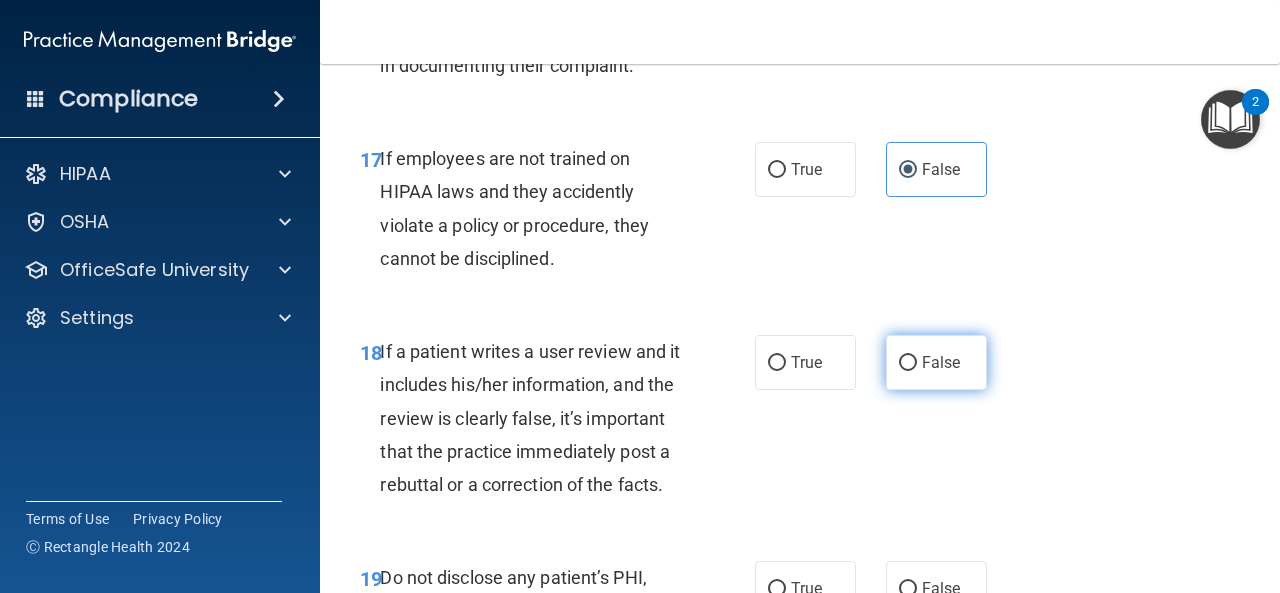 click on "False" at bounding box center (941, 362) 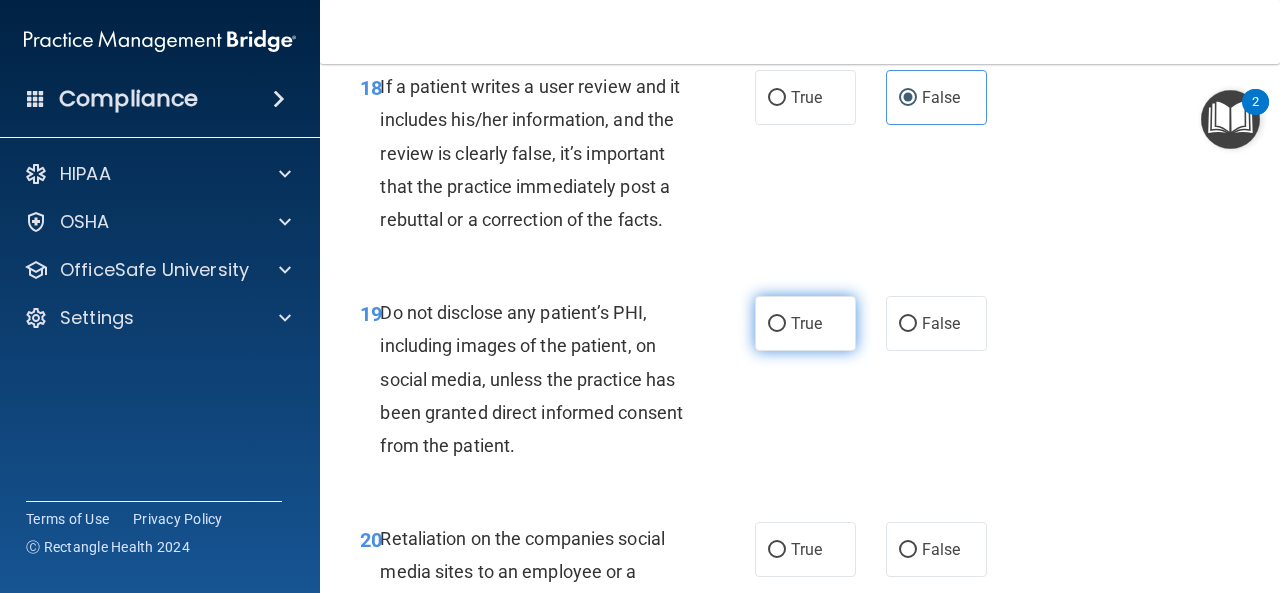 scroll, scrollTop: 4133, scrollLeft: 0, axis: vertical 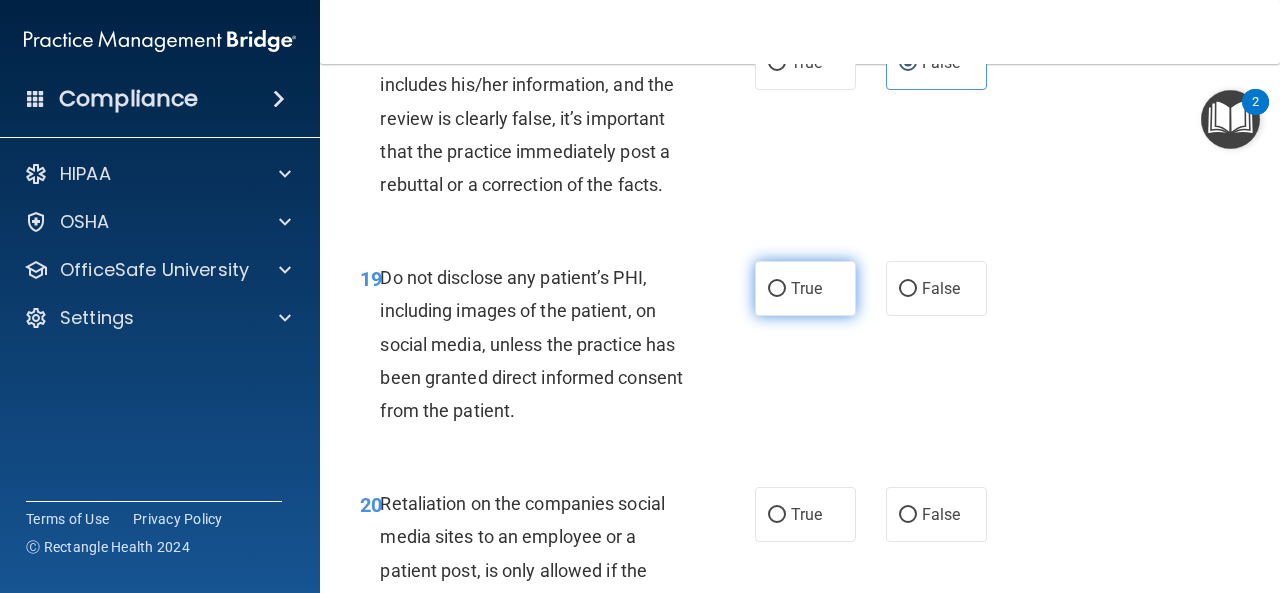 click on "True" at bounding box center [805, 288] 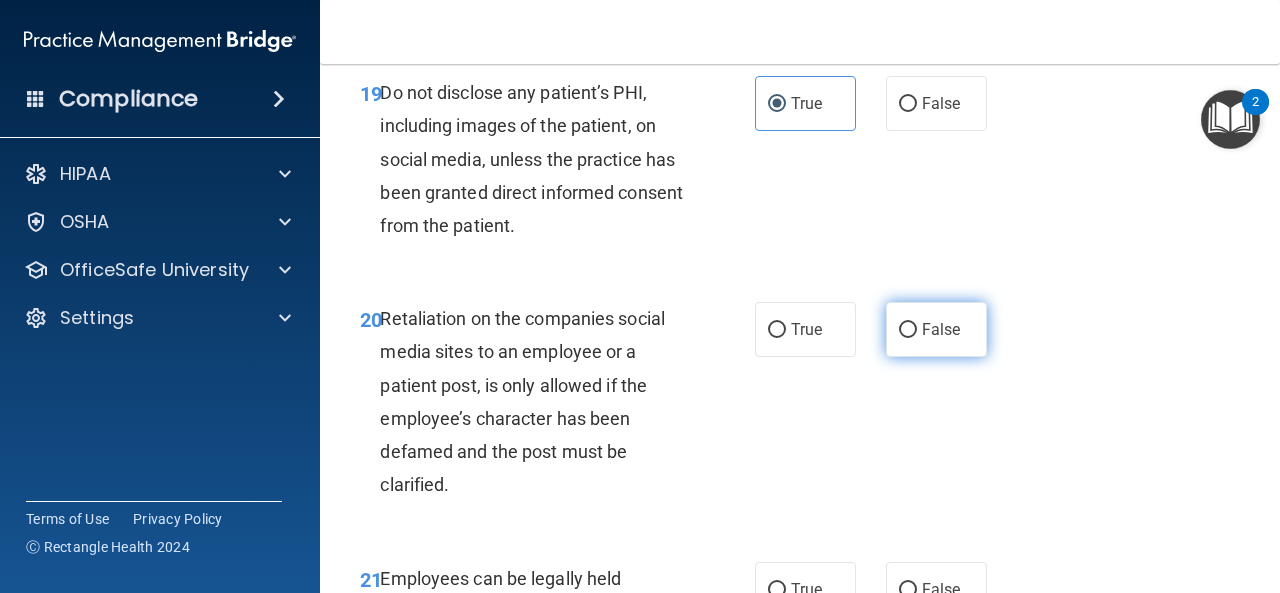 scroll, scrollTop: 4333, scrollLeft: 0, axis: vertical 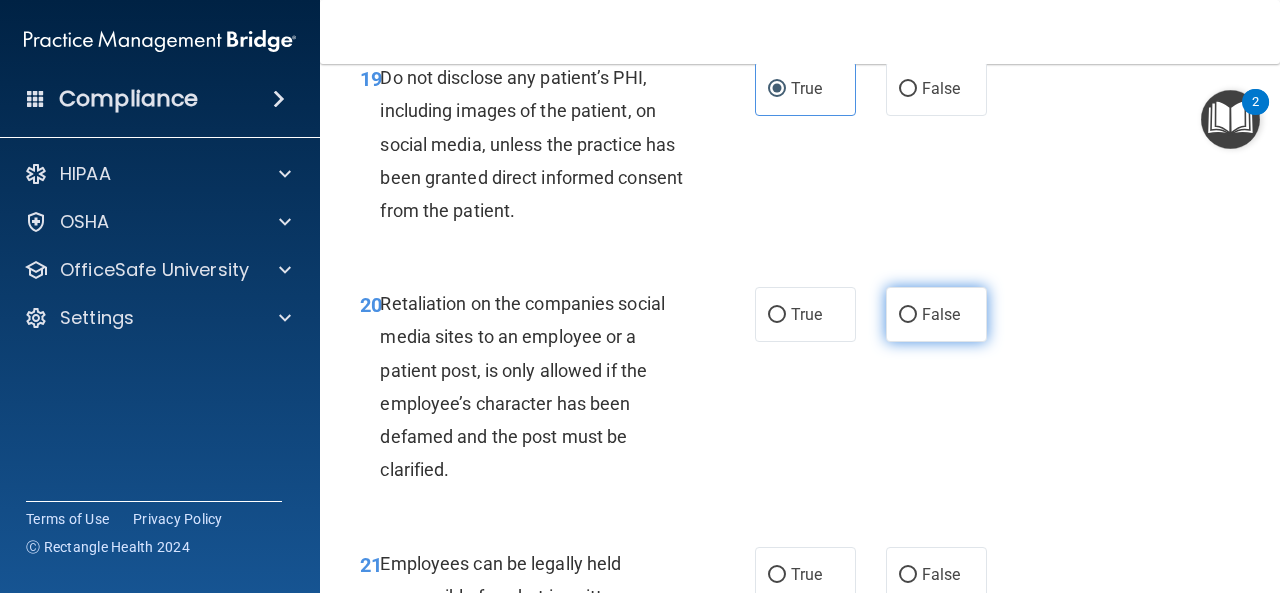 click on "False" at bounding box center (936, 314) 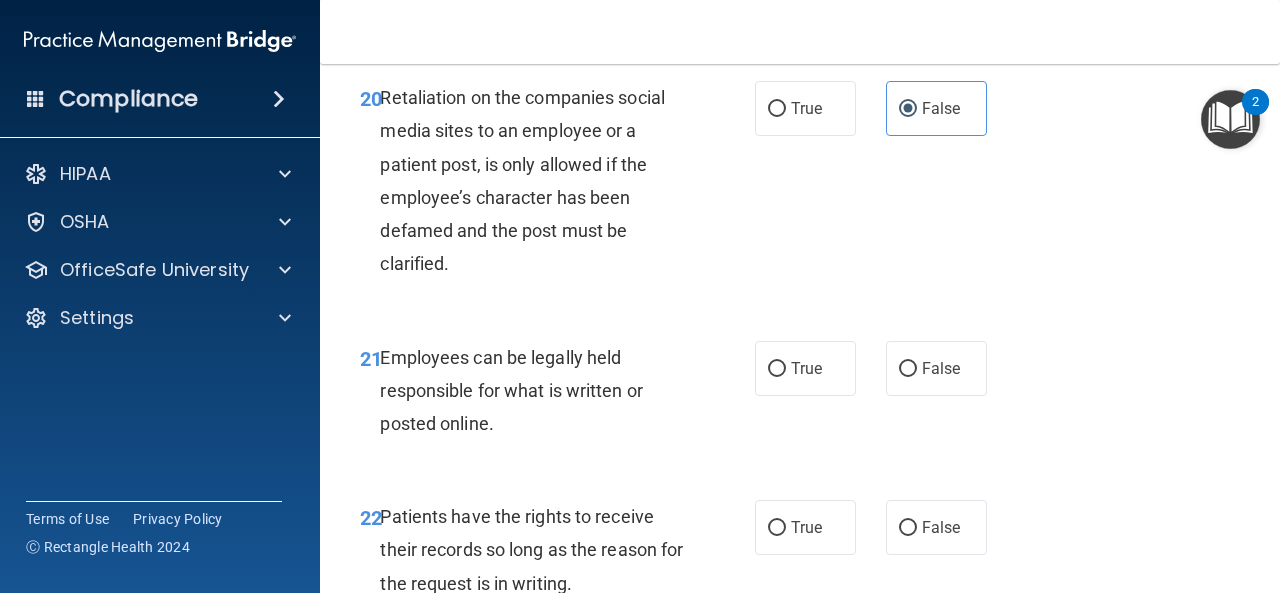 scroll, scrollTop: 4567, scrollLeft: 0, axis: vertical 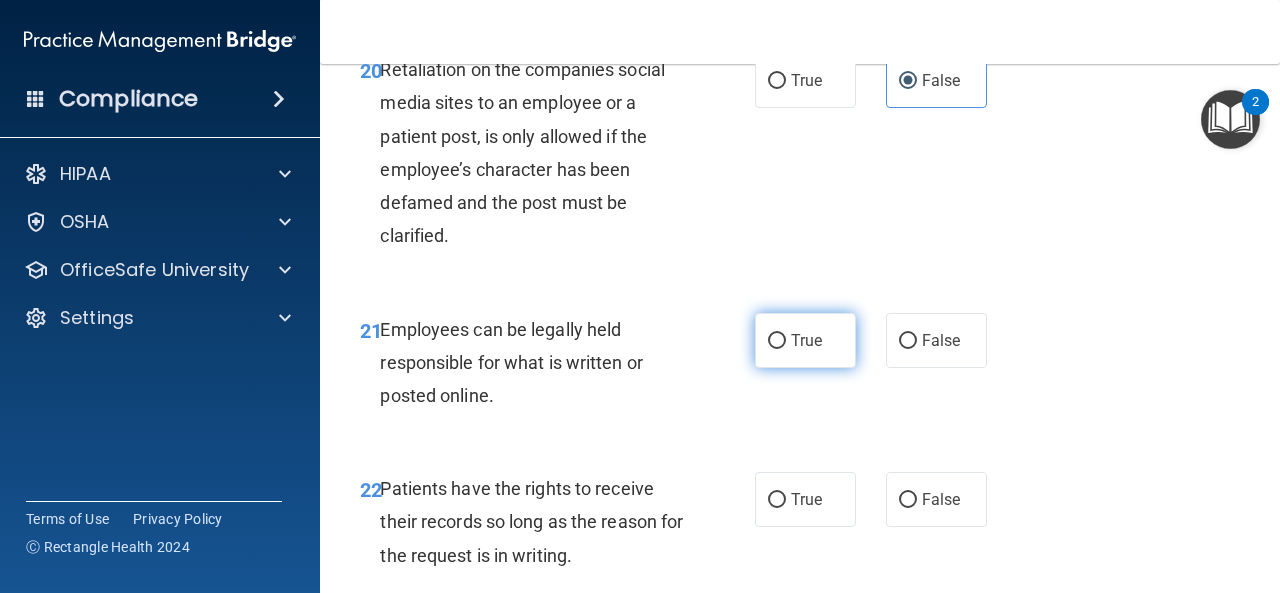click on "True" at bounding box center (805, 340) 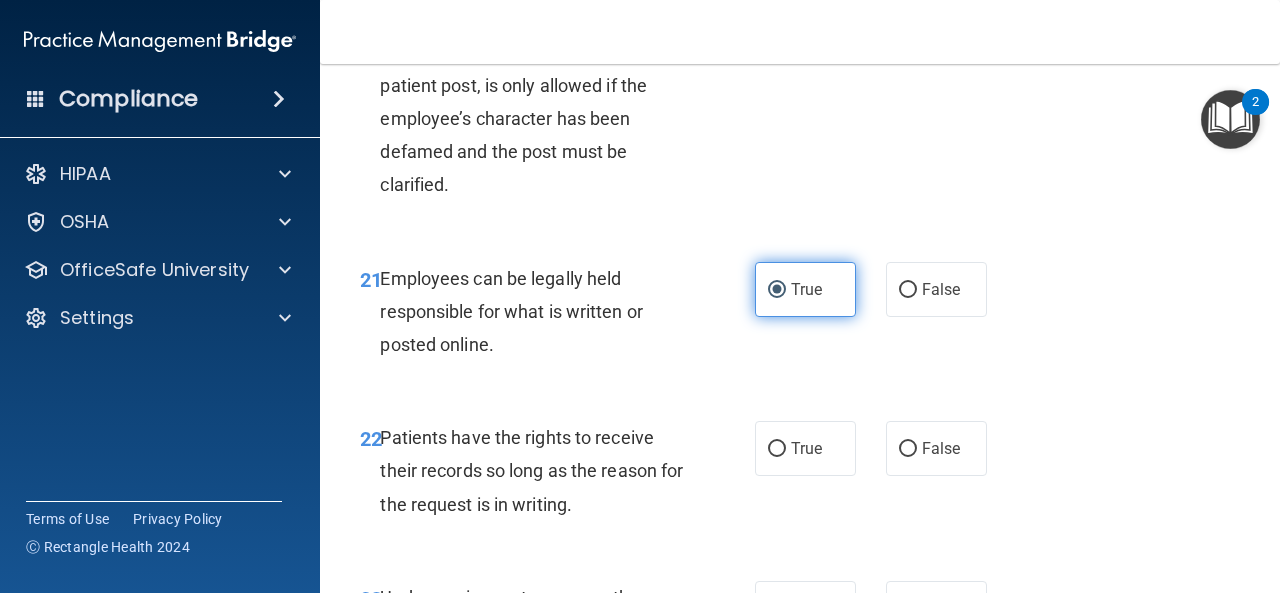 scroll, scrollTop: 4700, scrollLeft: 0, axis: vertical 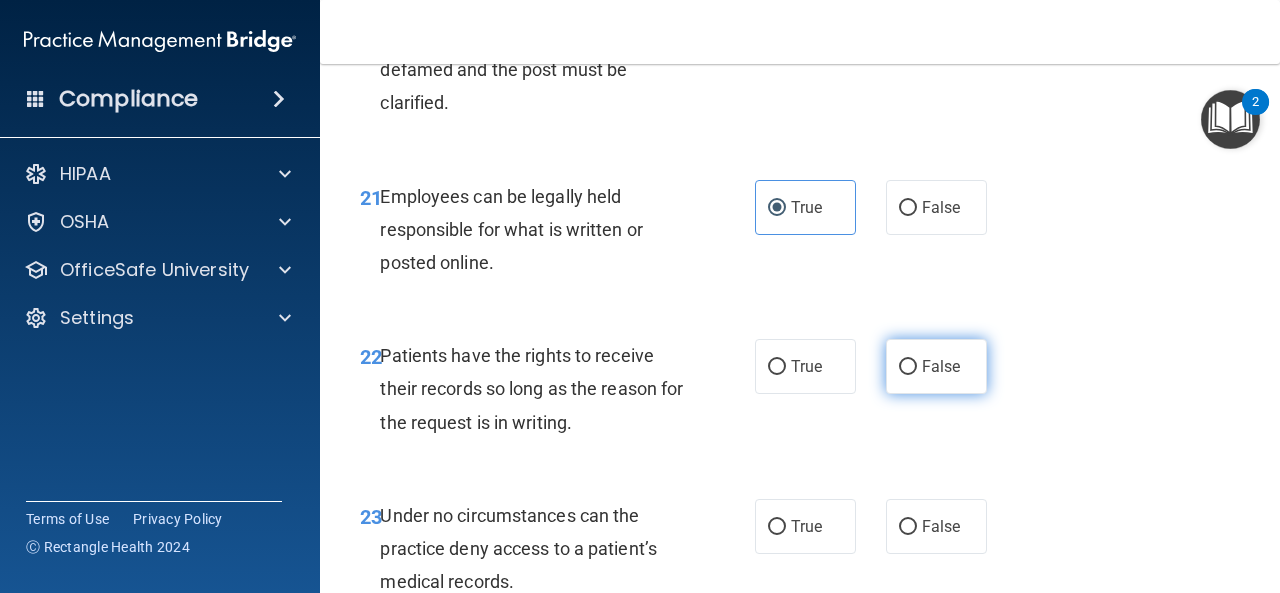 click on "False" at bounding box center (936, 366) 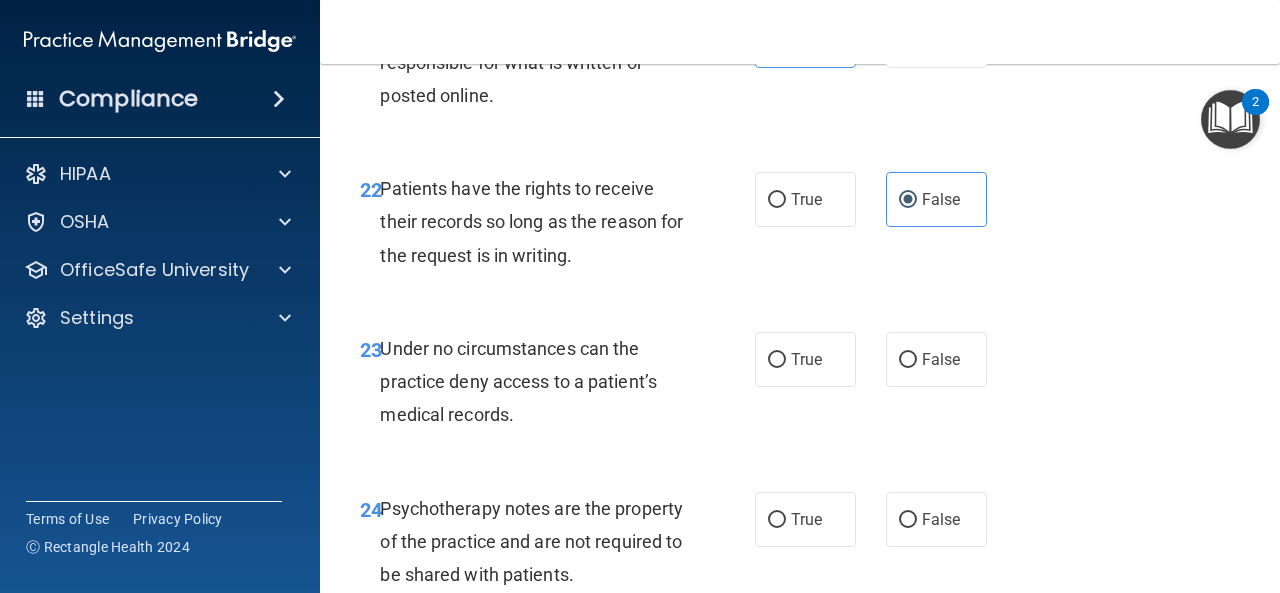scroll, scrollTop: 4933, scrollLeft: 0, axis: vertical 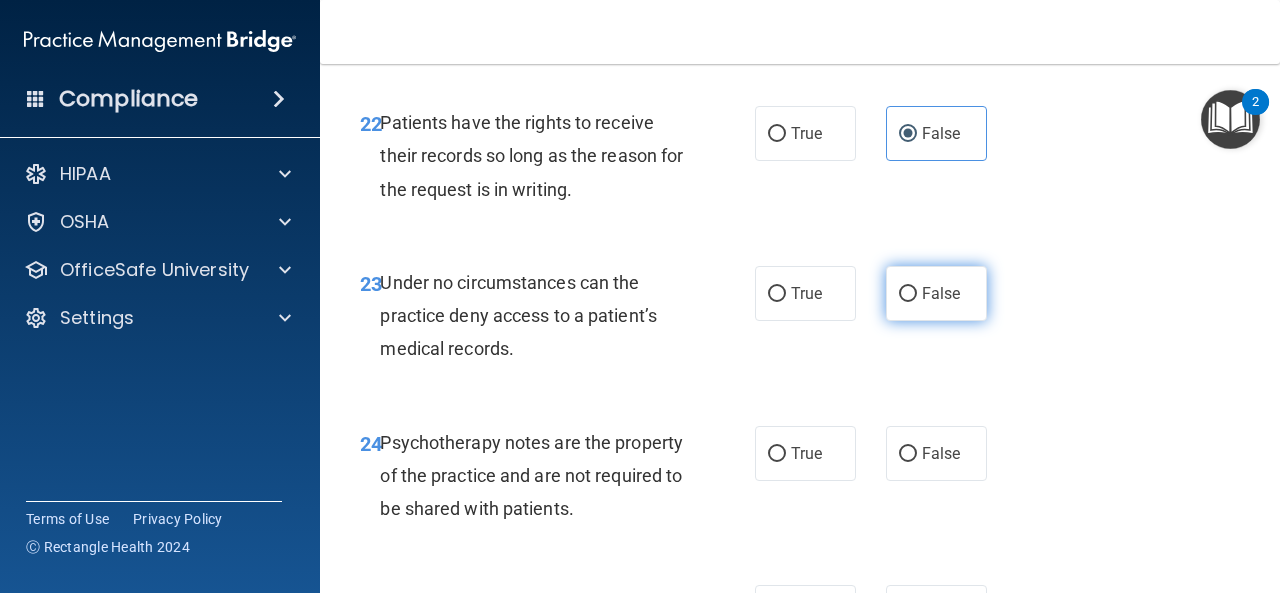 click on "False" at bounding box center [908, 294] 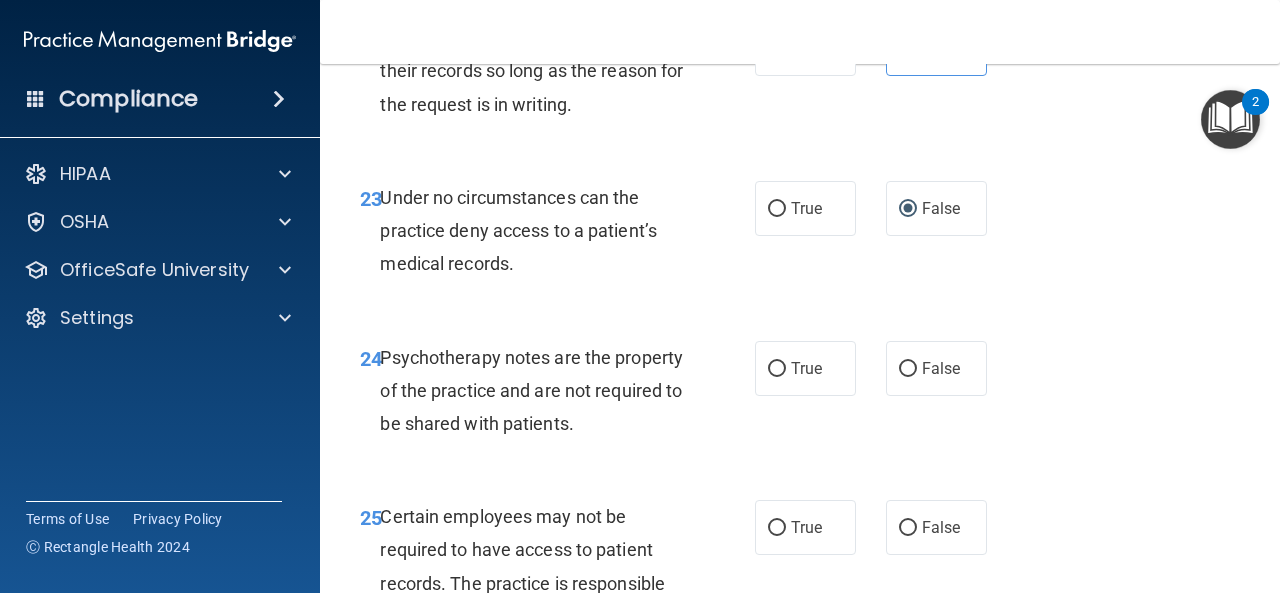 scroll, scrollTop: 5033, scrollLeft: 0, axis: vertical 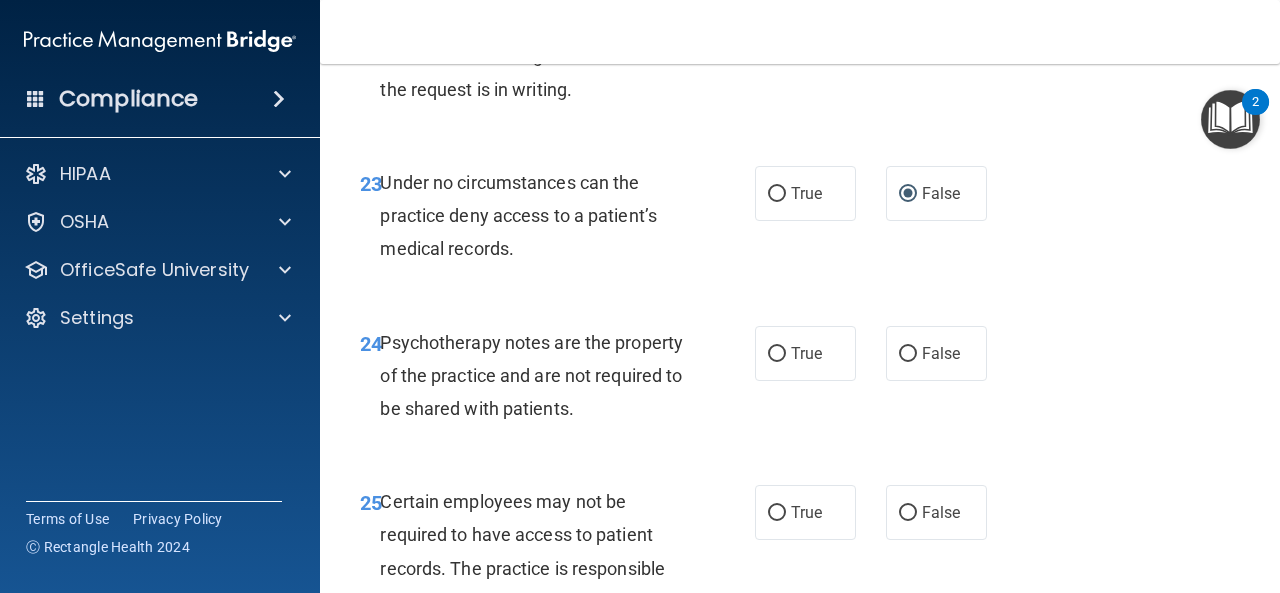 click on "24       Psychotherapy notes are the property of the practice and are not required to be shared with patients.                  True           False" at bounding box center (800, 381) 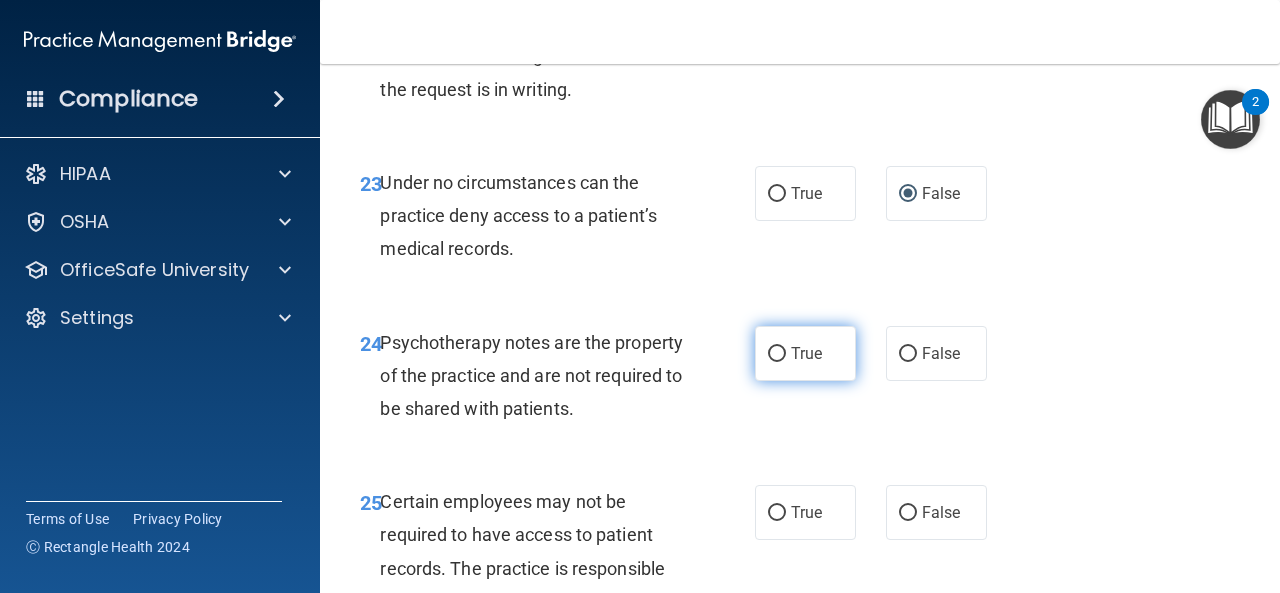 click on "True" at bounding box center (805, 353) 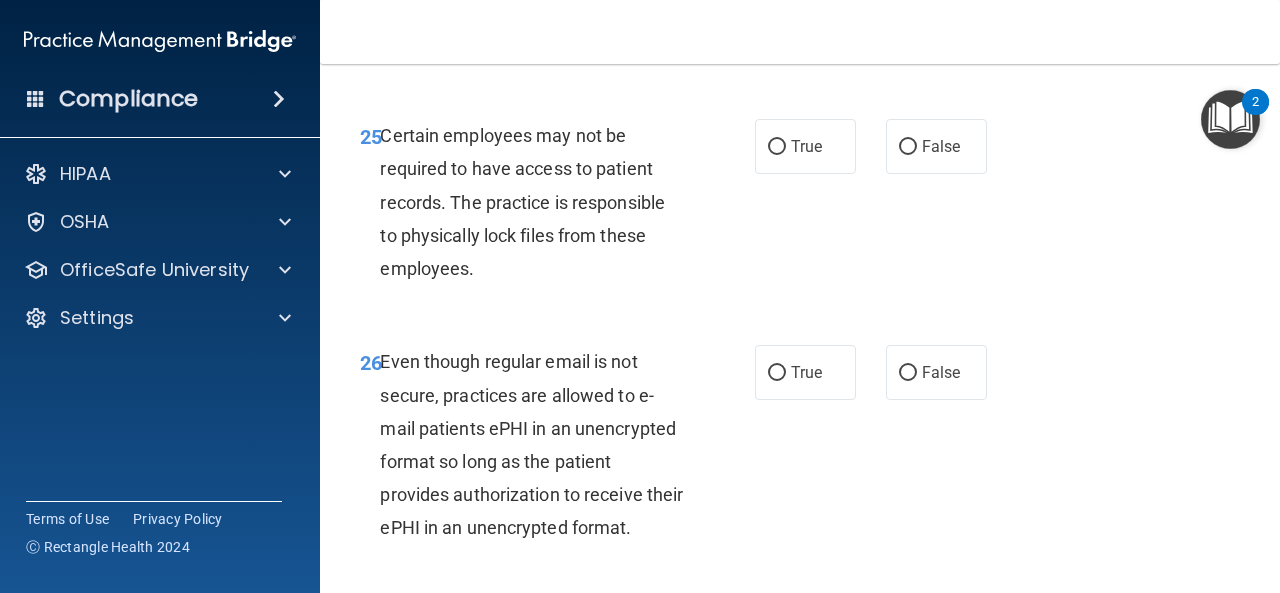 scroll, scrollTop: 5400, scrollLeft: 0, axis: vertical 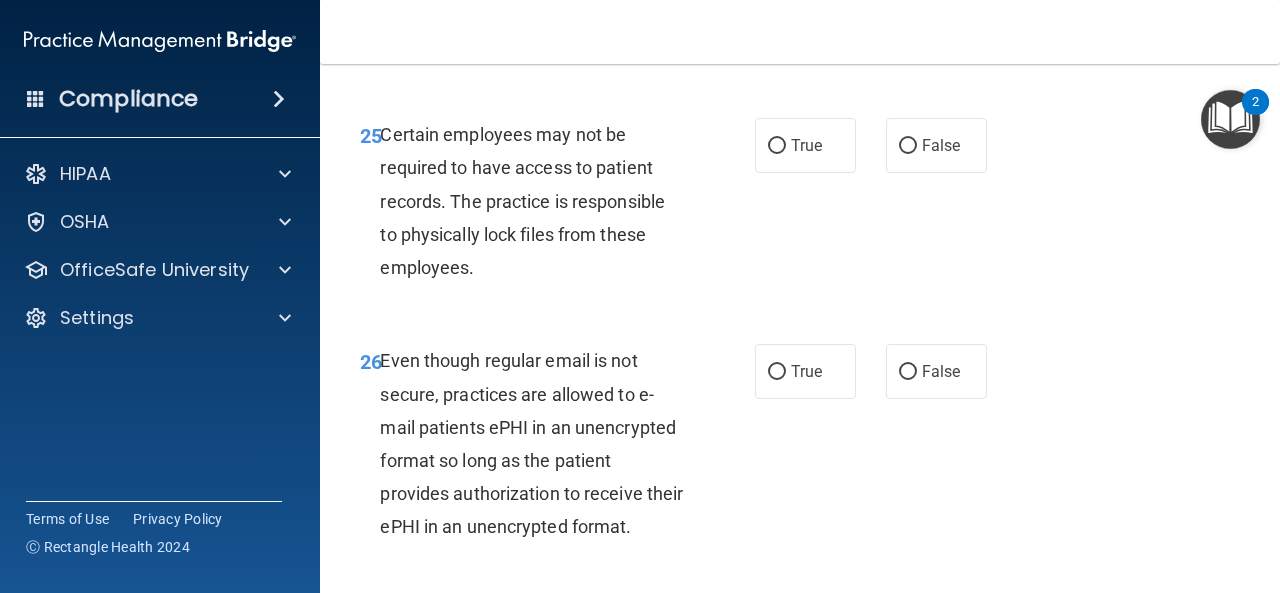 click on "25       Certain employees may not be required to have access to patient records.  The practice is responsible to physically lock files from these employees.                  True           False" at bounding box center [800, 206] 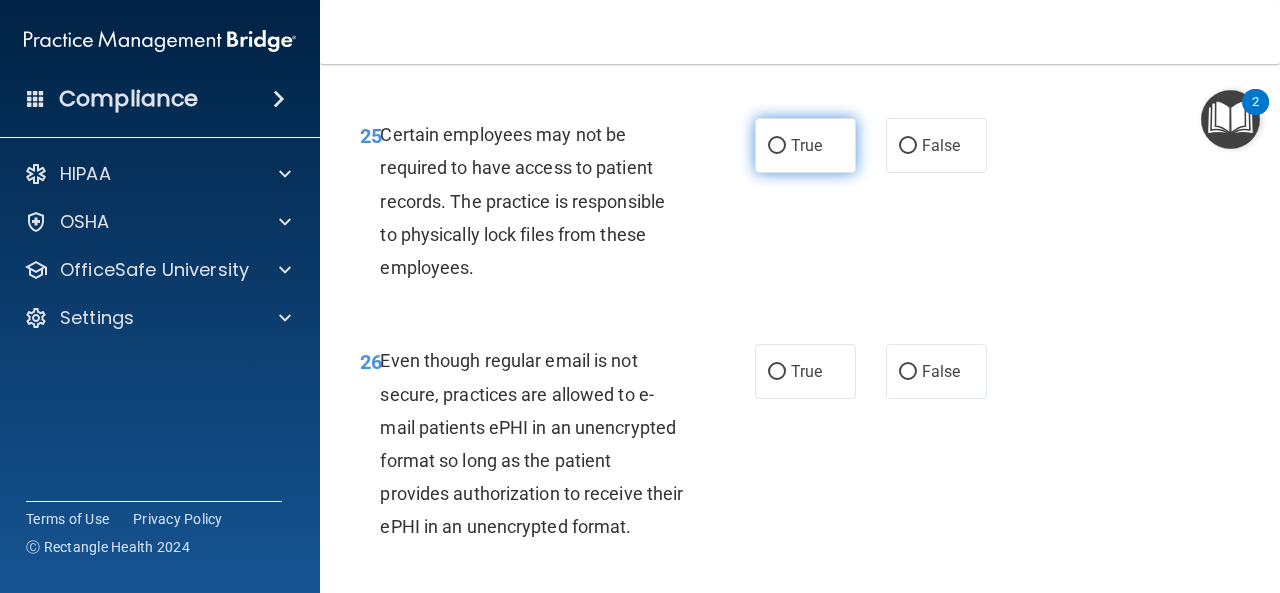 click on "True" at bounding box center (806, 145) 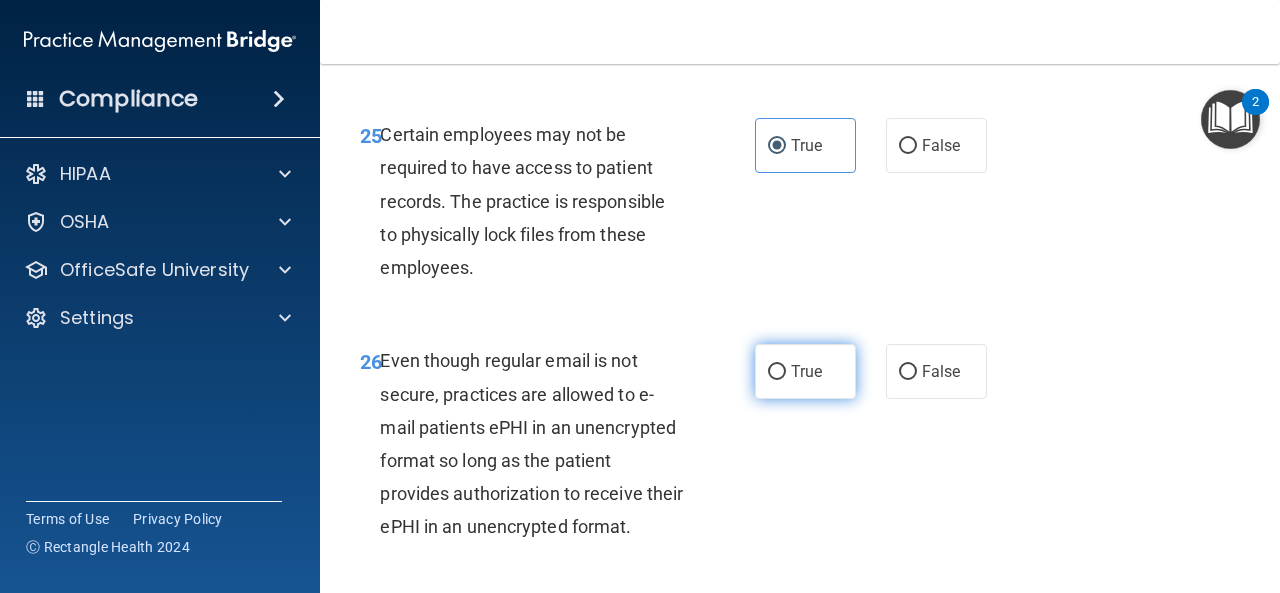 click on "True" at bounding box center [806, 371] 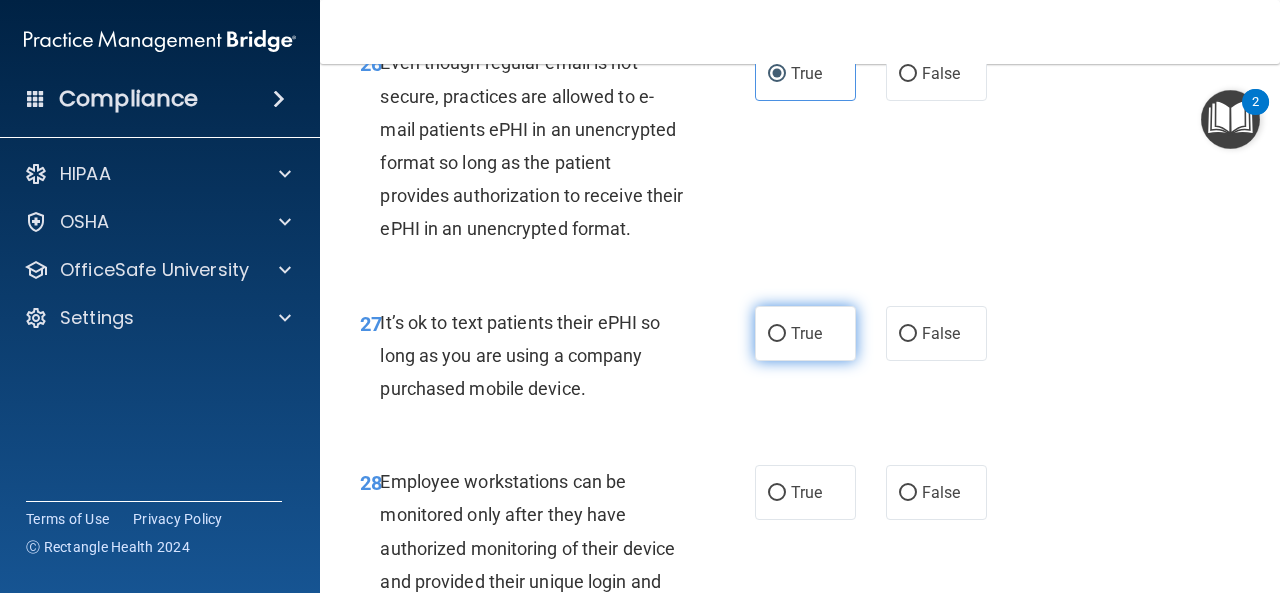 scroll, scrollTop: 5700, scrollLeft: 0, axis: vertical 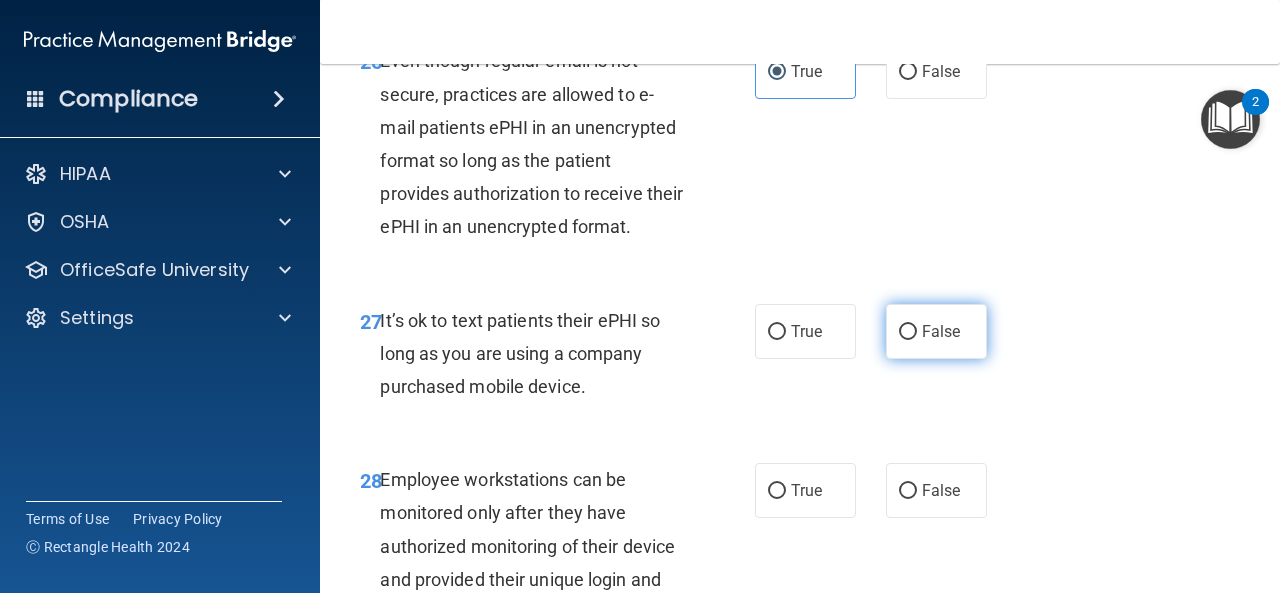 click on "False" at bounding box center [936, 331] 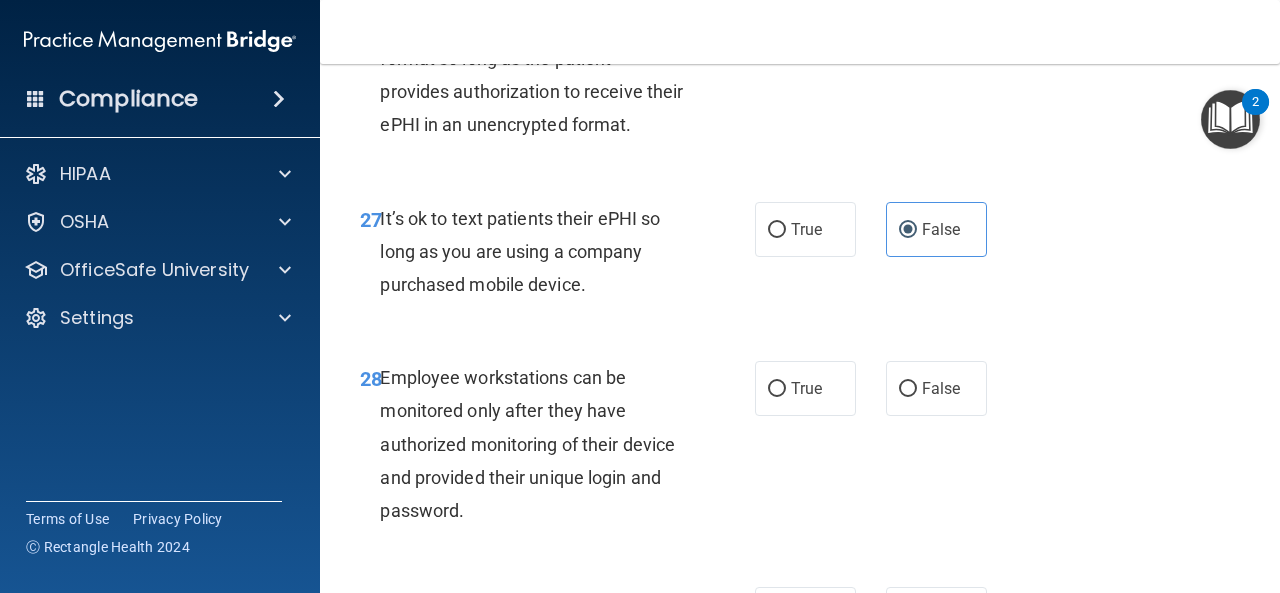 scroll, scrollTop: 5833, scrollLeft: 0, axis: vertical 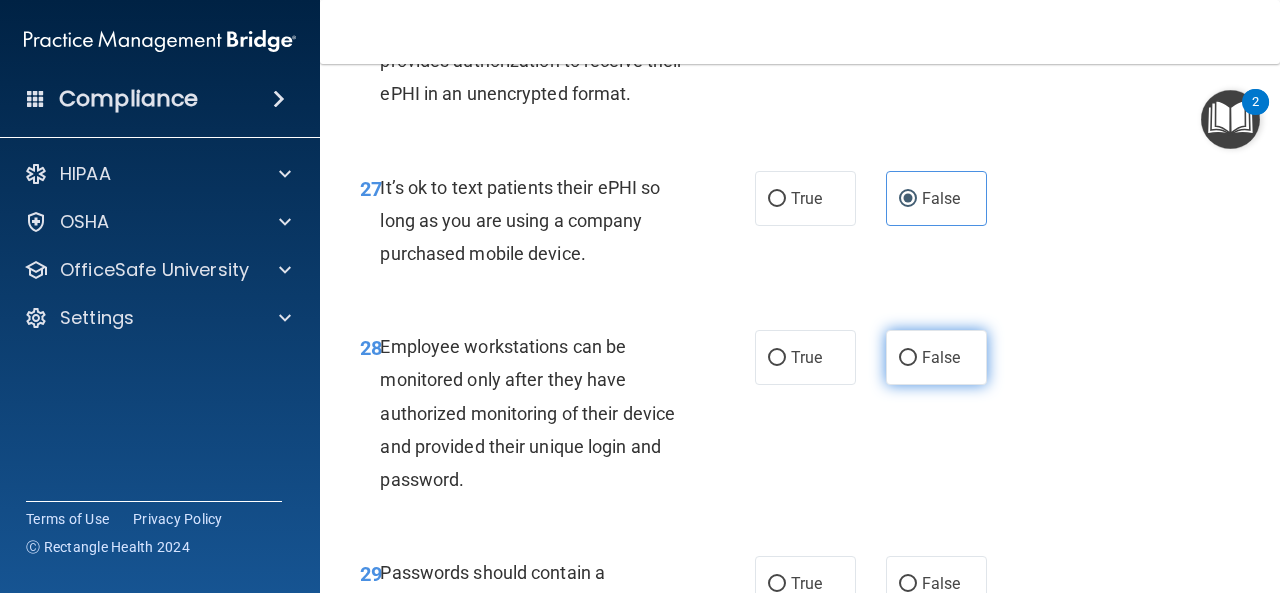 click on "False" at bounding box center (936, 357) 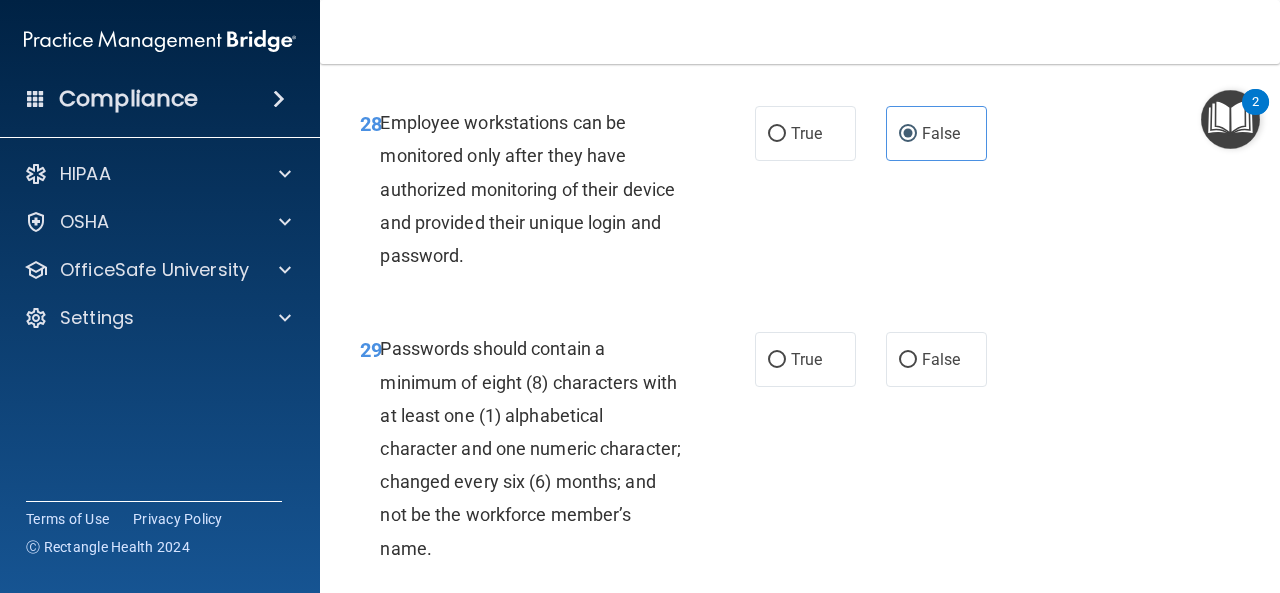 scroll, scrollTop: 6100, scrollLeft: 0, axis: vertical 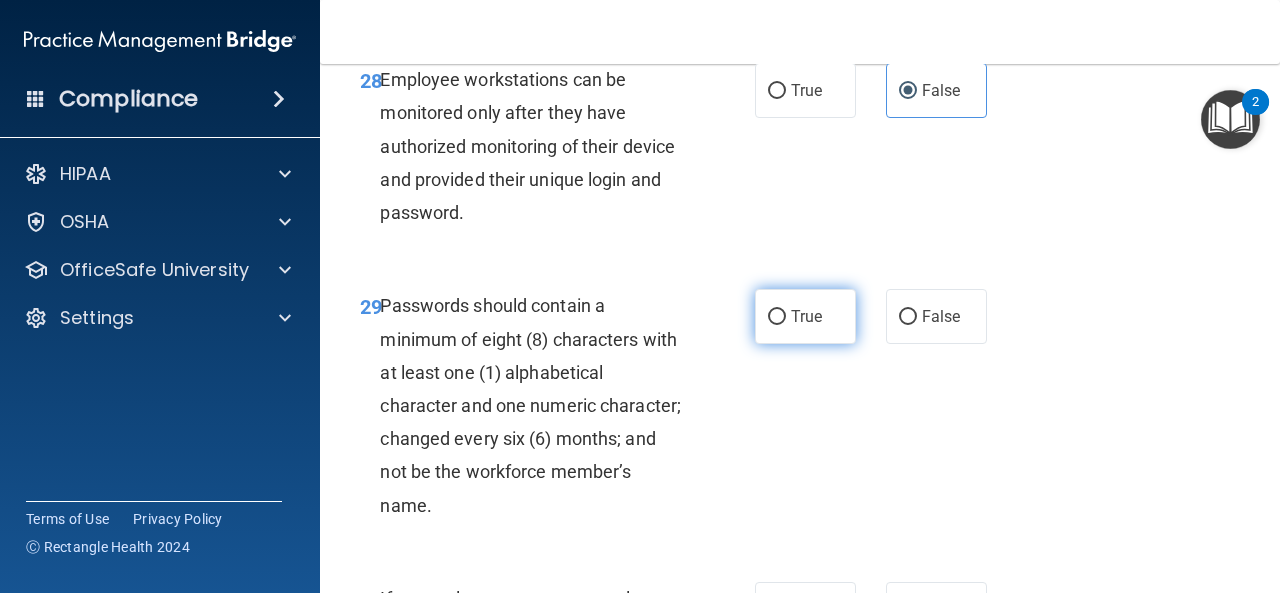 click on "True" at bounding box center (806, 316) 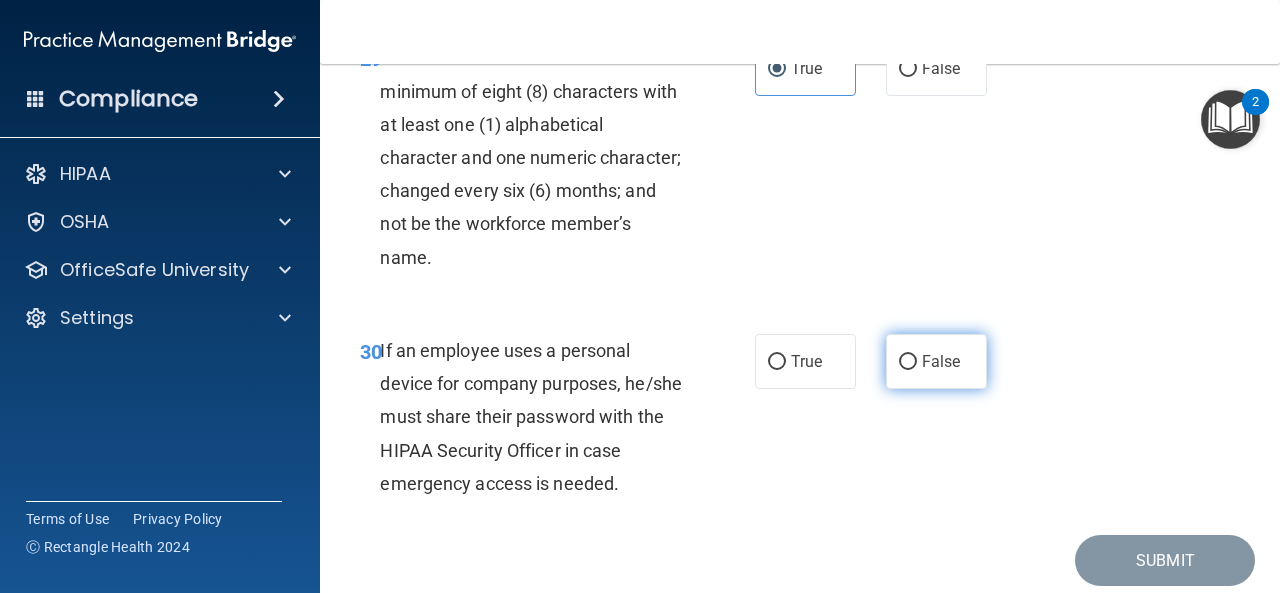 scroll, scrollTop: 6367, scrollLeft: 0, axis: vertical 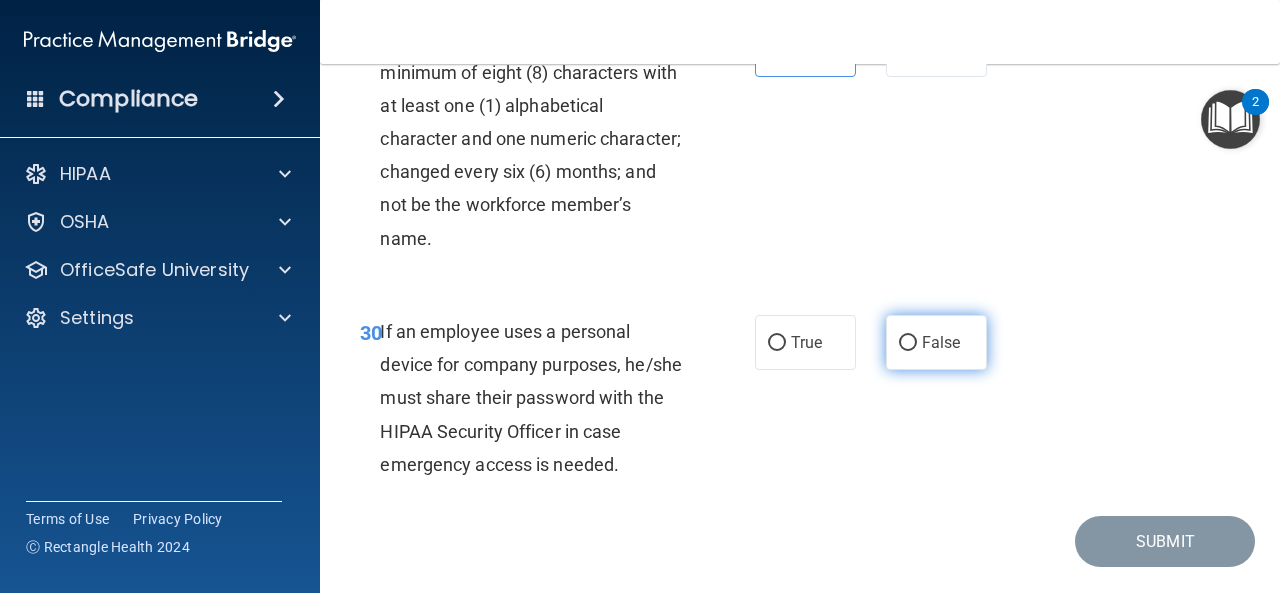 click on "False" at bounding box center [936, 342] 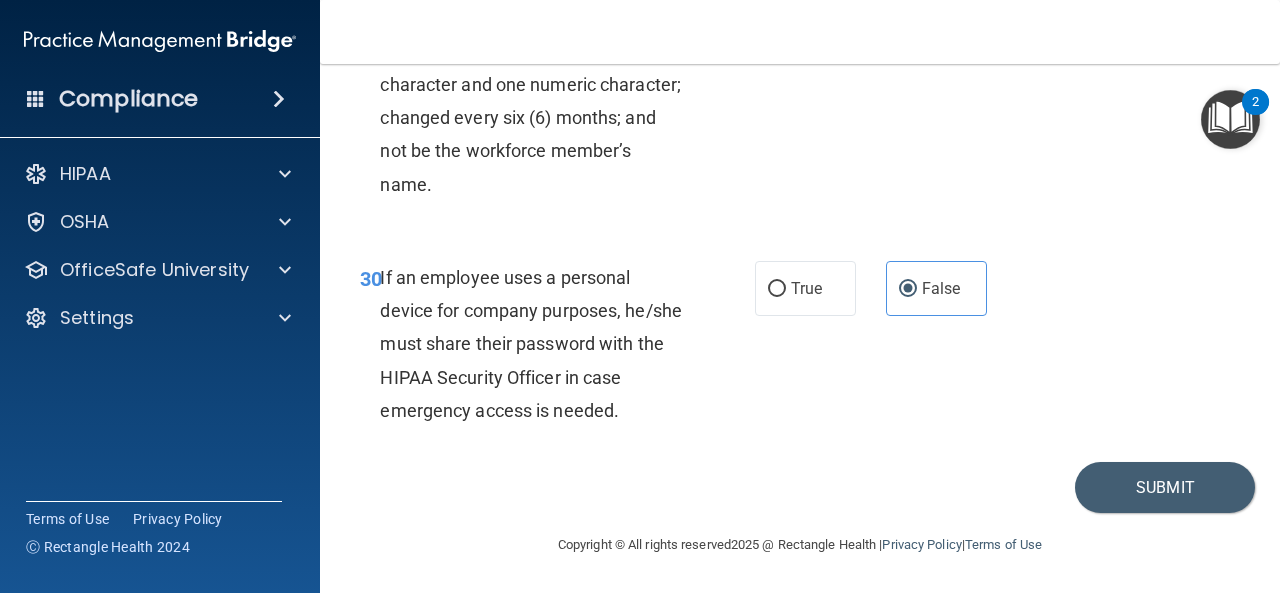 scroll, scrollTop: 6553, scrollLeft: 0, axis: vertical 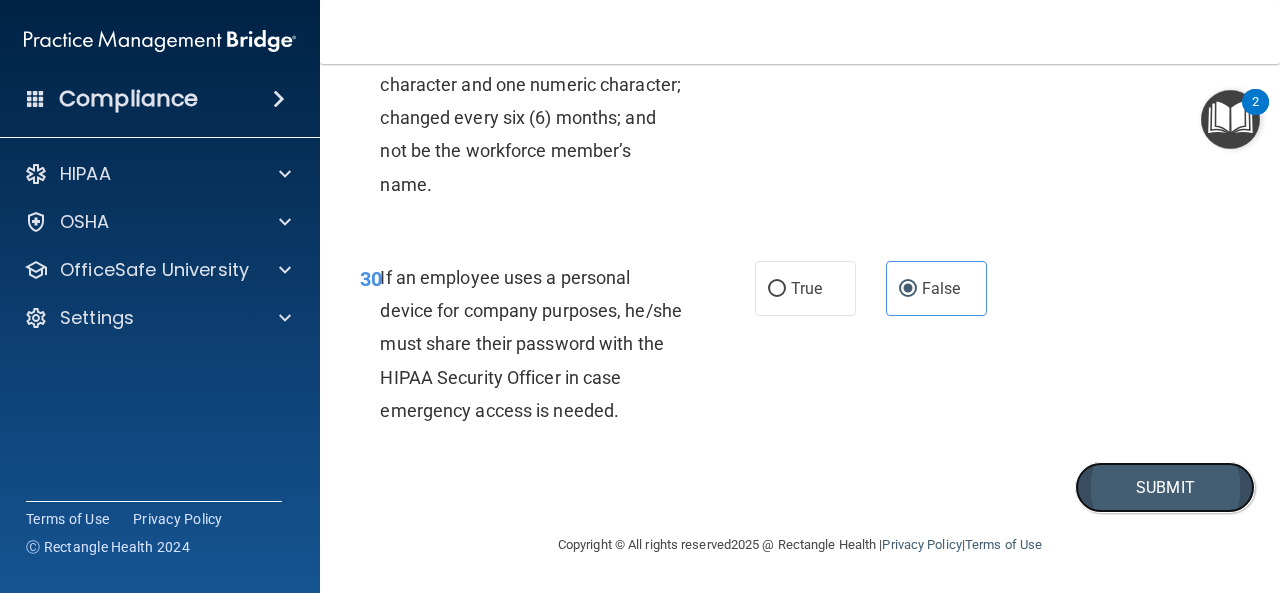 click on "Submit" at bounding box center [1165, 487] 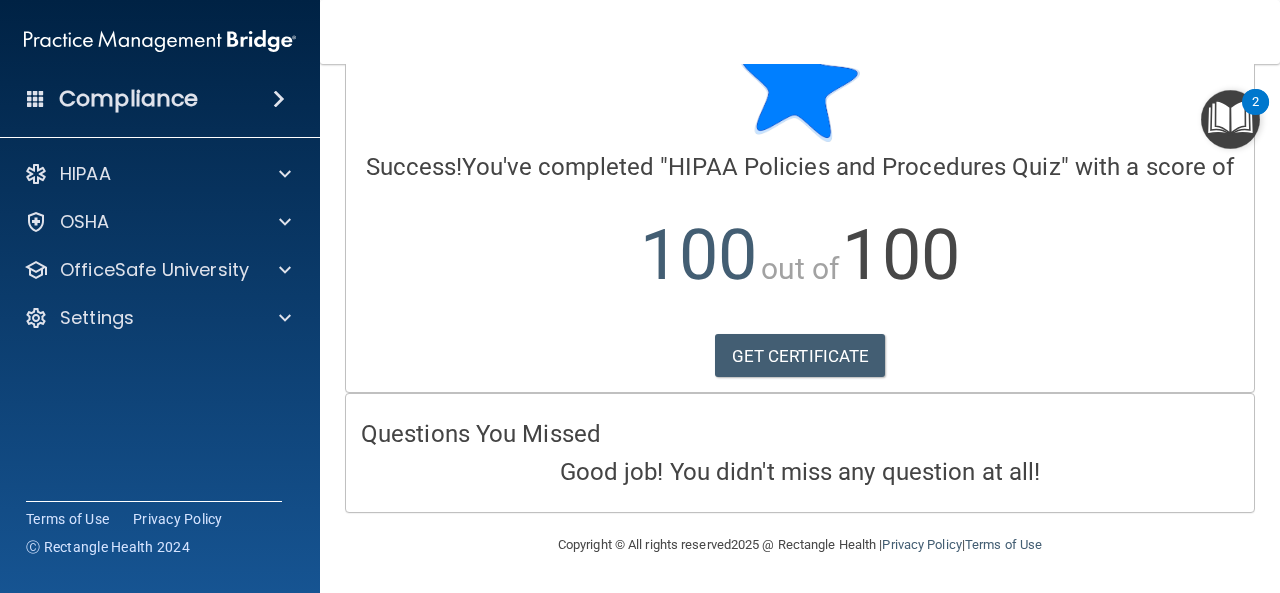 scroll, scrollTop: 100, scrollLeft: 0, axis: vertical 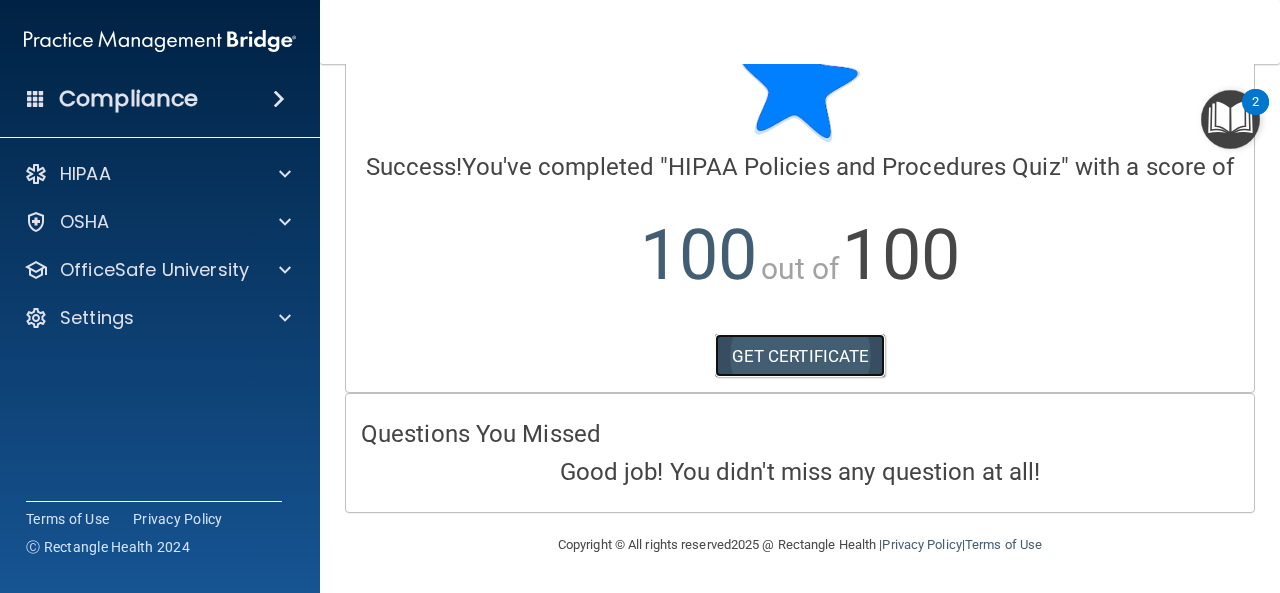 click on "GET CERTIFICATE" at bounding box center (800, 356) 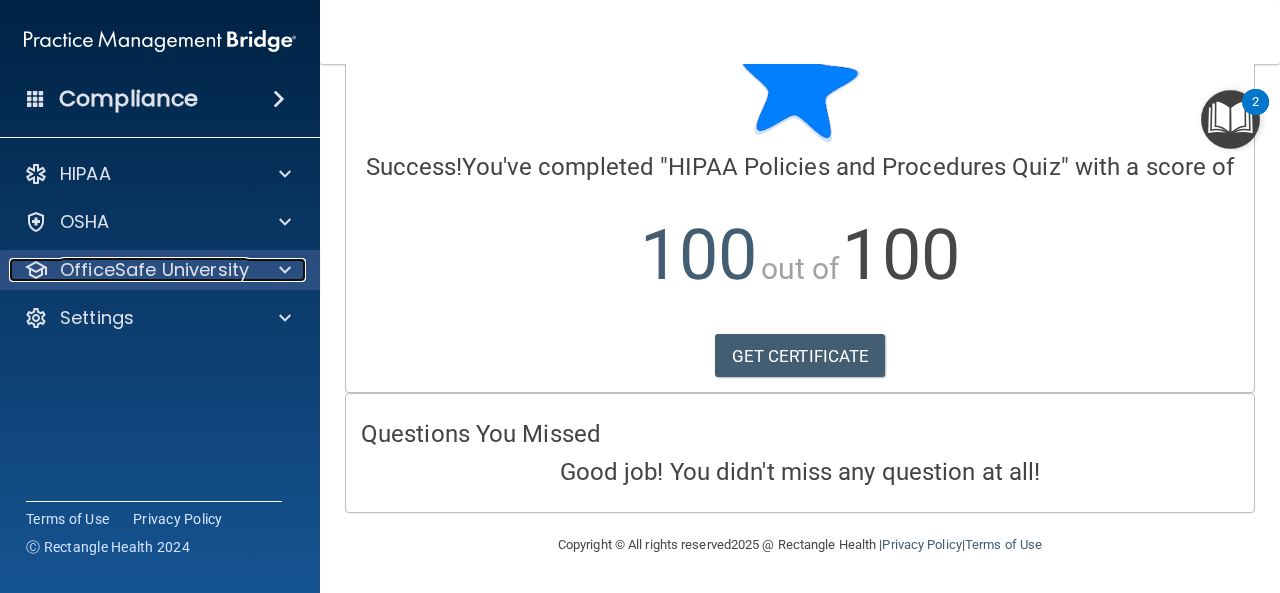 click on "OfficeSafe University" at bounding box center (154, 270) 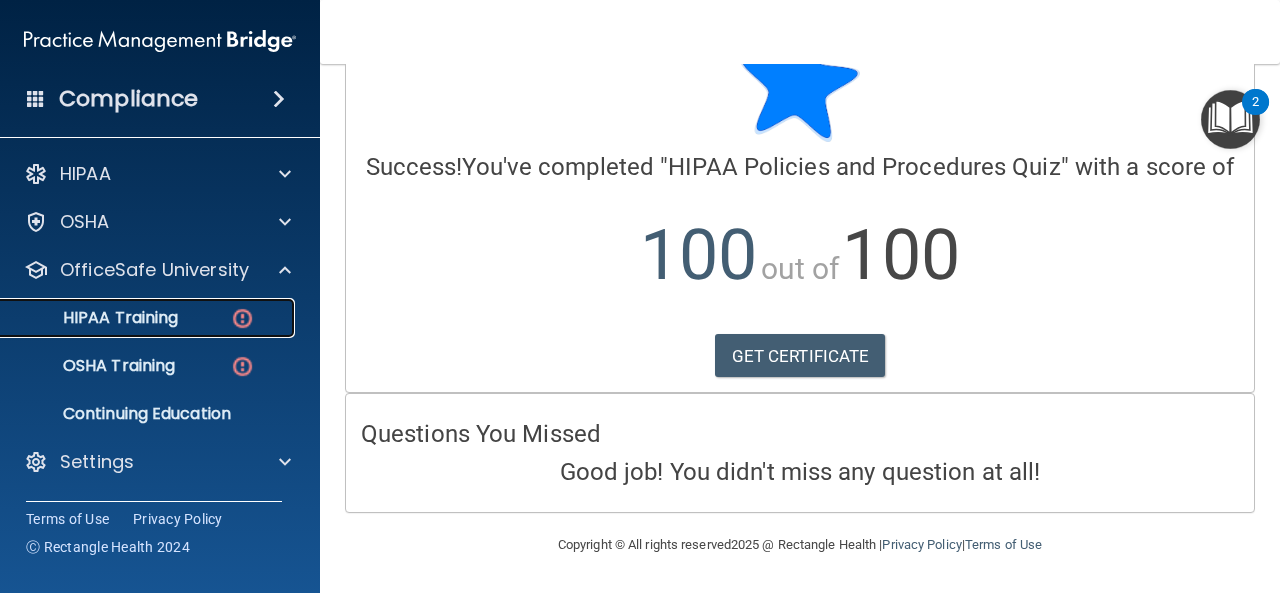 click at bounding box center [242, 318] 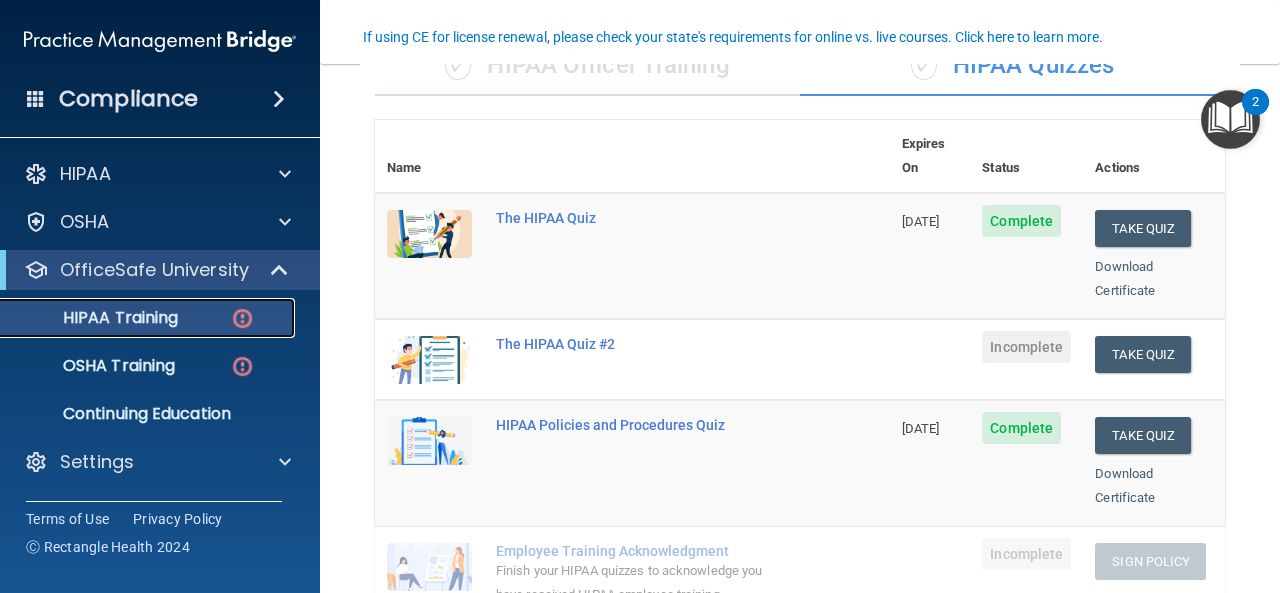 scroll, scrollTop: 189, scrollLeft: 0, axis: vertical 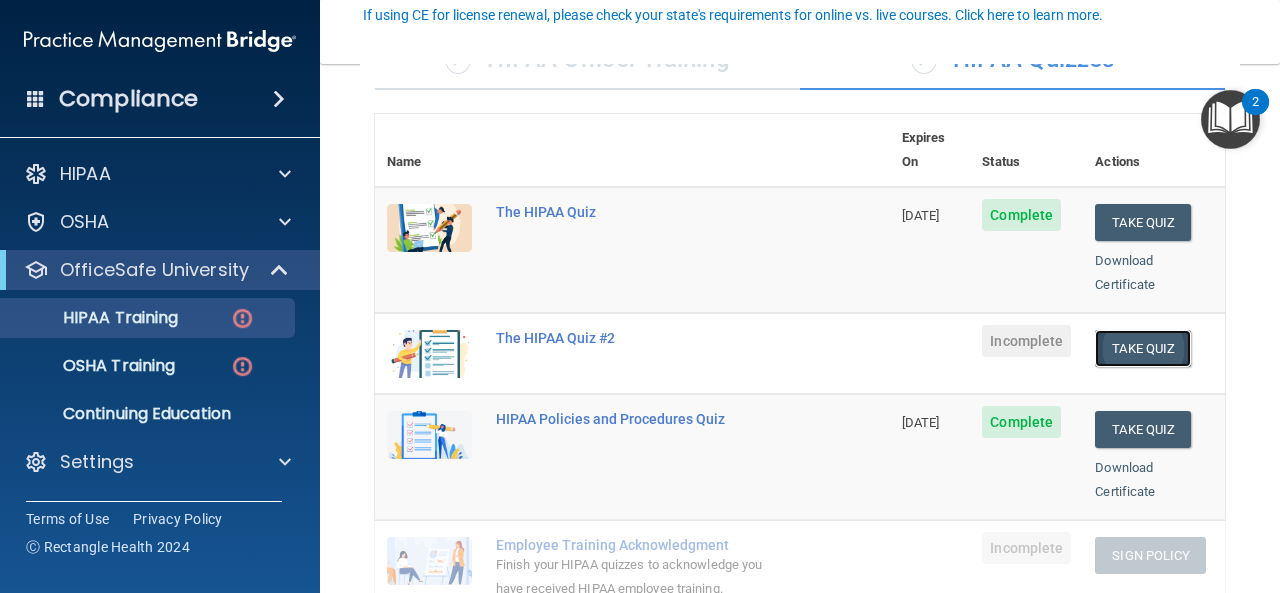 click on "Take Quiz" at bounding box center [1143, 348] 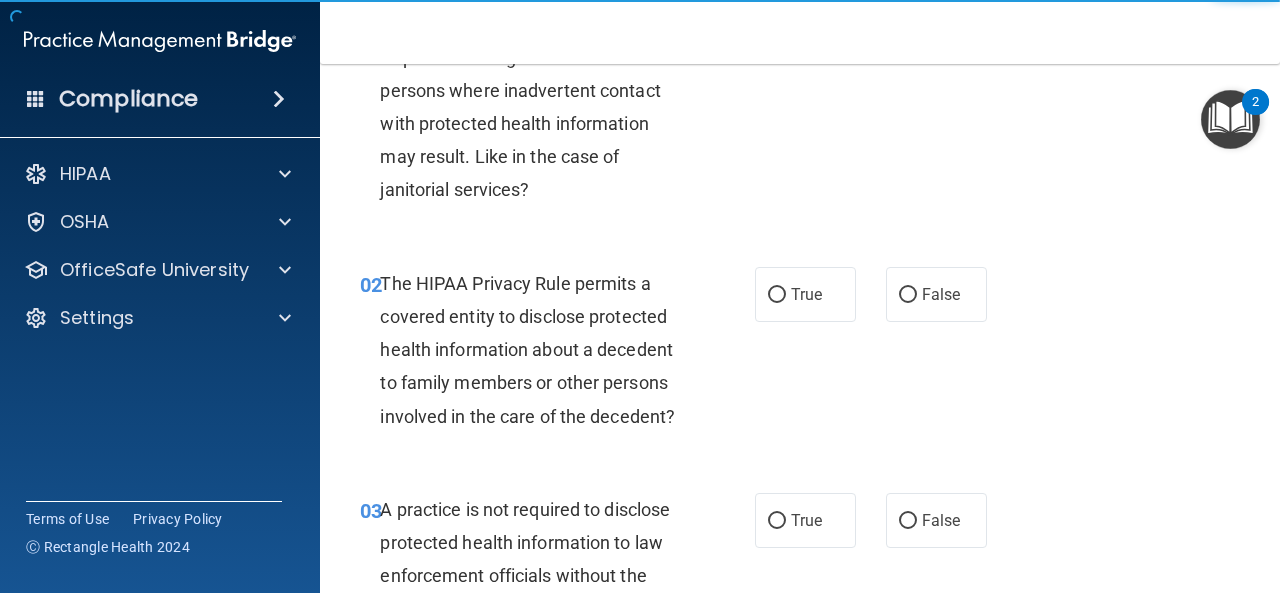 scroll, scrollTop: 0, scrollLeft: 0, axis: both 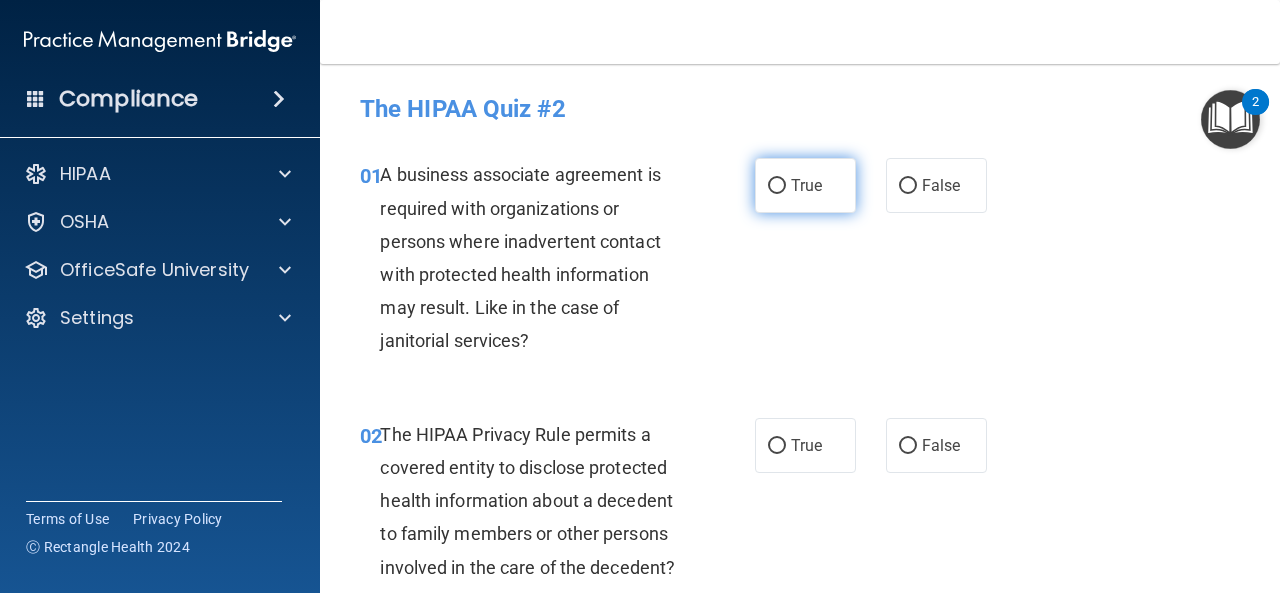 click on "True" at bounding box center [805, 185] 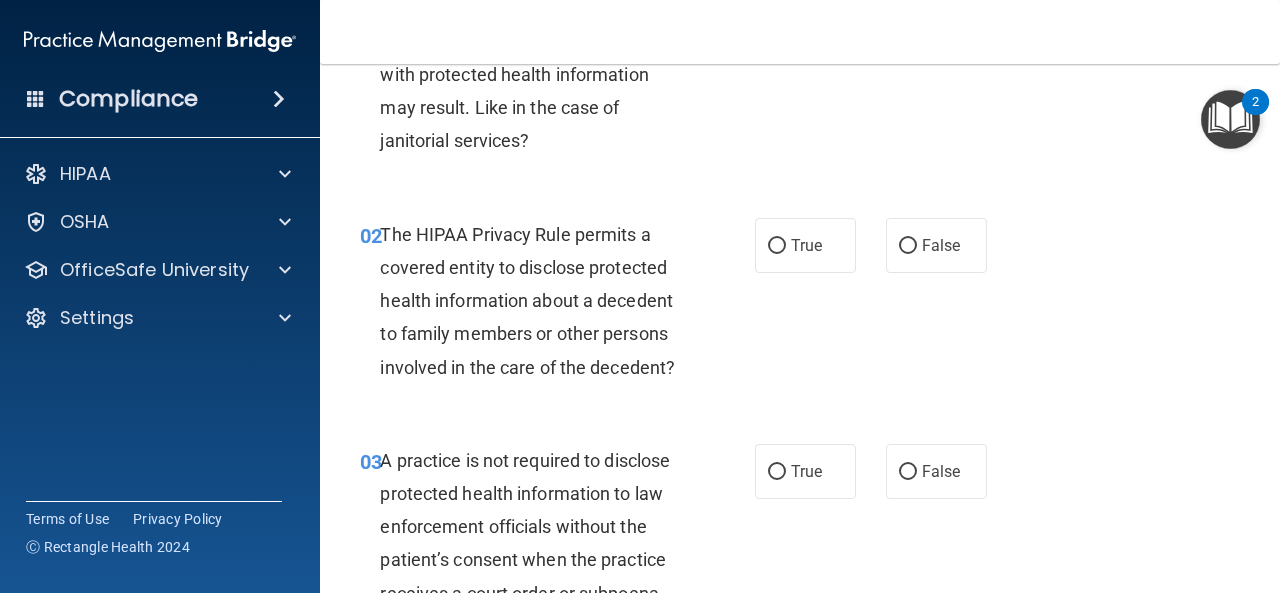 scroll, scrollTop: 233, scrollLeft: 0, axis: vertical 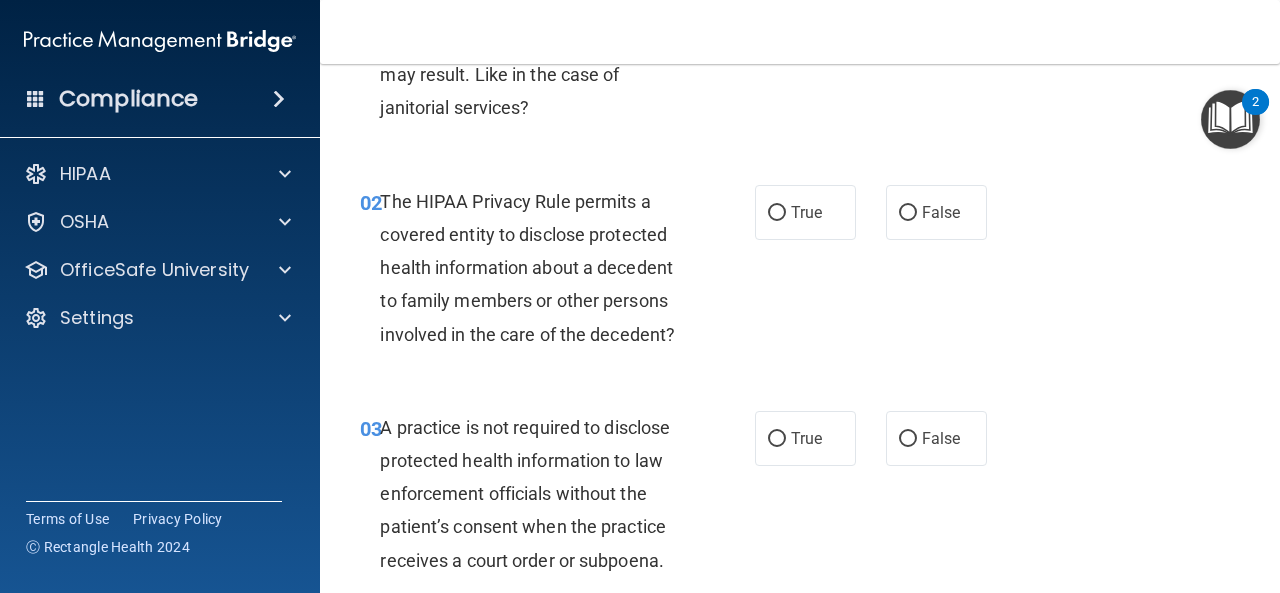 click on "True" at bounding box center (805, 212) 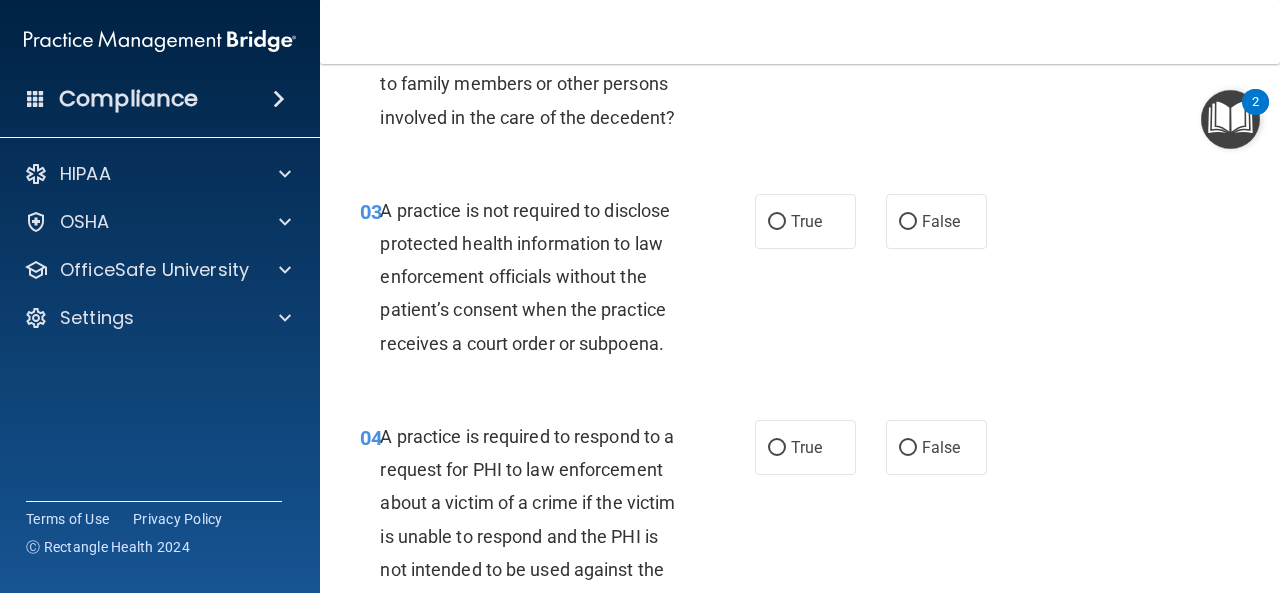 scroll, scrollTop: 467, scrollLeft: 0, axis: vertical 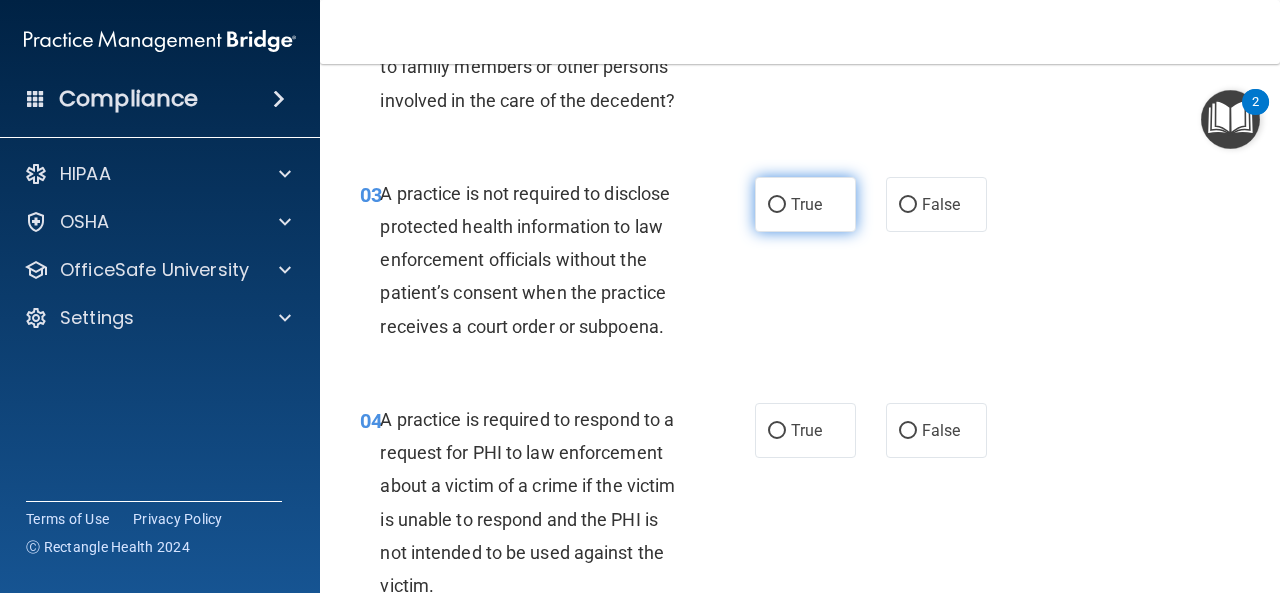 click on "True" at bounding box center (805, 204) 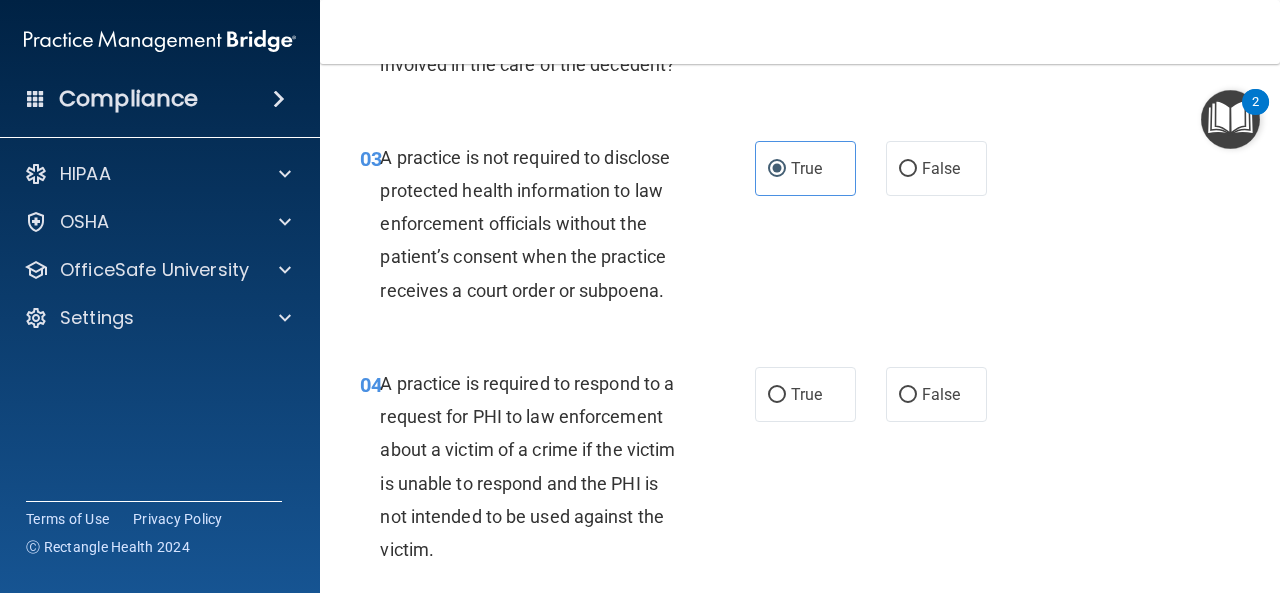scroll, scrollTop: 500, scrollLeft: 0, axis: vertical 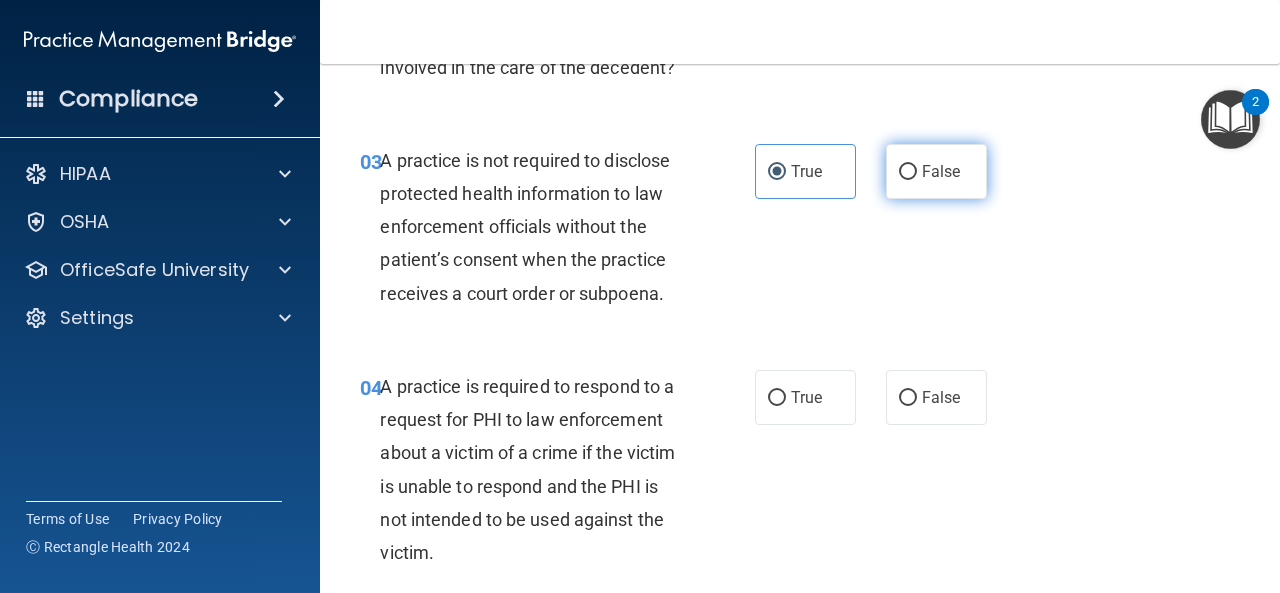 click on "False" at bounding box center [936, 171] 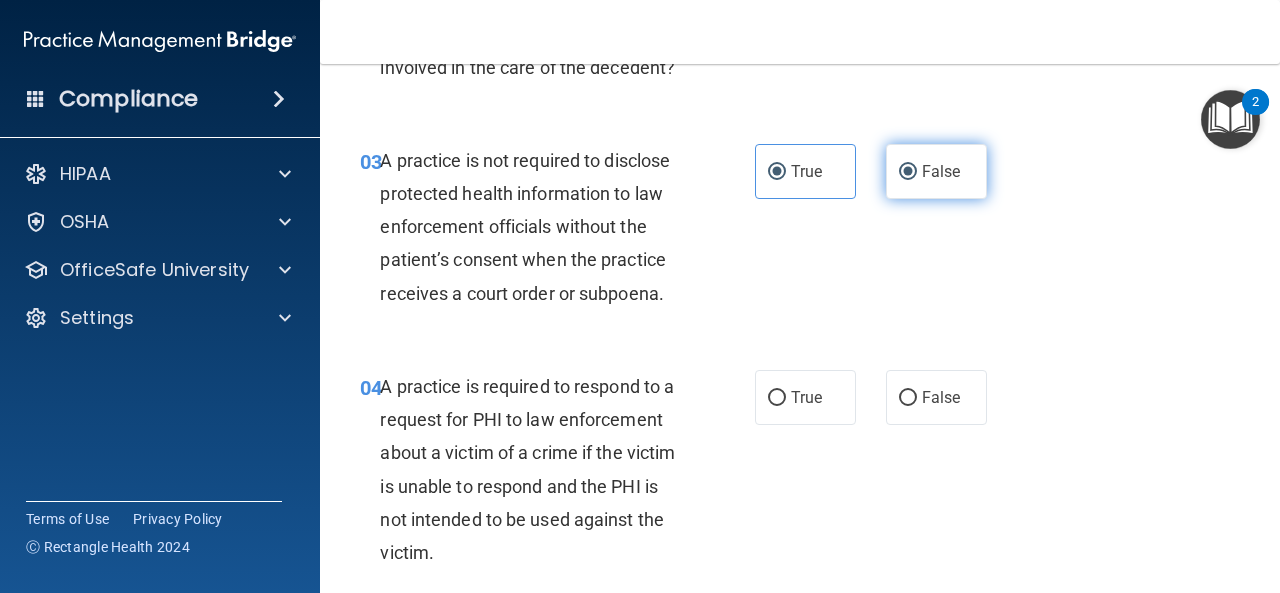 radio on "false" 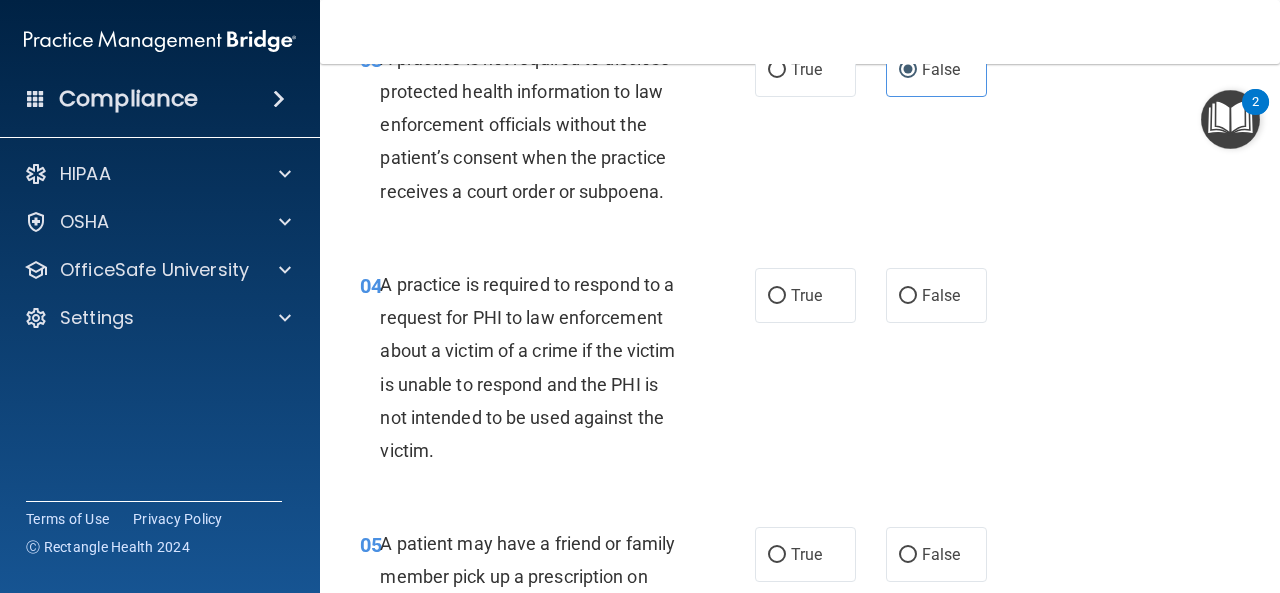 scroll, scrollTop: 667, scrollLeft: 0, axis: vertical 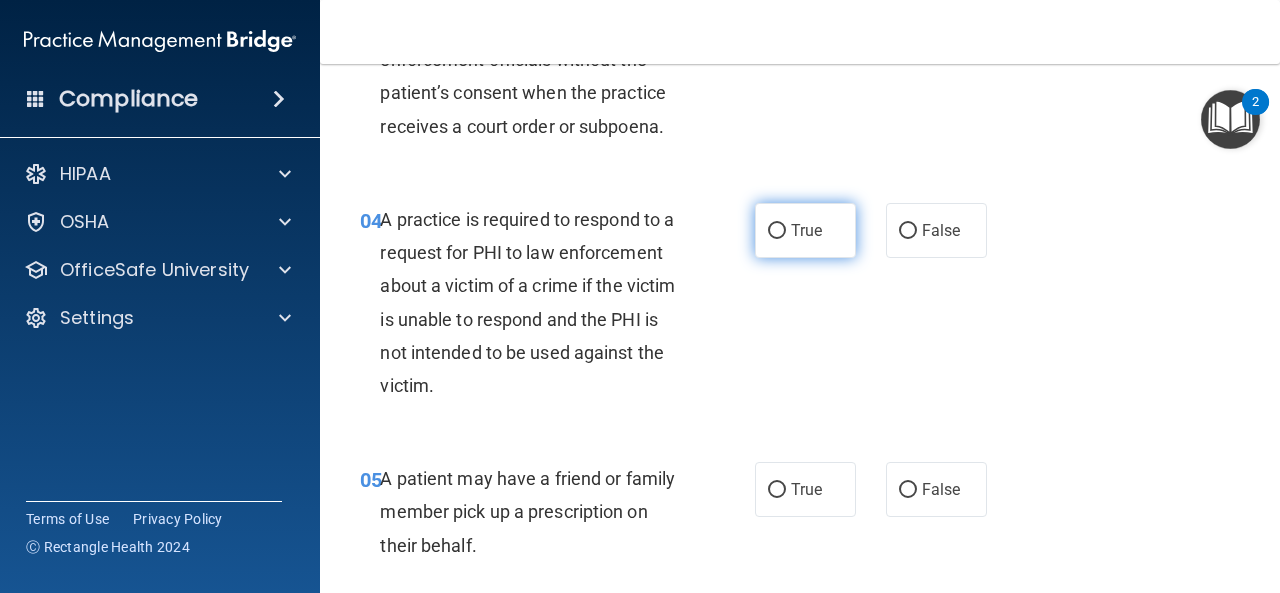 click on "True" at bounding box center (805, 230) 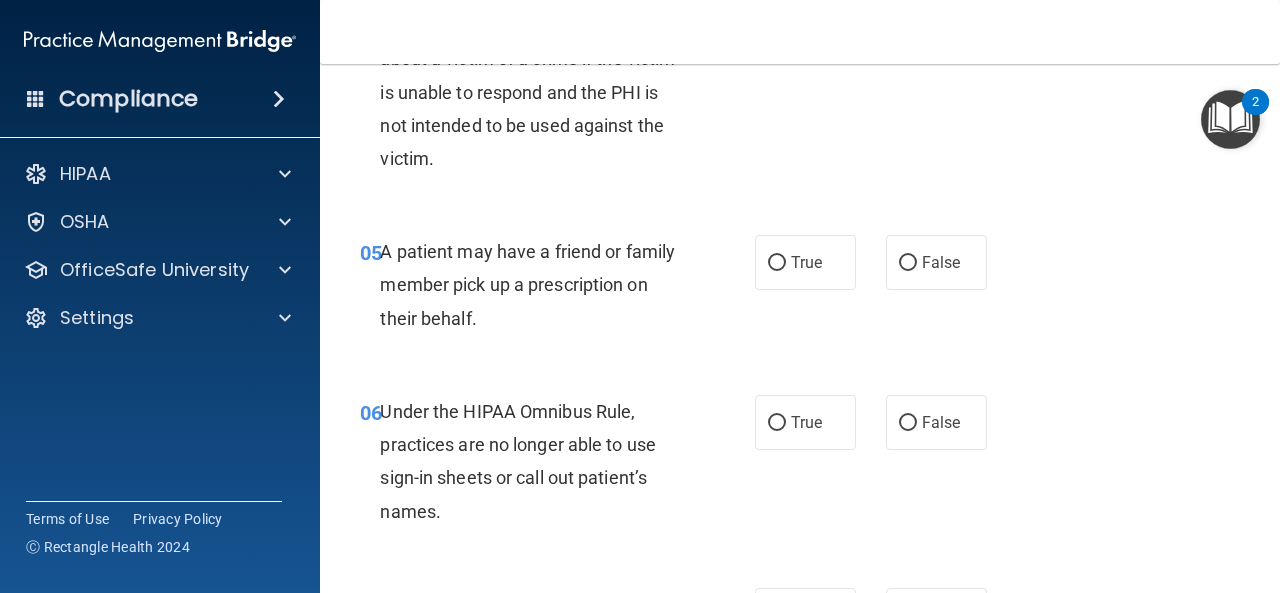 scroll, scrollTop: 900, scrollLeft: 0, axis: vertical 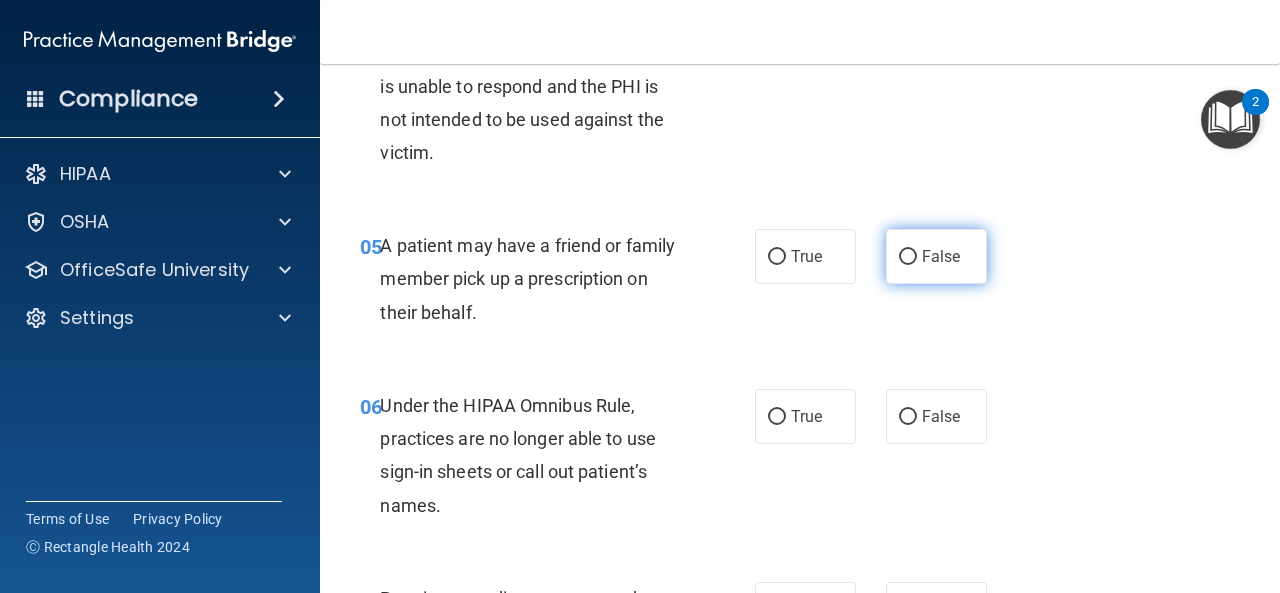 click on "False" at bounding box center (941, 256) 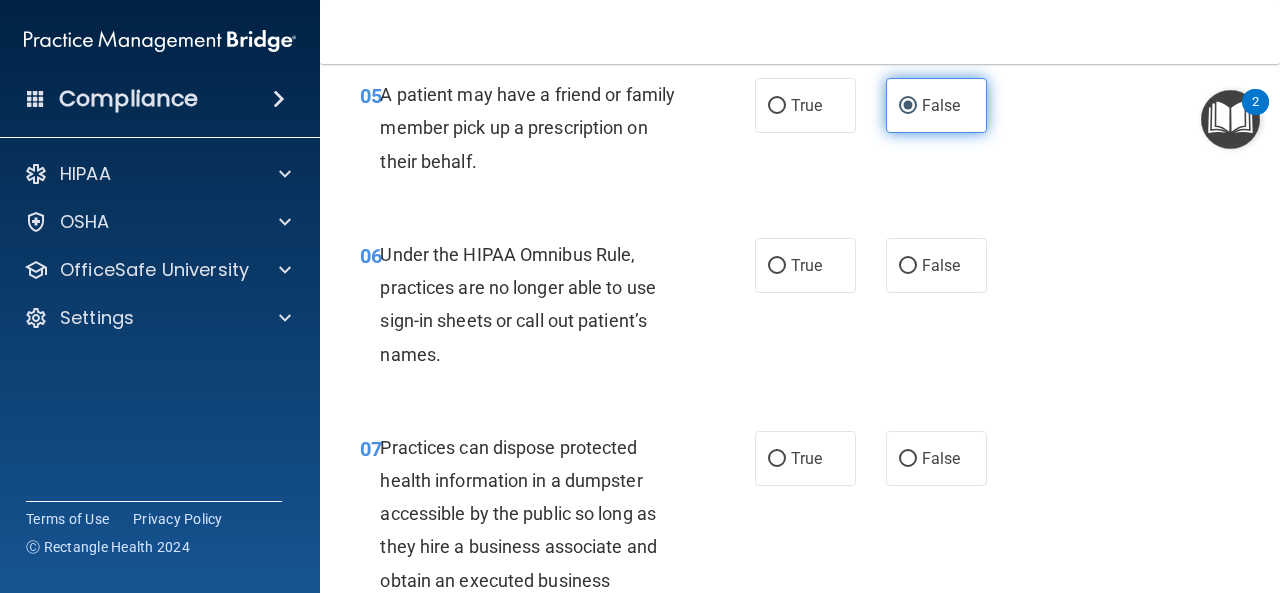 scroll, scrollTop: 1067, scrollLeft: 0, axis: vertical 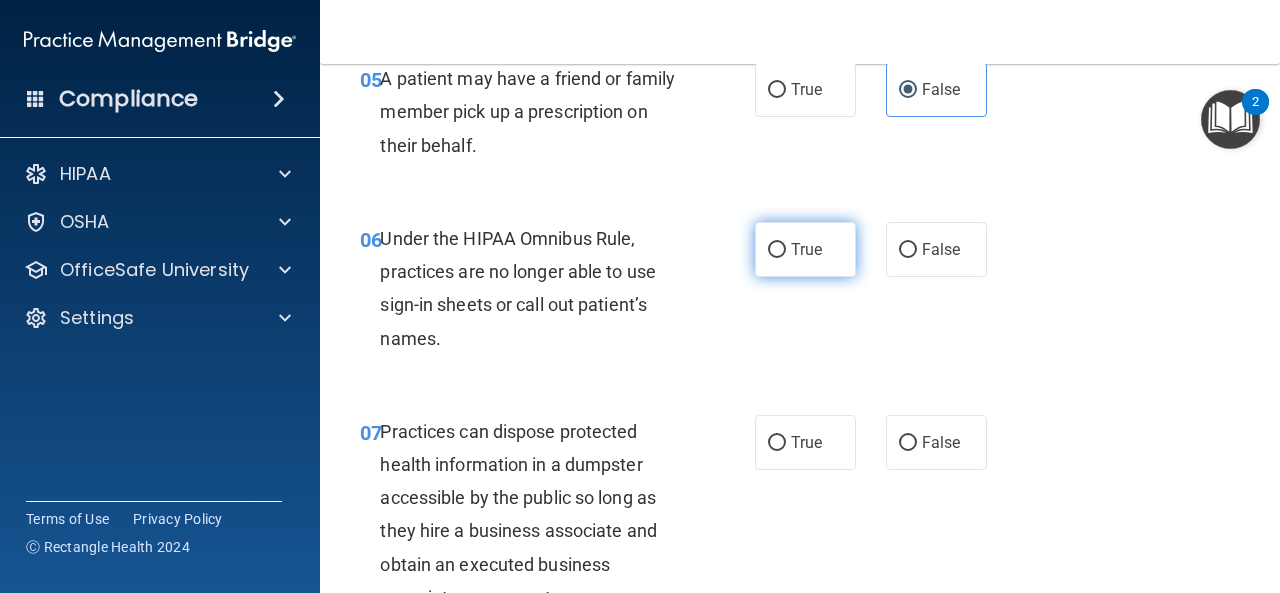 click on "True" at bounding box center (806, 249) 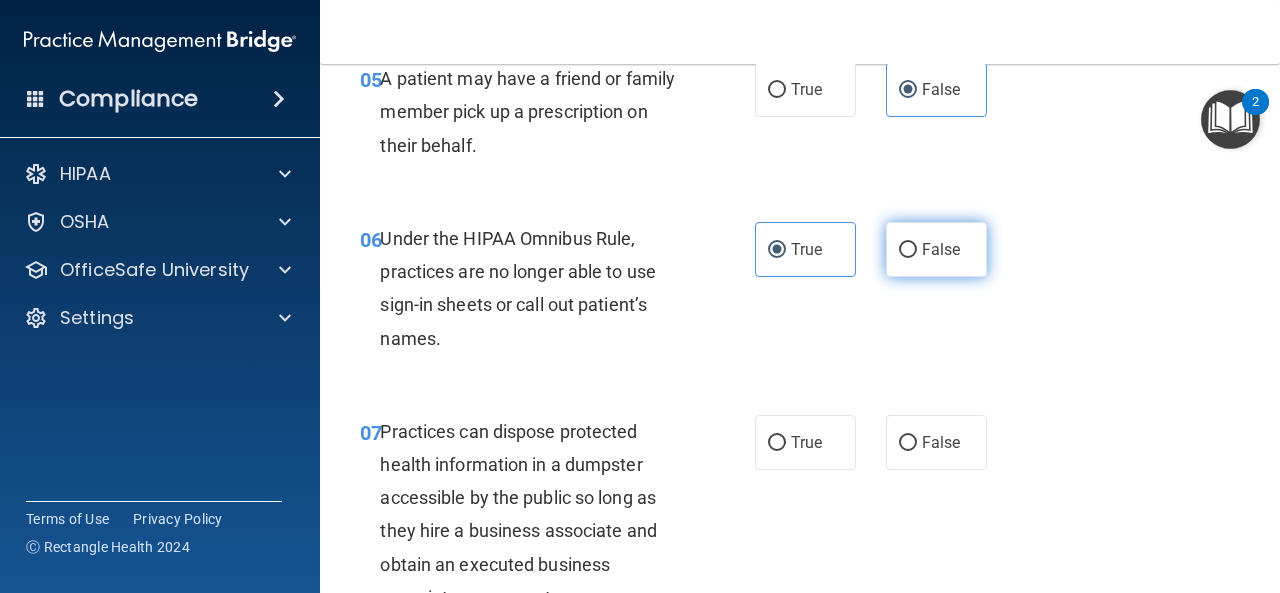 click on "False" at bounding box center (908, 250) 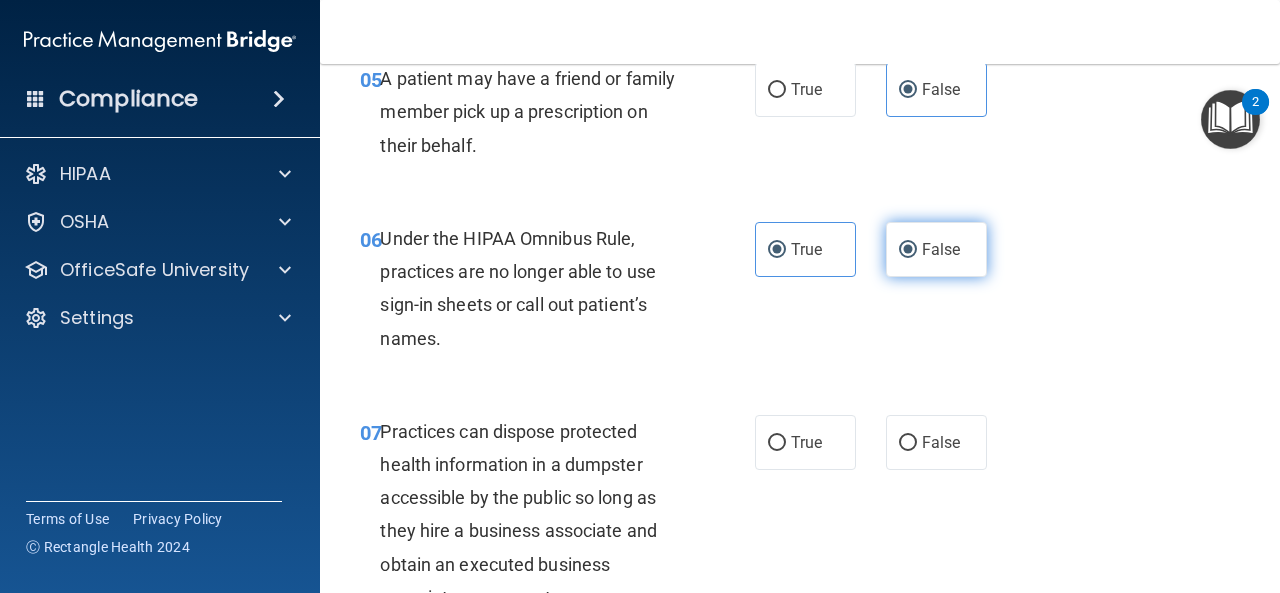 radio on "false" 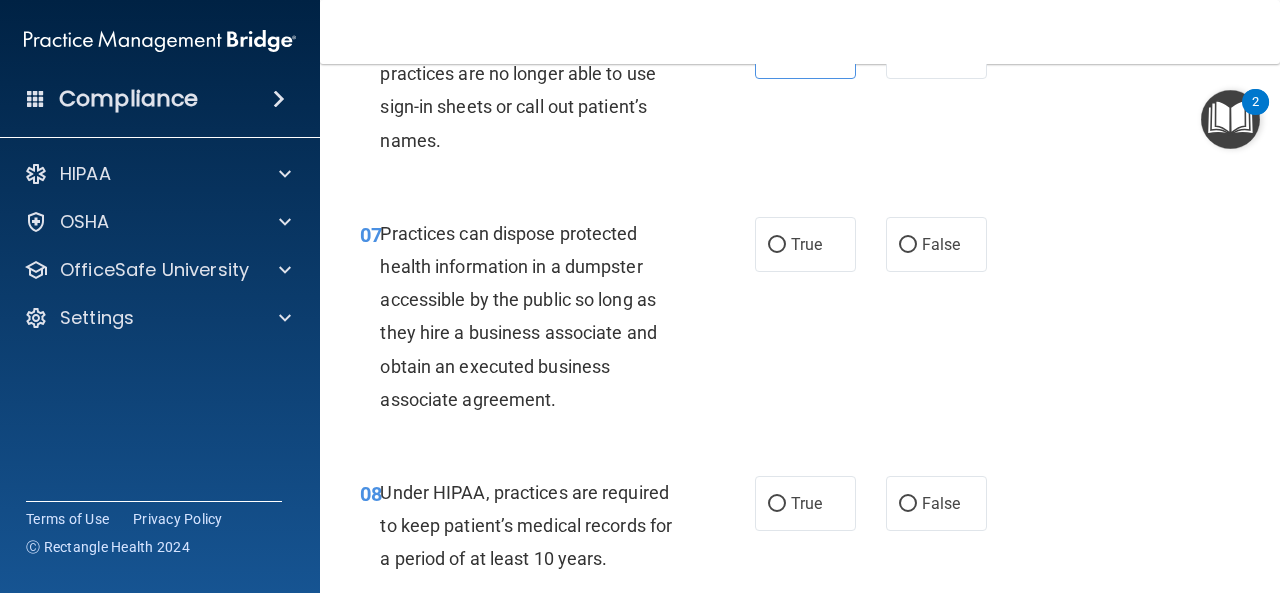 scroll, scrollTop: 1267, scrollLeft: 0, axis: vertical 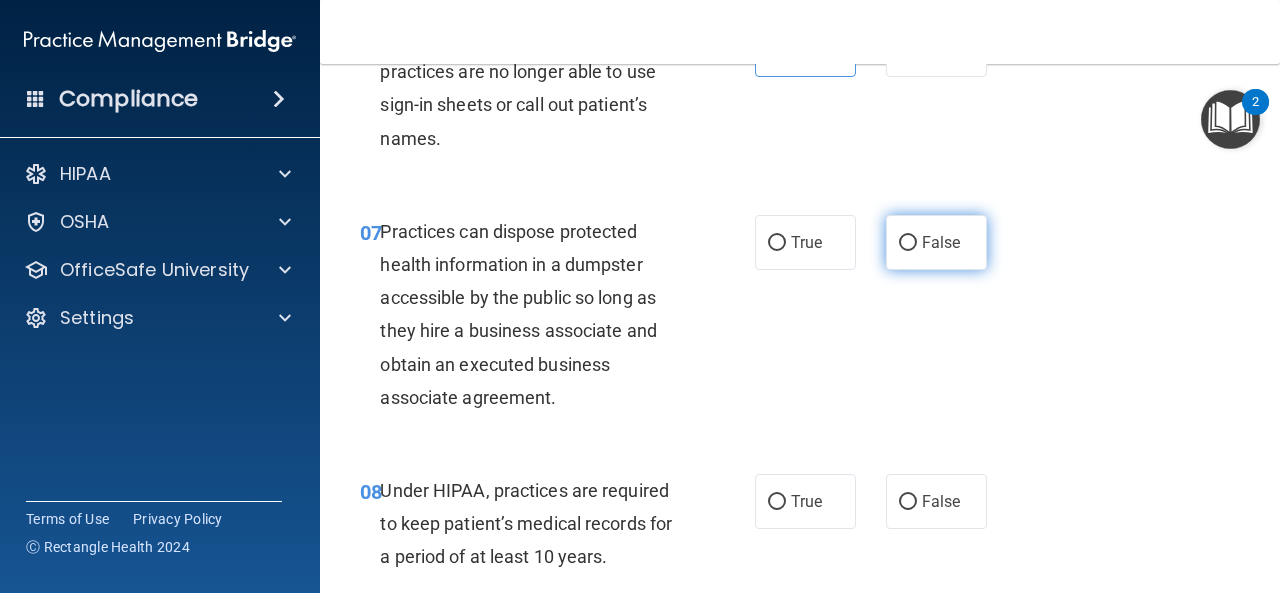 click on "False" at bounding box center (936, 242) 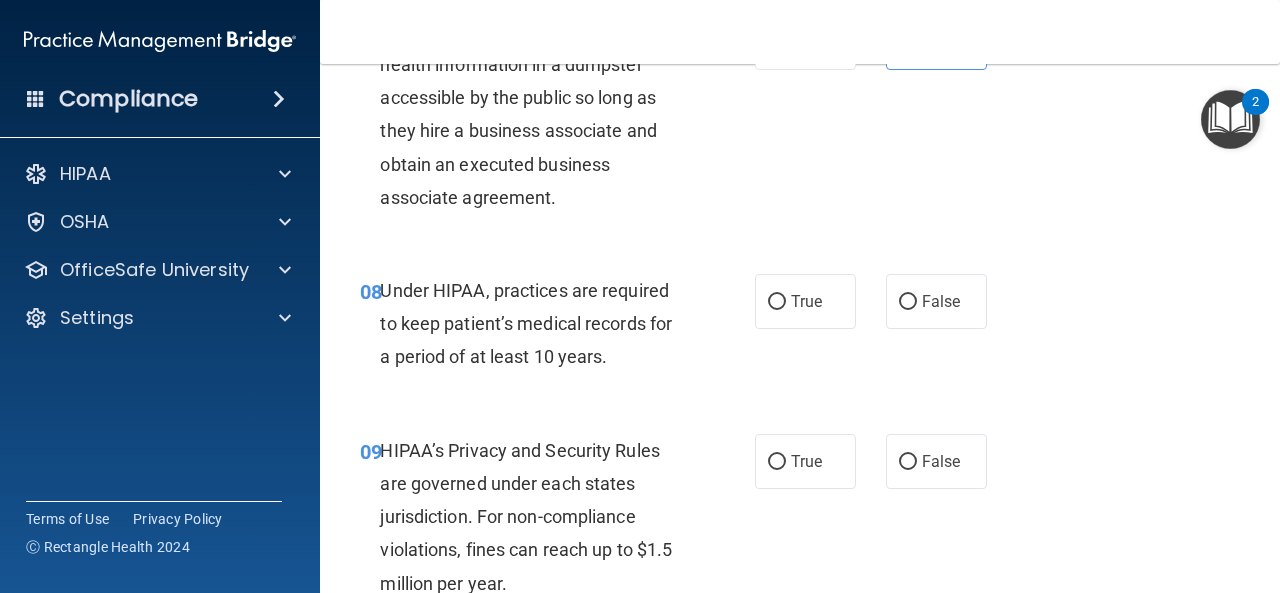 scroll, scrollTop: 1533, scrollLeft: 0, axis: vertical 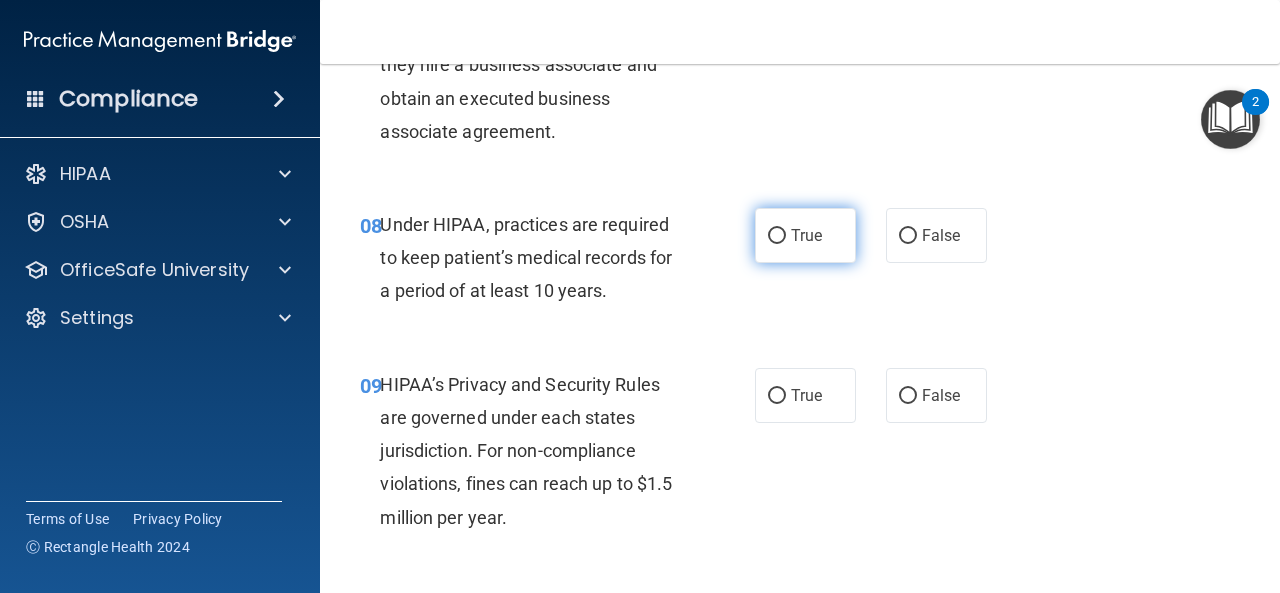 click on "True" at bounding box center [805, 235] 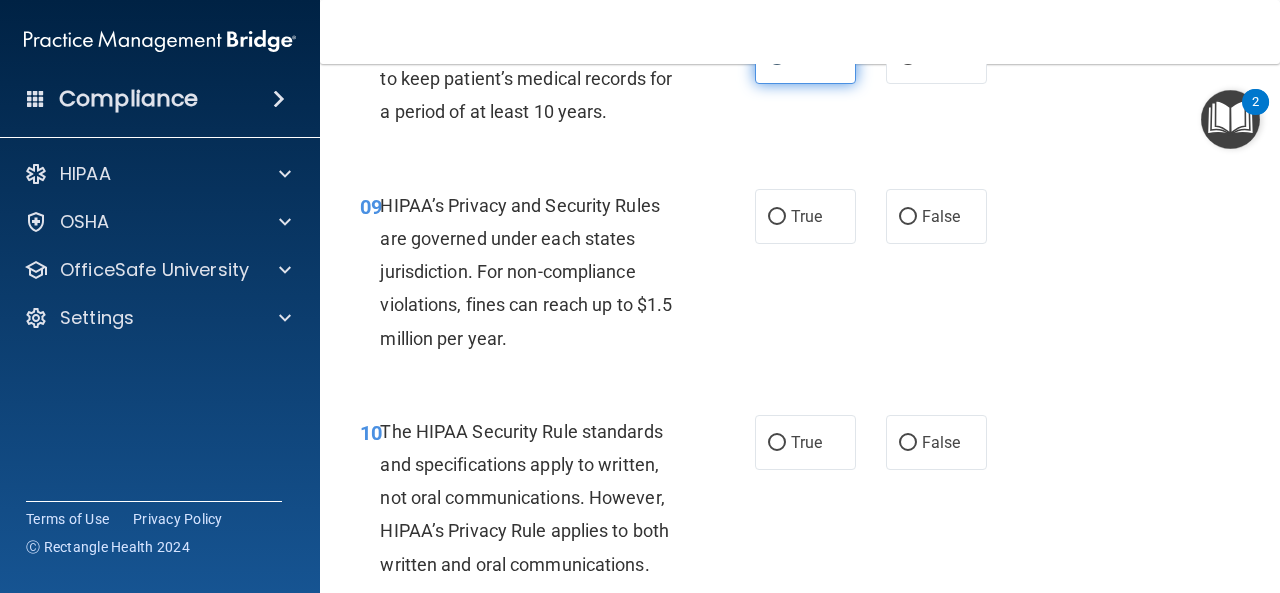 scroll, scrollTop: 1733, scrollLeft: 0, axis: vertical 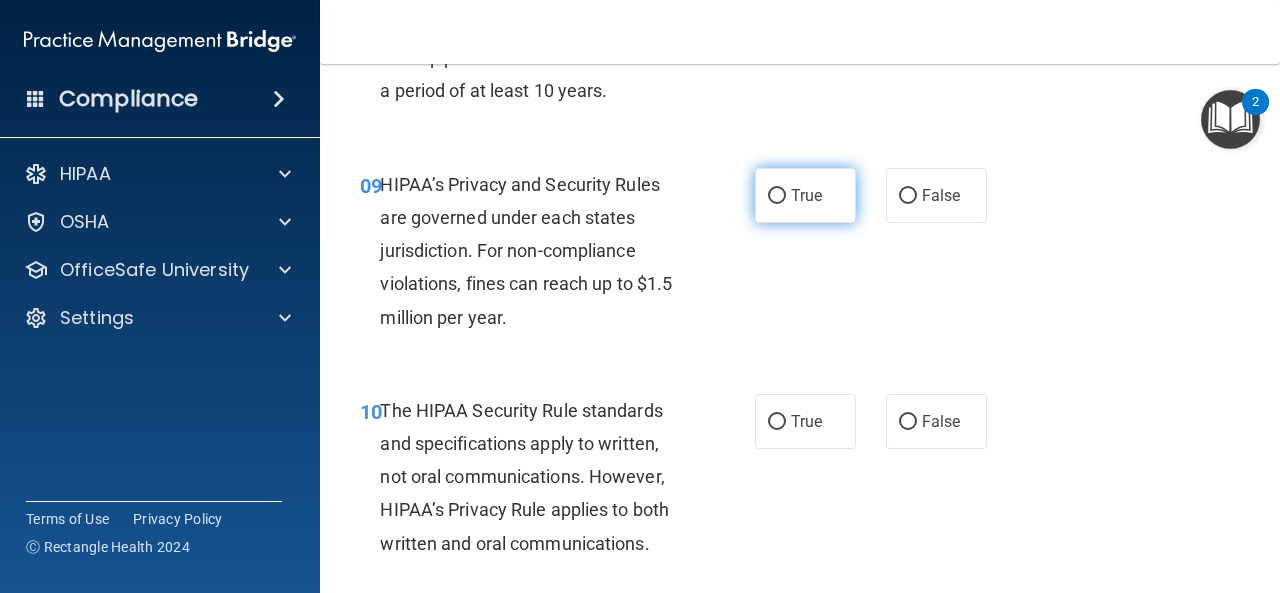 click on "True" at bounding box center [805, 195] 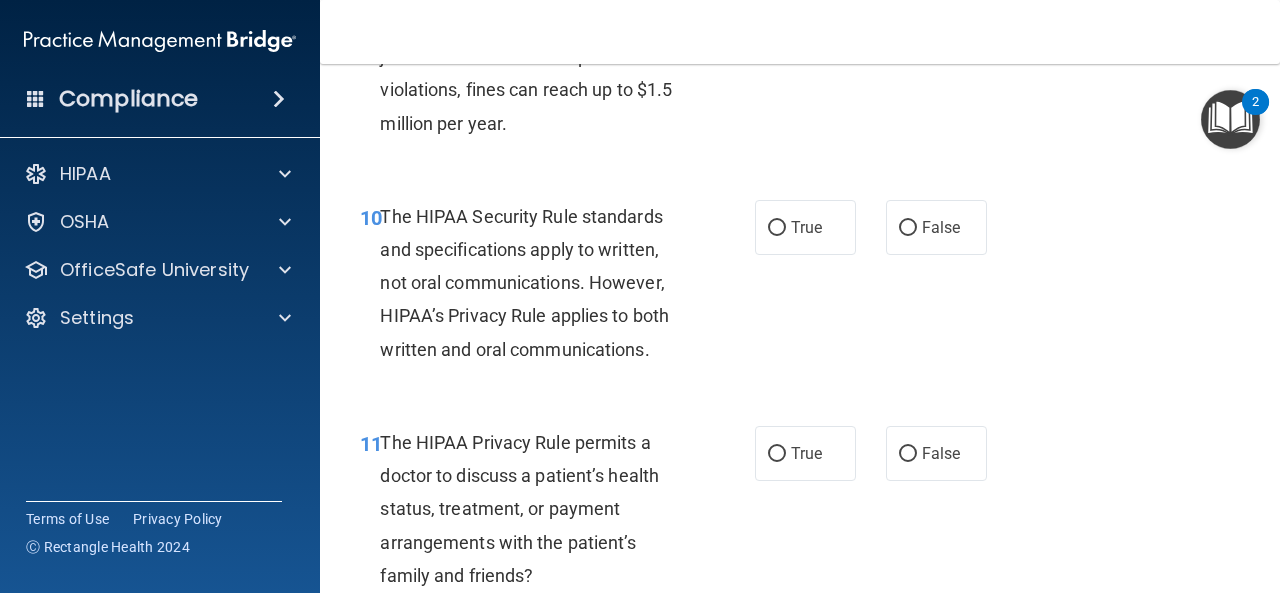 scroll, scrollTop: 1933, scrollLeft: 0, axis: vertical 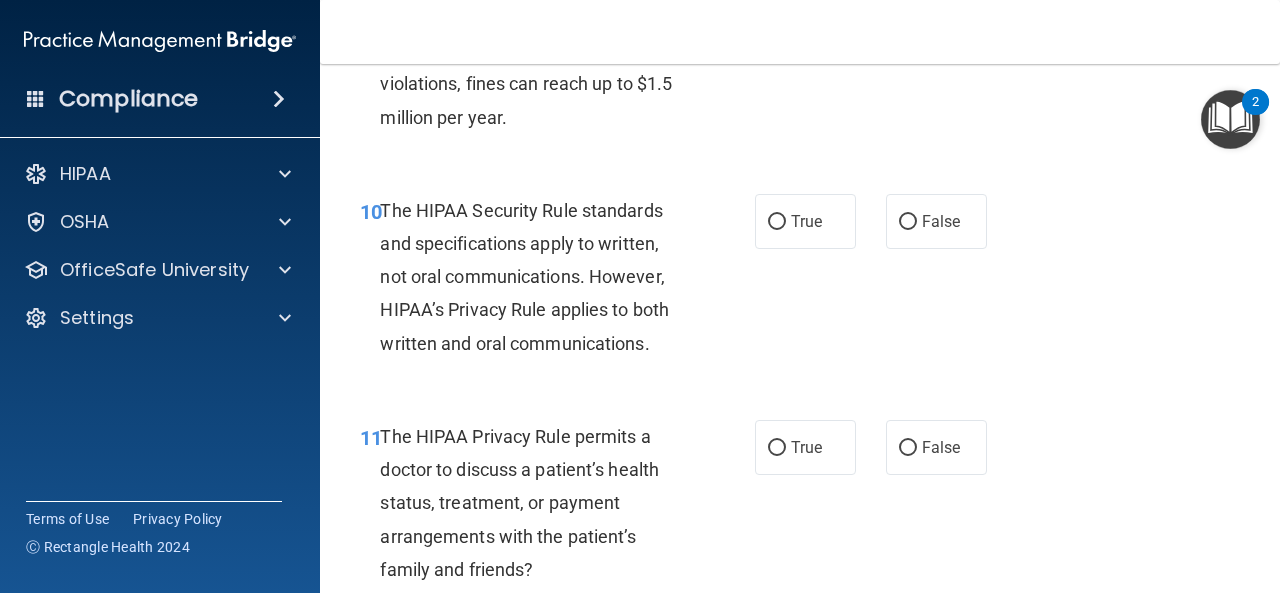 click on "True" at bounding box center [806, 221] 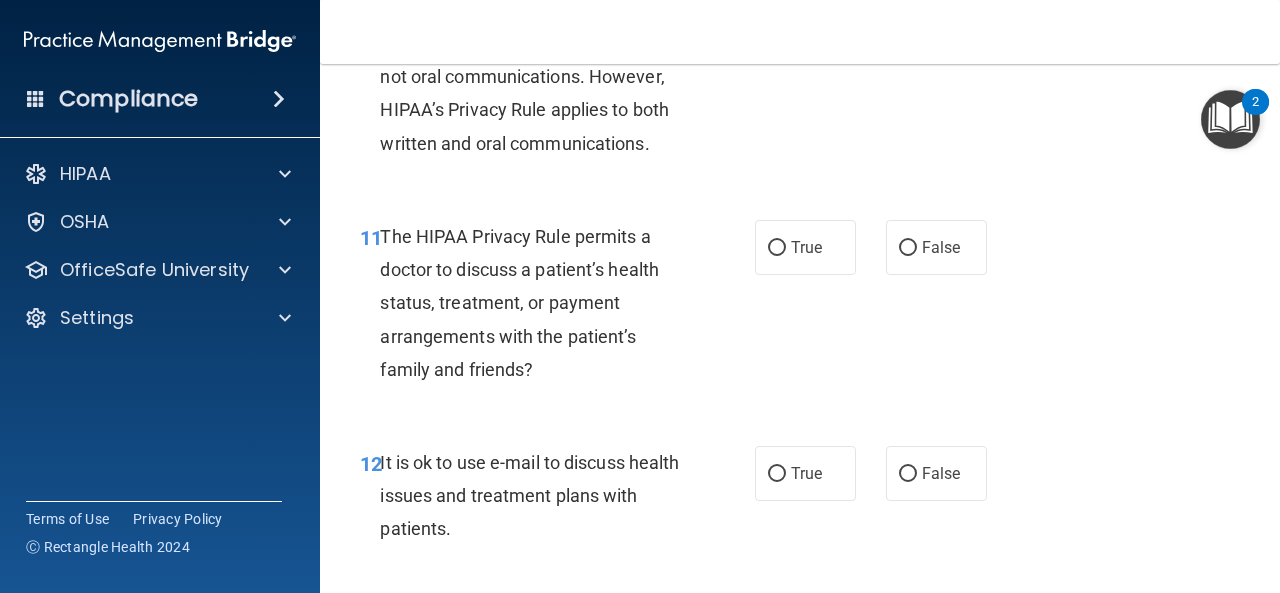 scroll, scrollTop: 2167, scrollLeft: 0, axis: vertical 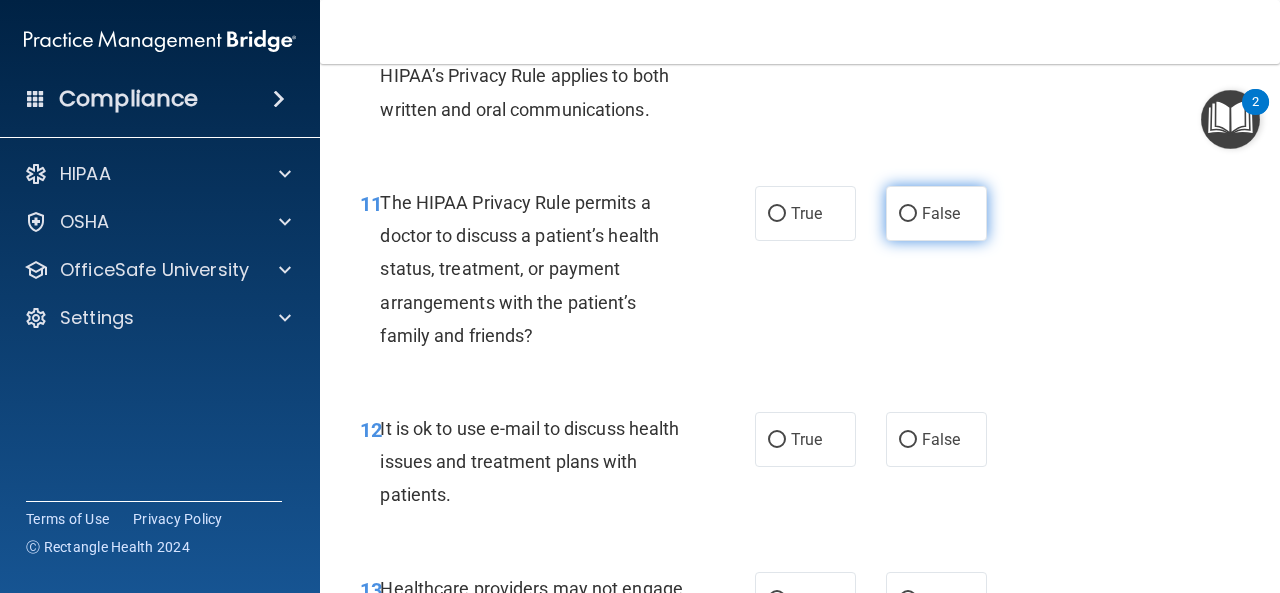 click on "False" at bounding box center [936, 213] 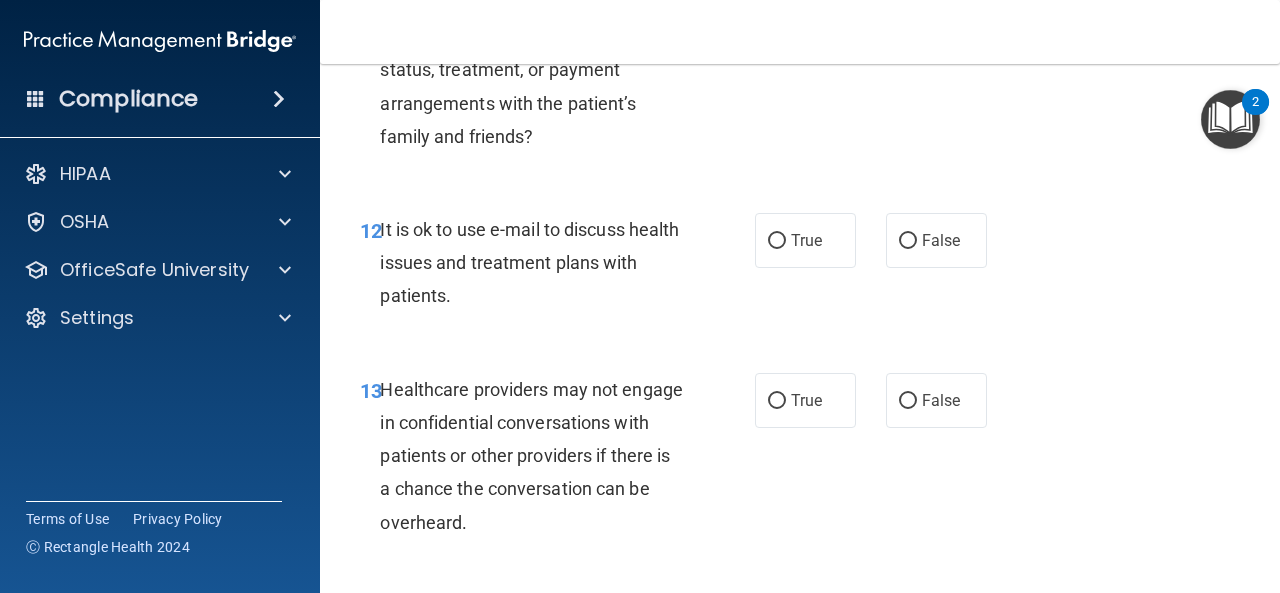 scroll, scrollTop: 2367, scrollLeft: 0, axis: vertical 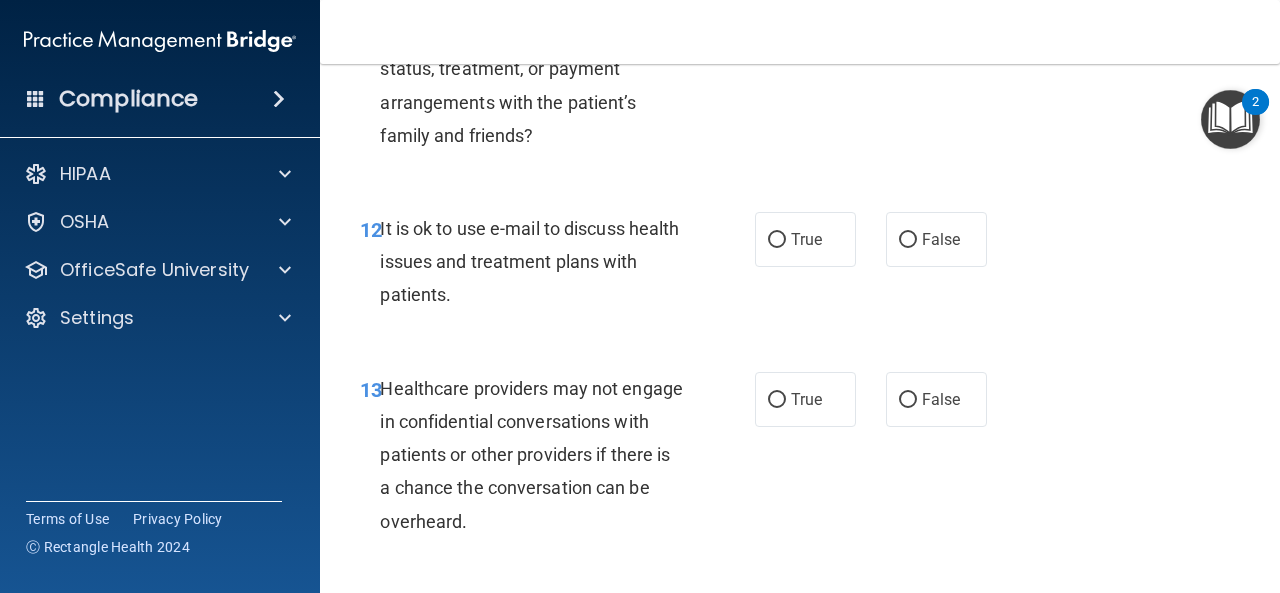 click on "True" at bounding box center (805, 239) 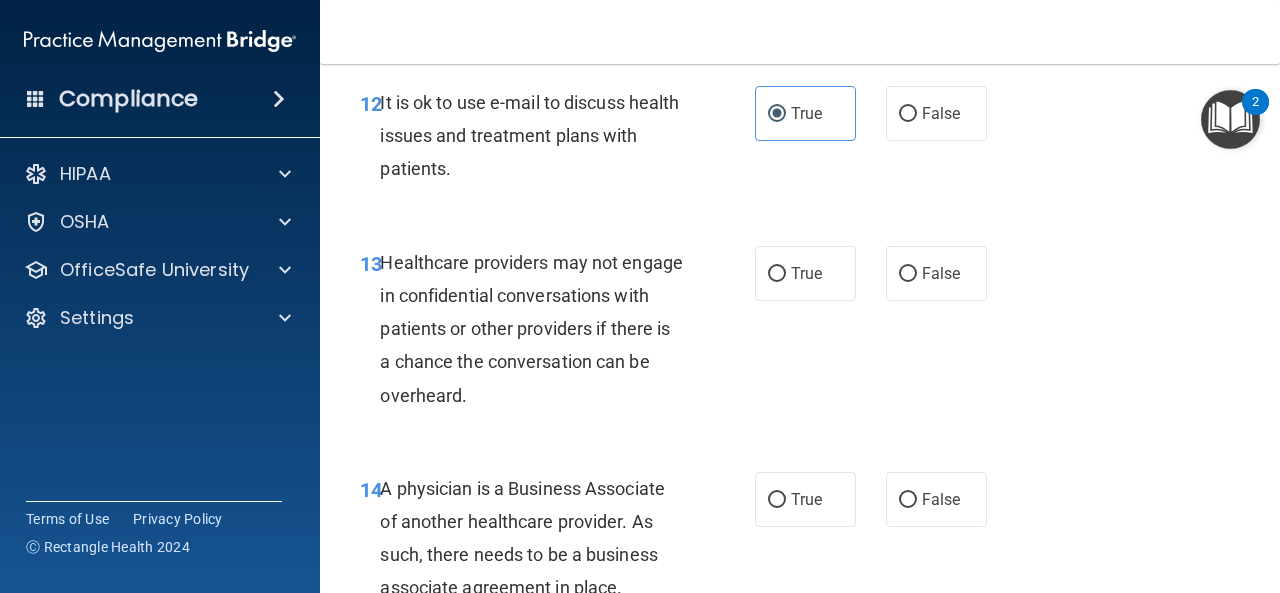 scroll, scrollTop: 2533, scrollLeft: 0, axis: vertical 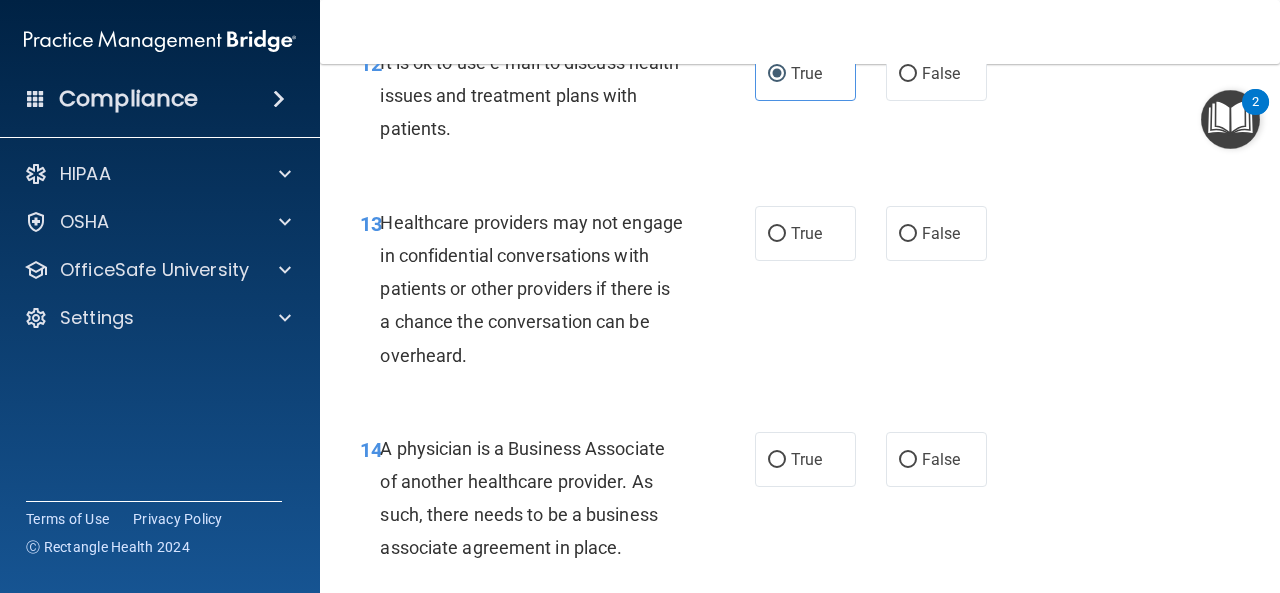 click on "True" at bounding box center (805, 233) 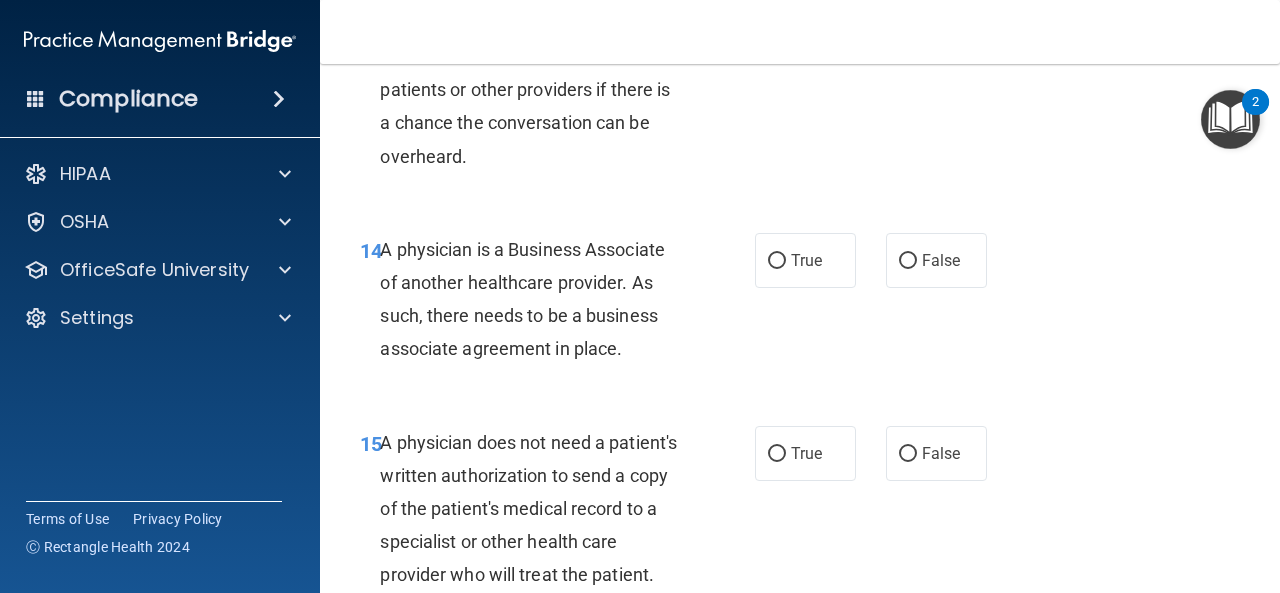 scroll, scrollTop: 2733, scrollLeft: 0, axis: vertical 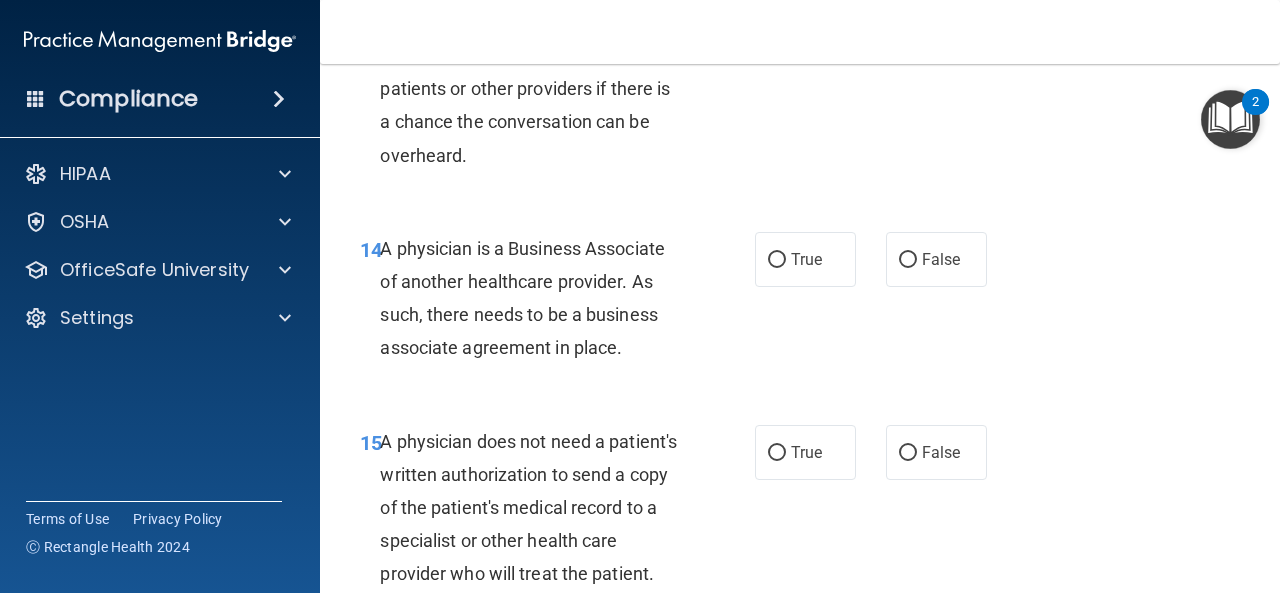 click on "True" at bounding box center [806, 259] 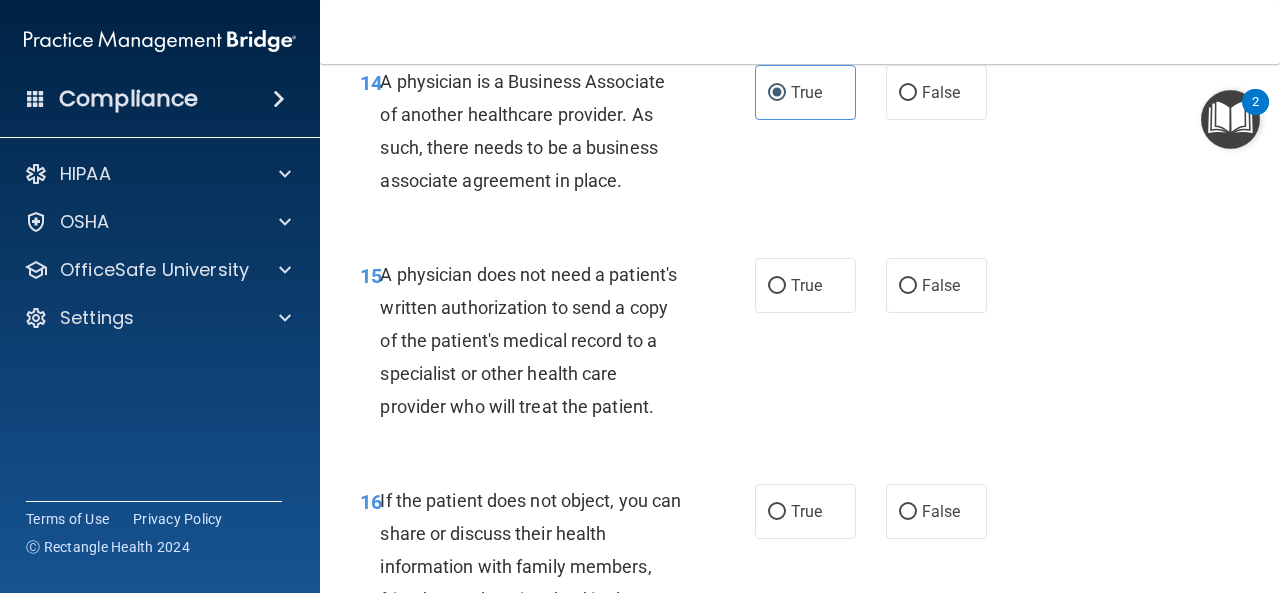 scroll, scrollTop: 2933, scrollLeft: 0, axis: vertical 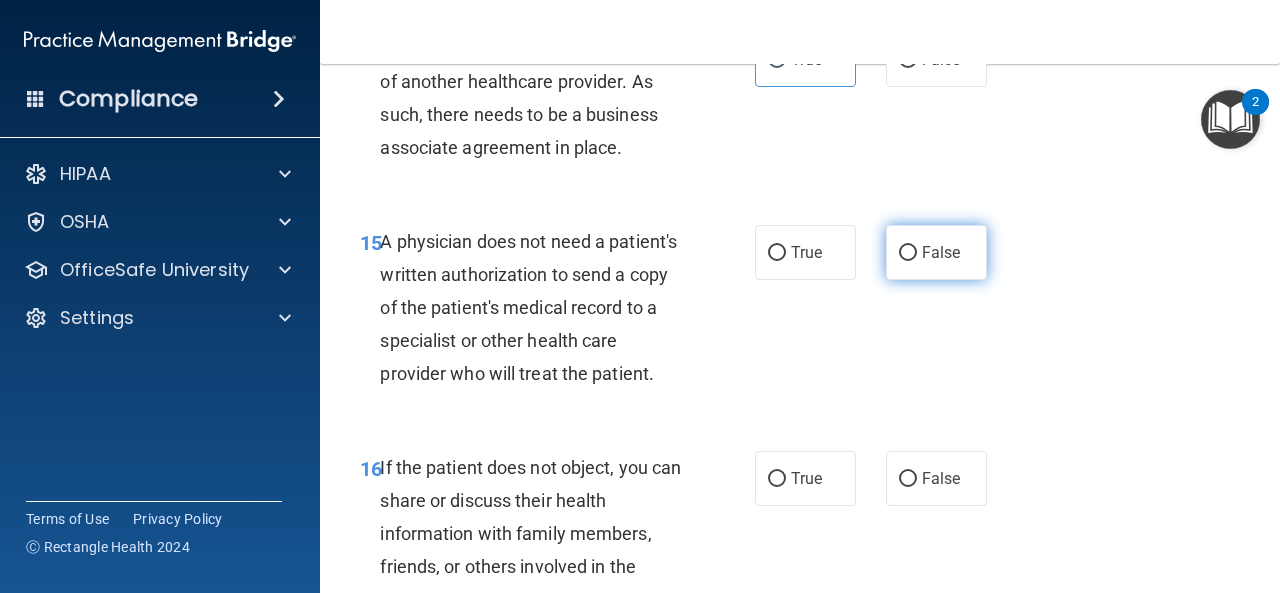 click on "False" at bounding box center (908, 253) 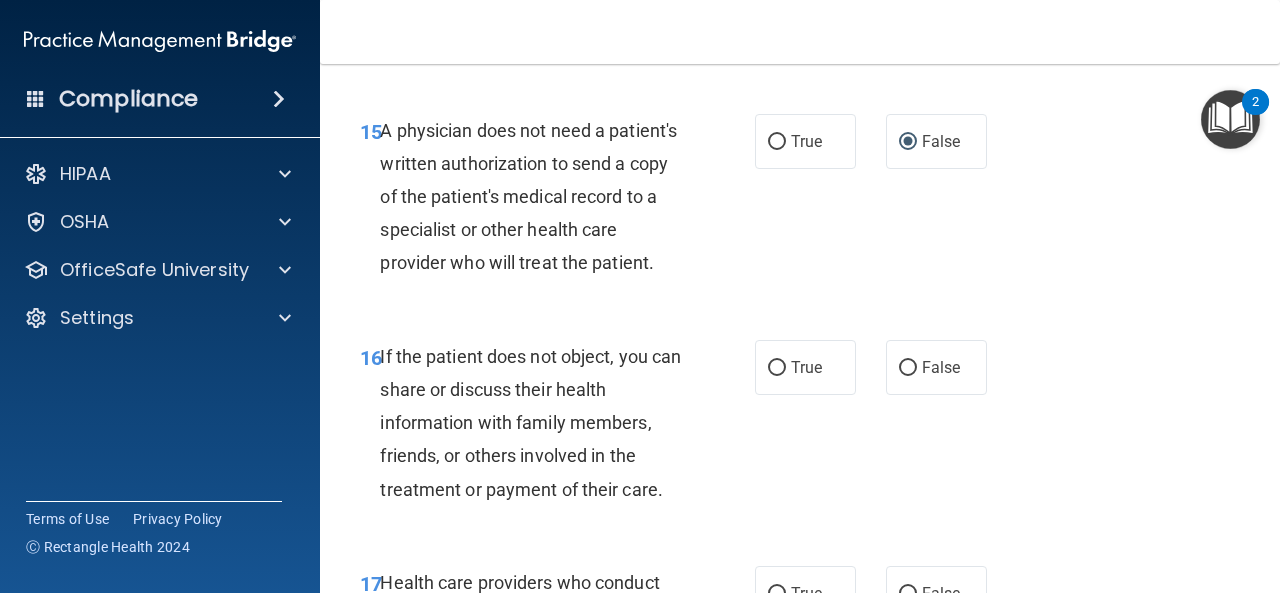 scroll, scrollTop: 3133, scrollLeft: 0, axis: vertical 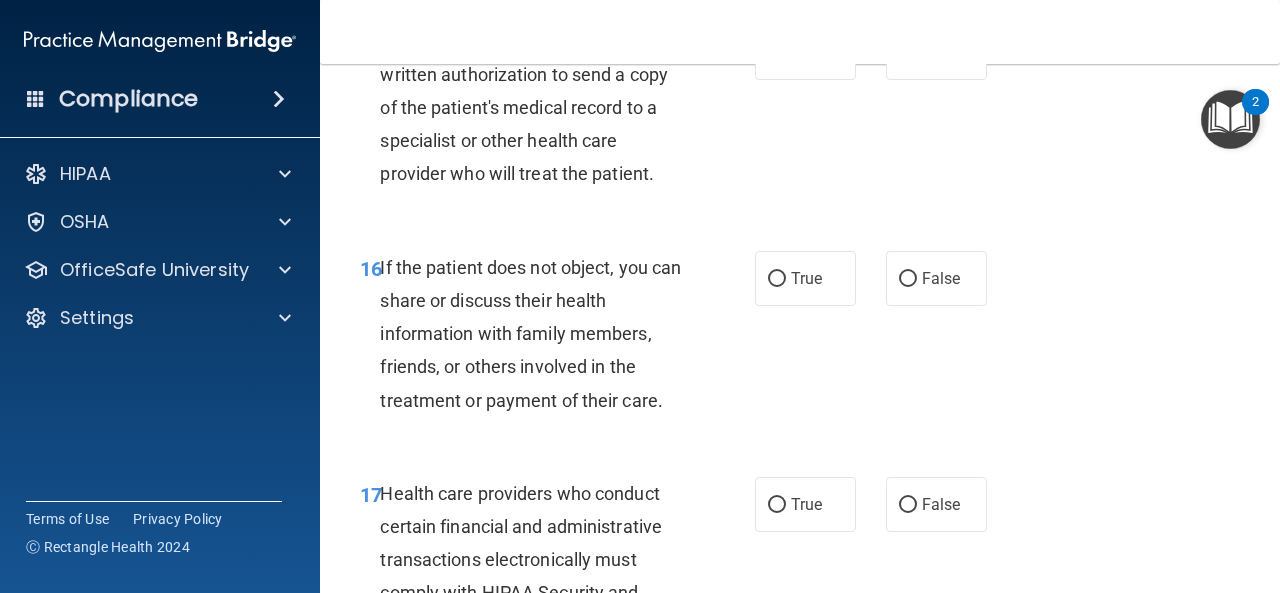 click on "True" at bounding box center [805, 278] 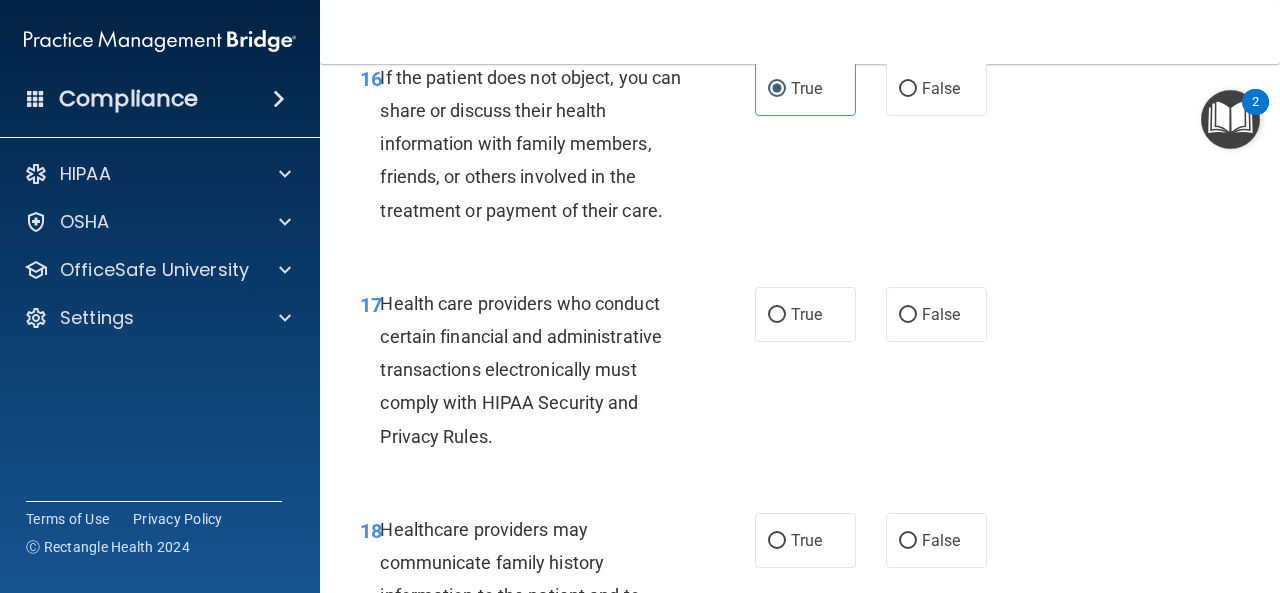 scroll, scrollTop: 3300, scrollLeft: 0, axis: vertical 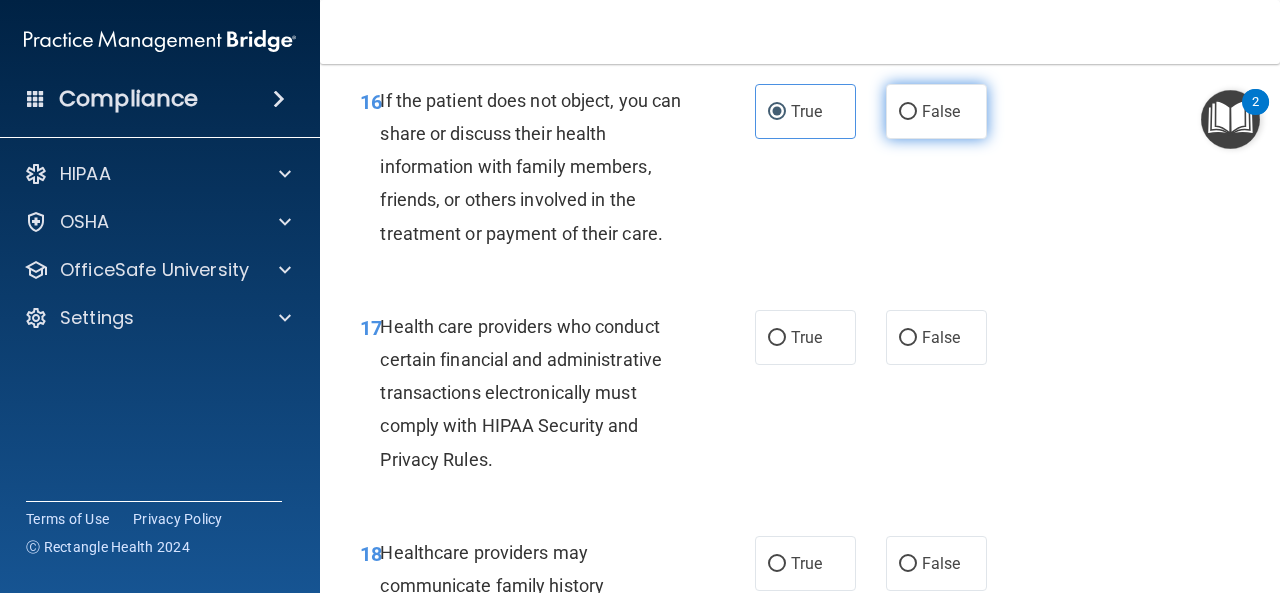 click on "False" at bounding box center (936, 111) 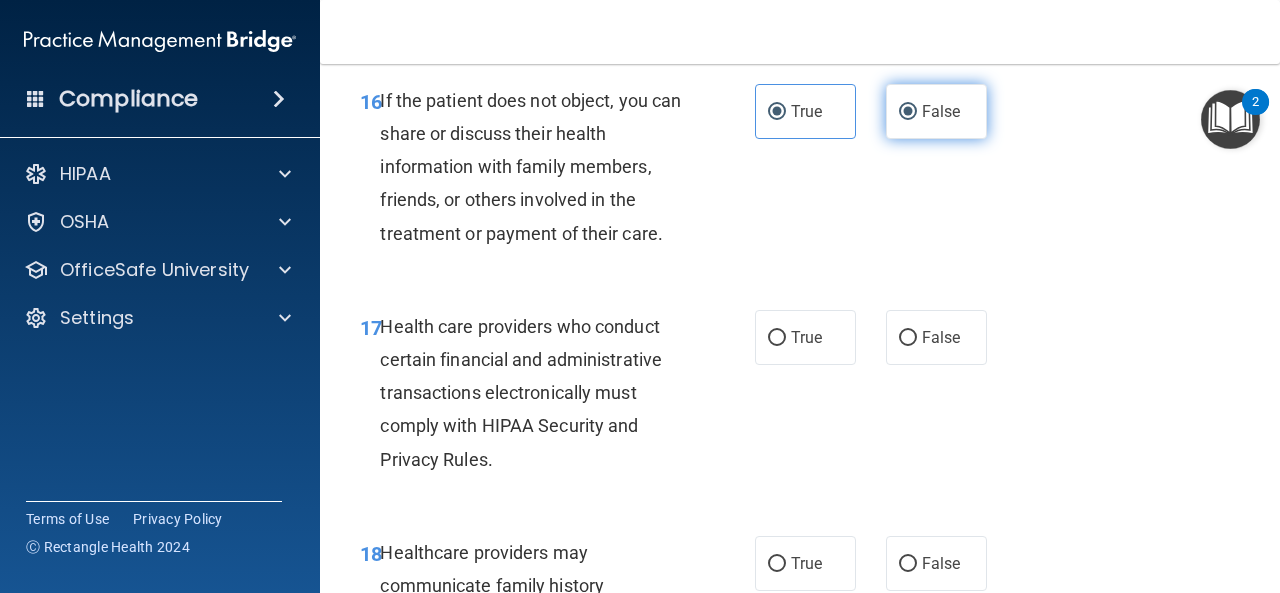 radio on "false" 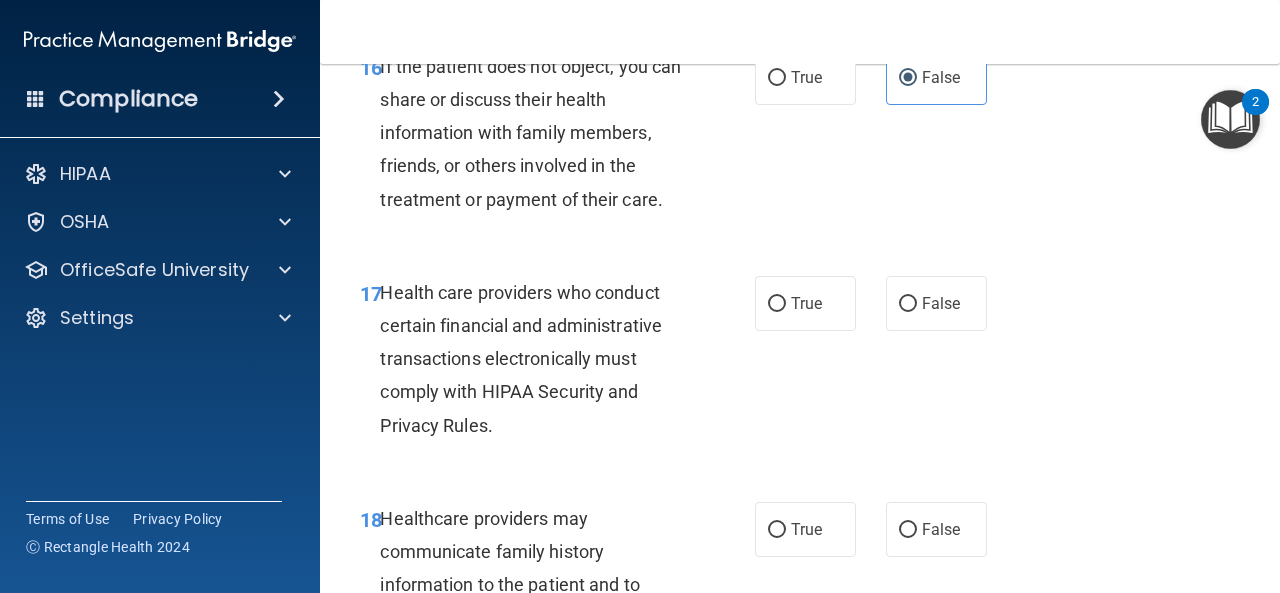 scroll, scrollTop: 3433, scrollLeft: 0, axis: vertical 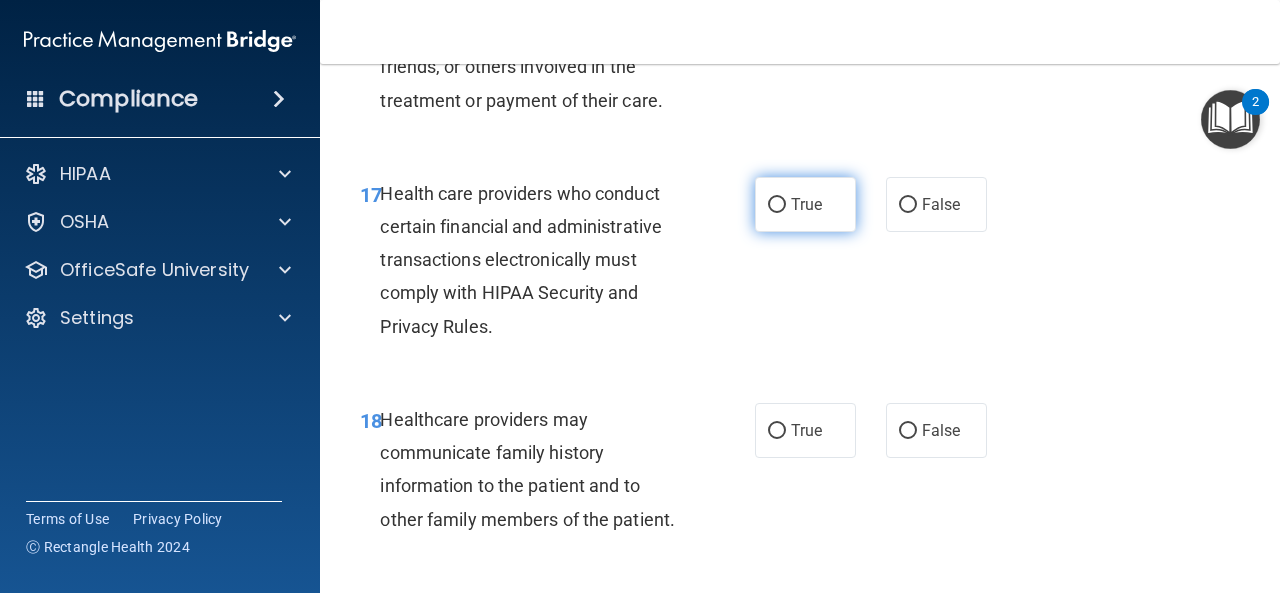 click on "True" at bounding box center (805, 204) 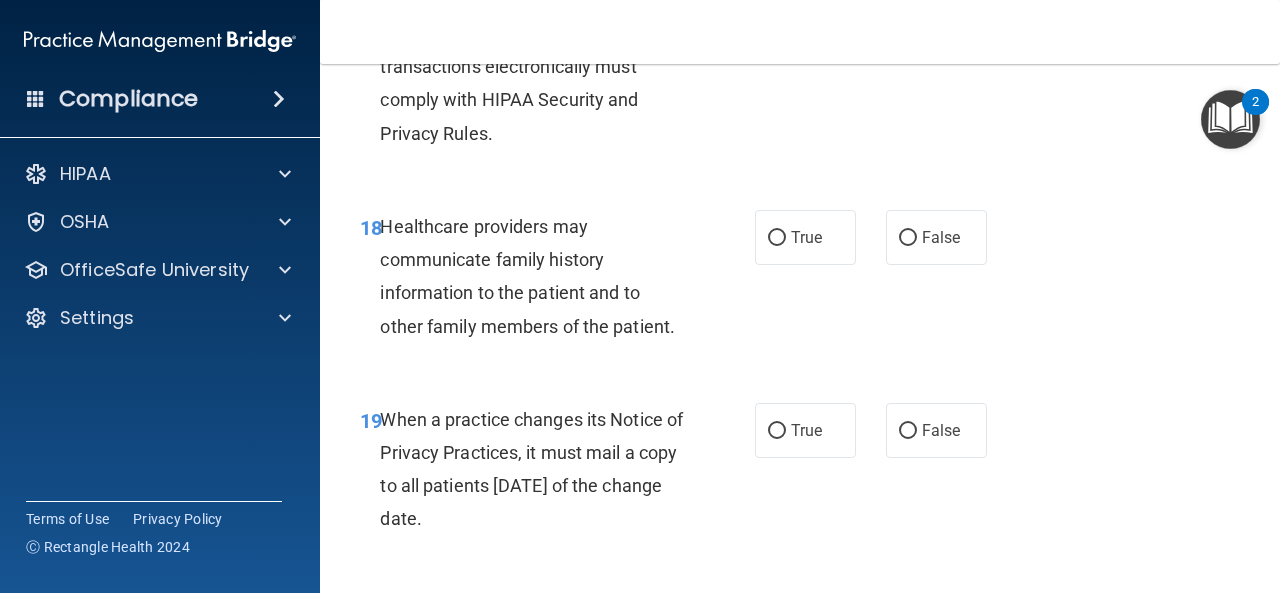 scroll, scrollTop: 3633, scrollLeft: 0, axis: vertical 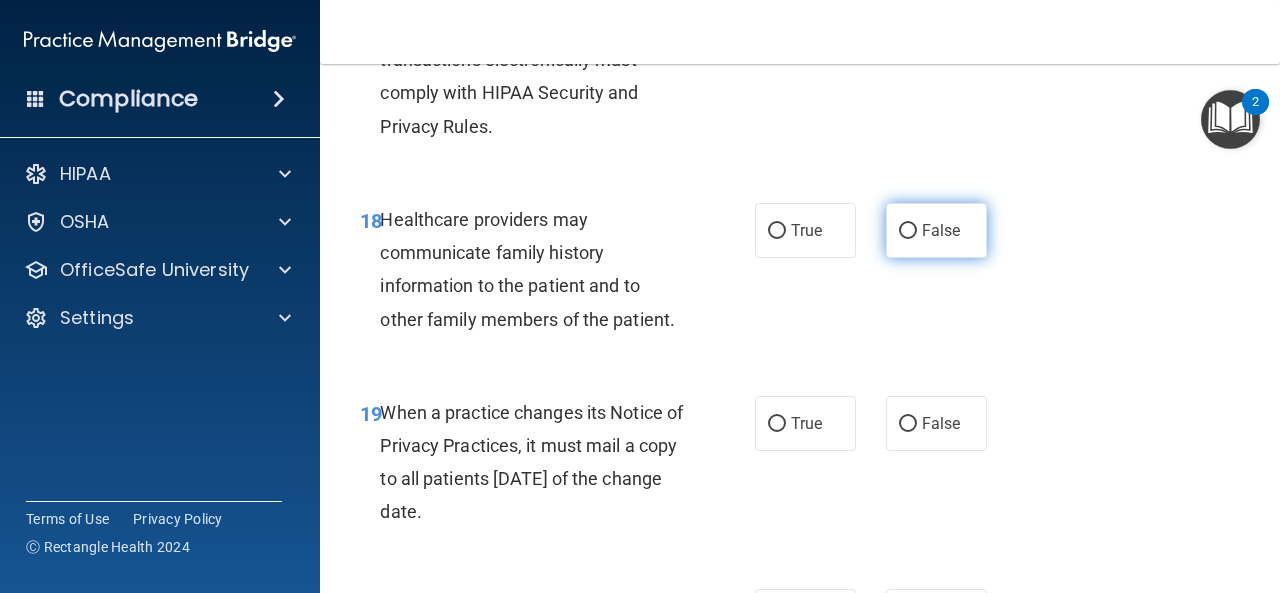 click on "False" at bounding box center (936, 230) 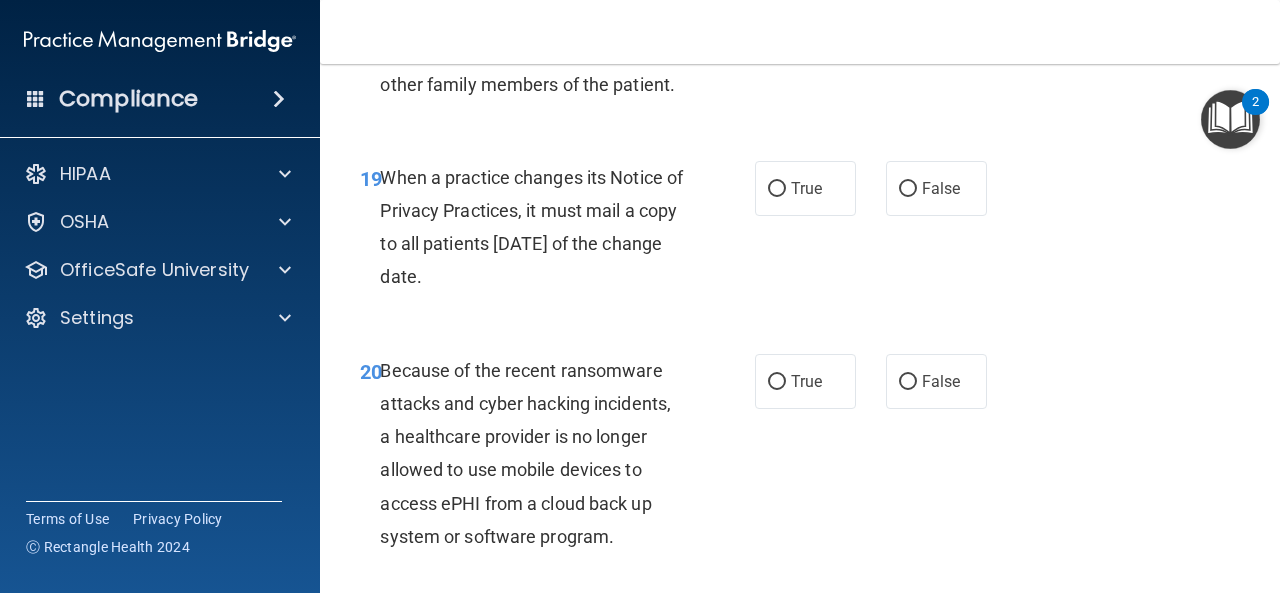 scroll, scrollTop: 3900, scrollLeft: 0, axis: vertical 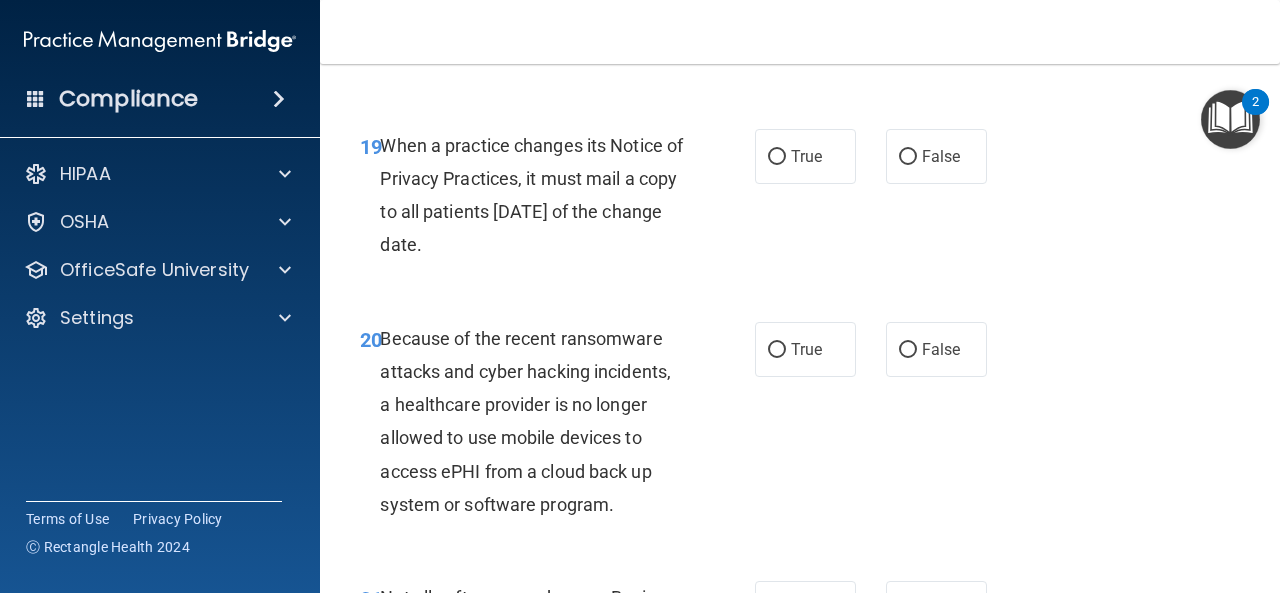 click on "True" at bounding box center (805, 156) 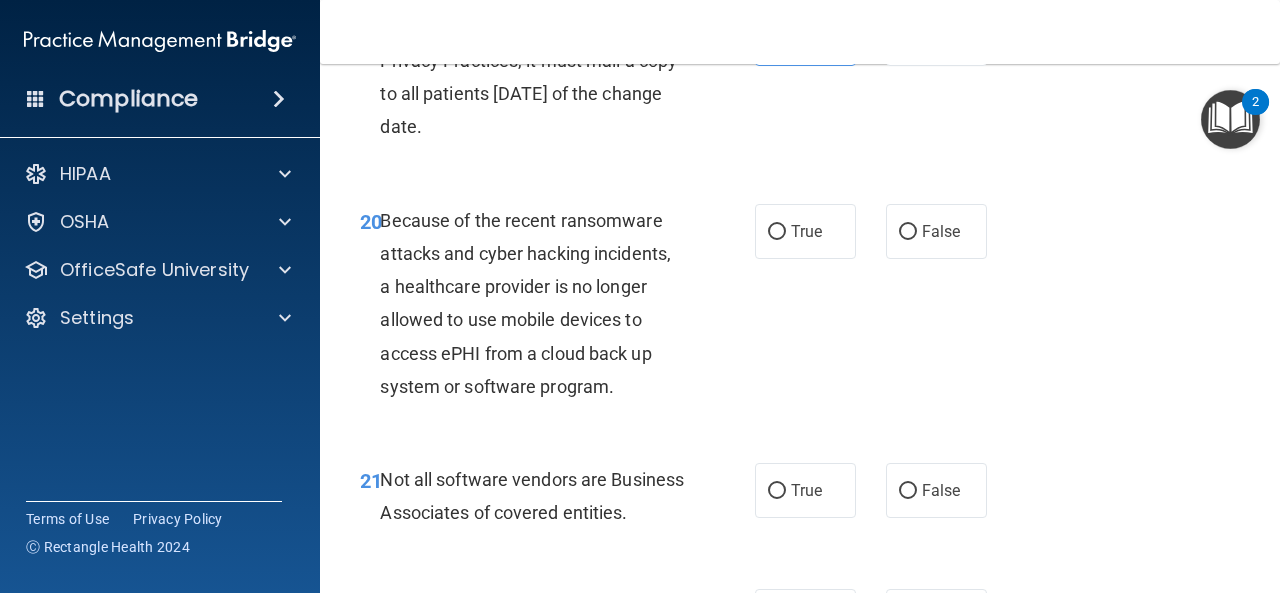 scroll, scrollTop: 4033, scrollLeft: 0, axis: vertical 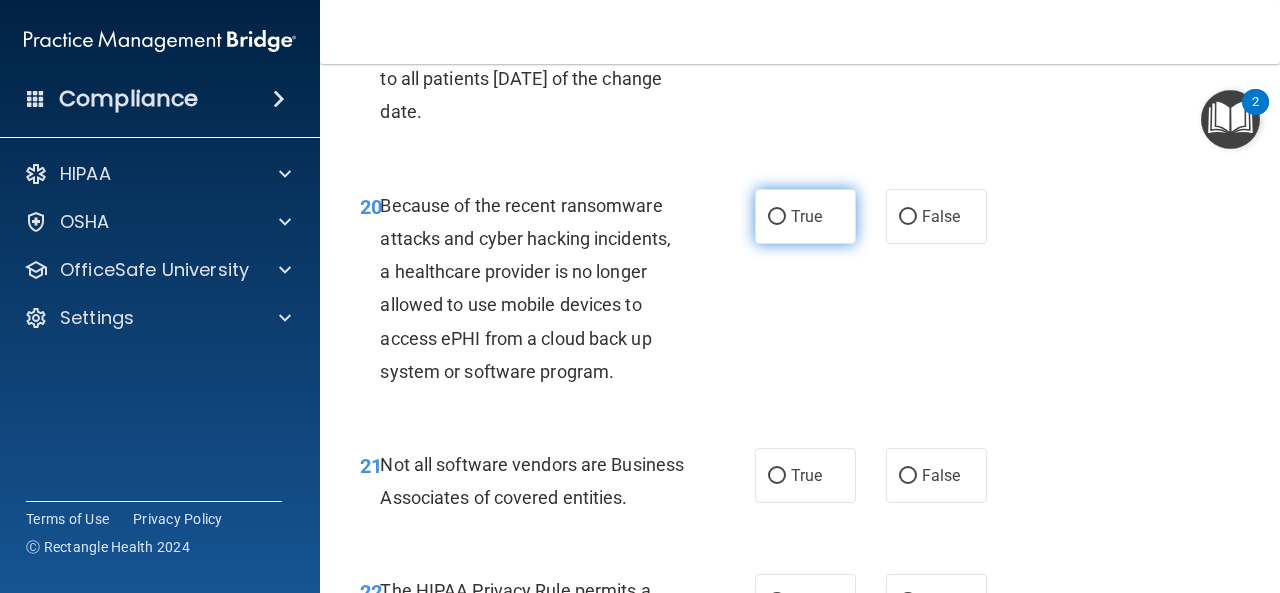 click on "True" at bounding box center (805, 216) 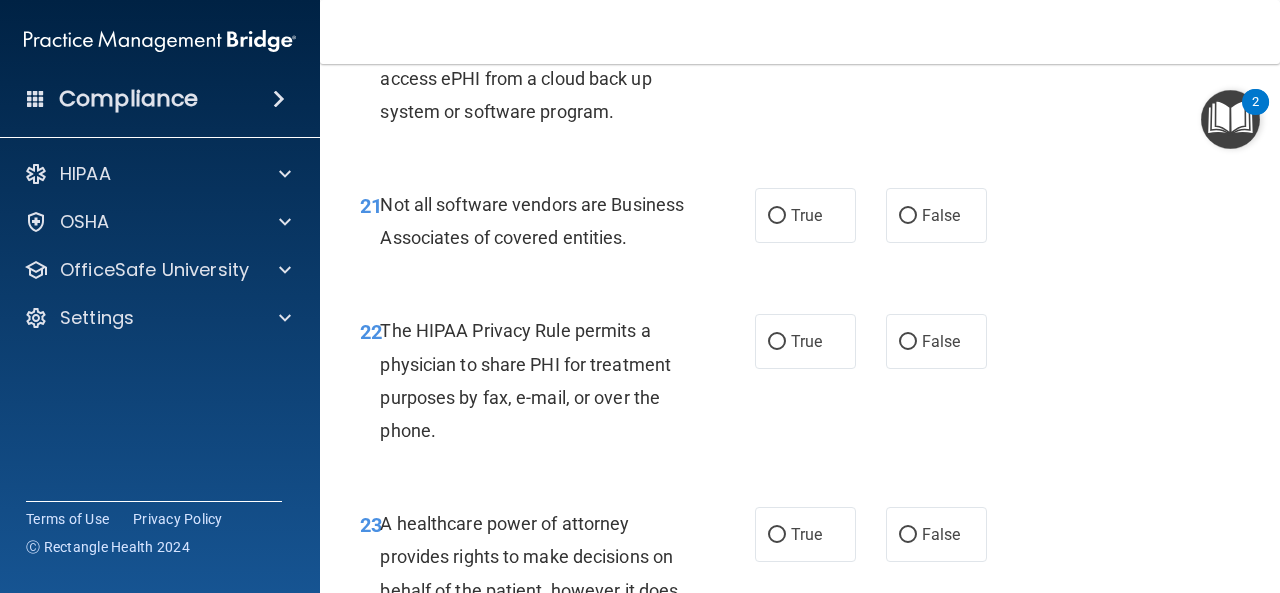 scroll, scrollTop: 4300, scrollLeft: 0, axis: vertical 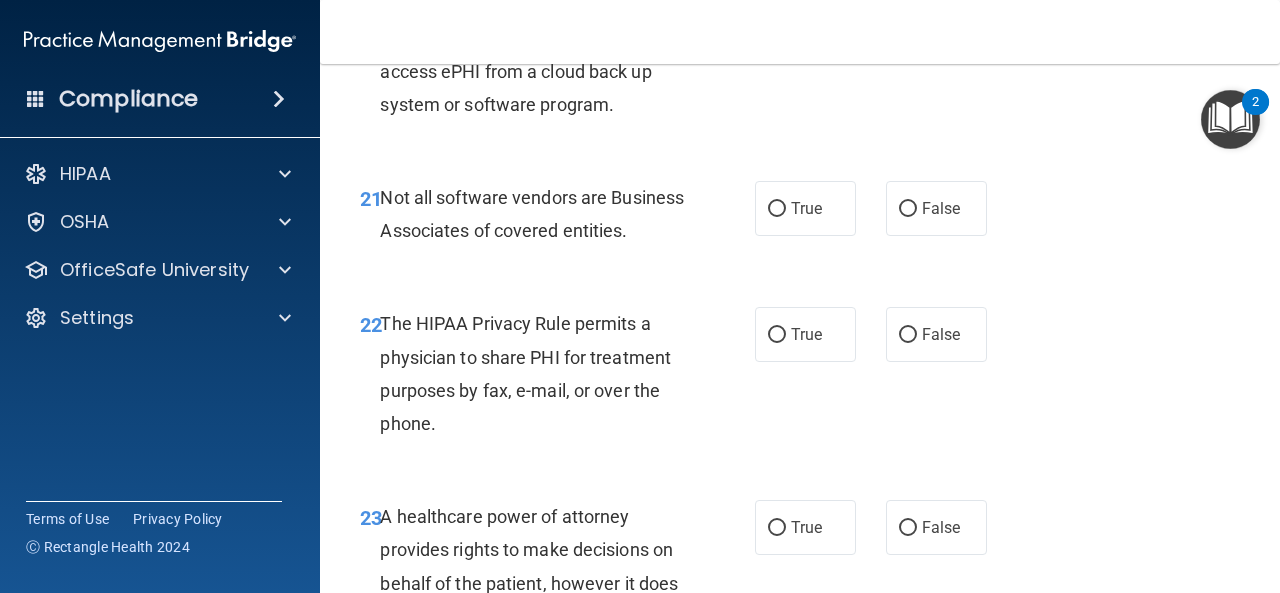 click on "True" at bounding box center [805, 208] 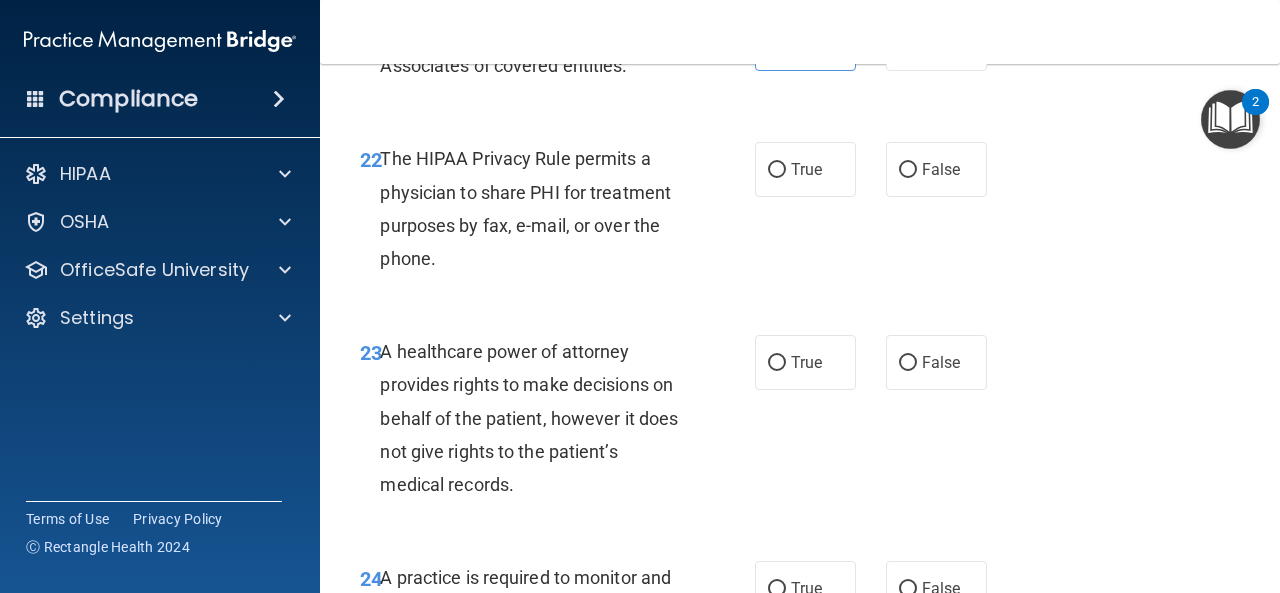 scroll, scrollTop: 4467, scrollLeft: 0, axis: vertical 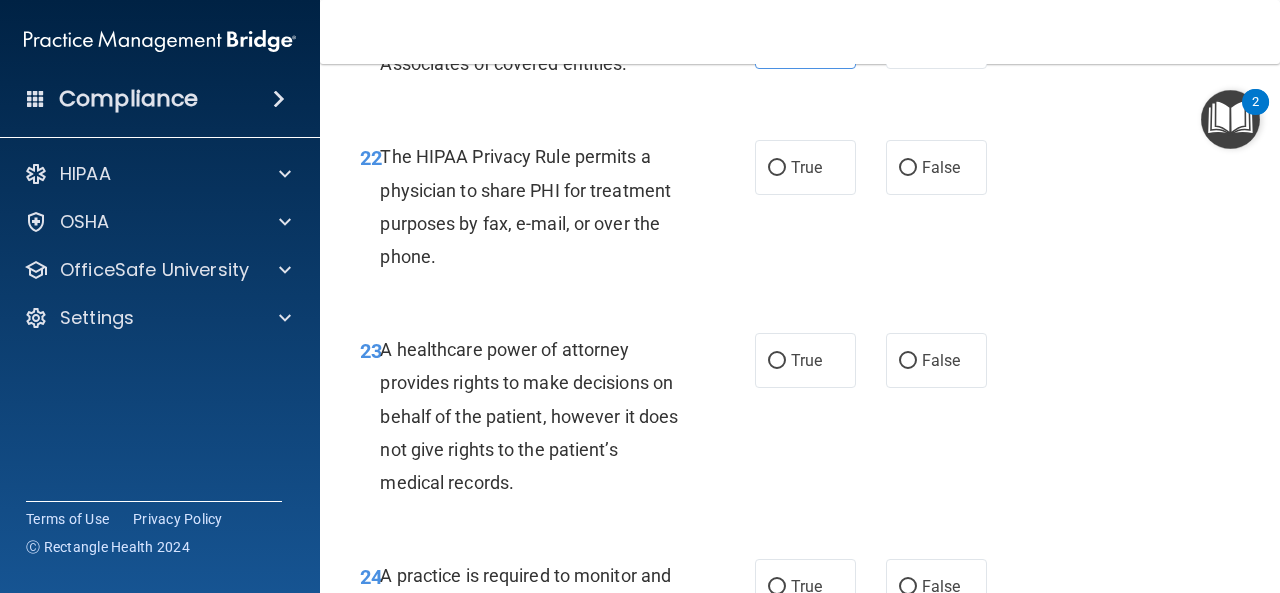 click on "True" at bounding box center [806, 167] 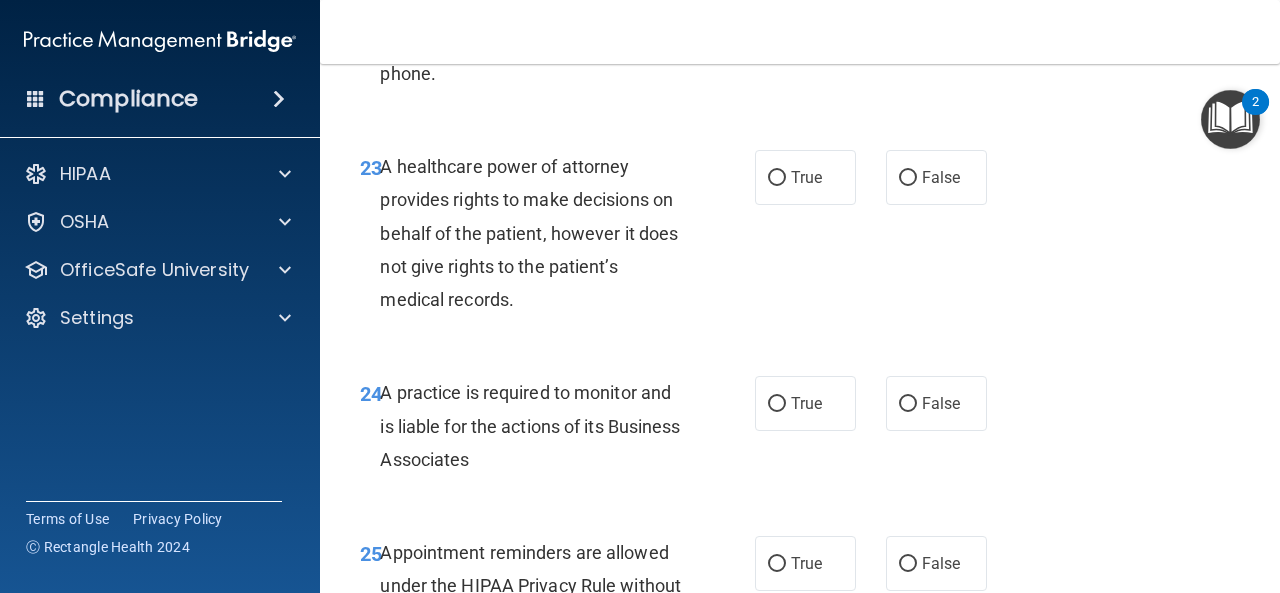 scroll, scrollTop: 4667, scrollLeft: 0, axis: vertical 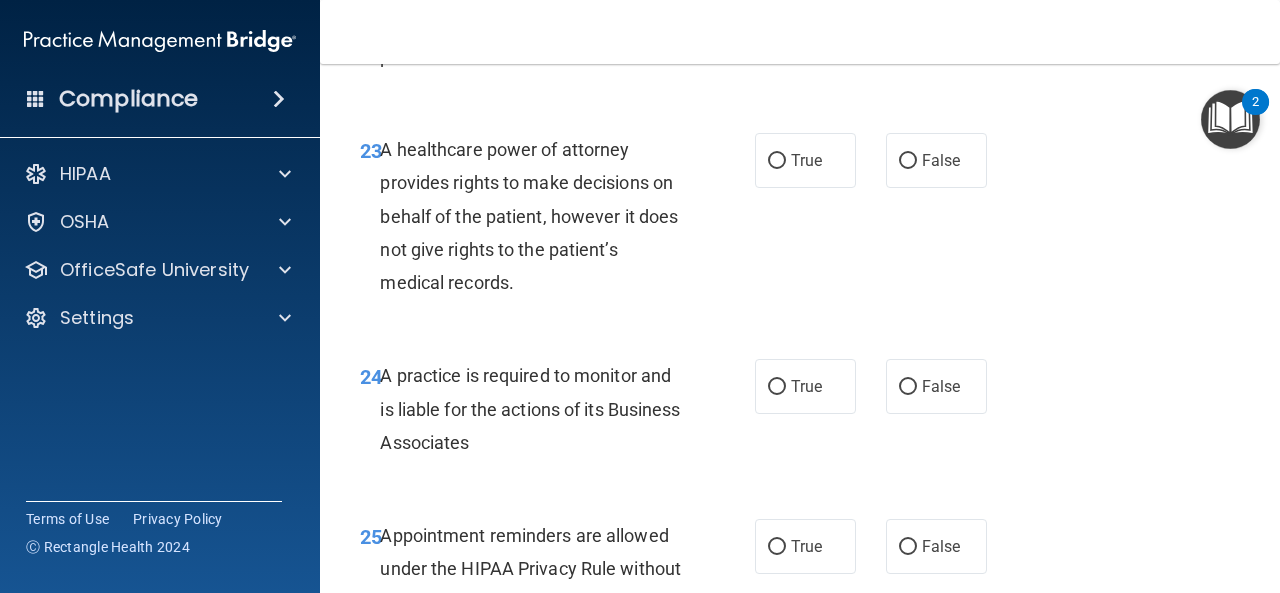click on "True" at bounding box center (806, 160) 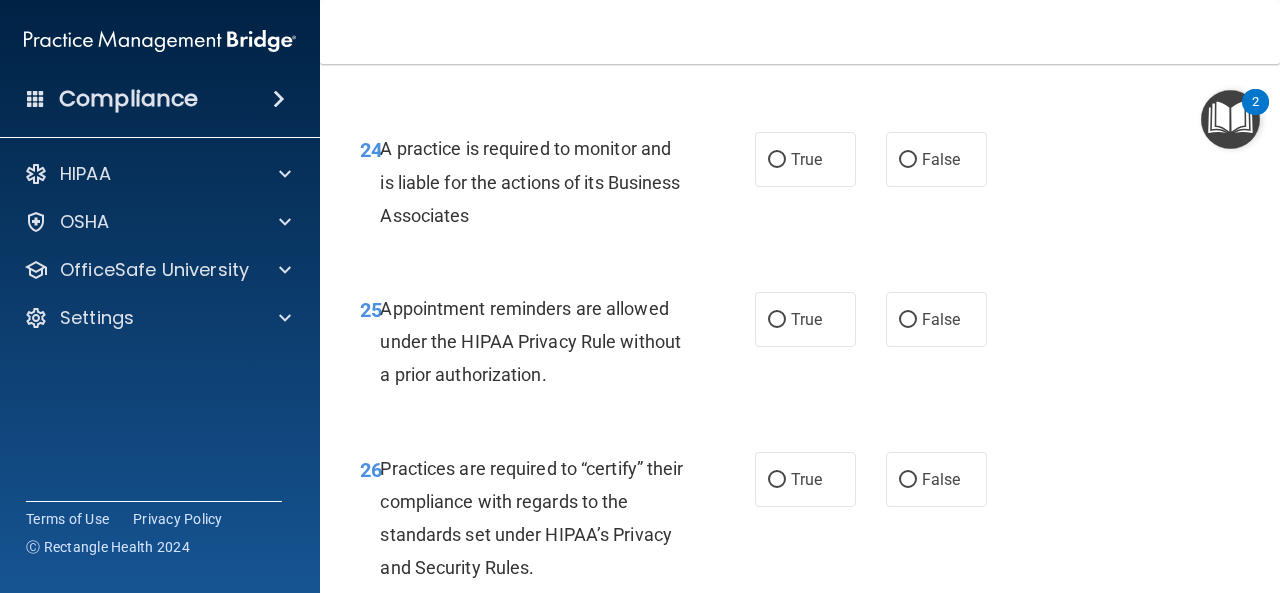 scroll, scrollTop: 4900, scrollLeft: 0, axis: vertical 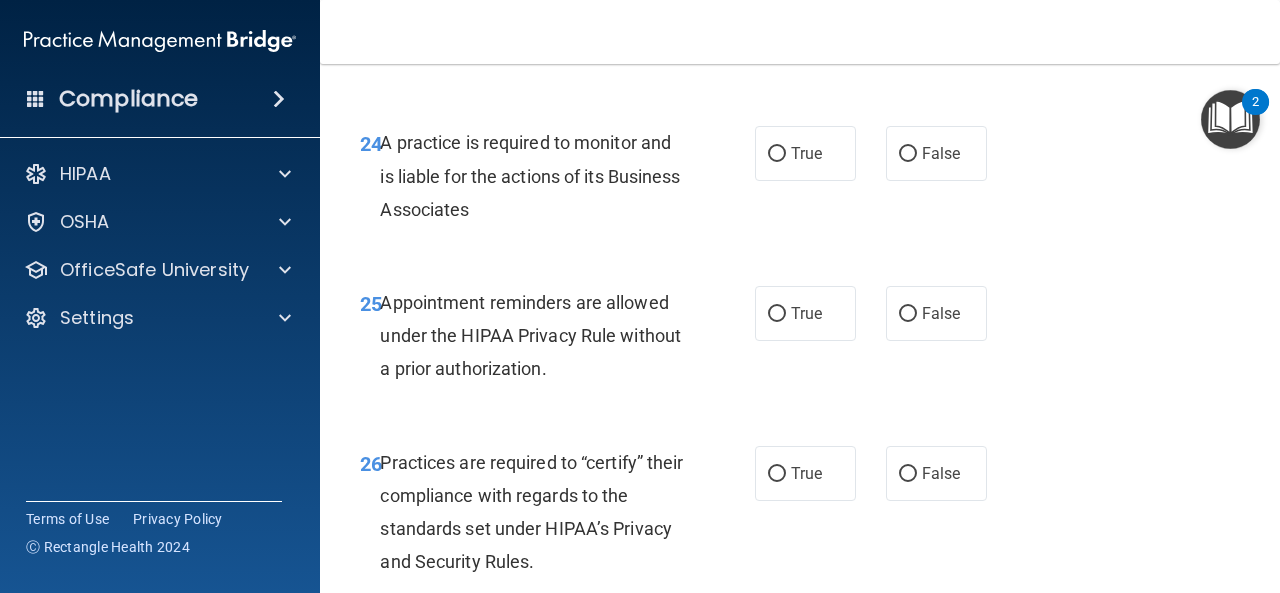 click on "True" at bounding box center [805, 153] 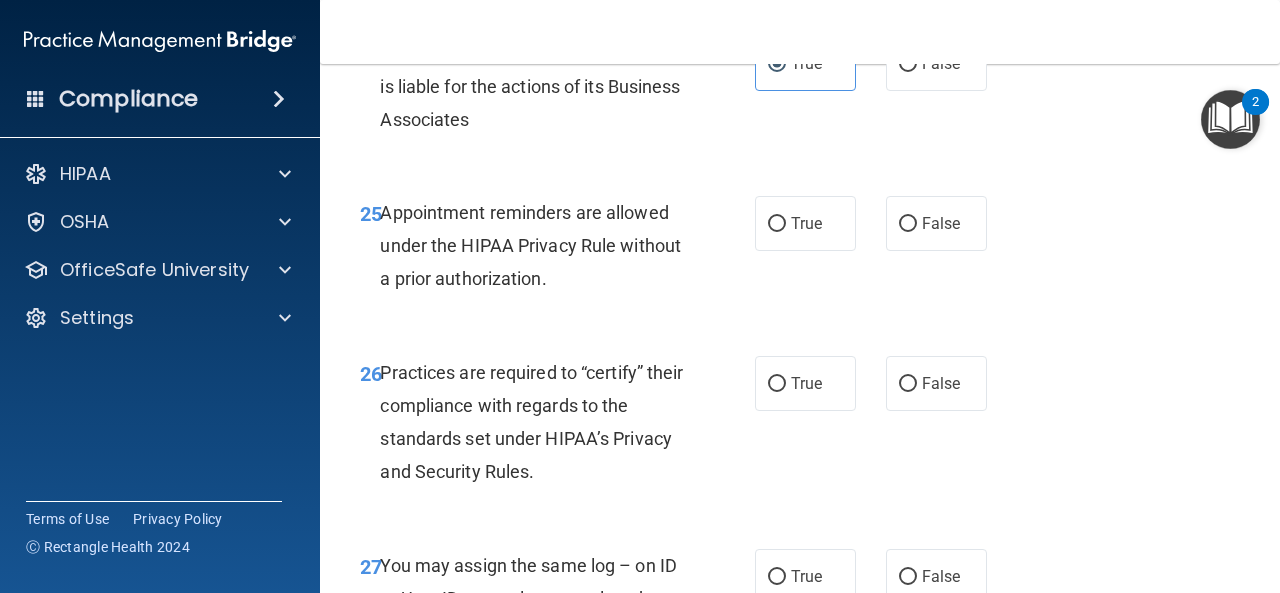 scroll, scrollTop: 5033, scrollLeft: 0, axis: vertical 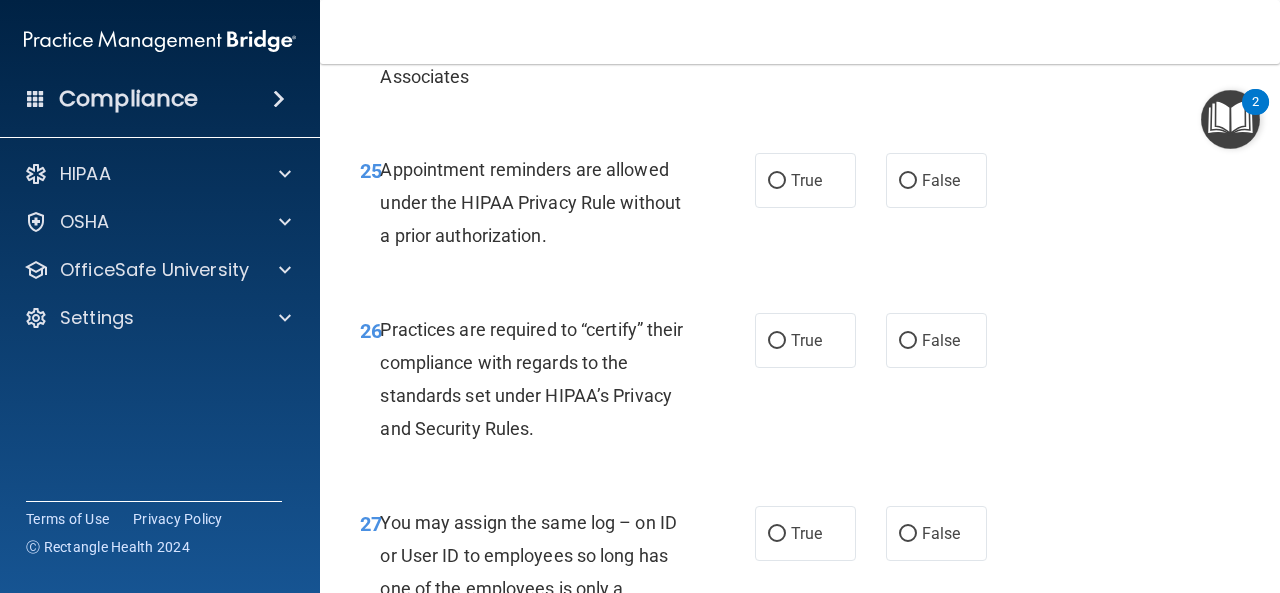 click on "True" at bounding box center [805, 180] 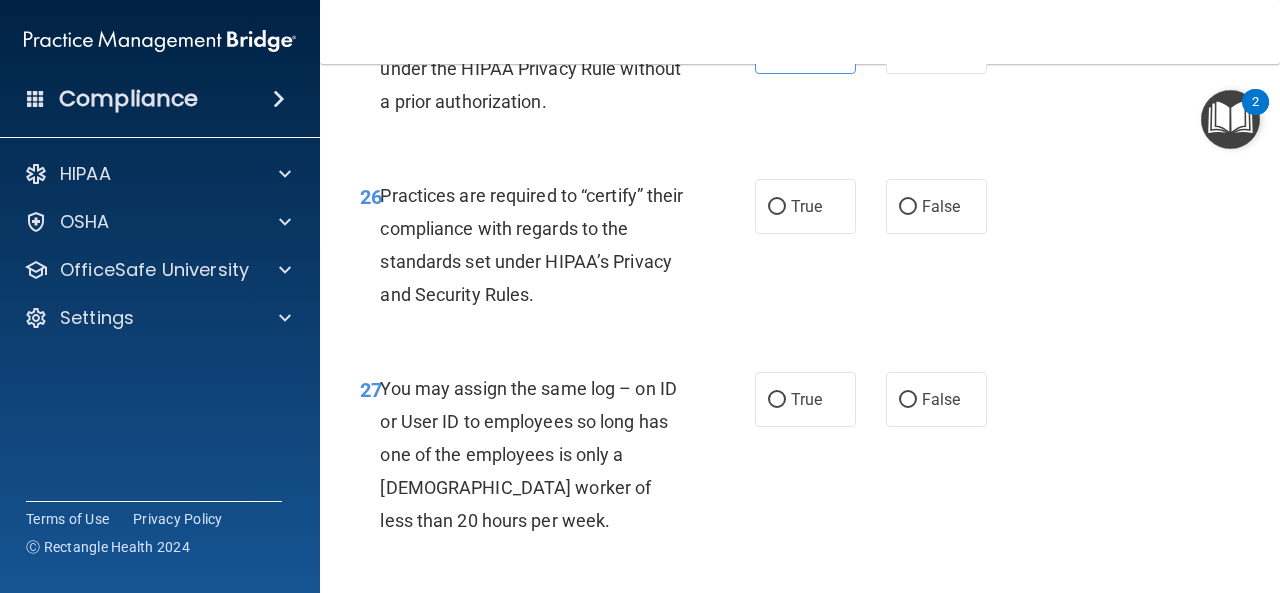 scroll, scrollTop: 5200, scrollLeft: 0, axis: vertical 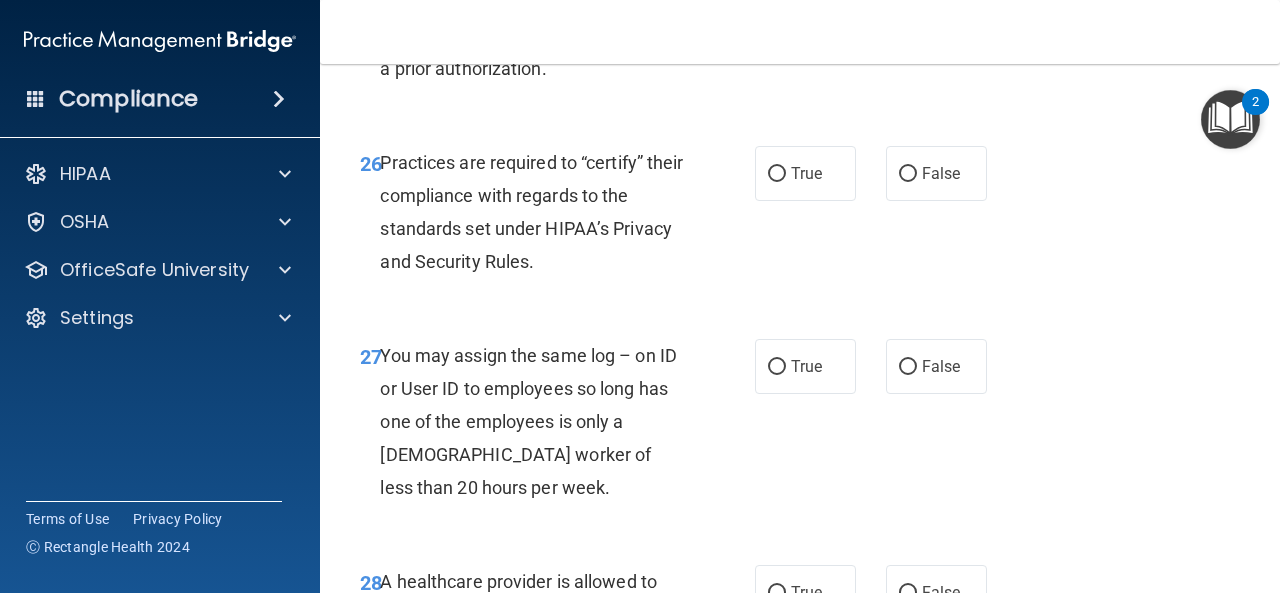 click on "True" at bounding box center [806, 173] 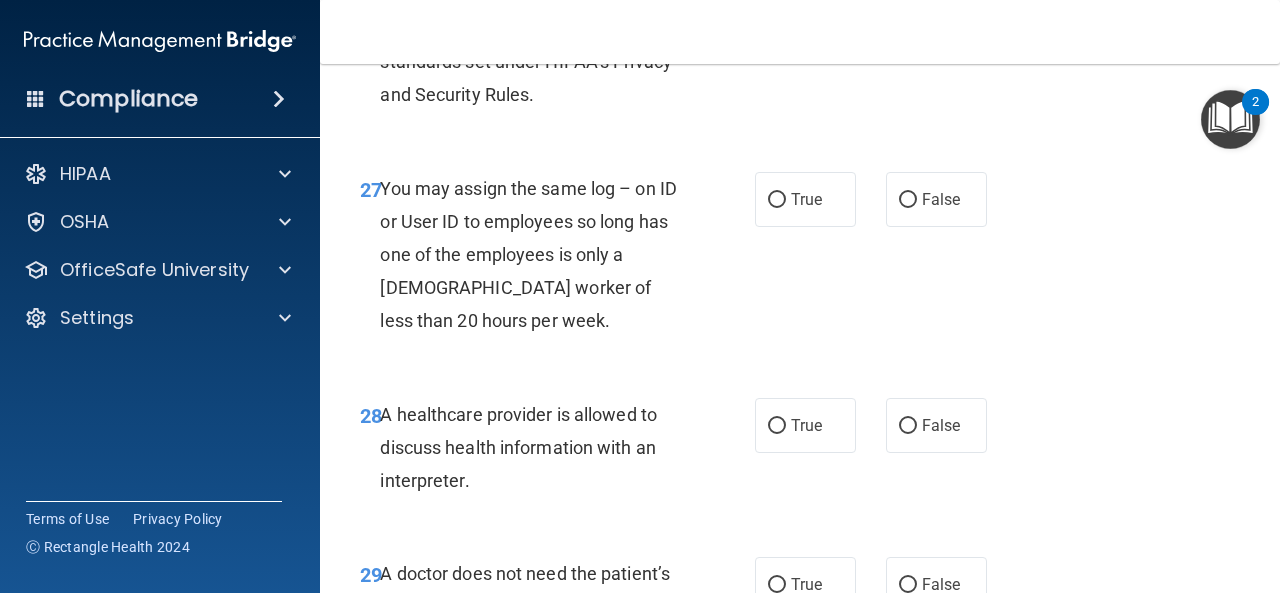 scroll, scrollTop: 5400, scrollLeft: 0, axis: vertical 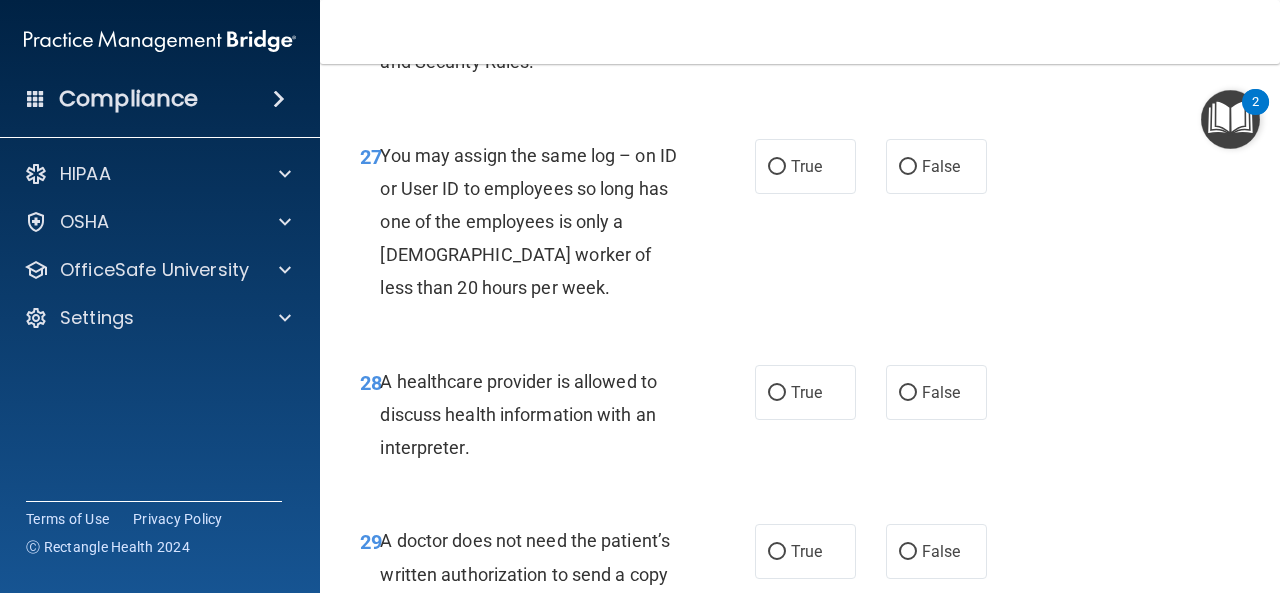 click on "True" at bounding box center (806, 166) 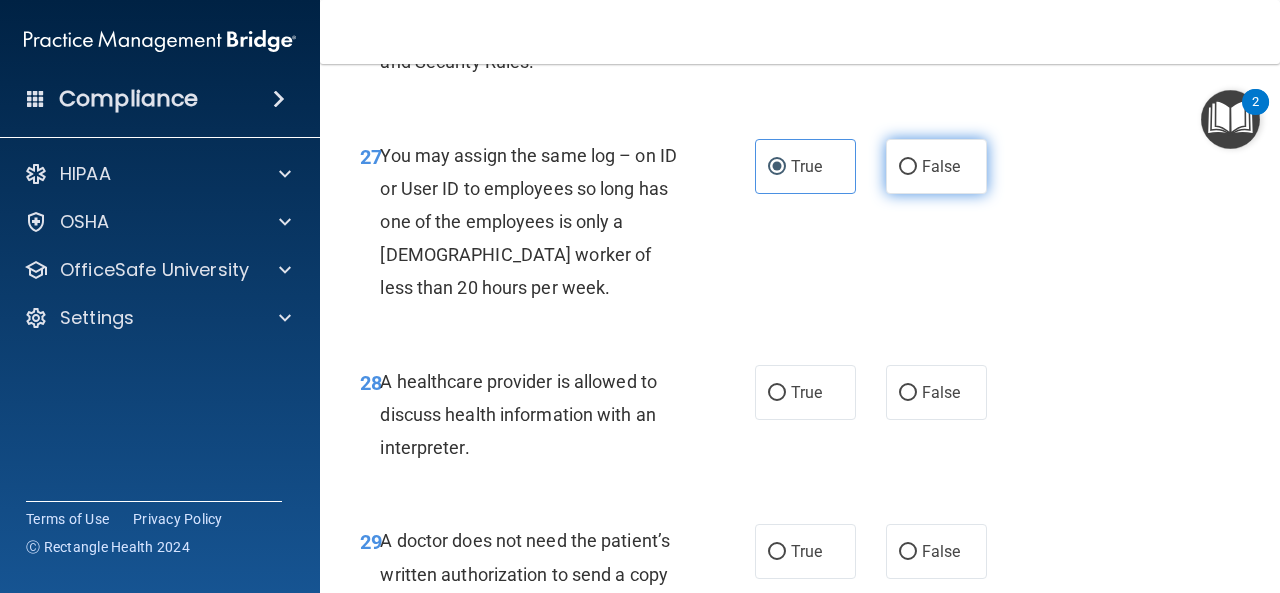 click on "False" at bounding box center [936, 166] 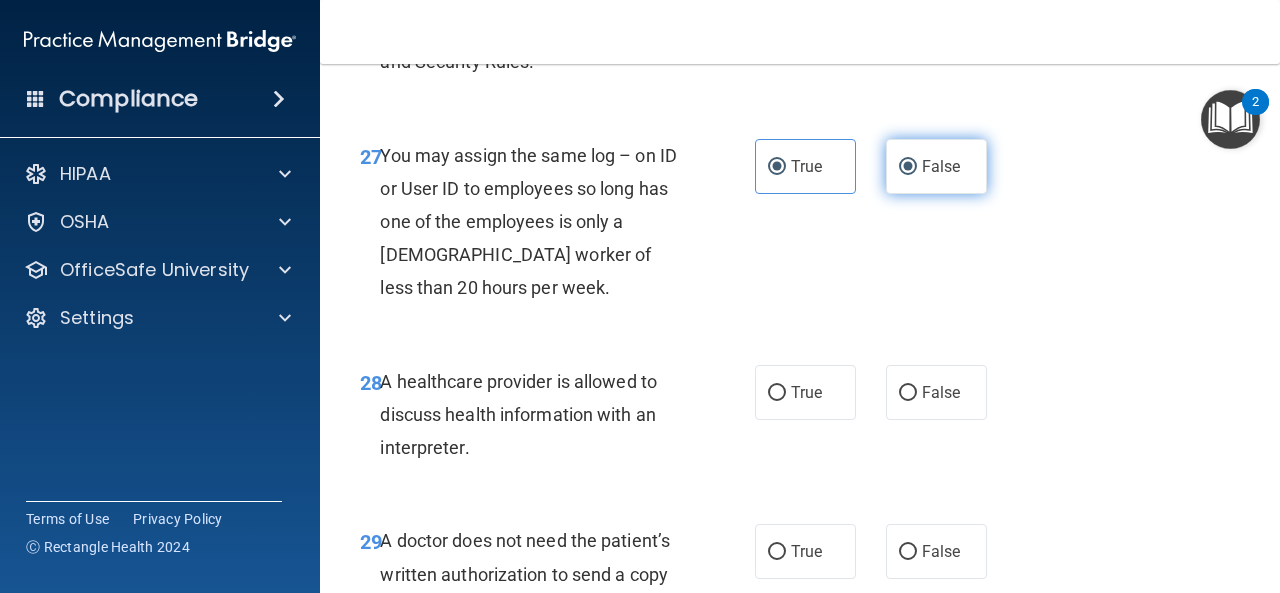 radio on "false" 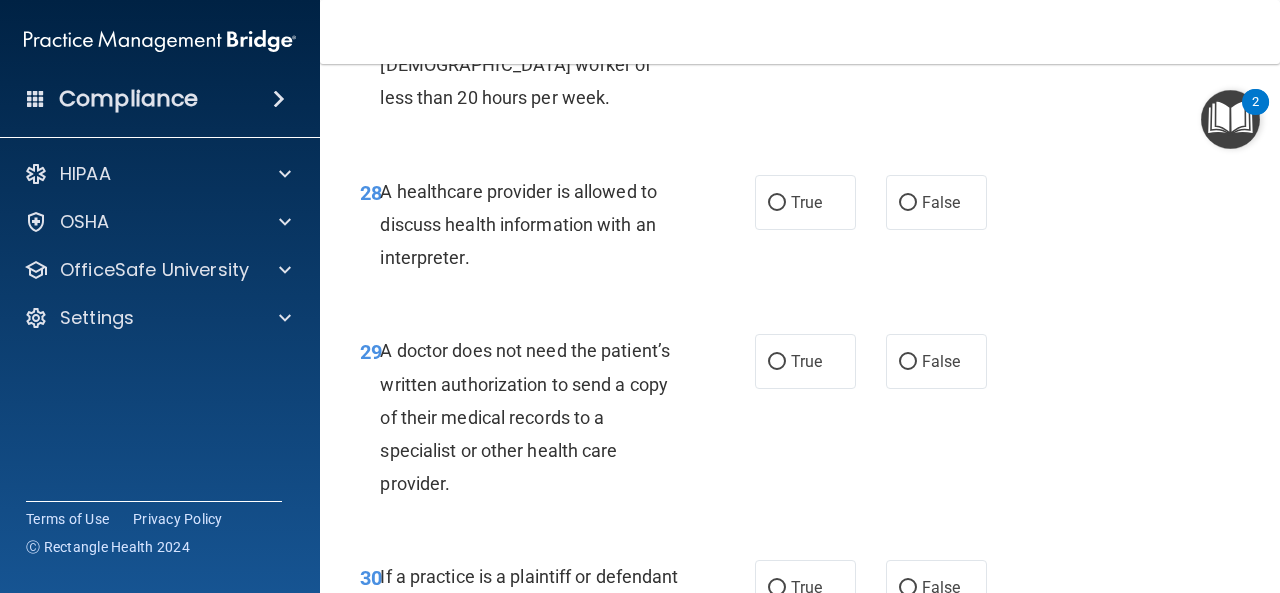 scroll, scrollTop: 5600, scrollLeft: 0, axis: vertical 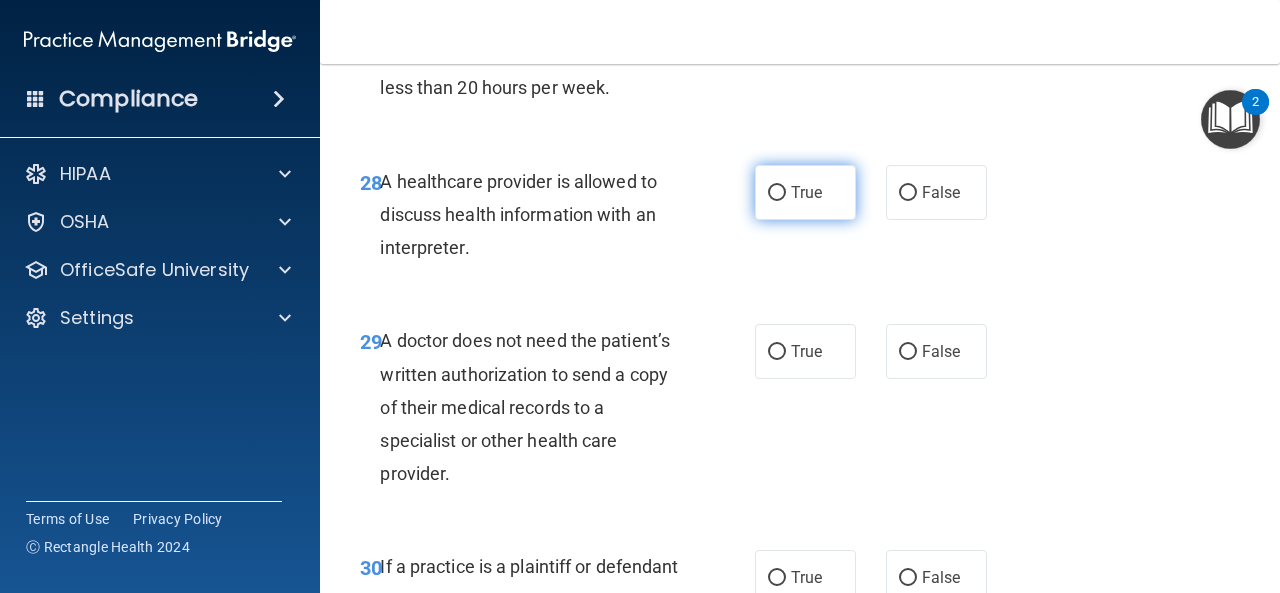 click on "True" at bounding box center (805, 192) 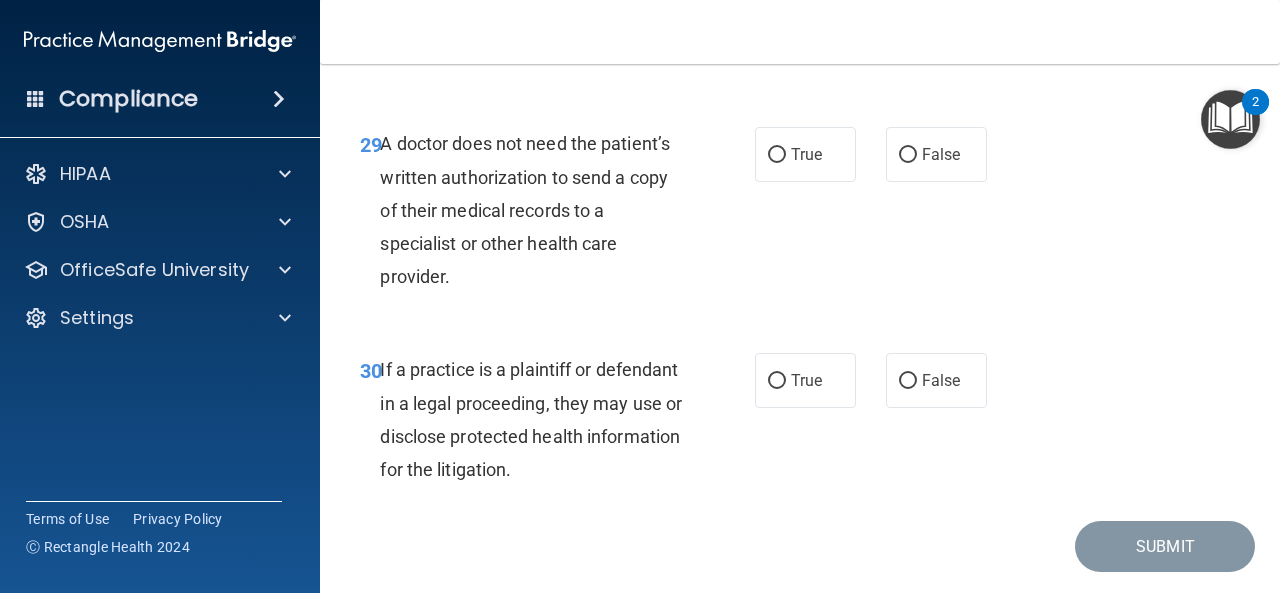 scroll, scrollTop: 5800, scrollLeft: 0, axis: vertical 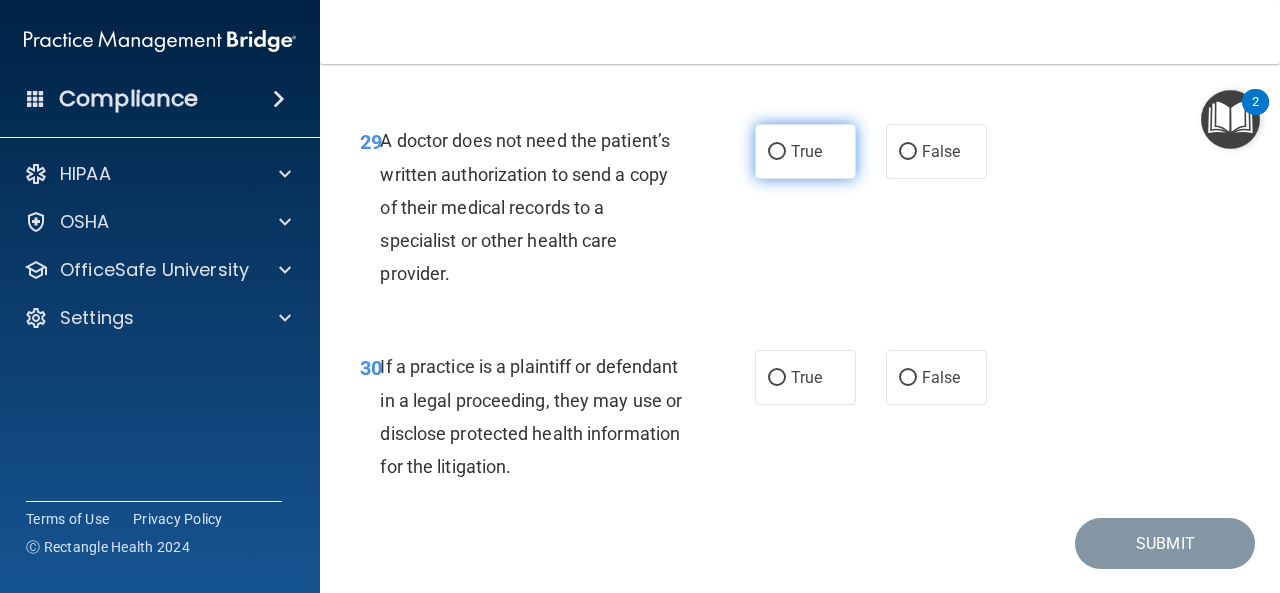click on "True" at bounding box center [805, 151] 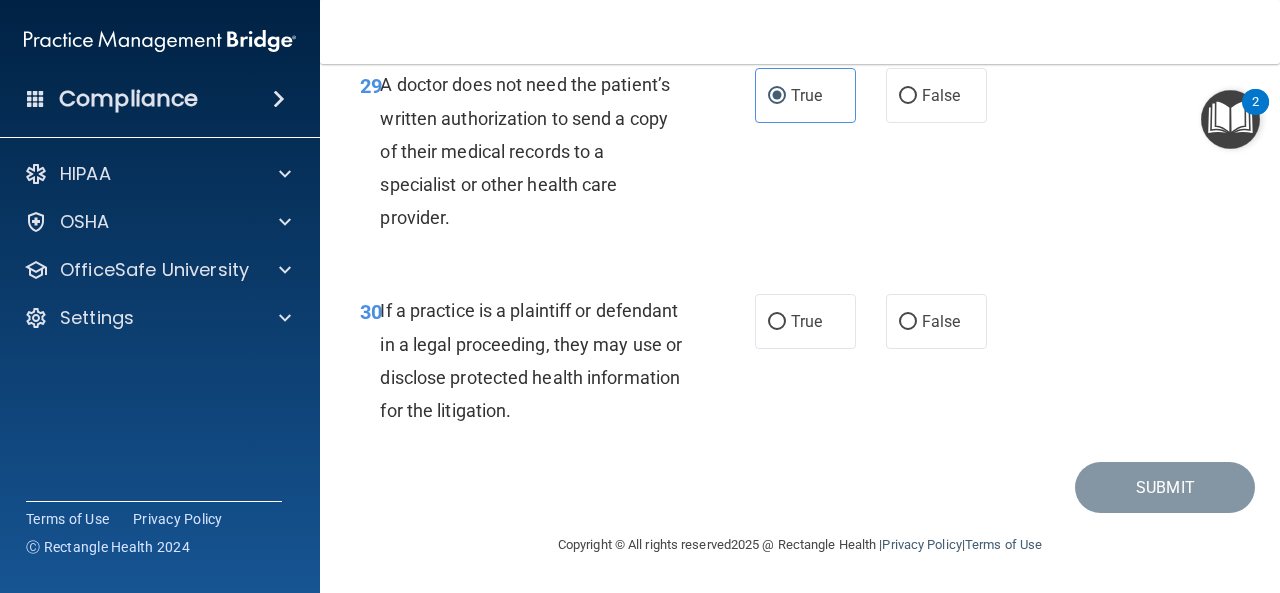 scroll, scrollTop: 5922, scrollLeft: 0, axis: vertical 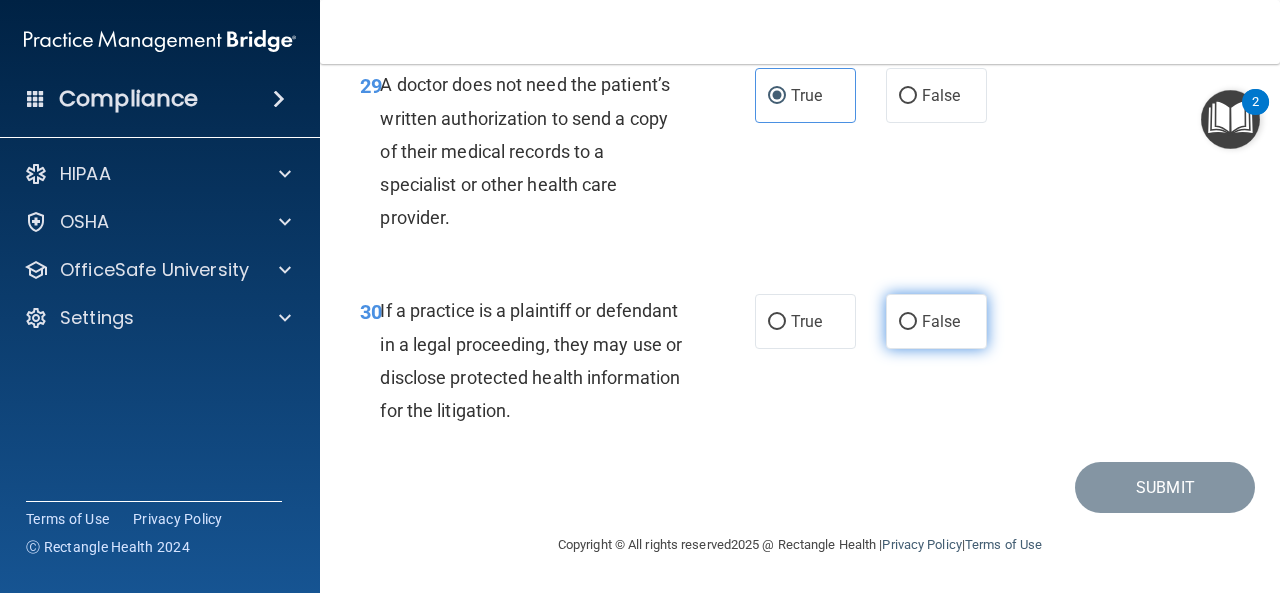 click on "False" at bounding box center [936, 321] 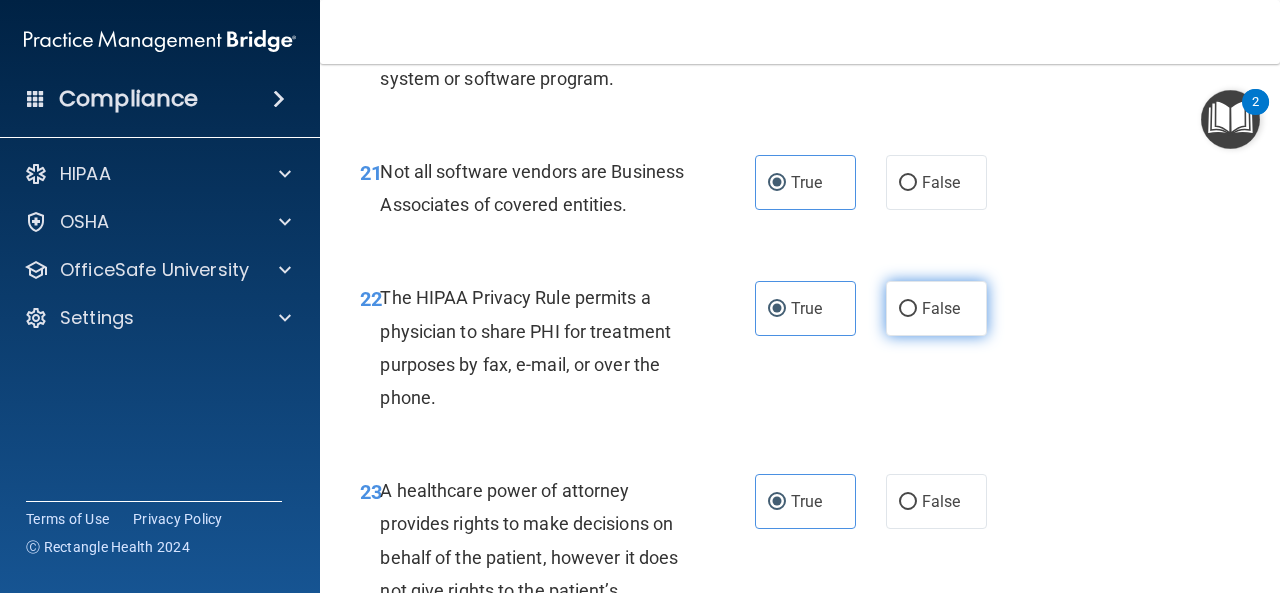 scroll, scrollTop: 4322, scrollLeft: 0, axis: vertical 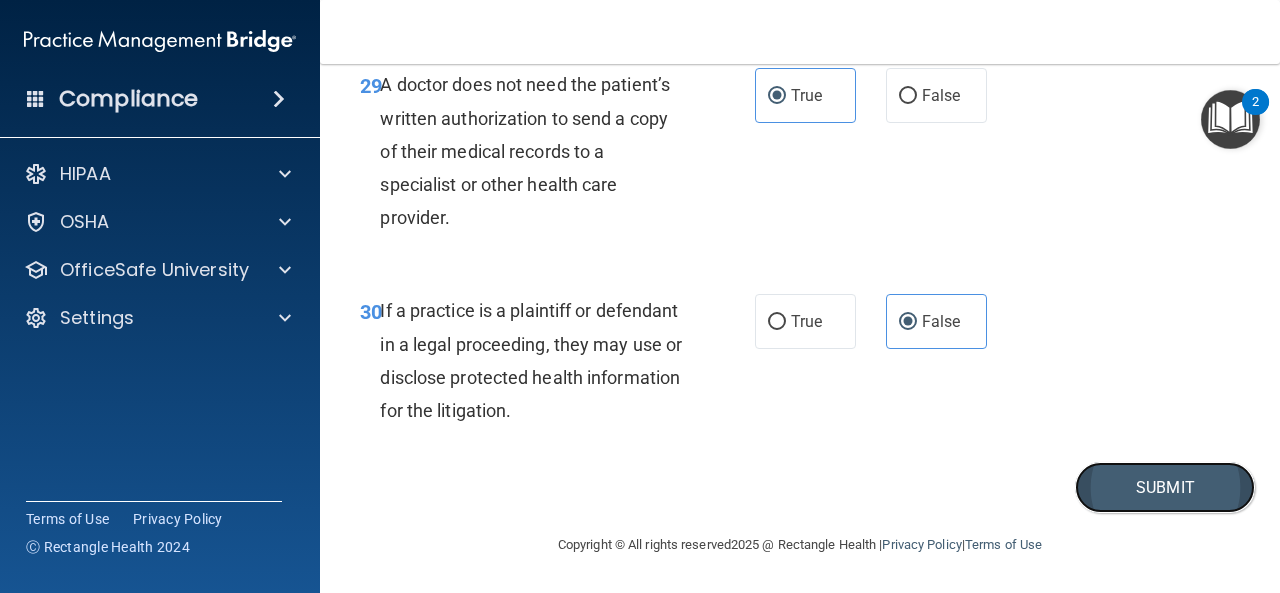 click on "Submit" at bounding box center (1165, 487) 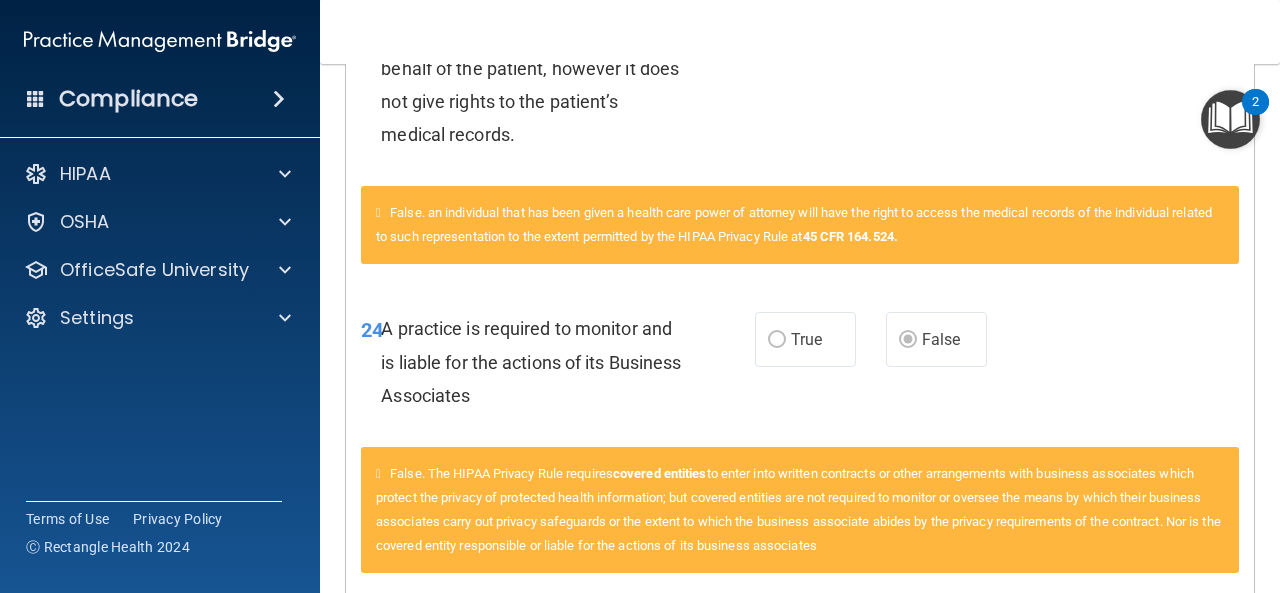 scroll, scrollTop: 4230, scrollLeft: 0, axis: vertical 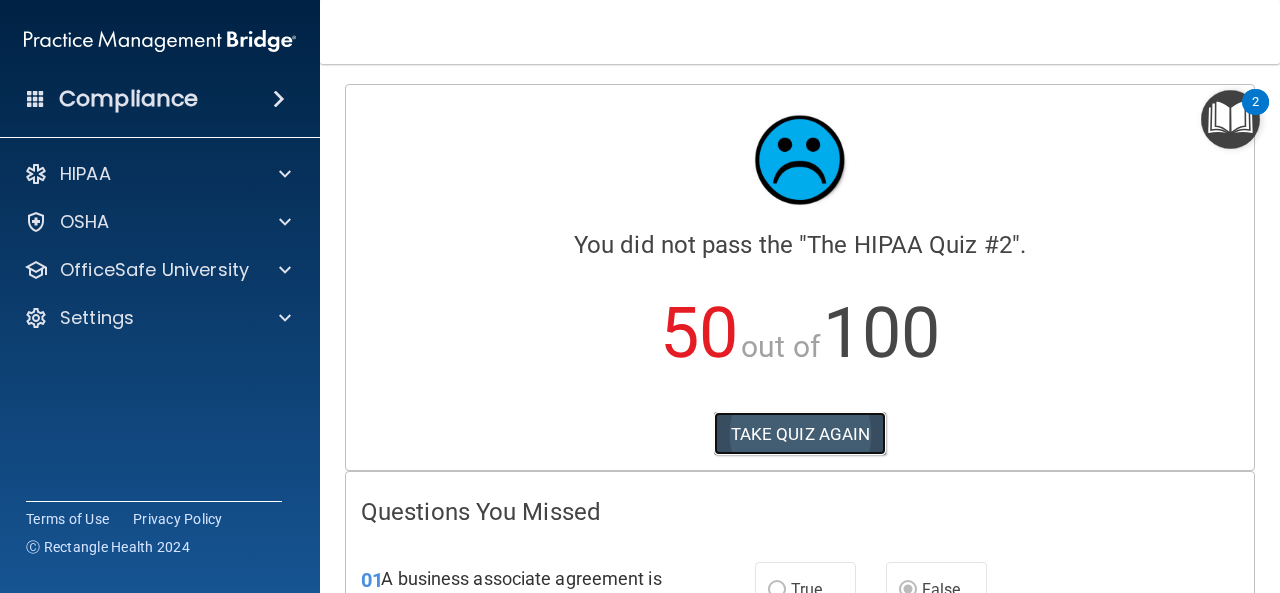 click on "TAKE QUIZ AGAIN" at bounding box center [800, 434] 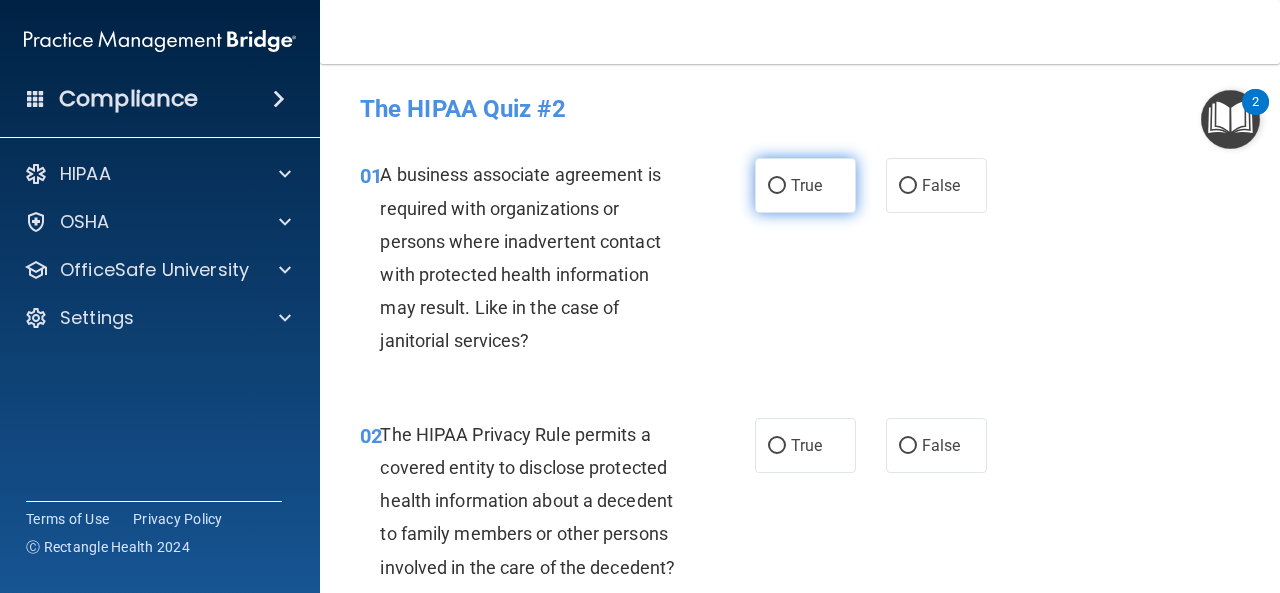 click on "True" at bounding box center (805, 185) 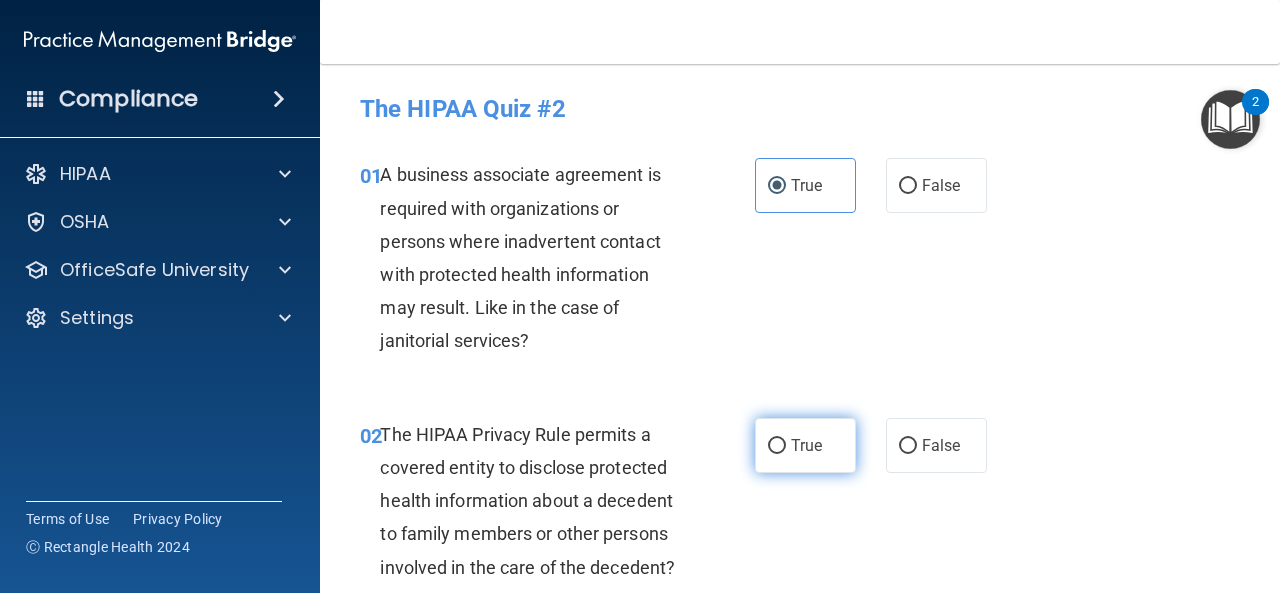 click on "True" at bounding box center [806, 445] 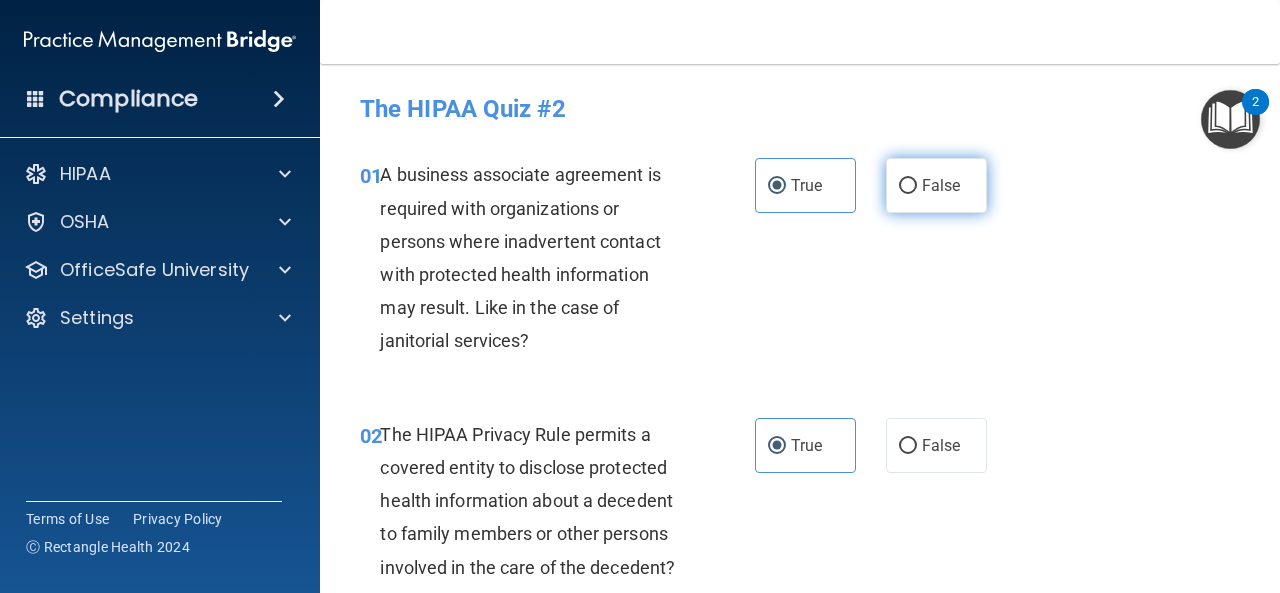 click on "False" at bounding box center [936, 185] 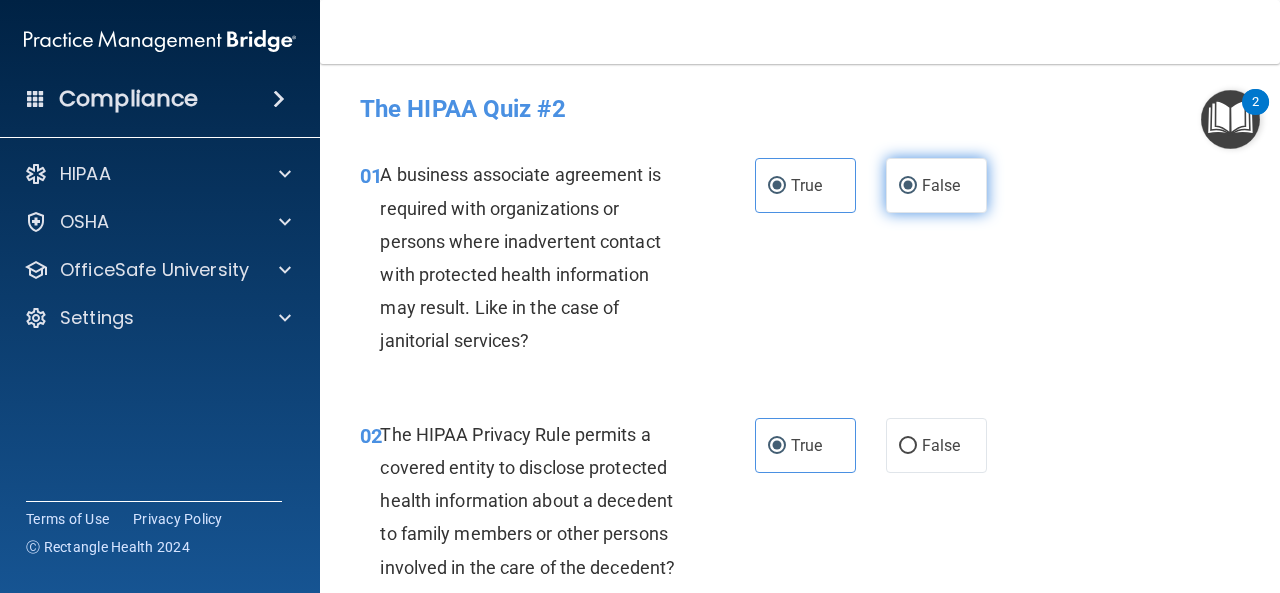 radio on "false" 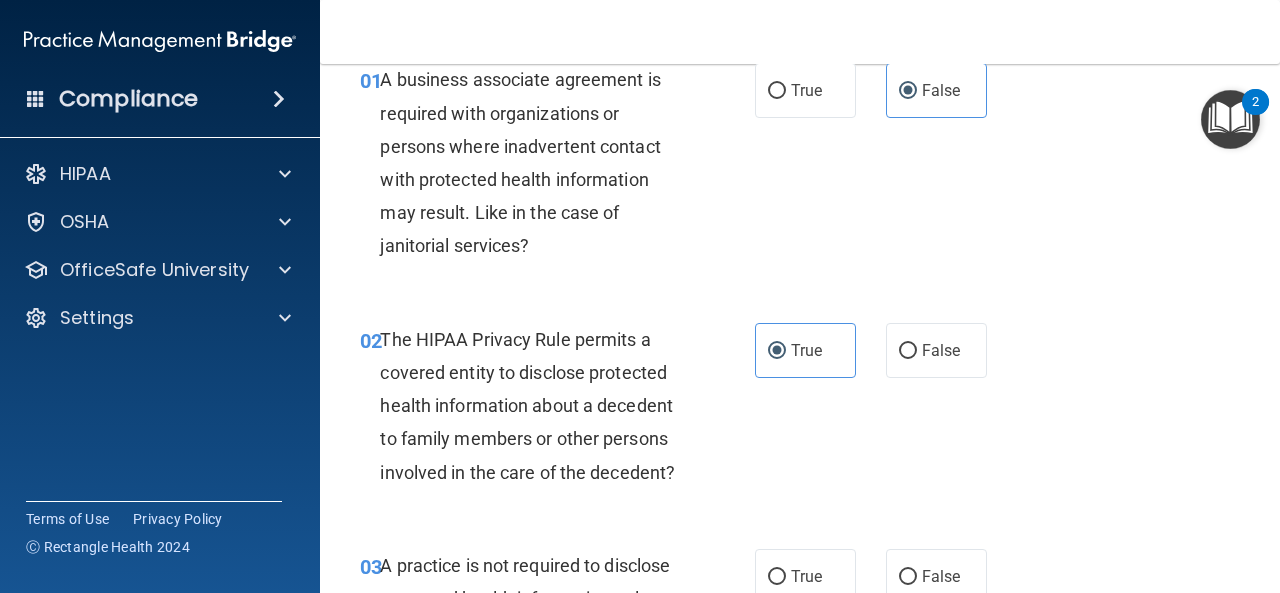 scroll, scrollTop: 133, scrollLeft: 0, axis: vertical 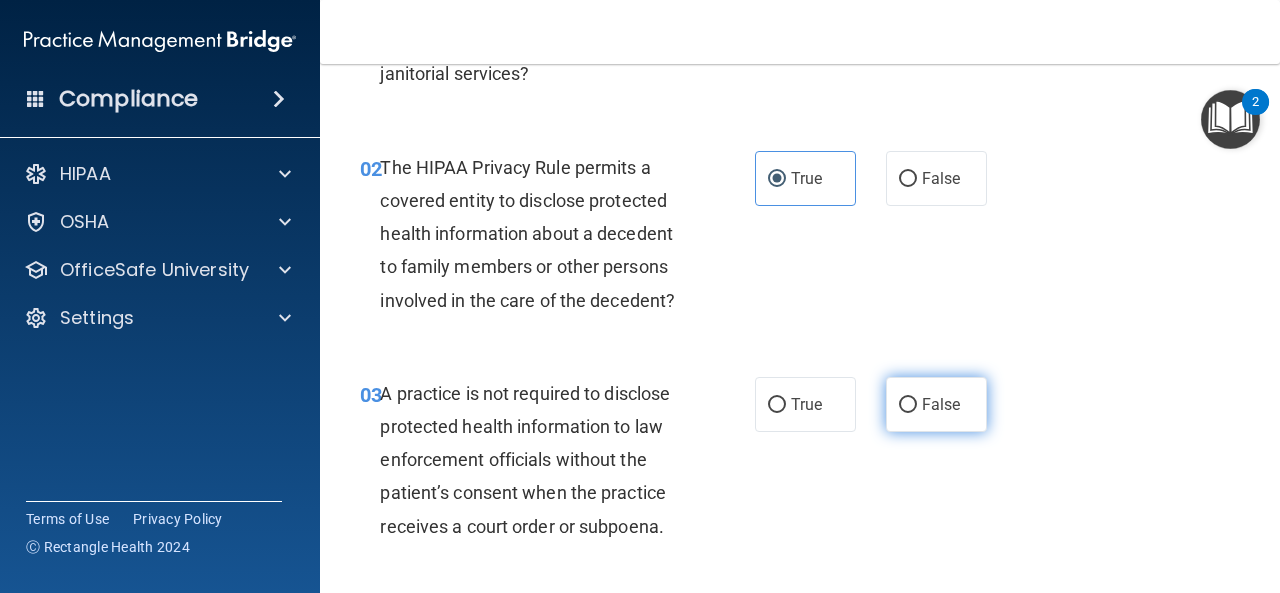 click on "False" at bounding box center [936, 404] 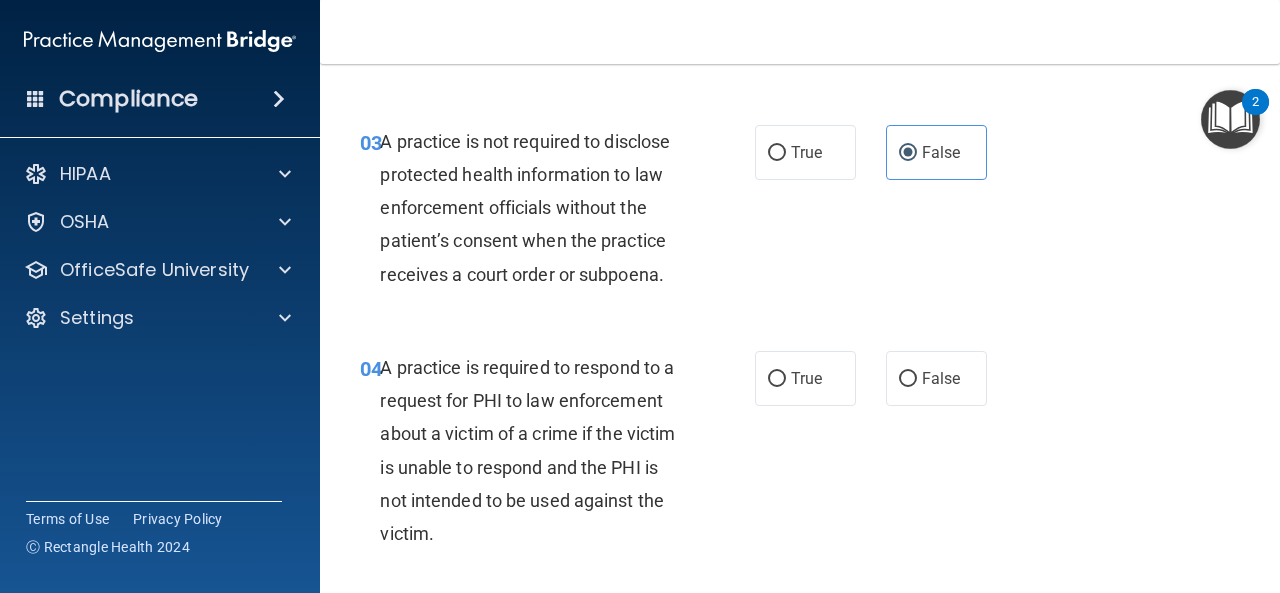 scroll, scrollTop: 533, scrollLeft: 0, axis: vertical 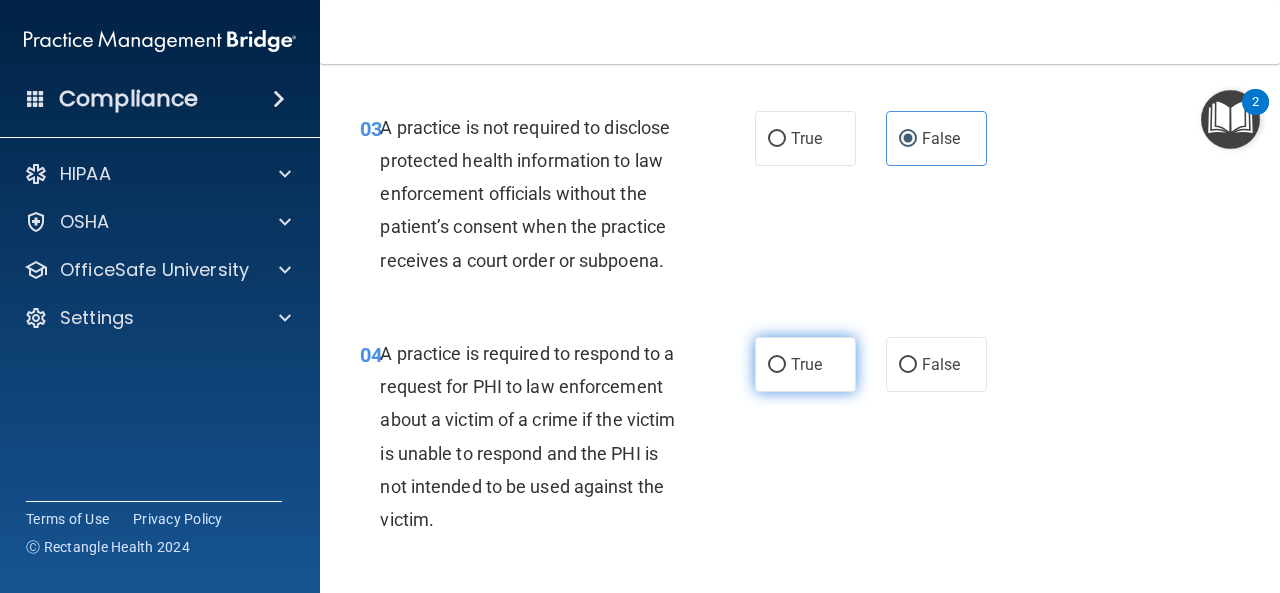 click on "True" at bounding box center (806, 364) 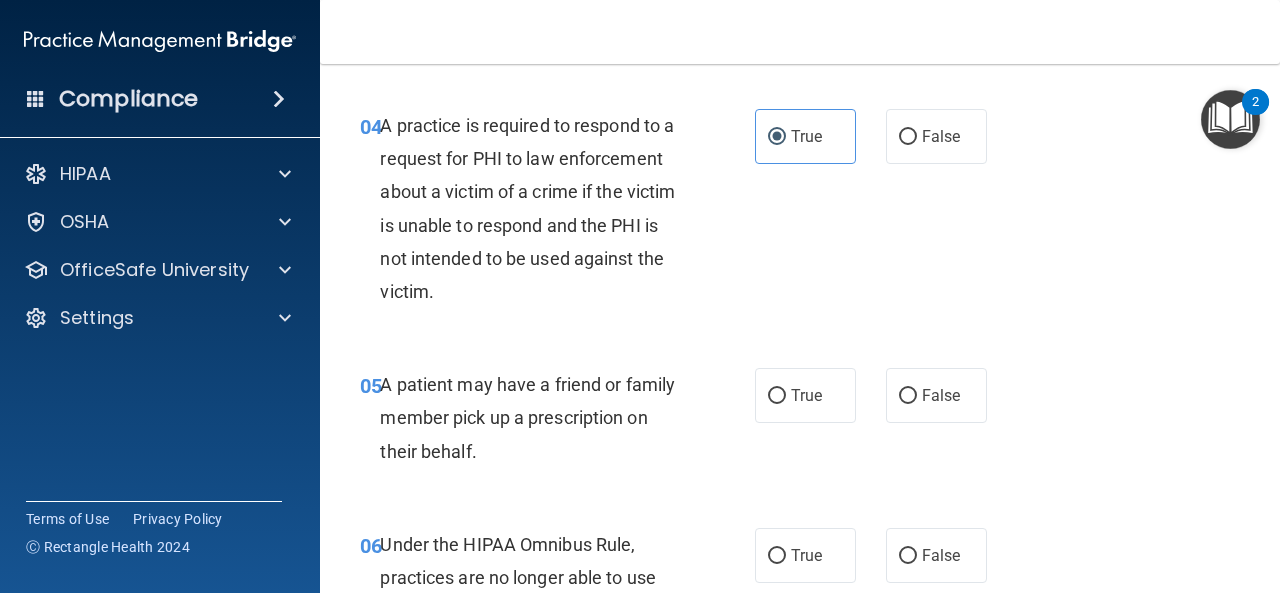 scroll, scrollTop: 767, scrollLeft: 0, axis: vertical 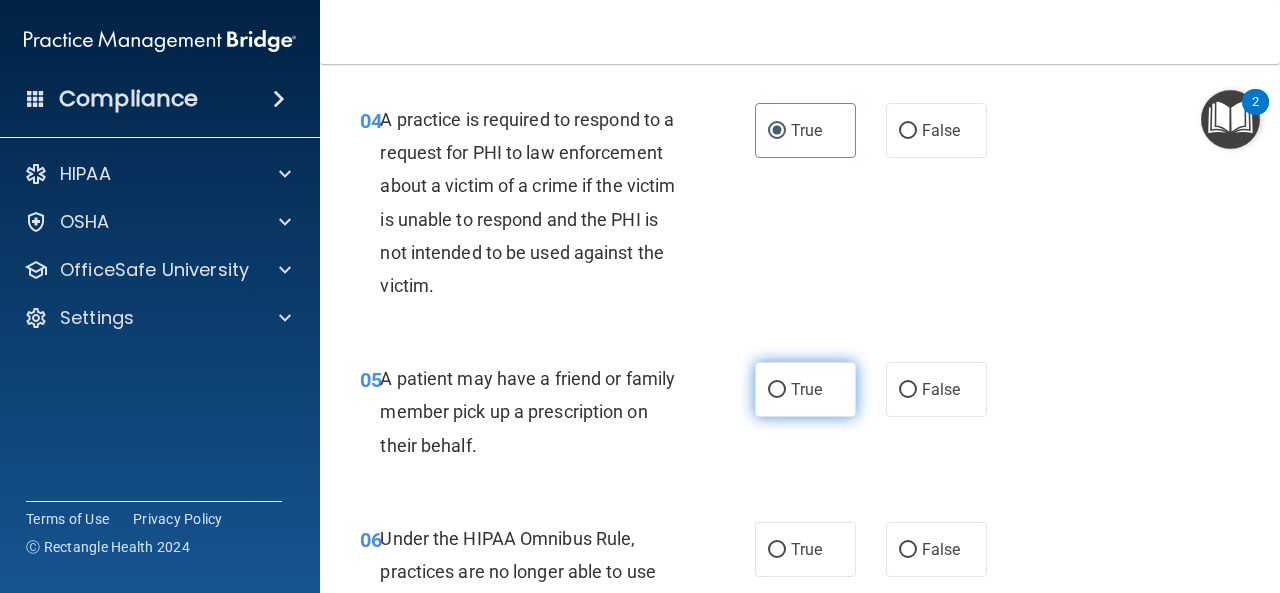 click on "True" at bounding box center (805, 389) 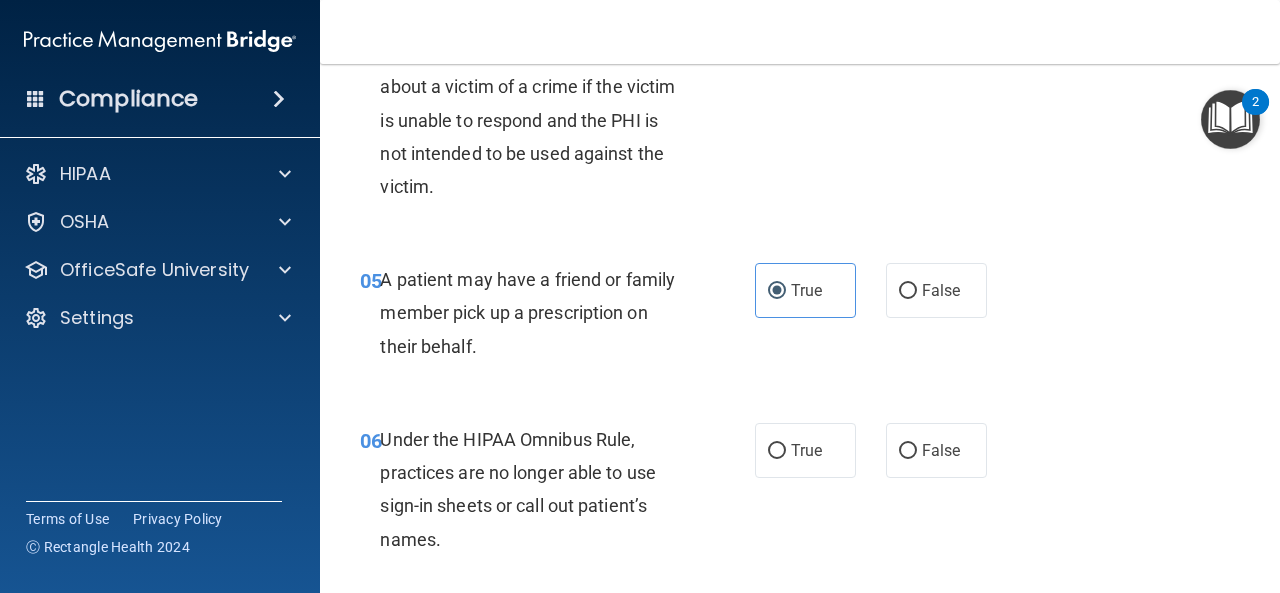 scroll, scrollTop: 867, scrollLeft: 0, axis: vertical 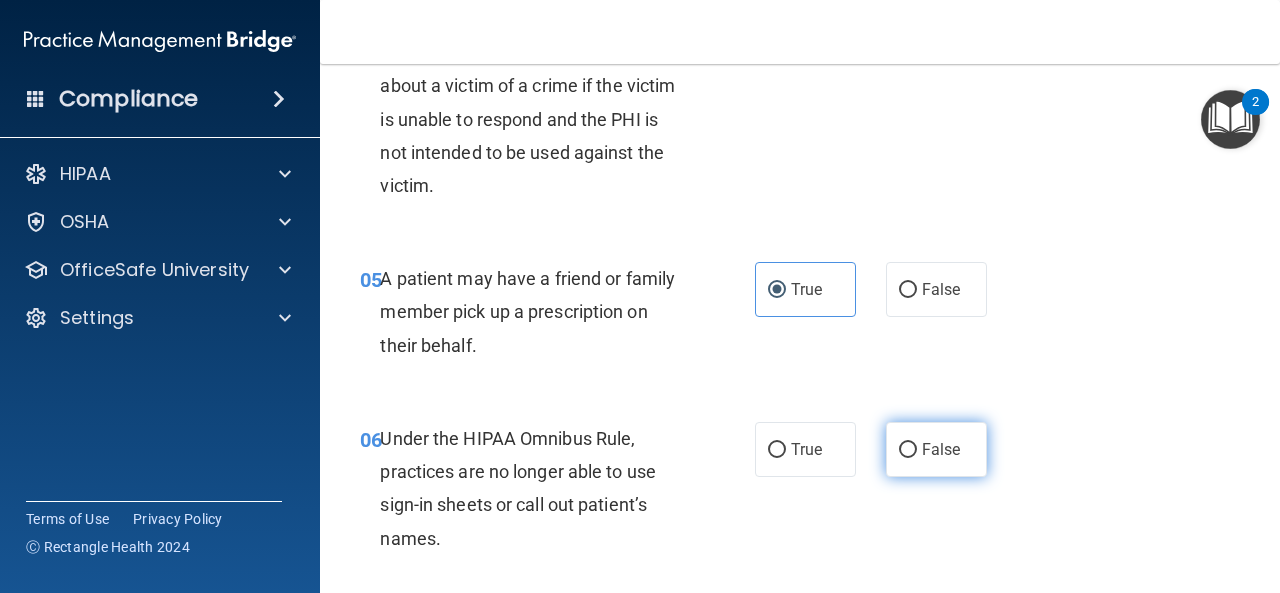 click on "False" at bounding box center [941, 449] 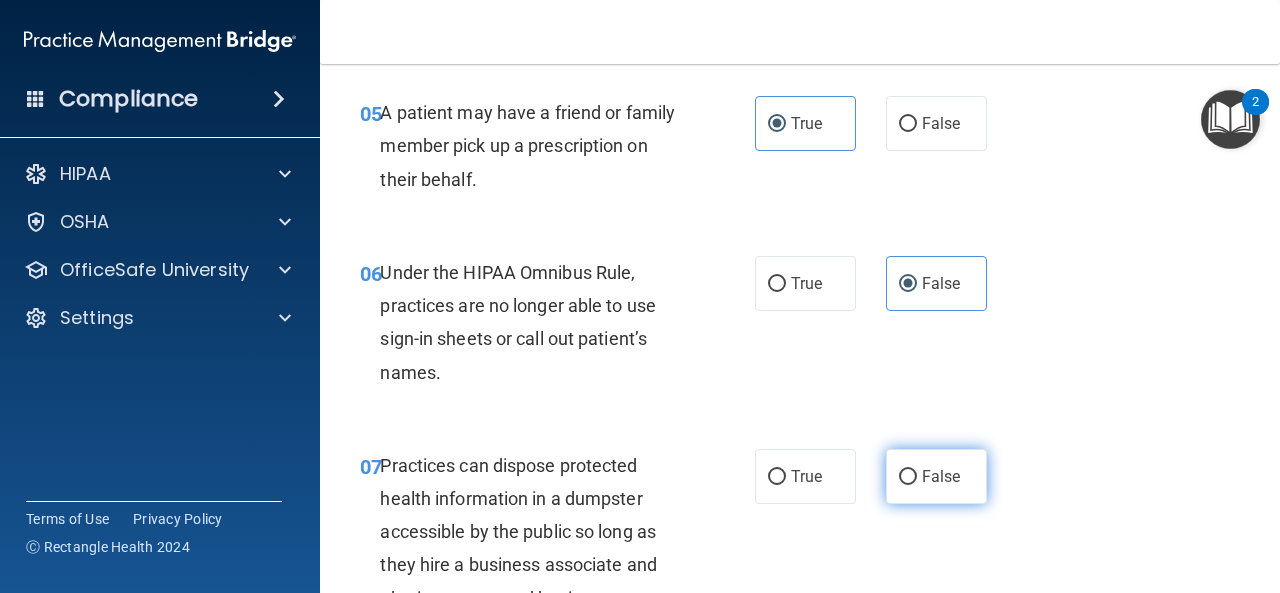 click on "False" at bounding box center [936, 476] 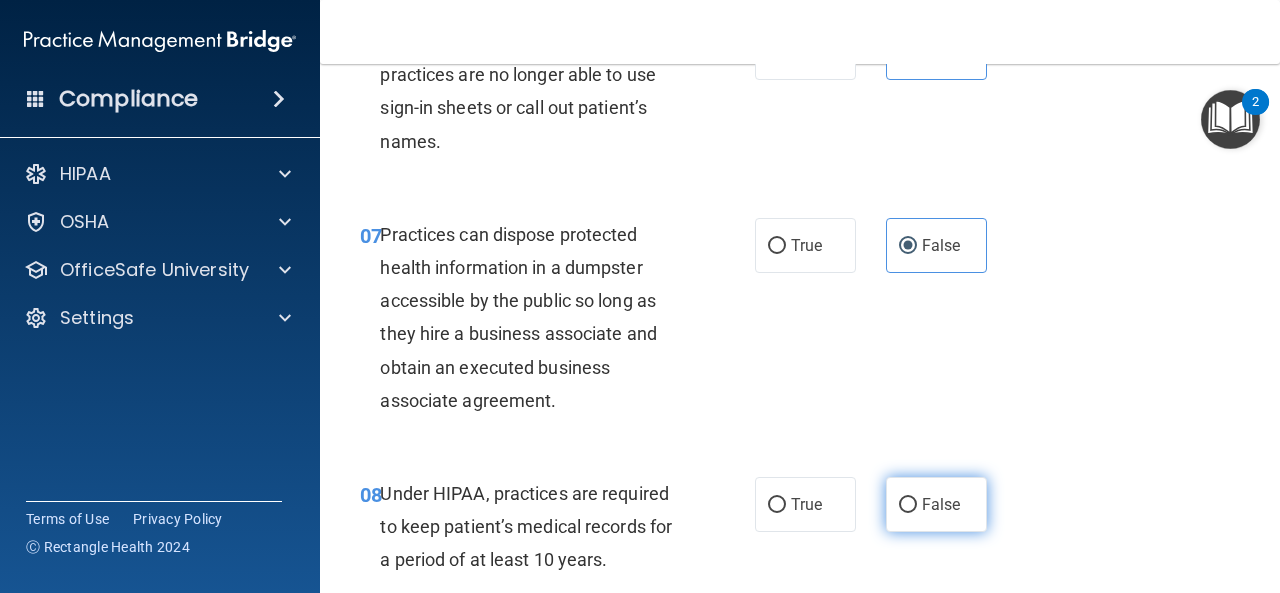 scroll, scrollTop: 1300, scrollLeft: 0, axis: vertical 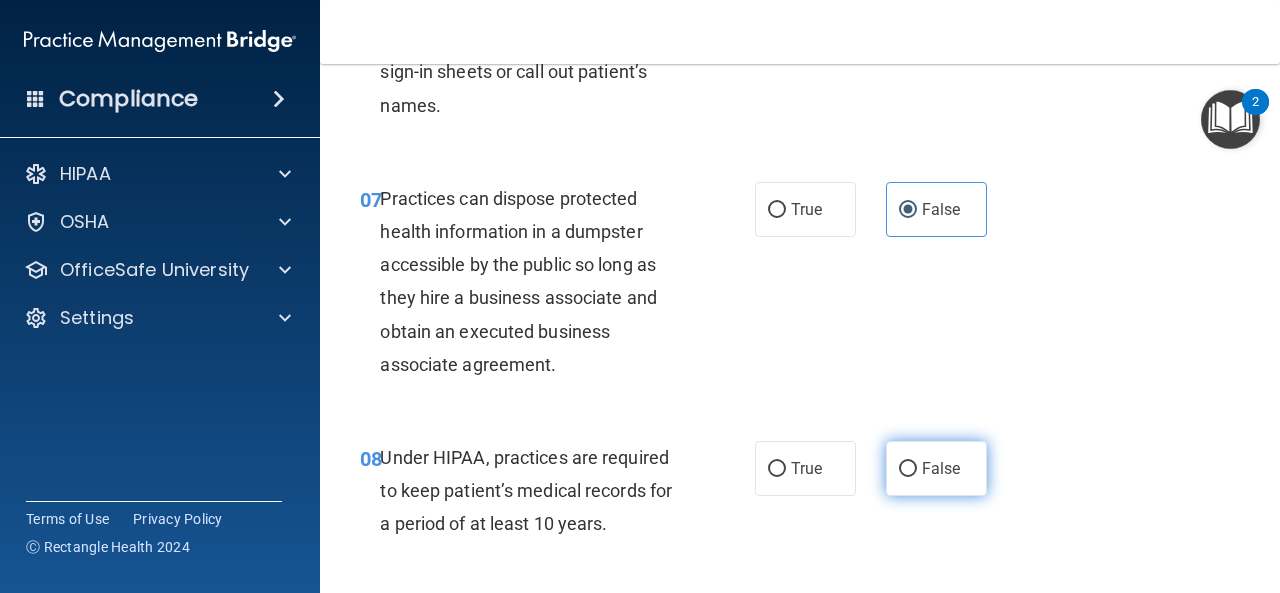 click on "False" at bounding box center (908, 469) 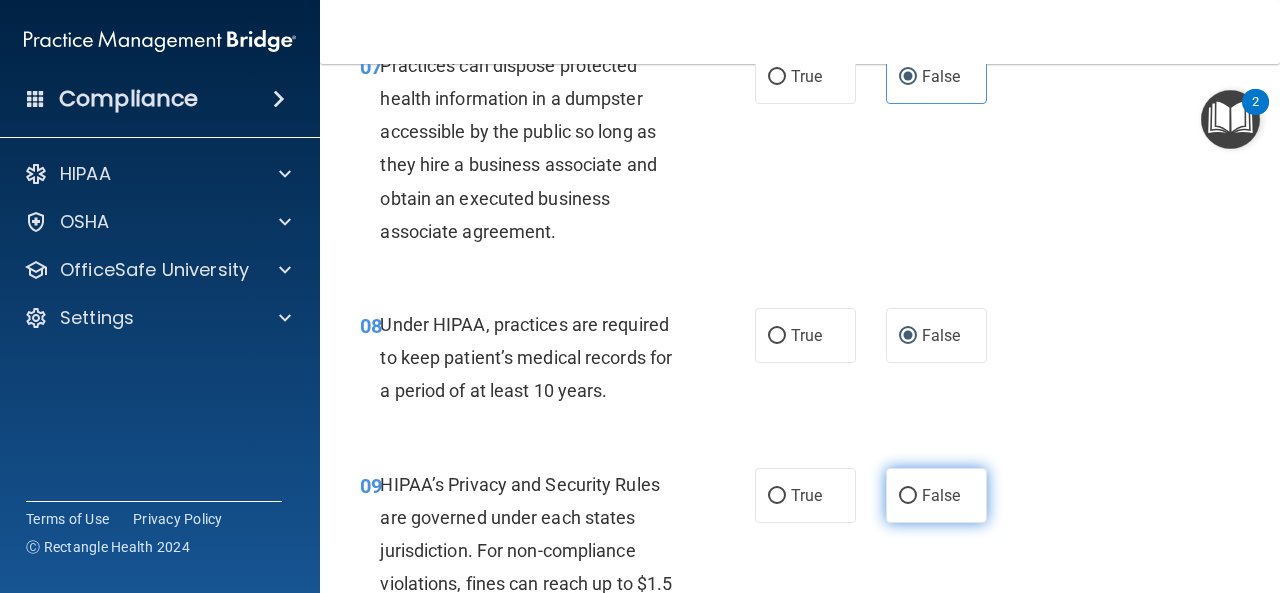 click on "False" at bounding box center [936, 495] 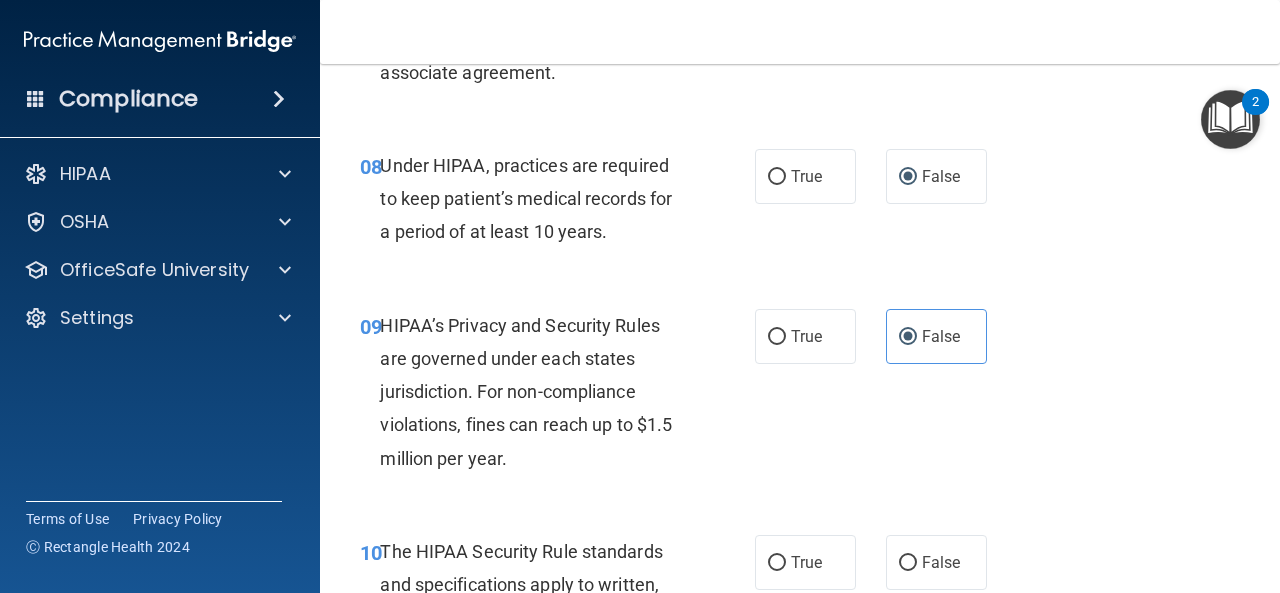 scroll, scrollTop: 1600, scrollLeft: 0, axis: vertical 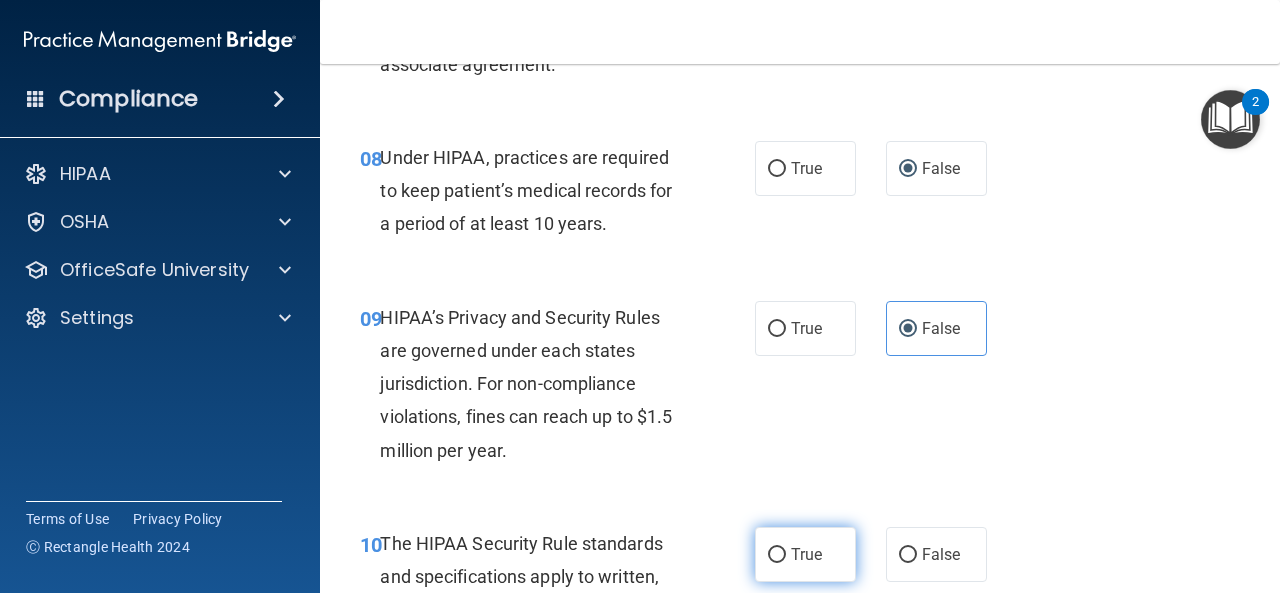 click on "True" at bounding box center (805, 554) 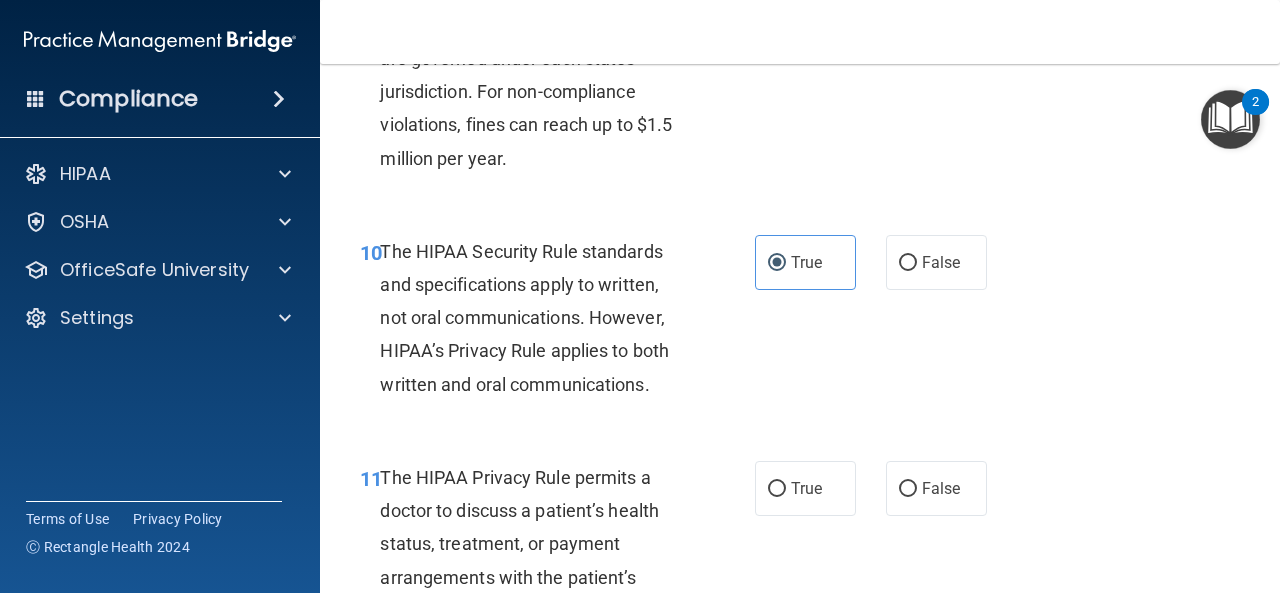 scroll, scrollTop: 1900, scrollLeft: 0, axis: vertical 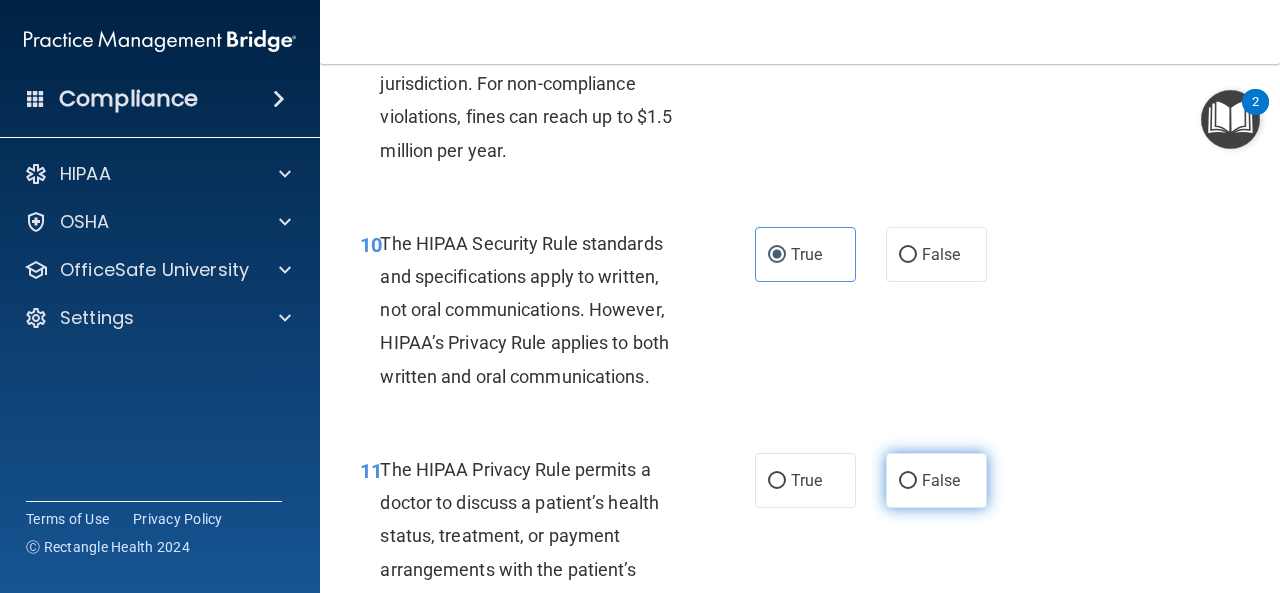 click on "False" at bounding box center (908, 481) 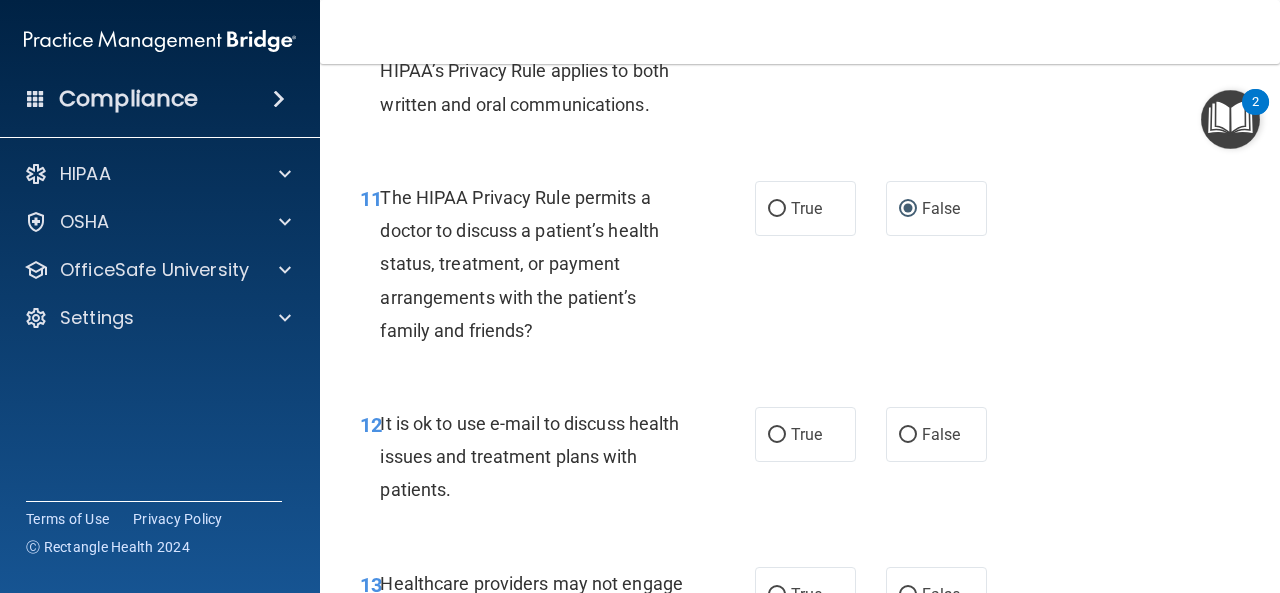 scroll, scrollTop: 2200, scrollLeft: 0, axis: vertical 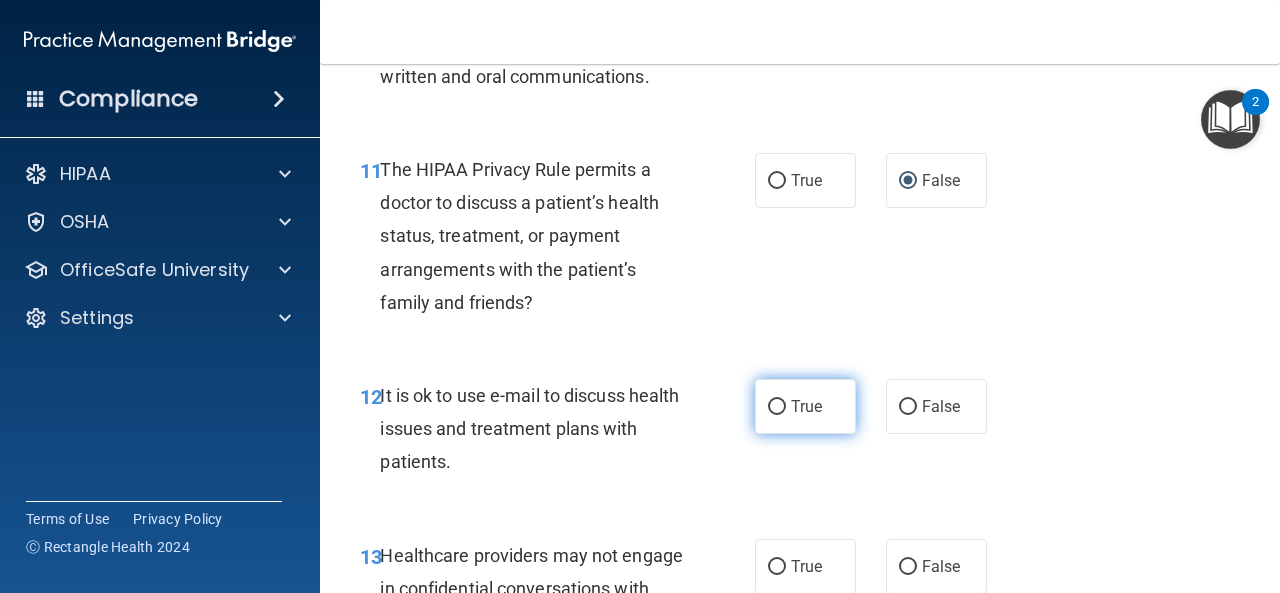 click on "True" at bounding box center [806, 406] 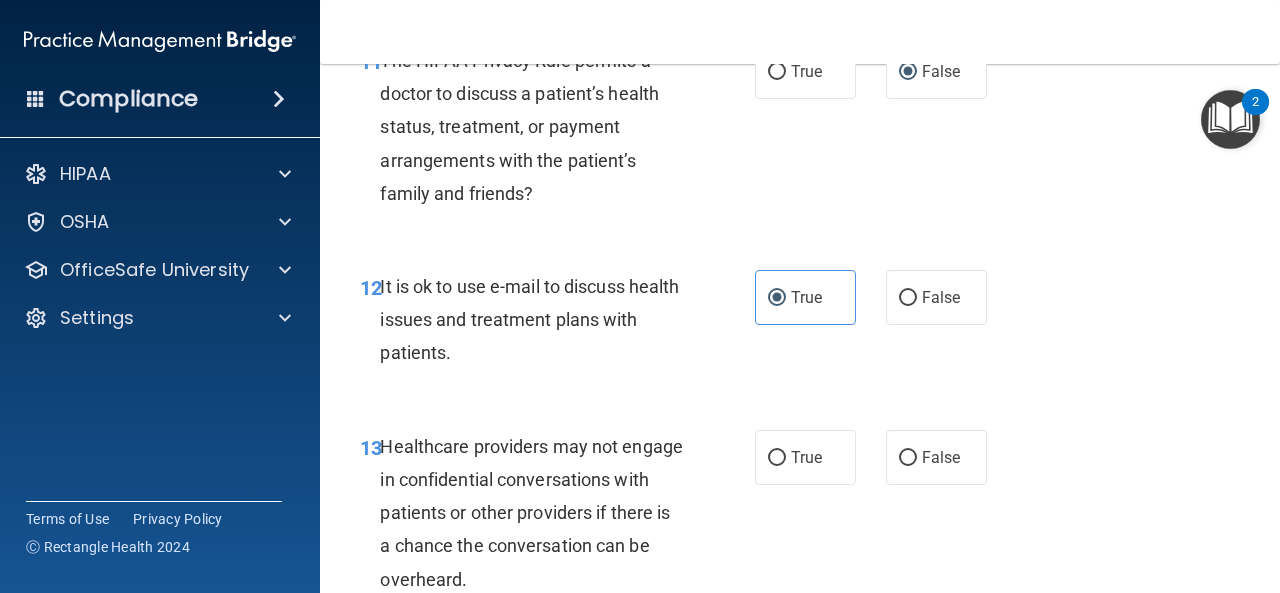 scroll, scrollTop: 2333, scrollLeft: 0, axis: vertical 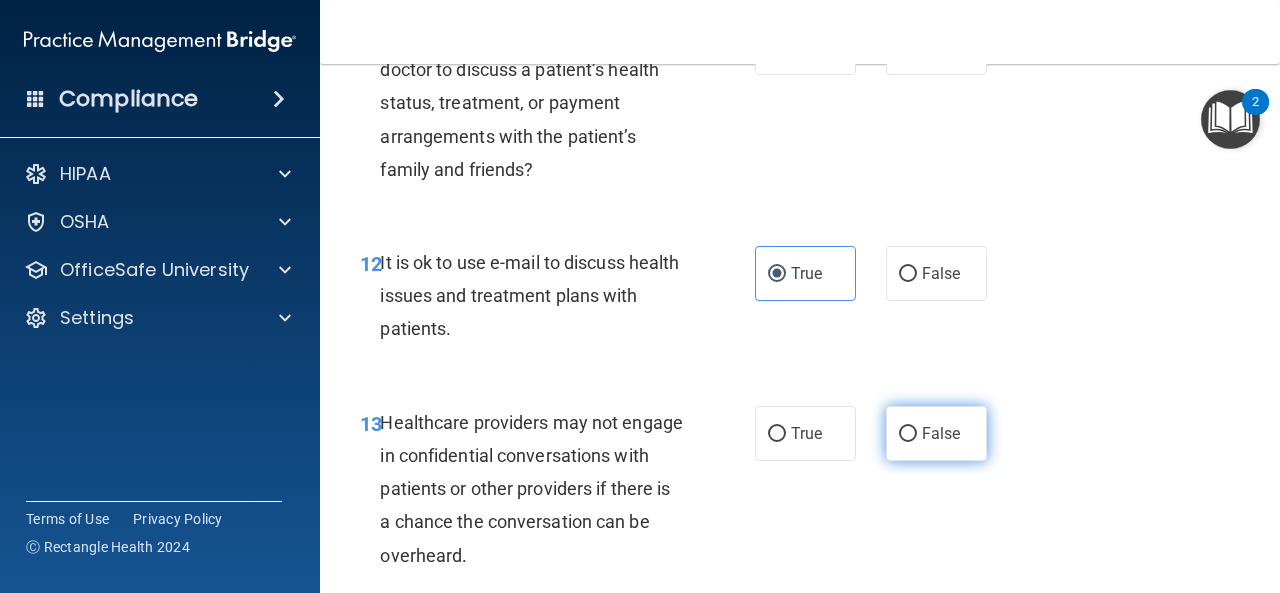 click on "False" at bounding box center (936, 433) 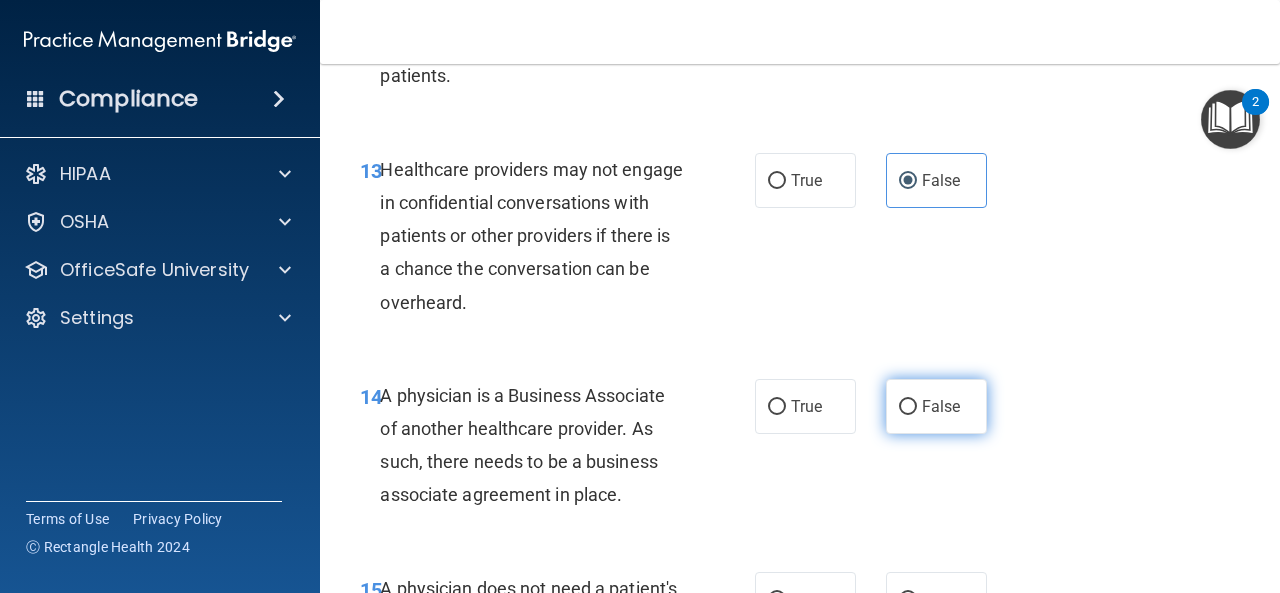 scroll, scrollTop: 2600, scrollLeft: 0, axis: vertical 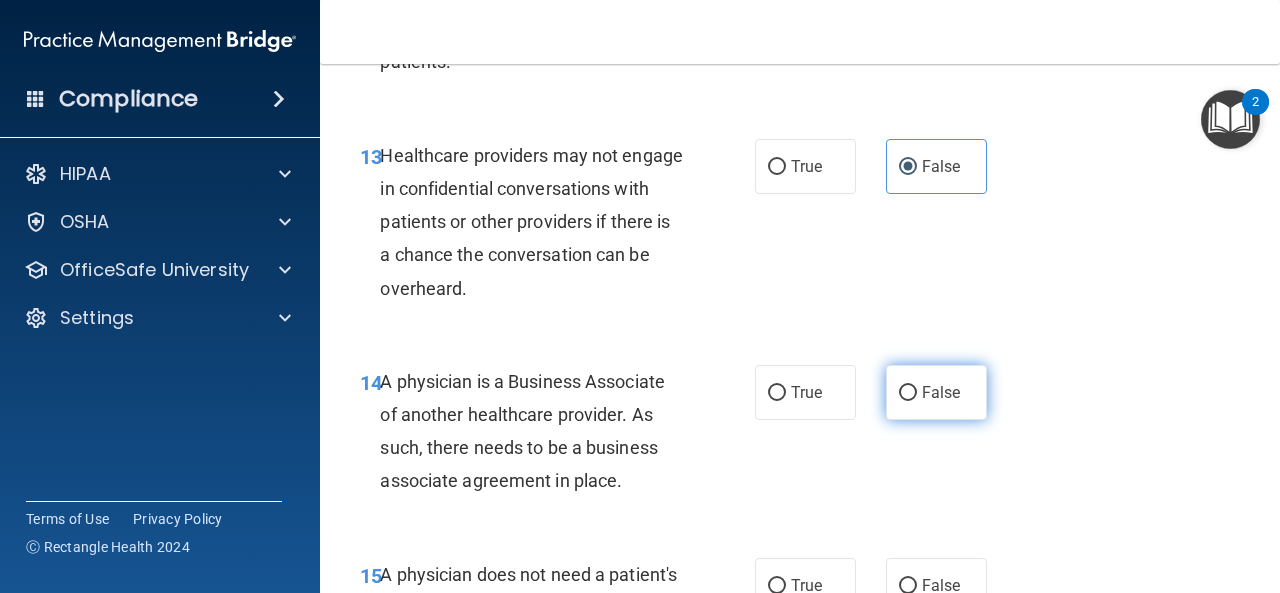 click on "False" at bounding box center (941, 392) 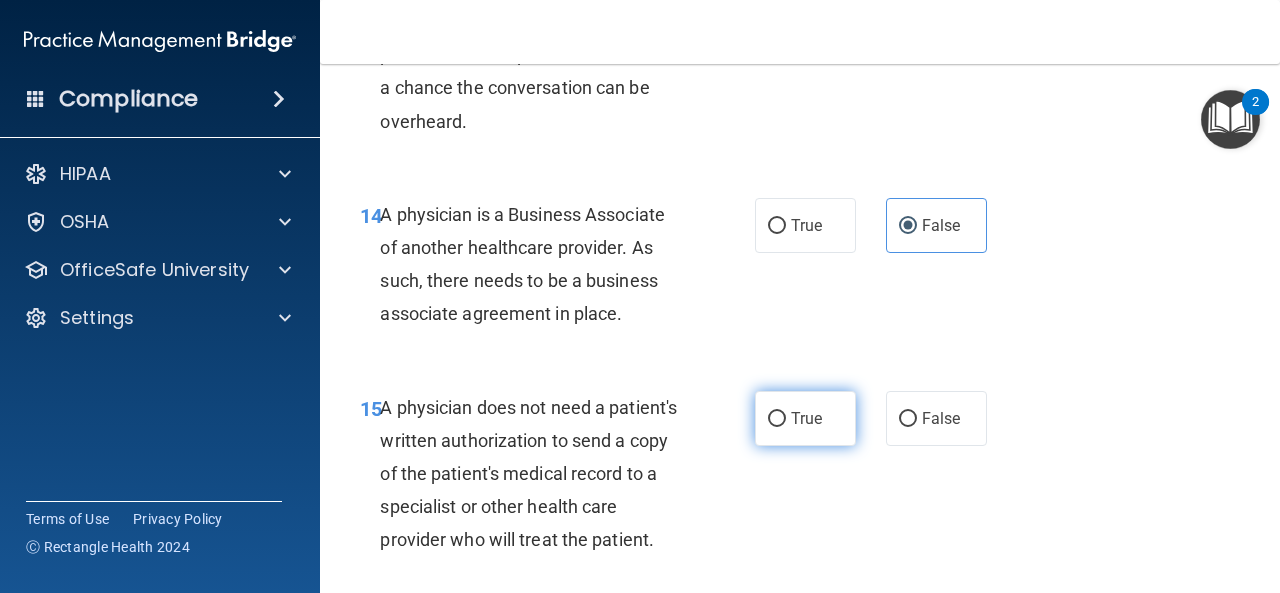 click on "True" at bounding box center [805, 418] 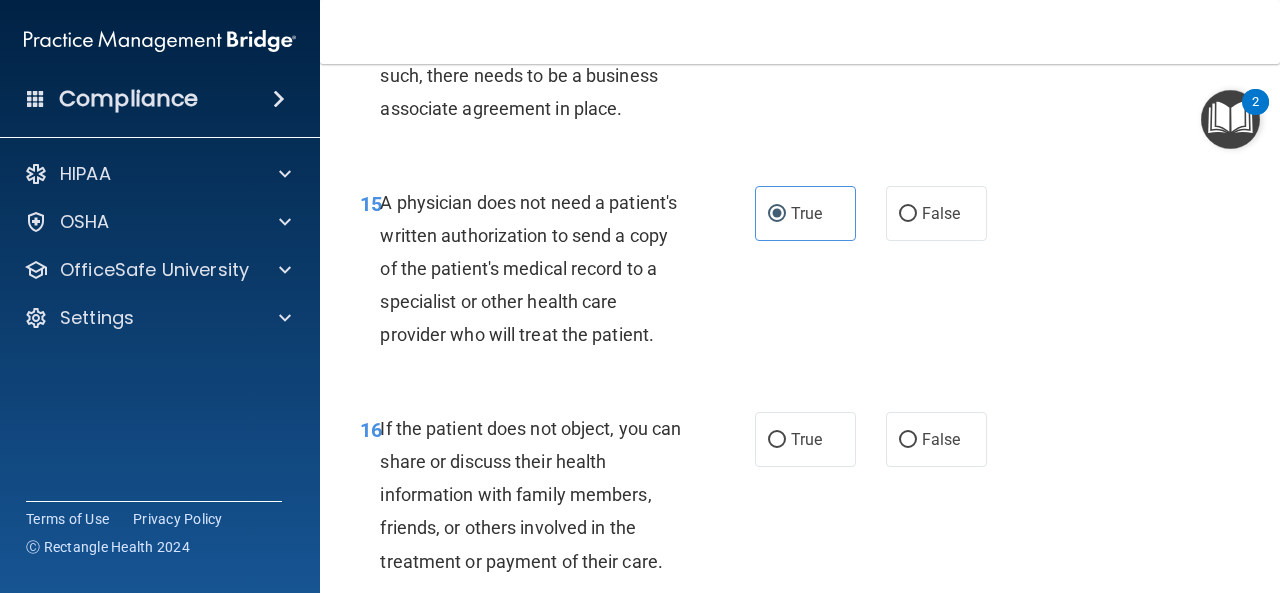 scroll, scrollTop: 3033, scrollLeft: 0, axis: vertical 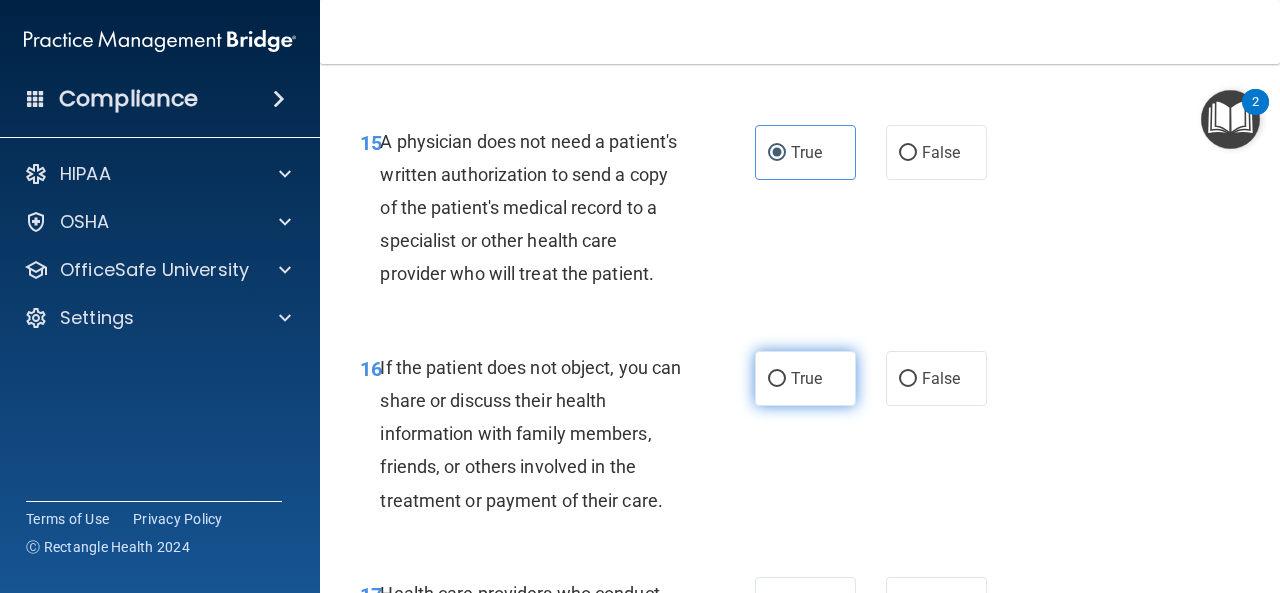 click on "True" at bounding box center [805, 378] 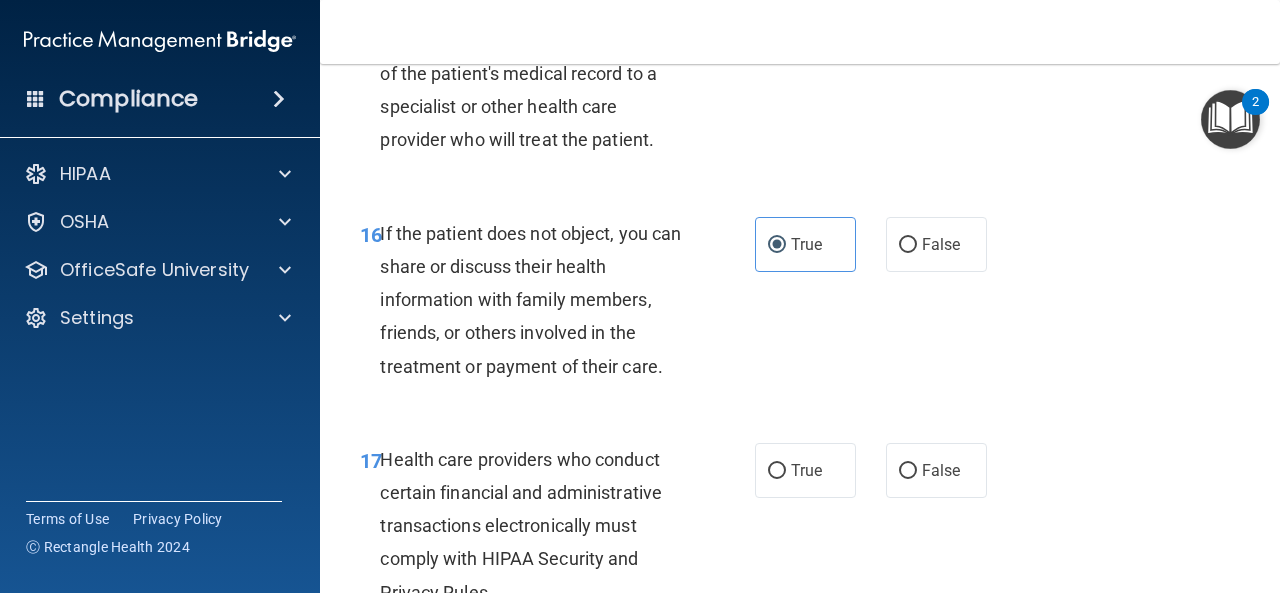 scroll, scrollTop: 3200, scrollLeft: 0, axis: vertical 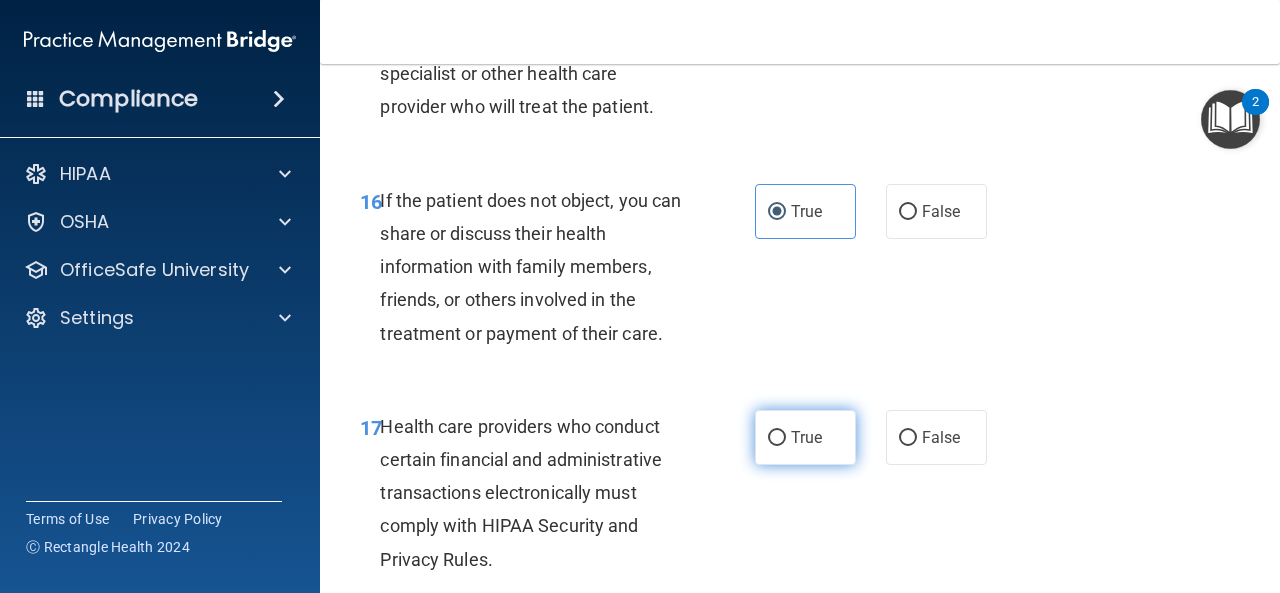 click on "True" at bounding box center [806, 437] 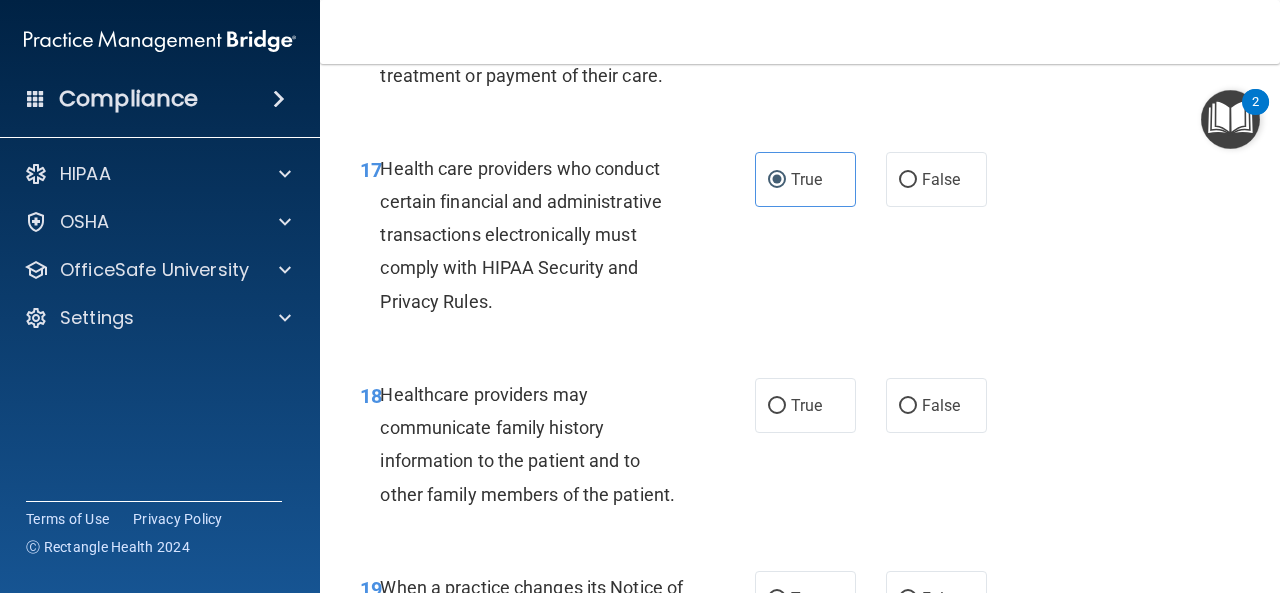 scroll, scrollTop: 3467, scrollLeft: 0, axis: vertical 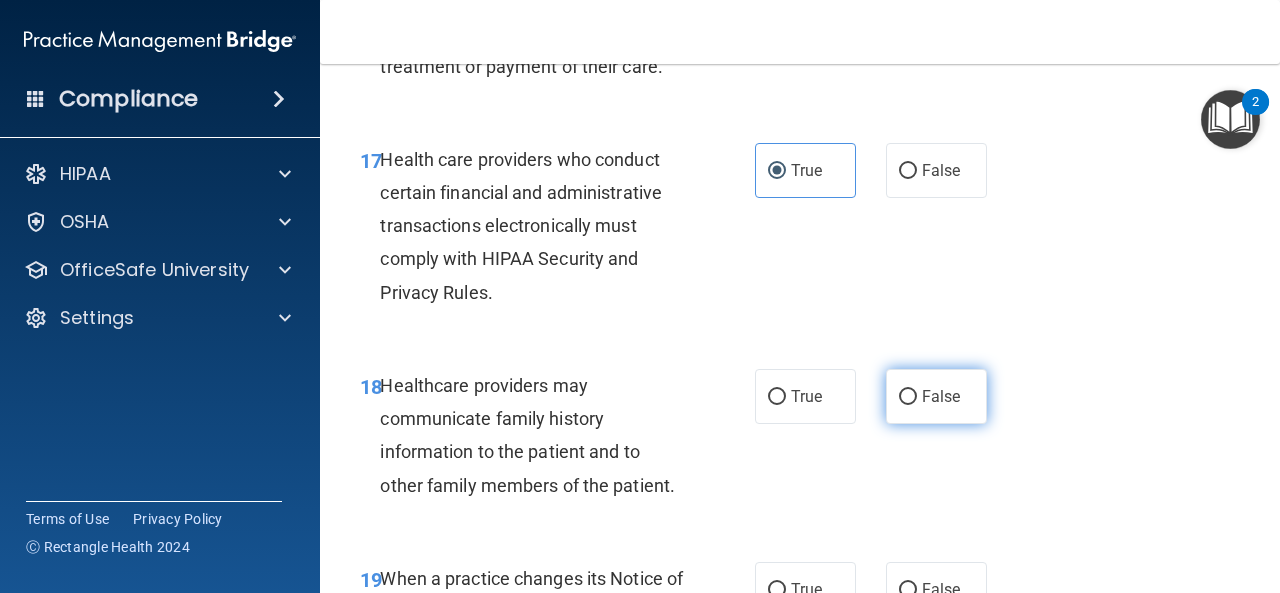 click on "False" at bounding box center (936, 396) 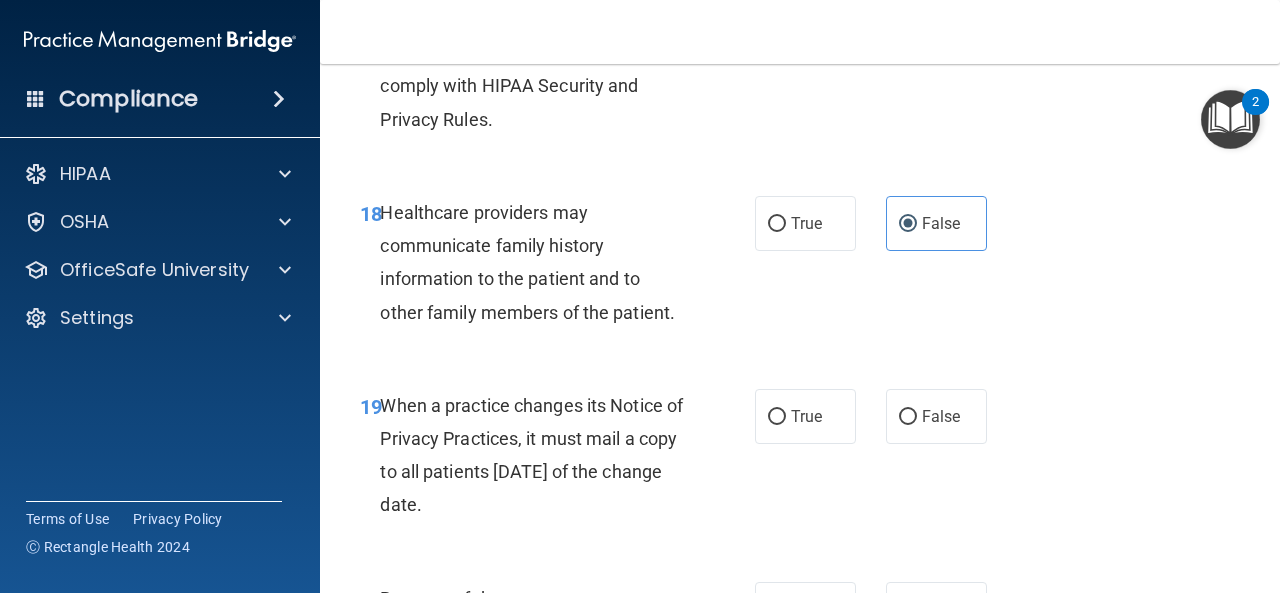 scroll, scrollTop: 3700, scrollLeft: 0, axis: vertical 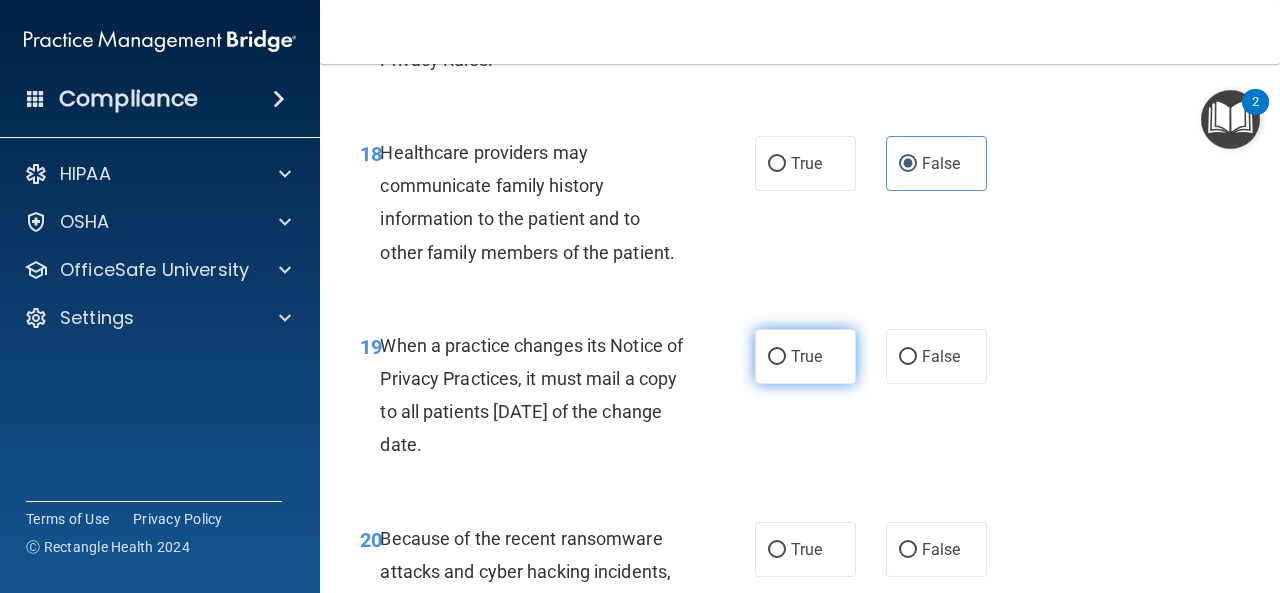click on "True" at bounding box center (805, 356) 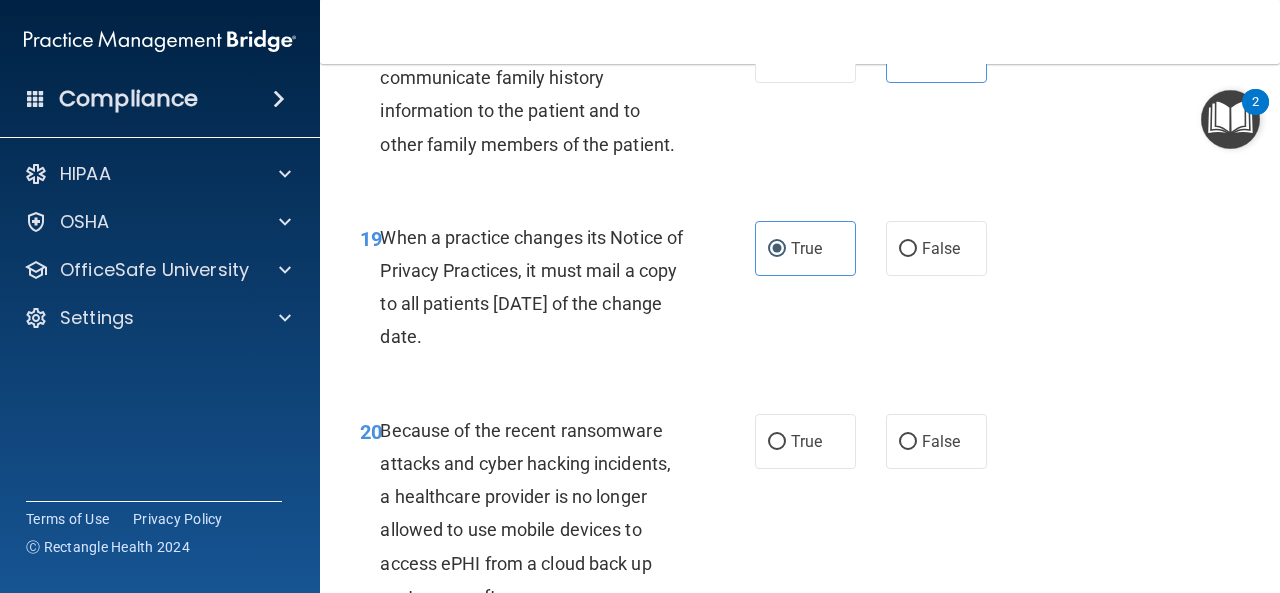 scroll, scrollTop: 3833, scrollLeft: 0, axis: vertical 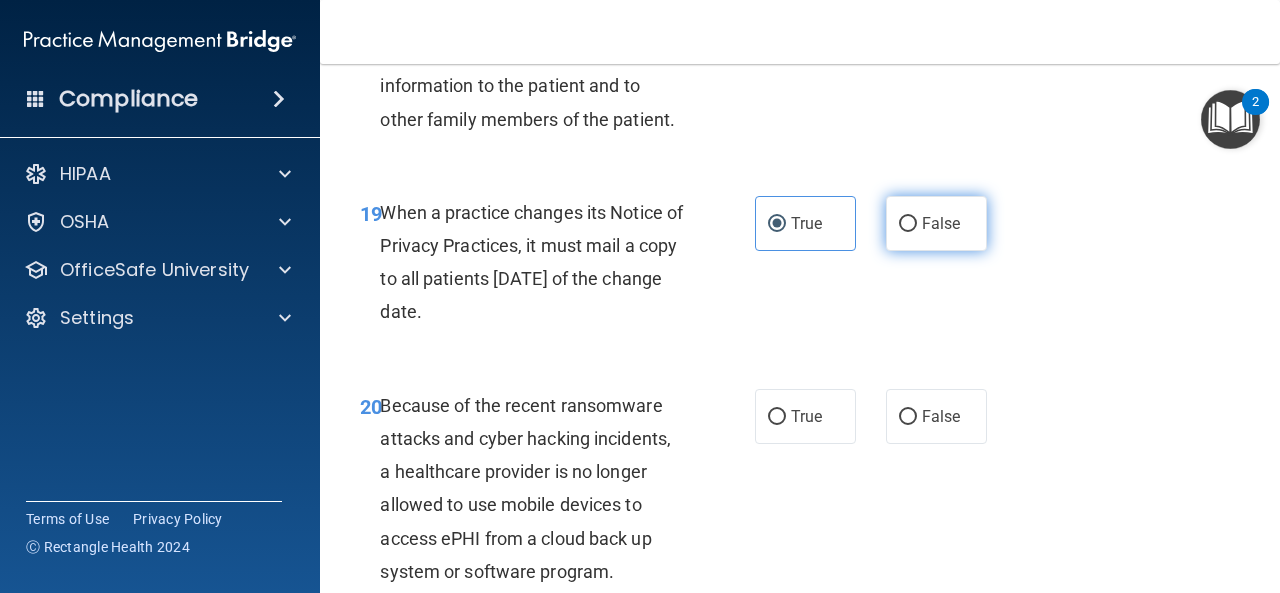 click on "False" at bounding box center (936, 223) 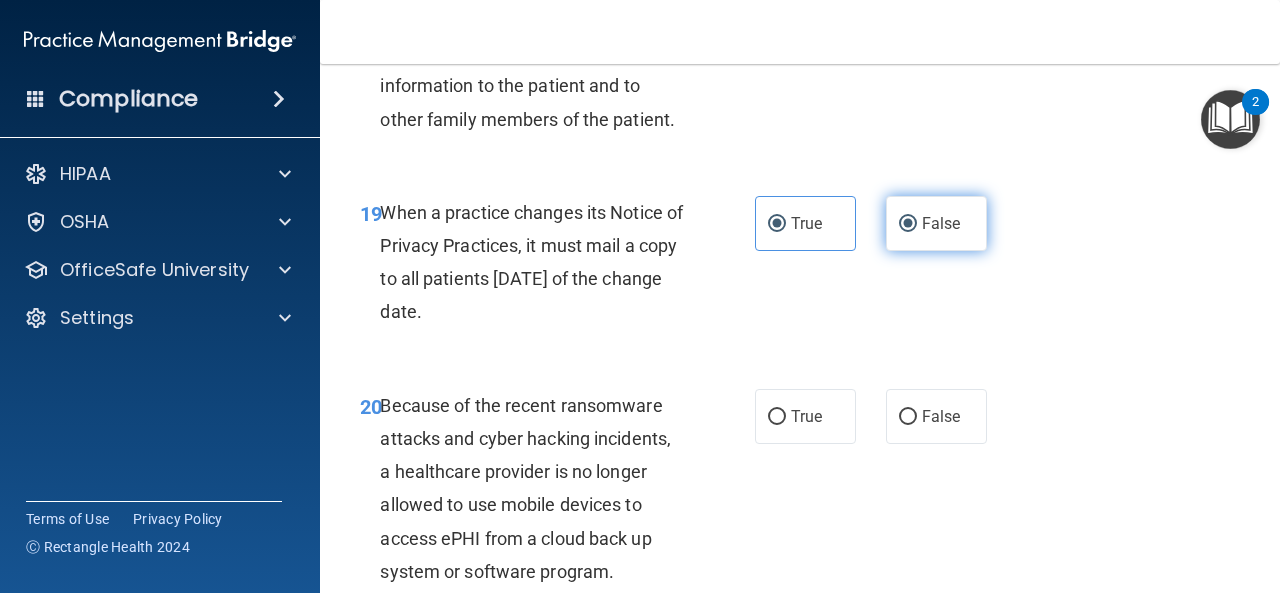 radio on "false" 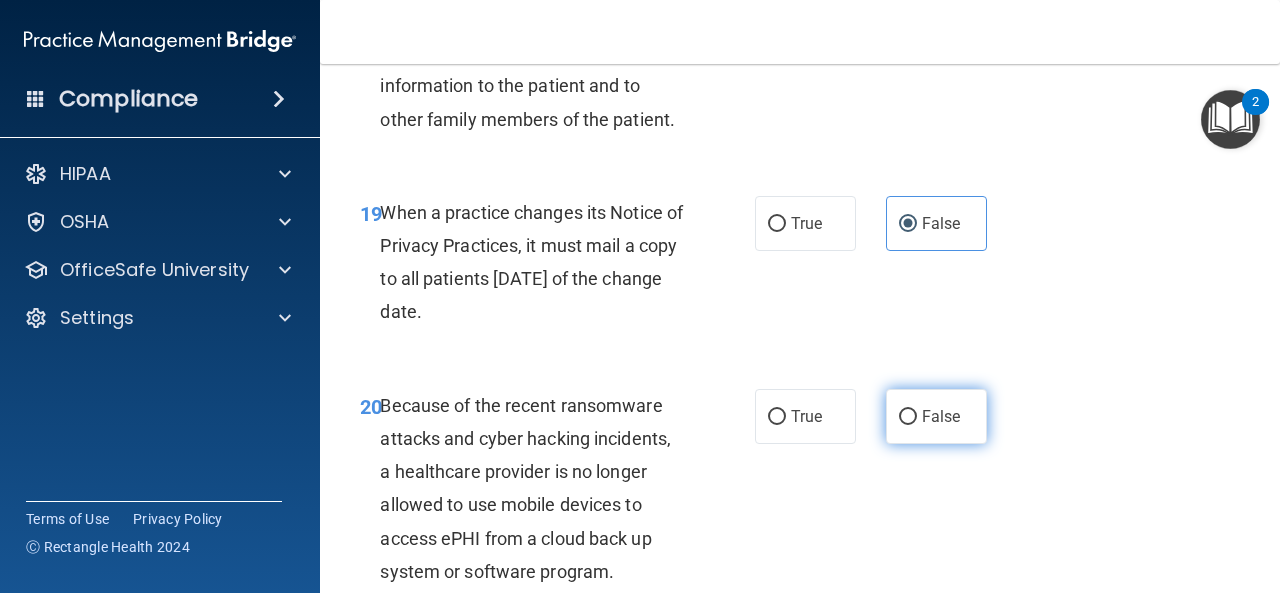 click on "False" at bounding box center [941, 416] 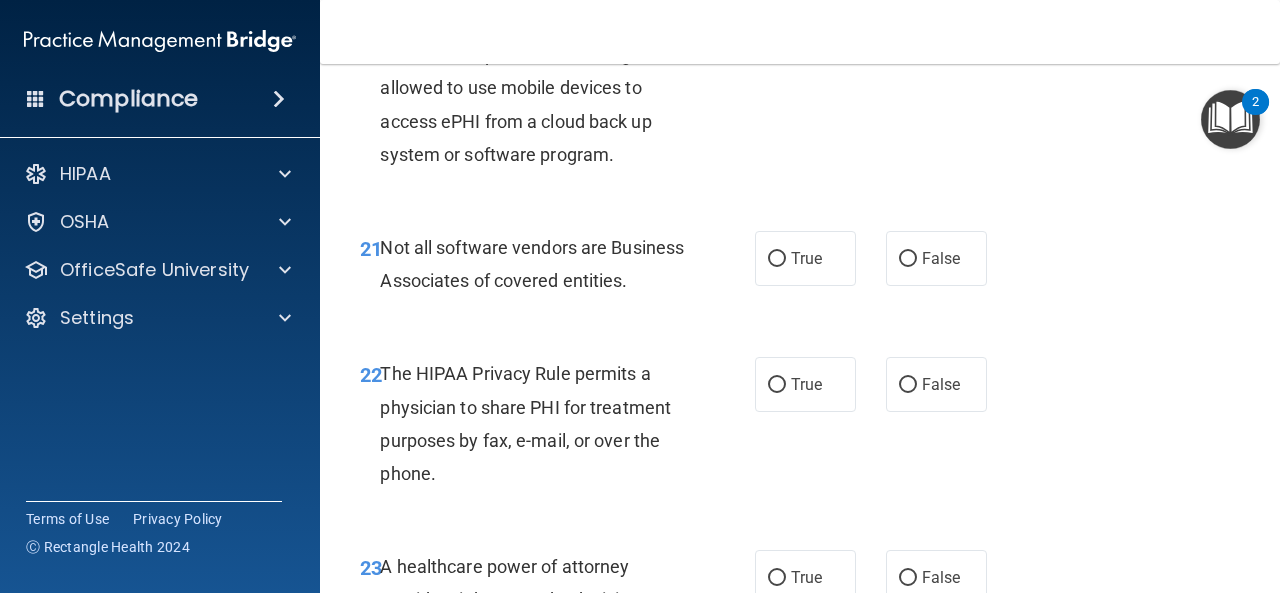 scroll, scrollTop: 4267, scrollLeft: 0, axis: vertical 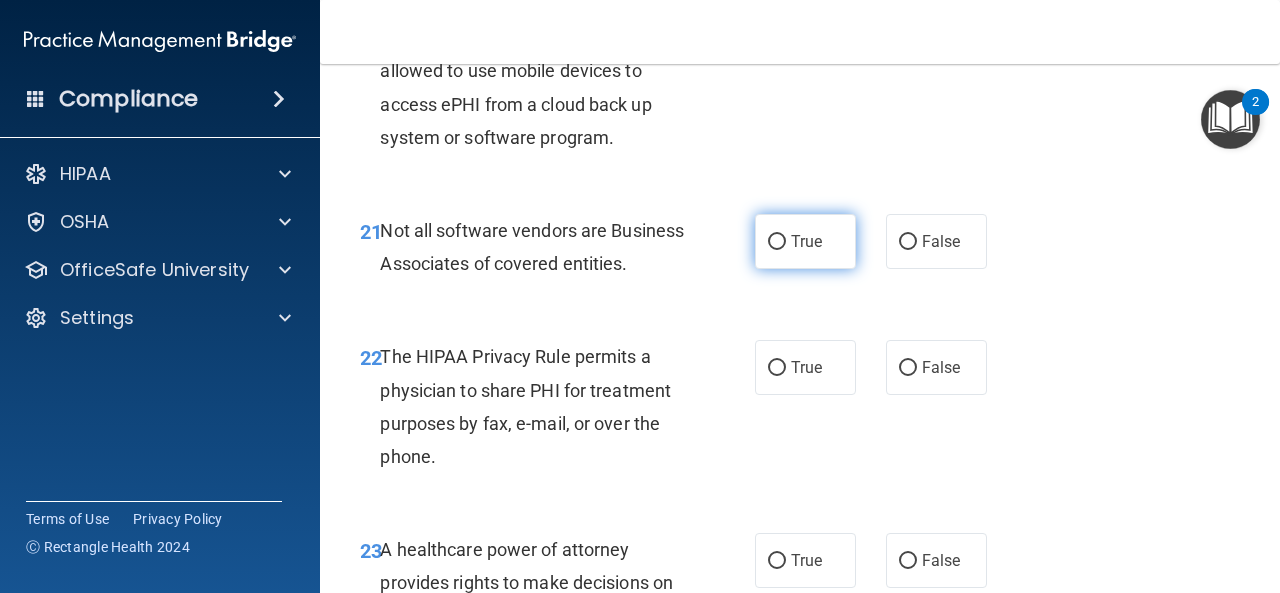 click on "True" at bounding box center (777, 242) 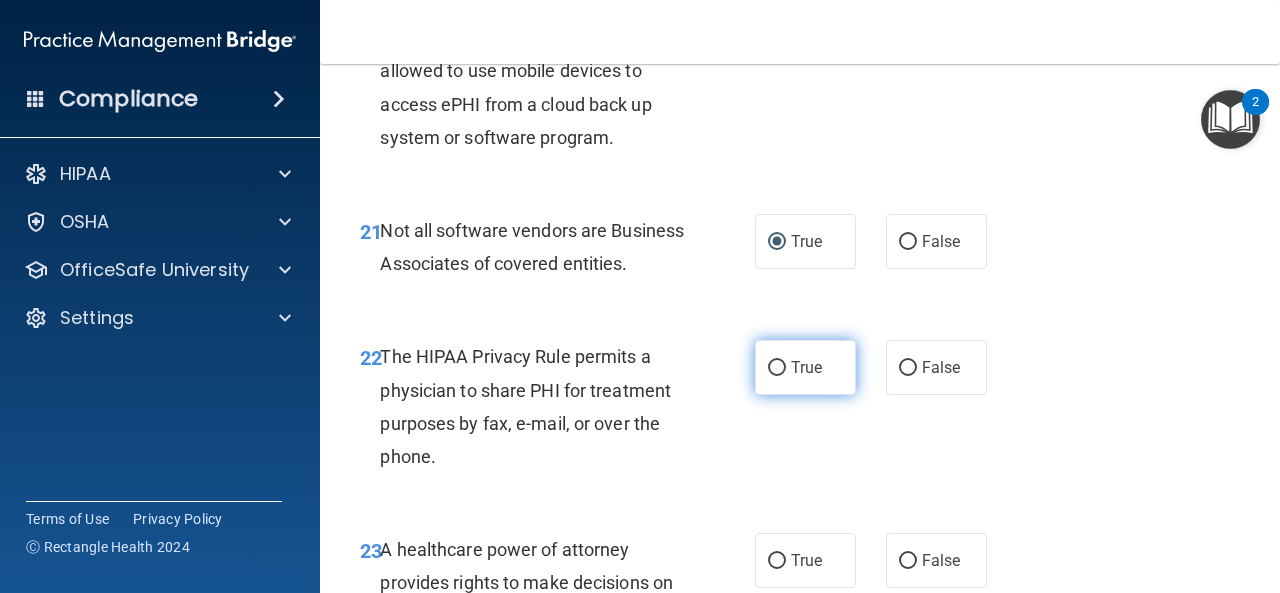 click on "True" at bounding box center (806, 367) 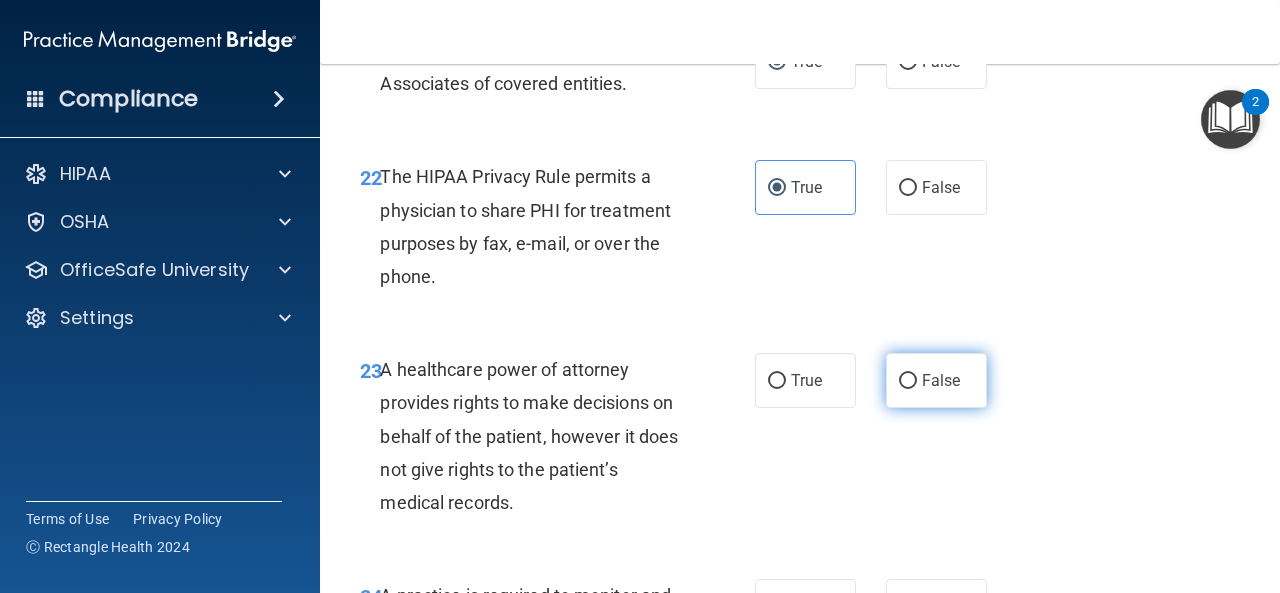scroll, scrollTop: 4467, scrollLeft: 0, axis: vertical 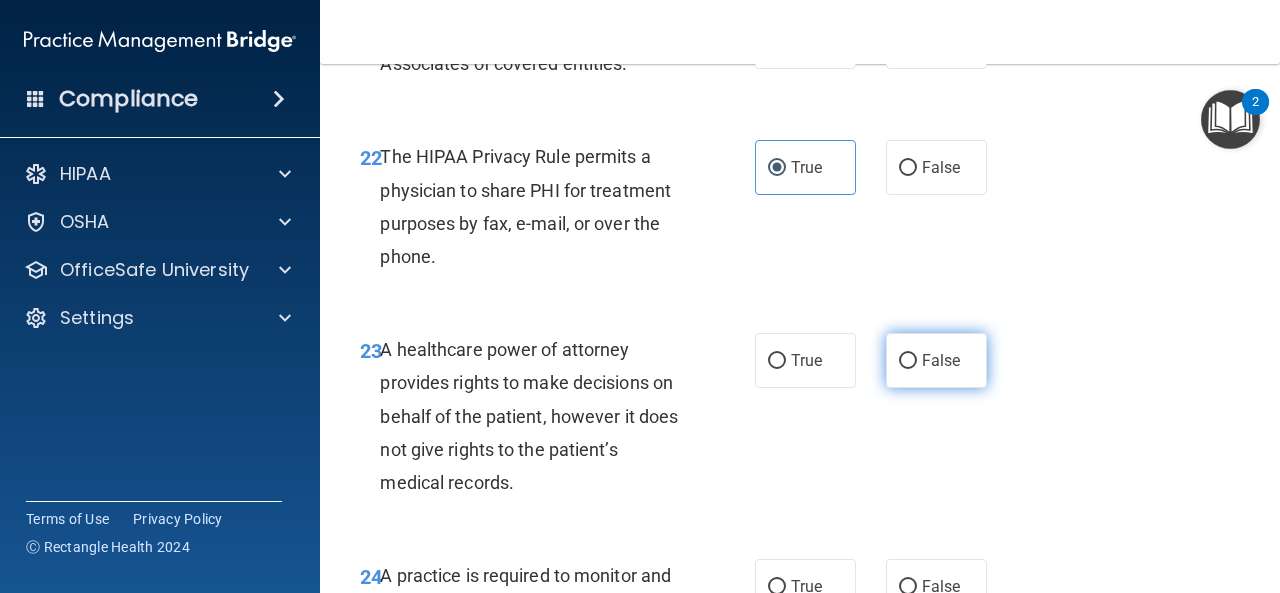 click on "False" at bounding box center (936, 360) 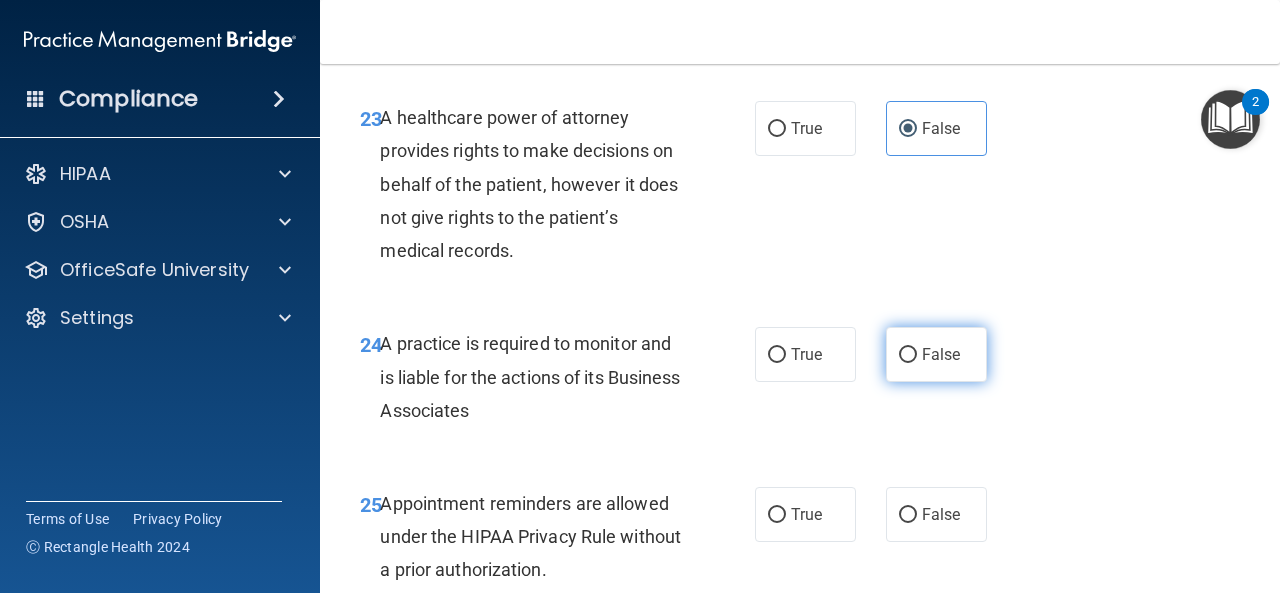 scroll, scrollTop: 4700, scrollLeft: 0, axis: vertical 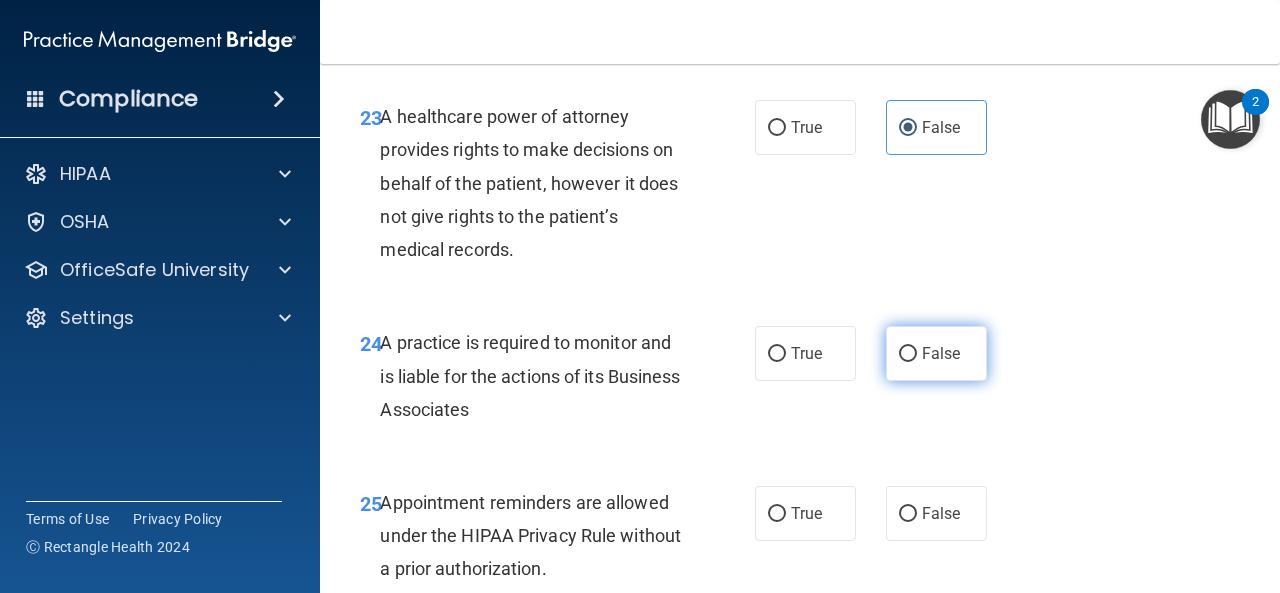 click on "False" at bounding box center (941, 353) 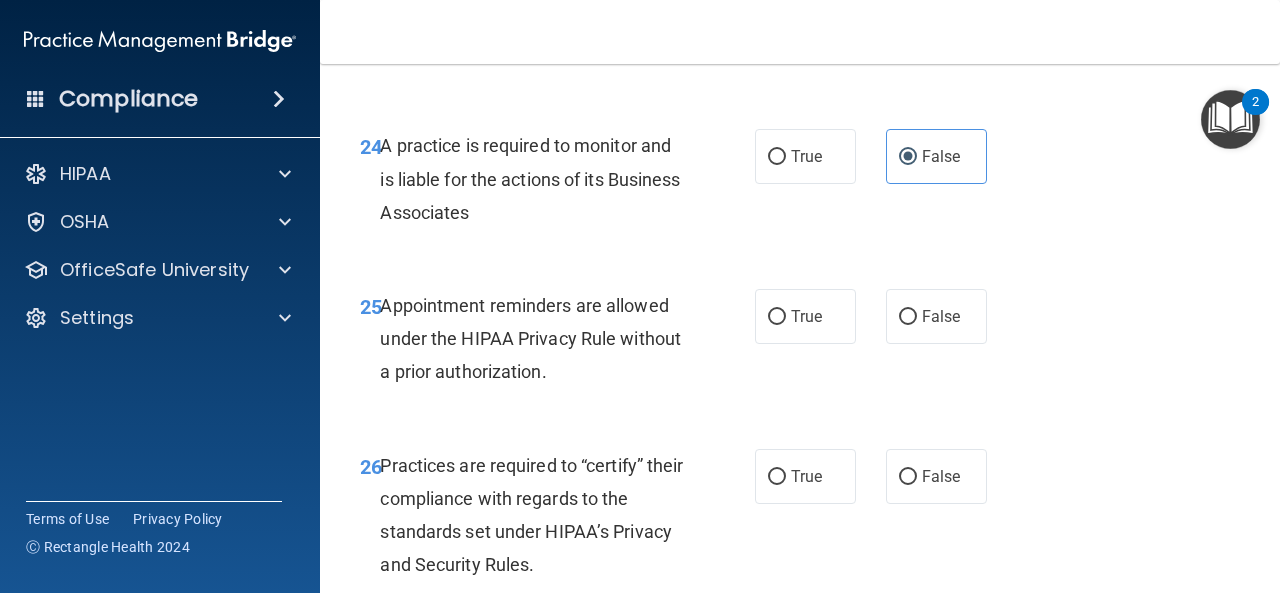 scroll, scrollTop: 4933, scrollLeft: 0, axis: vertical 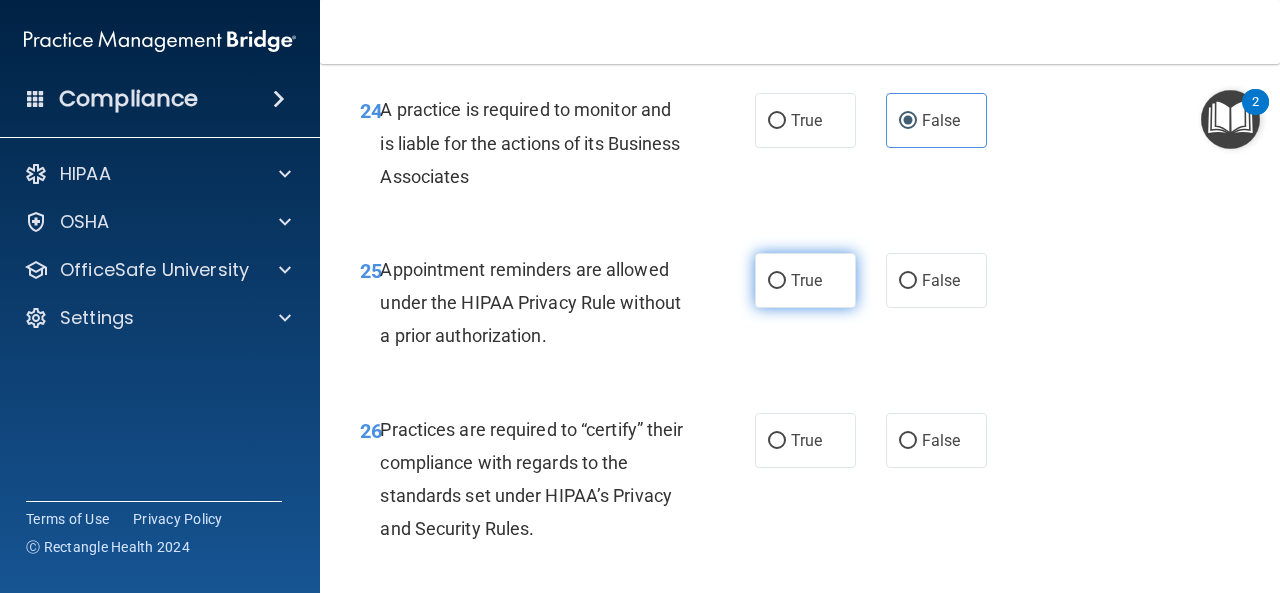 click on "True" at bounding box center (805, 280) 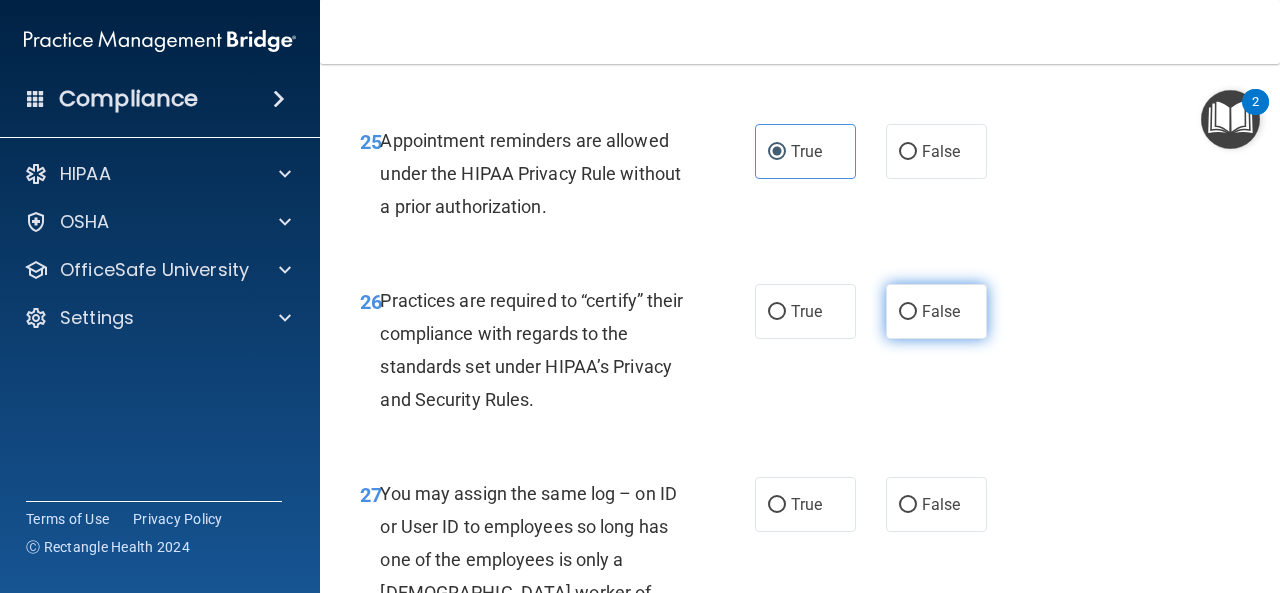scroll, scrollTop: 5067, scrollLeft: 0, axis: vertical 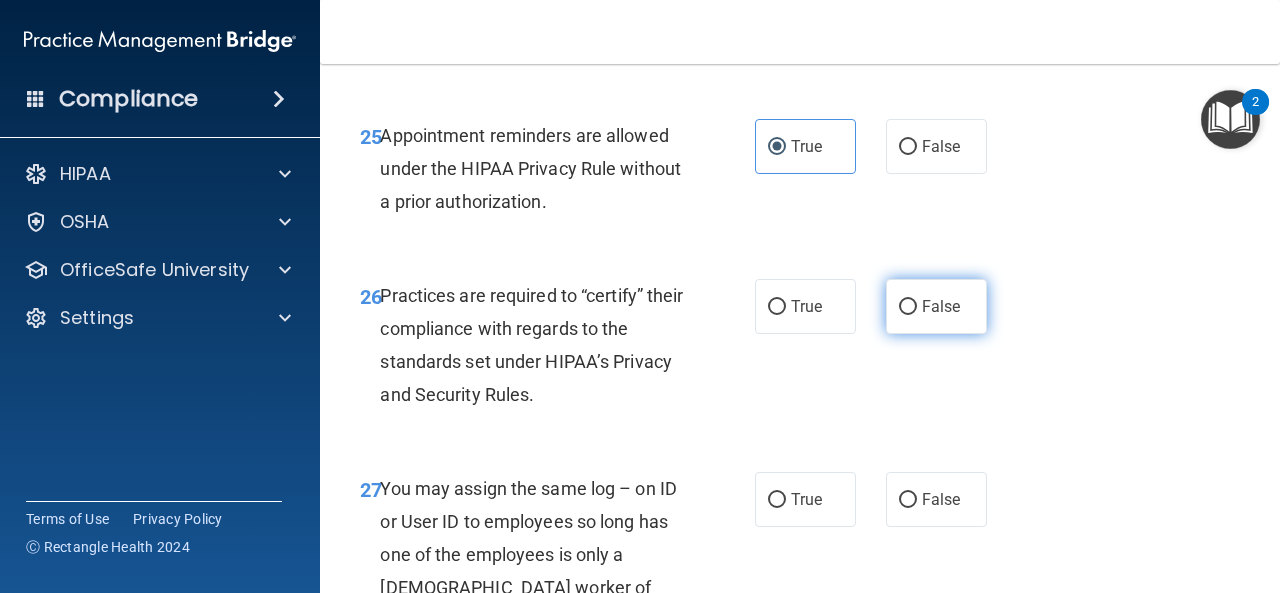 click on "False" at bounding box center [936, 306] 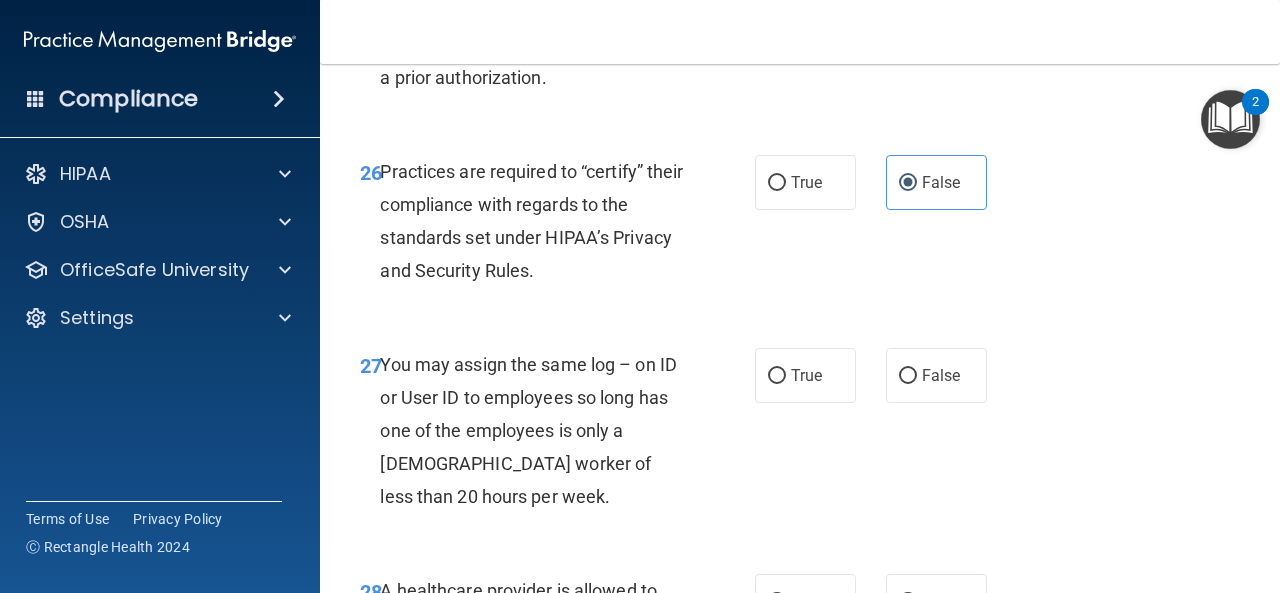 scroll, scrollTop: 5200, scrollLeft: 0, axis: vertical 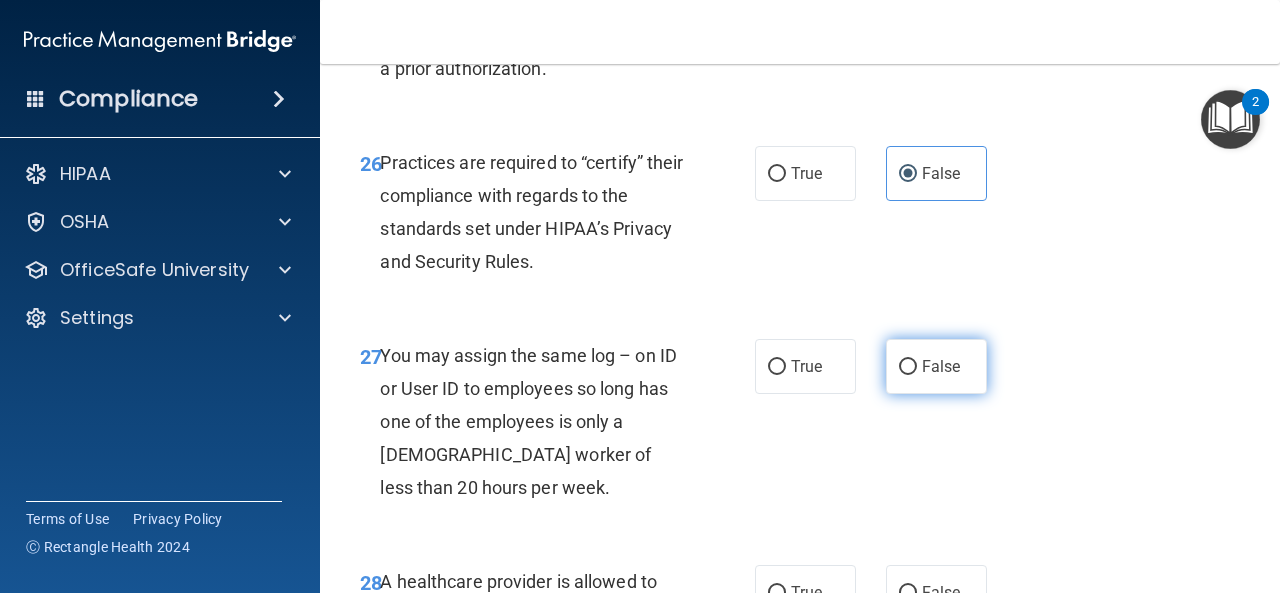 click on "False" at bounding box center [936, 366] 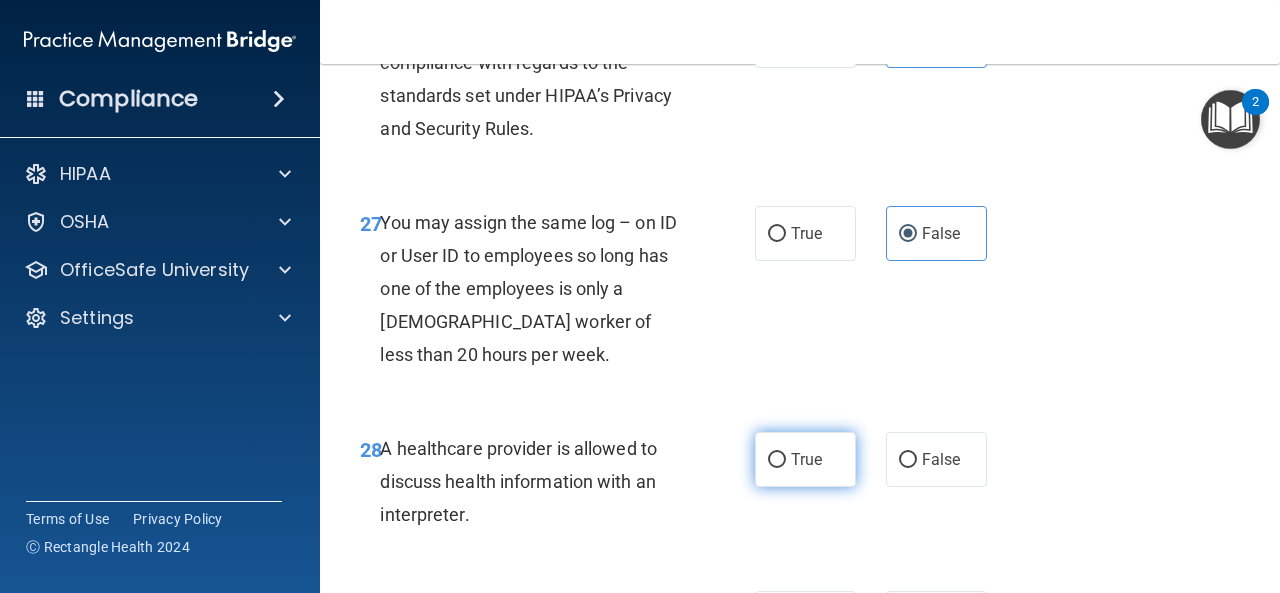 click on "True" at bounding box center [805, 459] 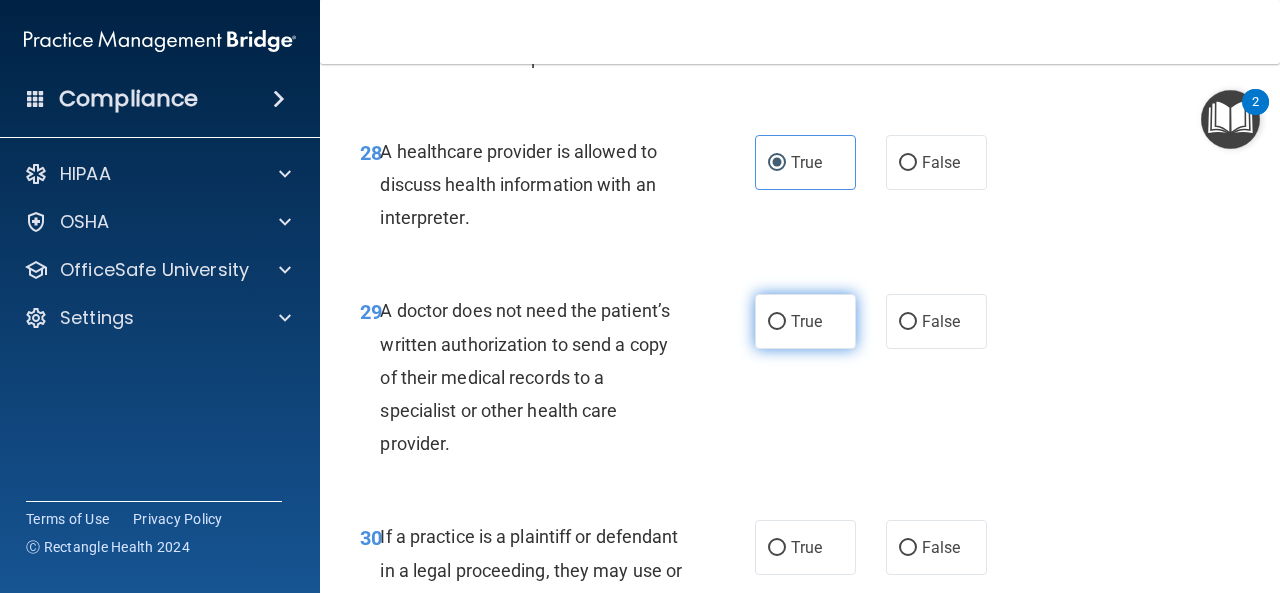 scroll, scrollTop: 5633, scrollLeft: 0, axis: vertical 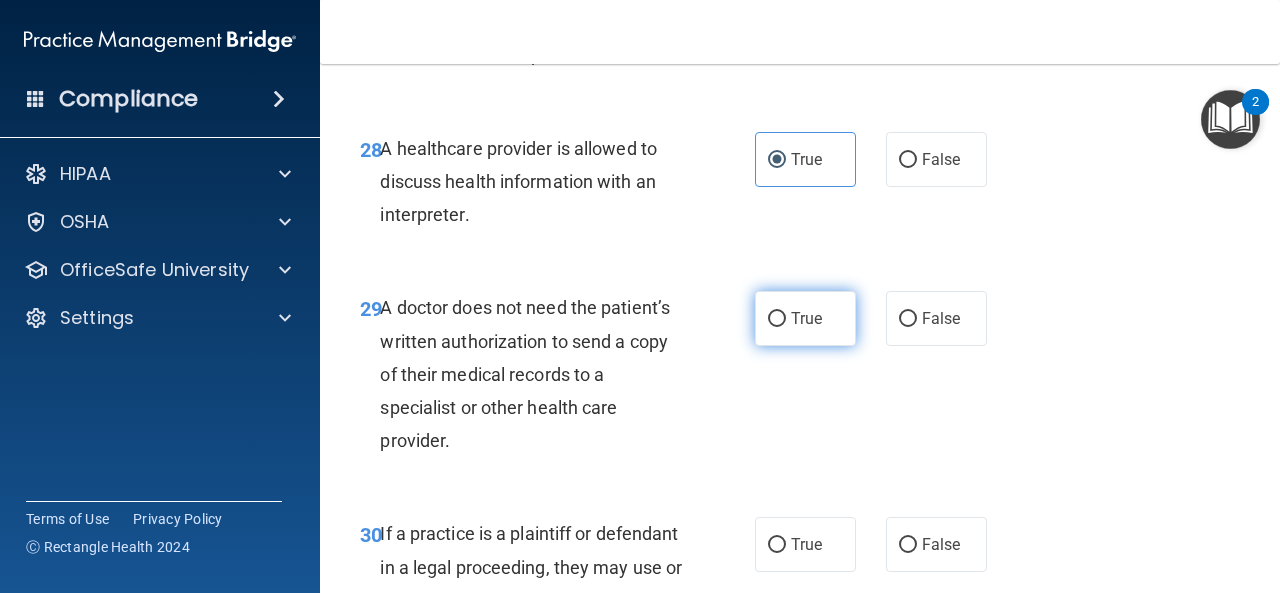 click on "True" at bounding box center (805, 318) 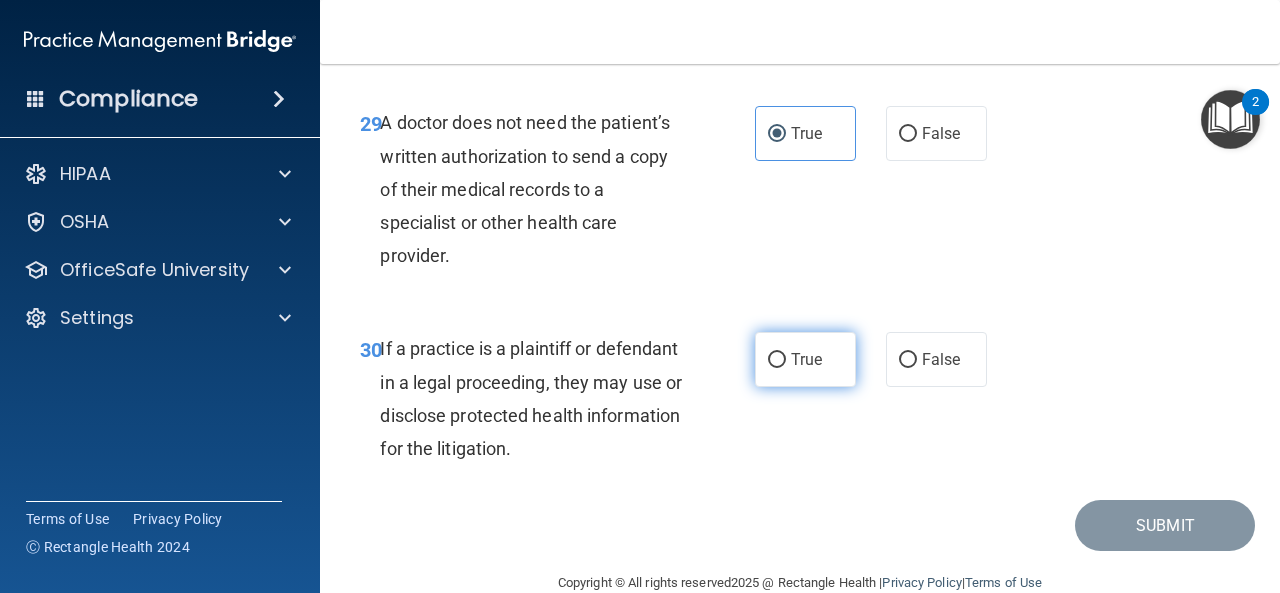 scroll, scrollTop: 5833, scrollLeft: 0, axis: vertical 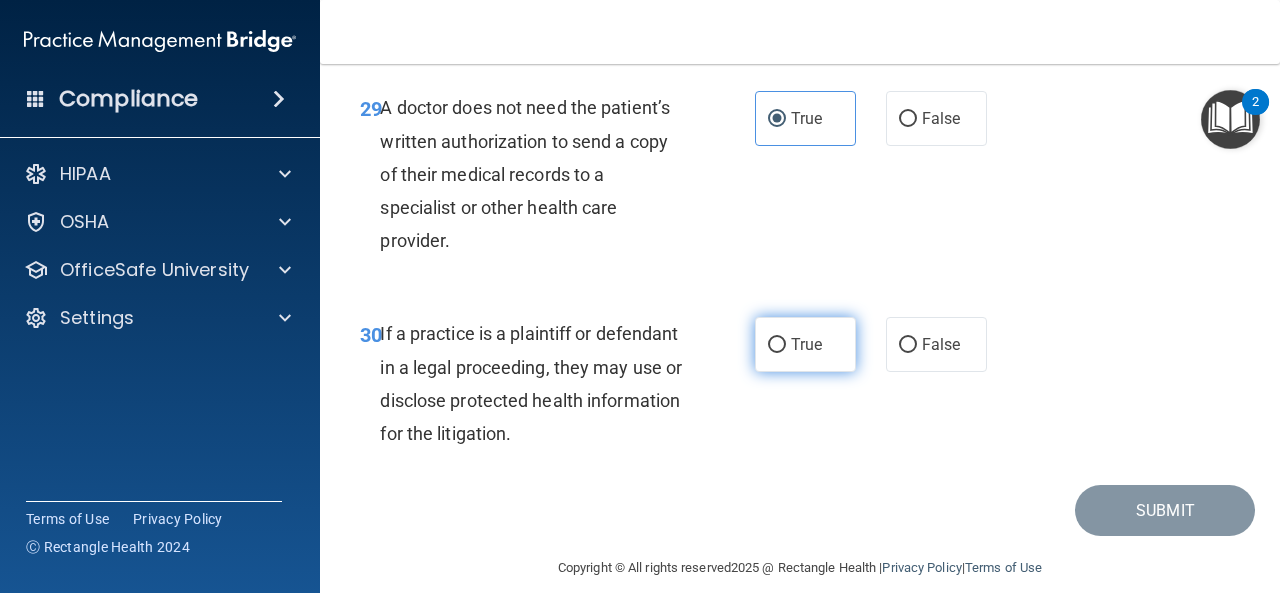 click on "True" at bounding box center (805, 344) 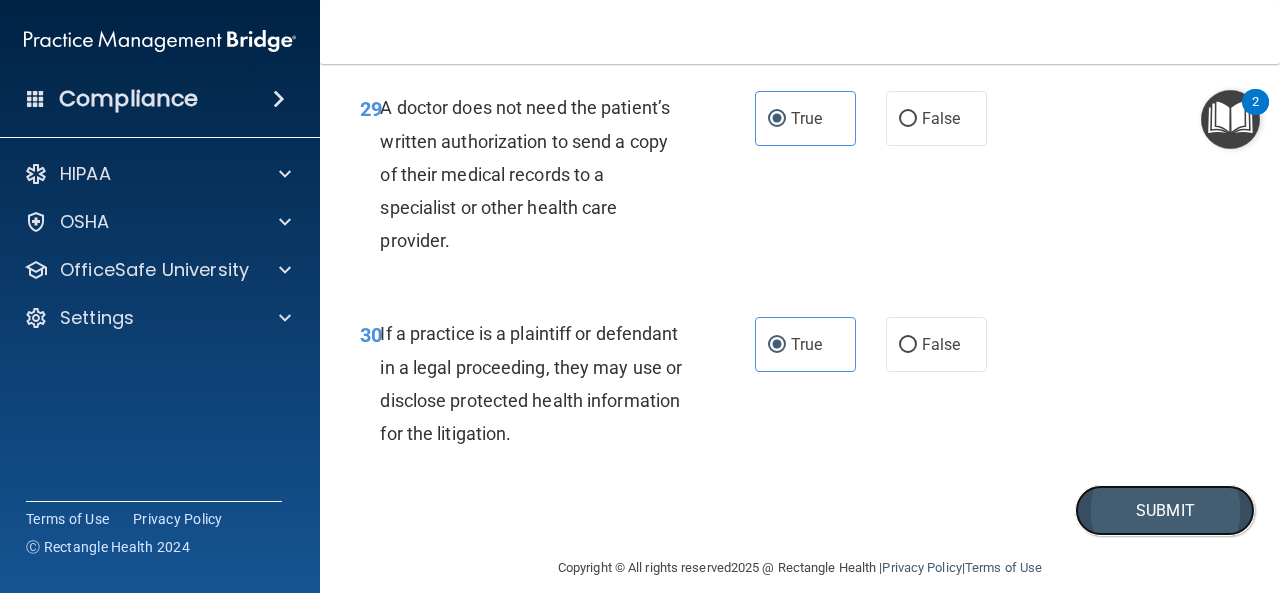 click on "Submit" at bounding box center [1165, 510] 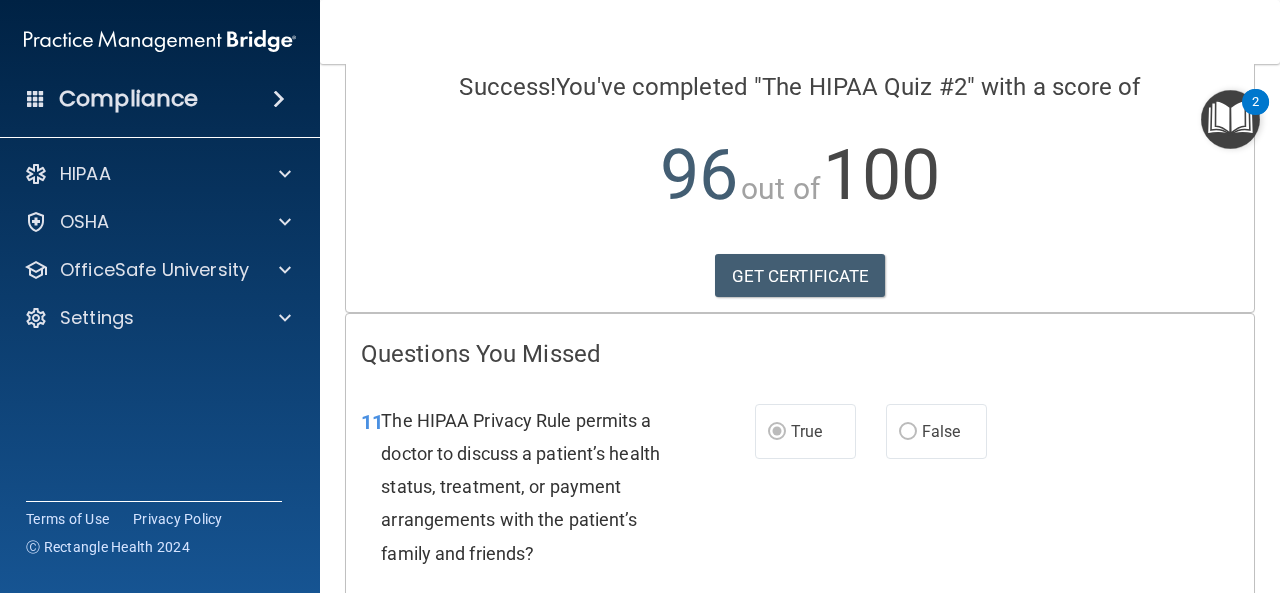 scroll, scrollTop: 267, scrollLeft: 0, axis: vertical 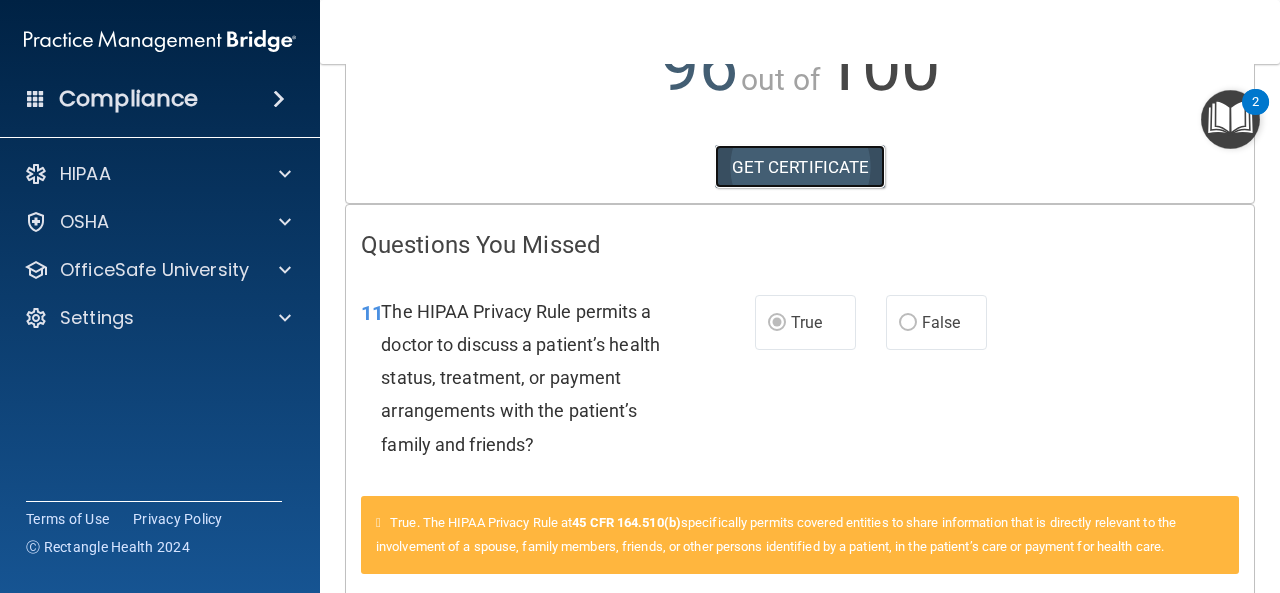 click on "GET CERTIFICATE" at bounding box center [800, 167] 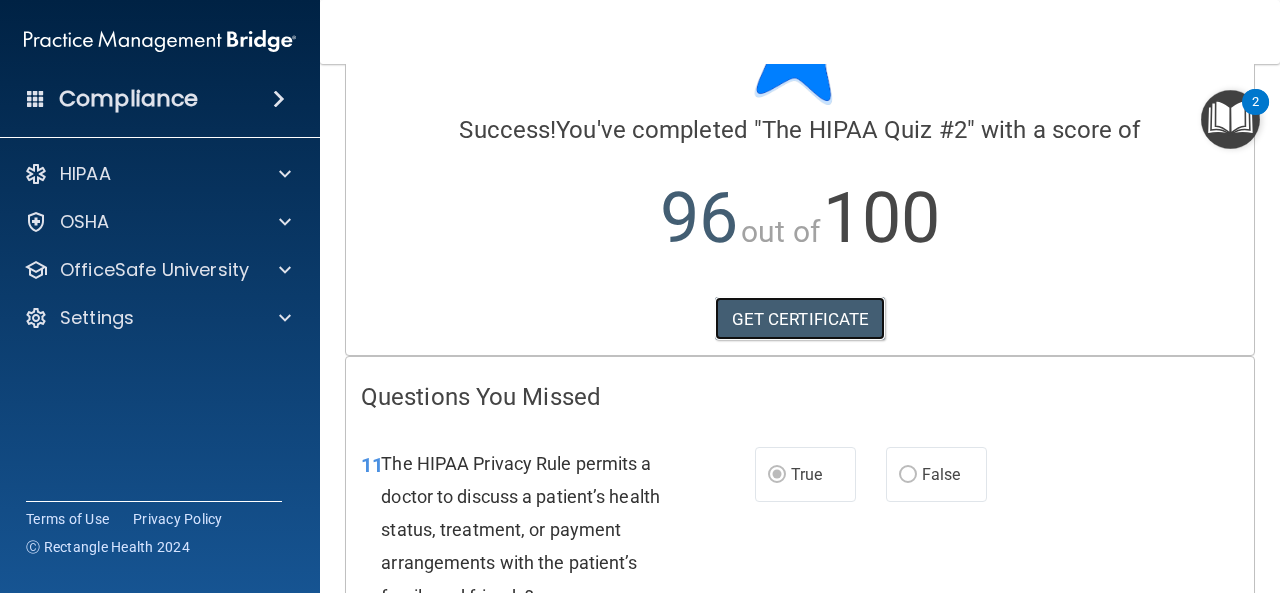 scroll, scrollTop: 0, scrollLeft: 0, axis: both 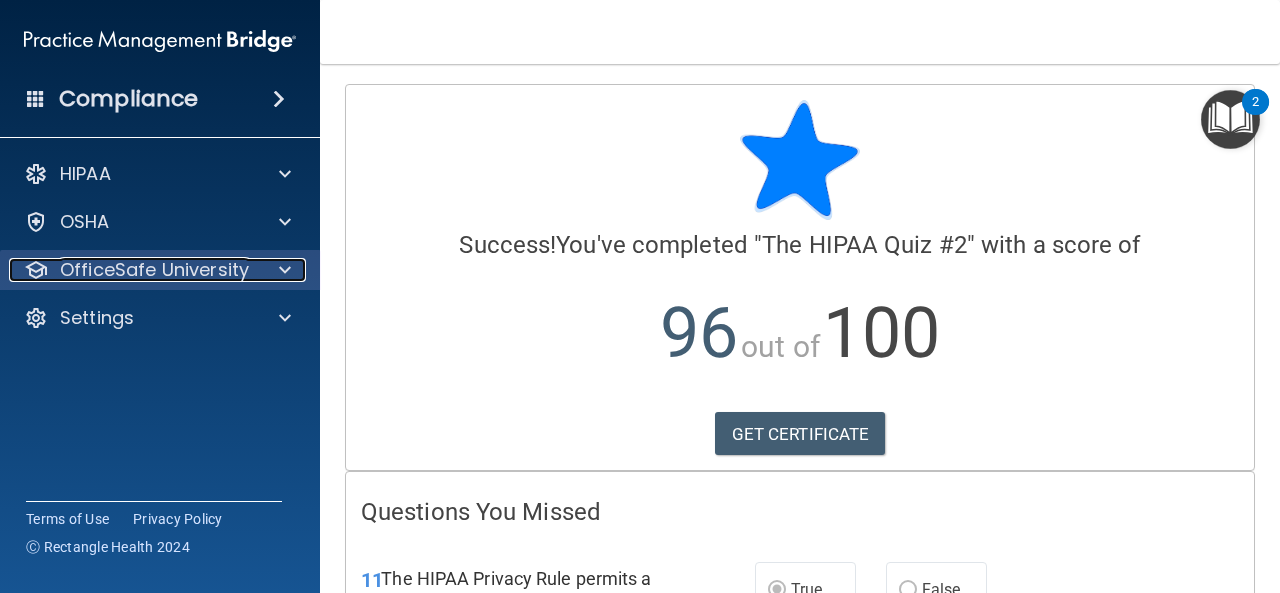 click on "OfficeSafe University" at bounding box center [154, 270] 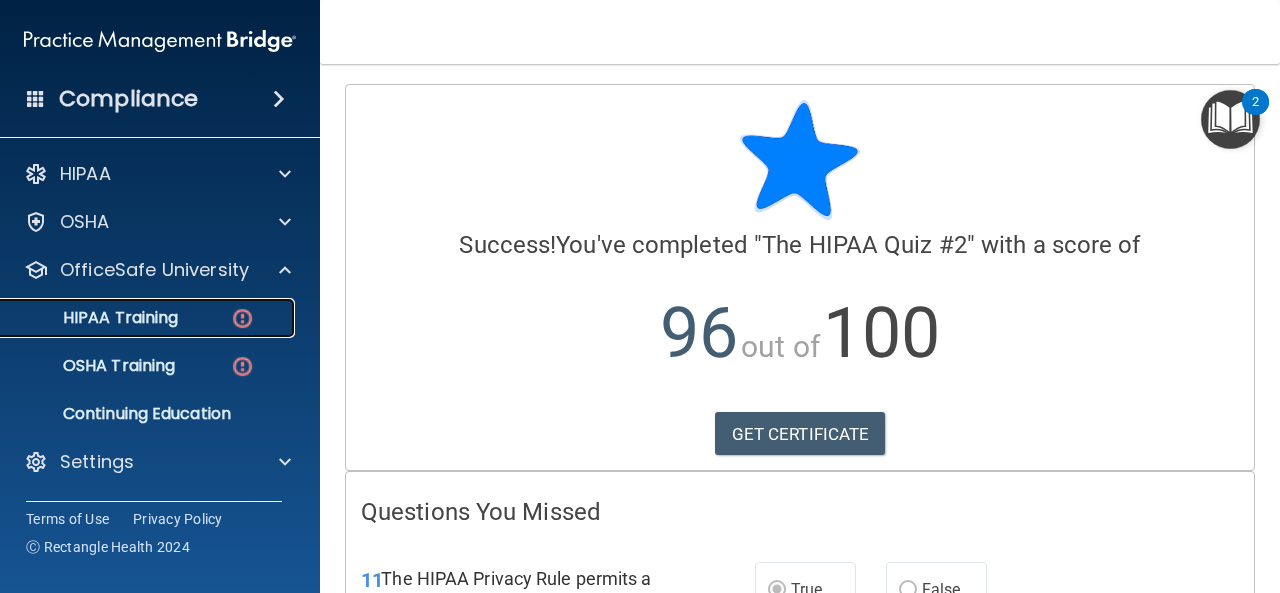 click on "HIPAA Training" at bounding box center [95, 318] 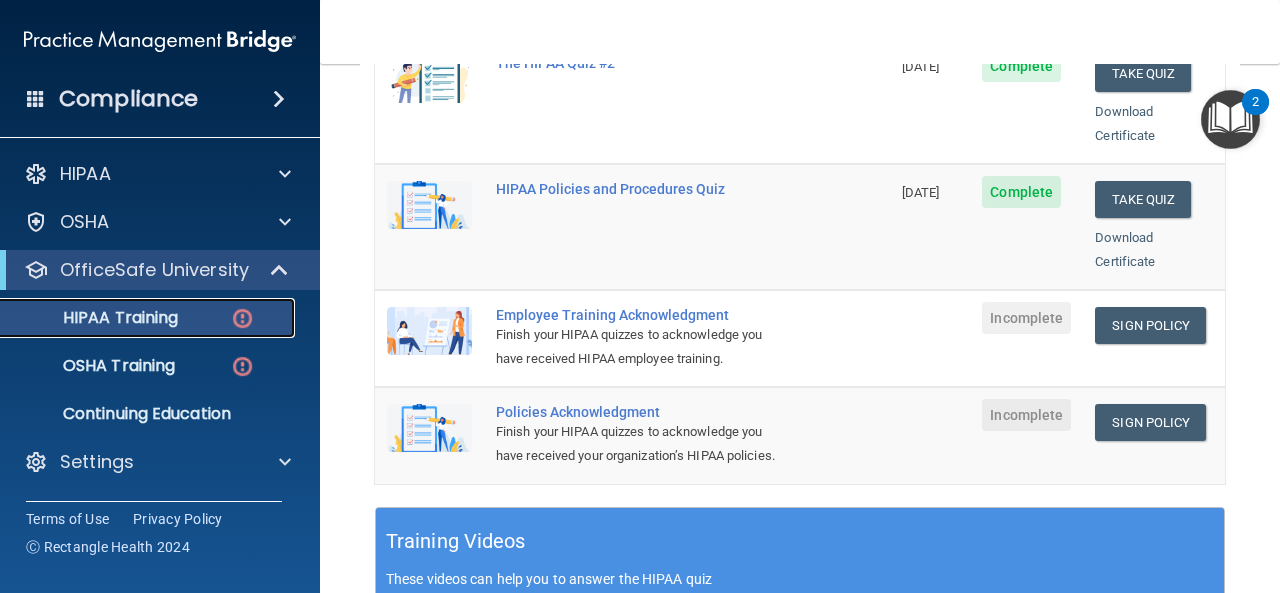 scroll, scrollTop: 467, scrollLeft: 0, axis: vertical 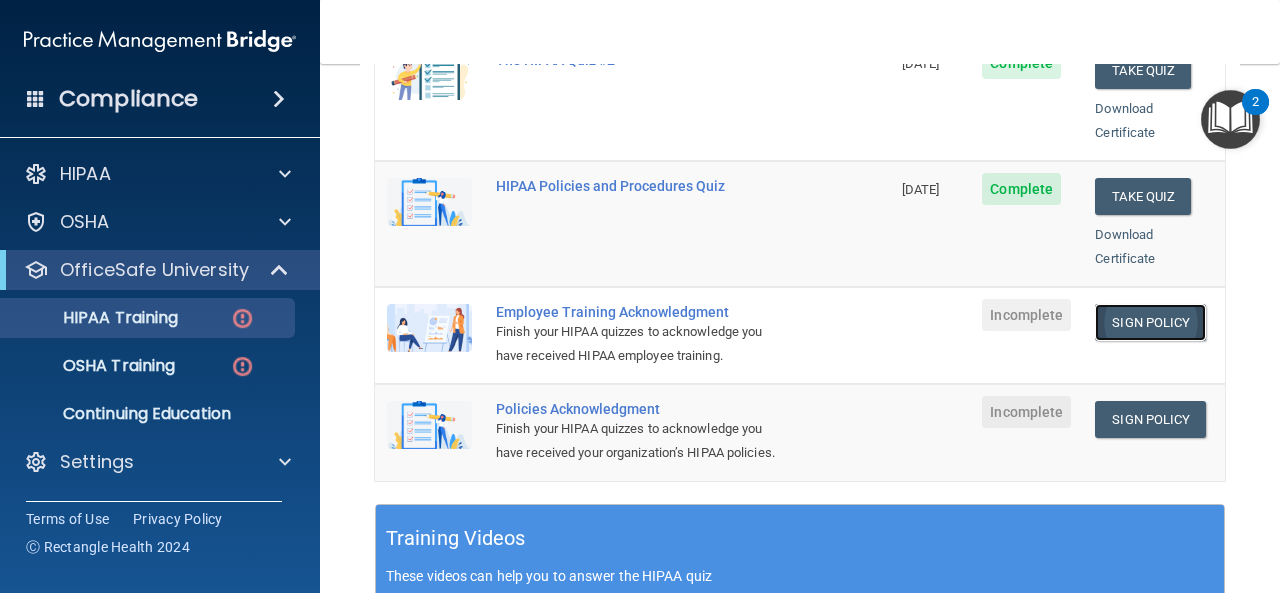 click on "Sign Policy" at bounding box center [1150, 322] 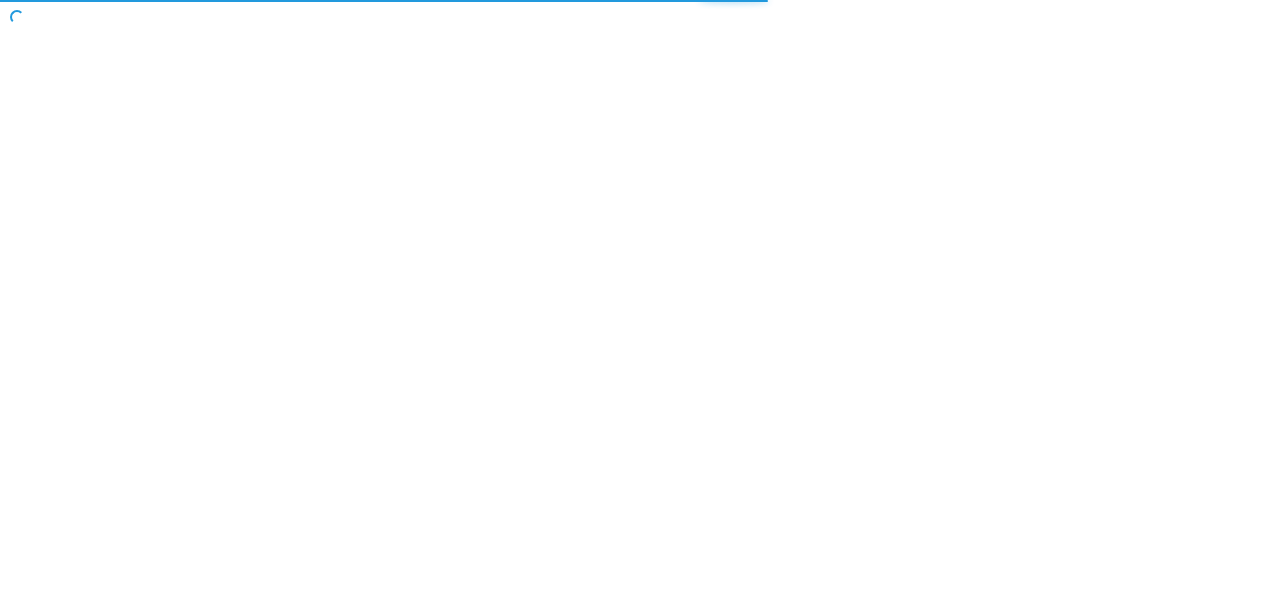 scroll, scrollTop: 0, scrollLeft: 0, axis: both 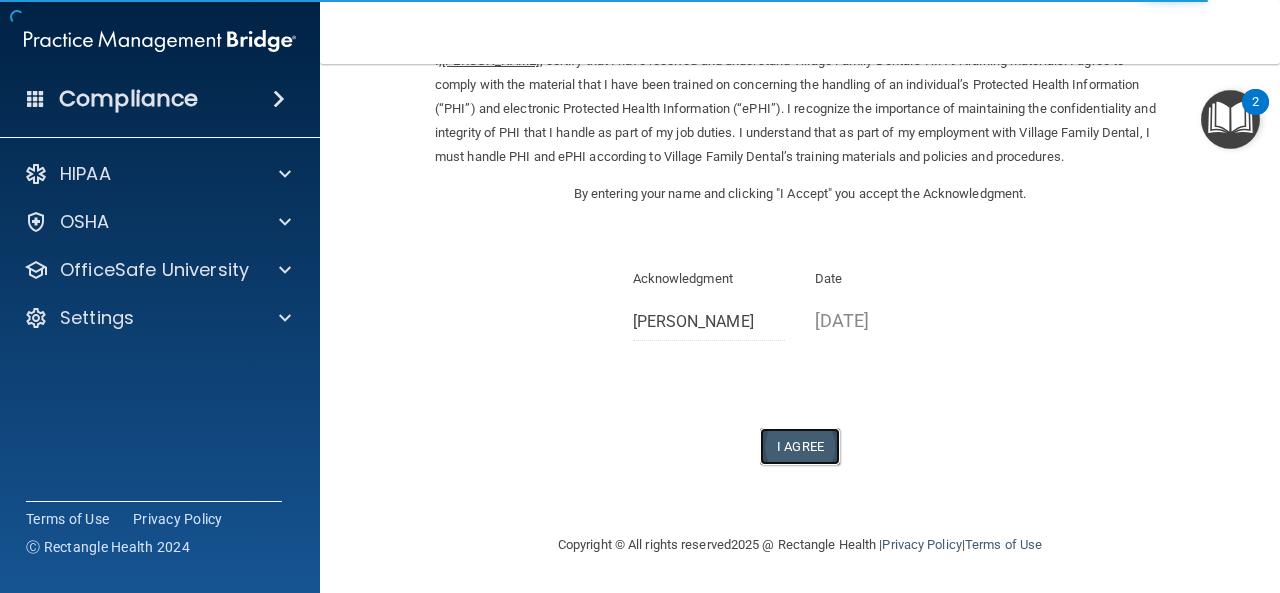 click on "I Agree" at bounding box center [800, 446] 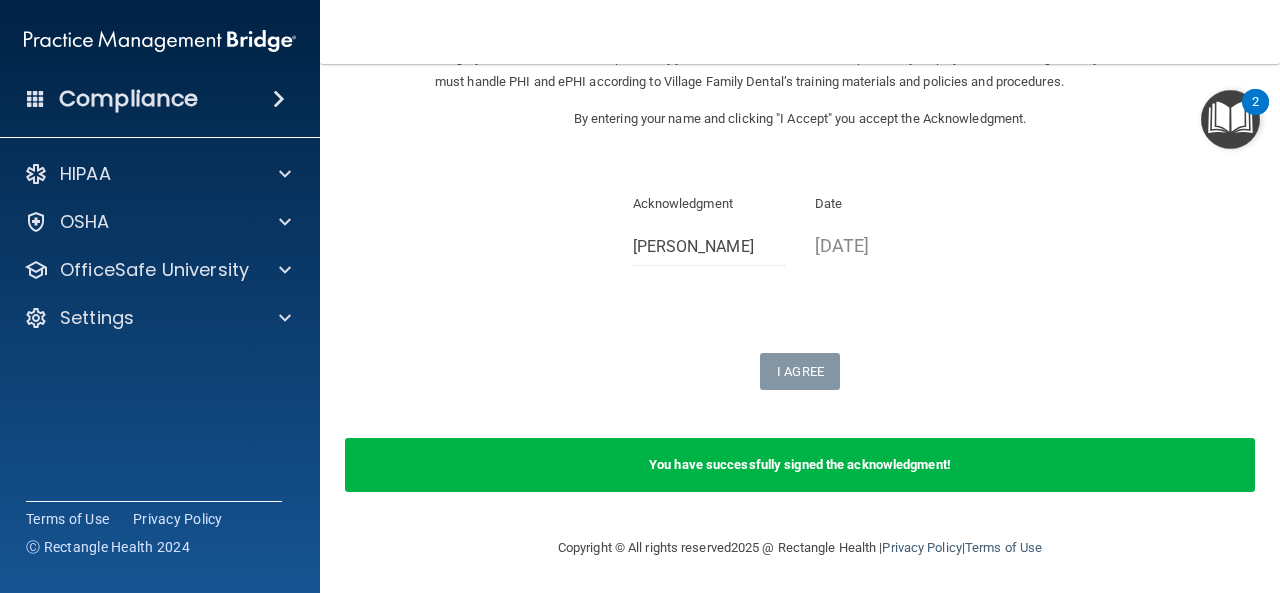 scroll, scrollTop: 185, scrollLeft: 0, axis: vertical 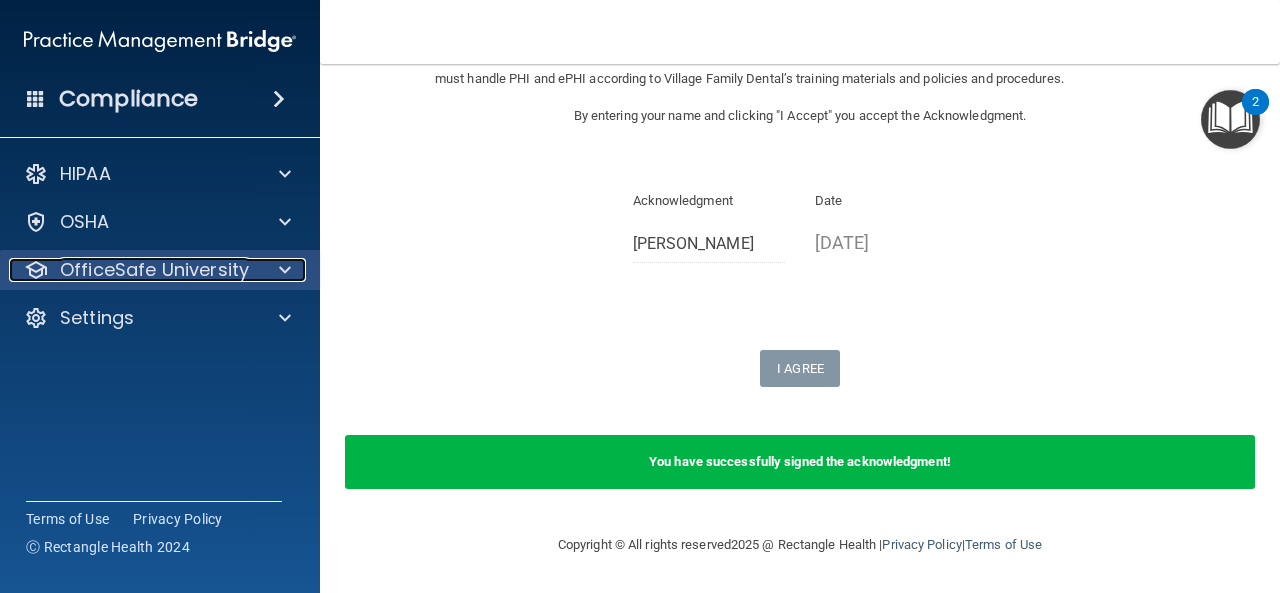 click on "OfficeSafe University" at bounding box center [154, 270] 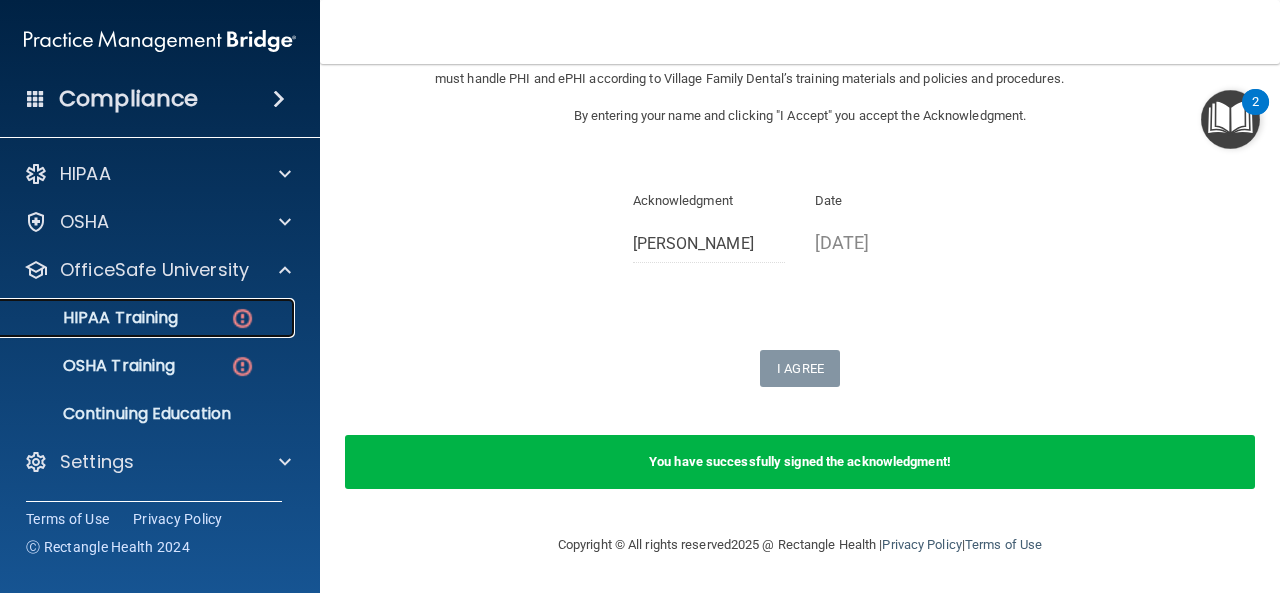click on "HIPAA Training" at bounding box center (137, 318) 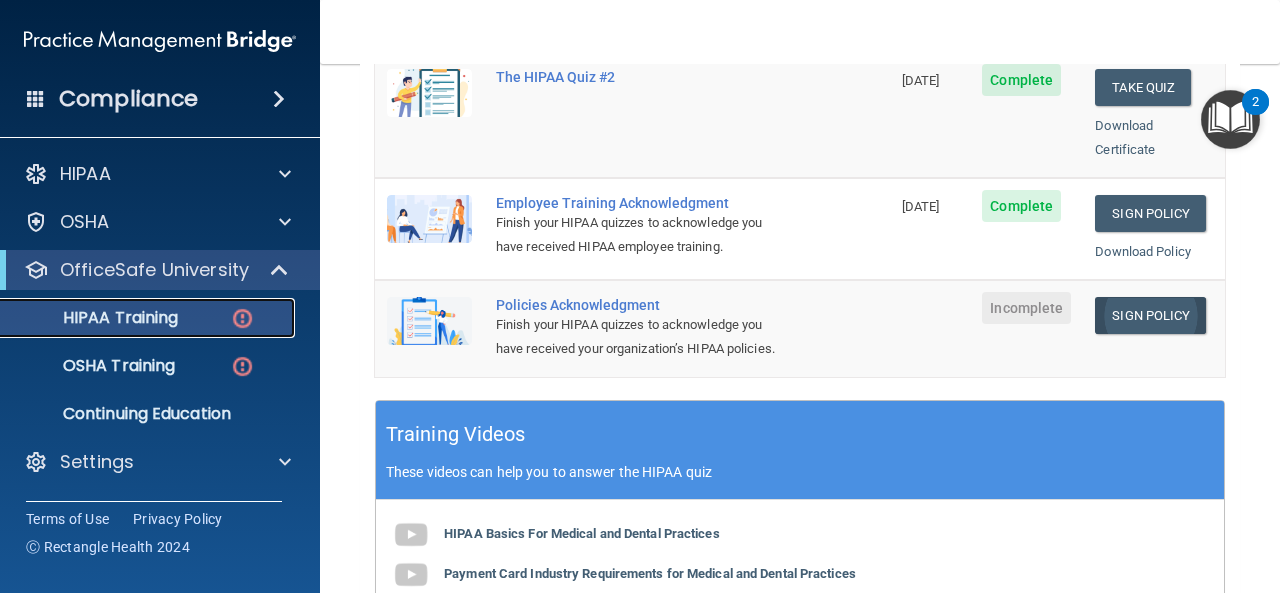 scroll, scrollTop: 605, scrollLeft: 0, axis: vertical 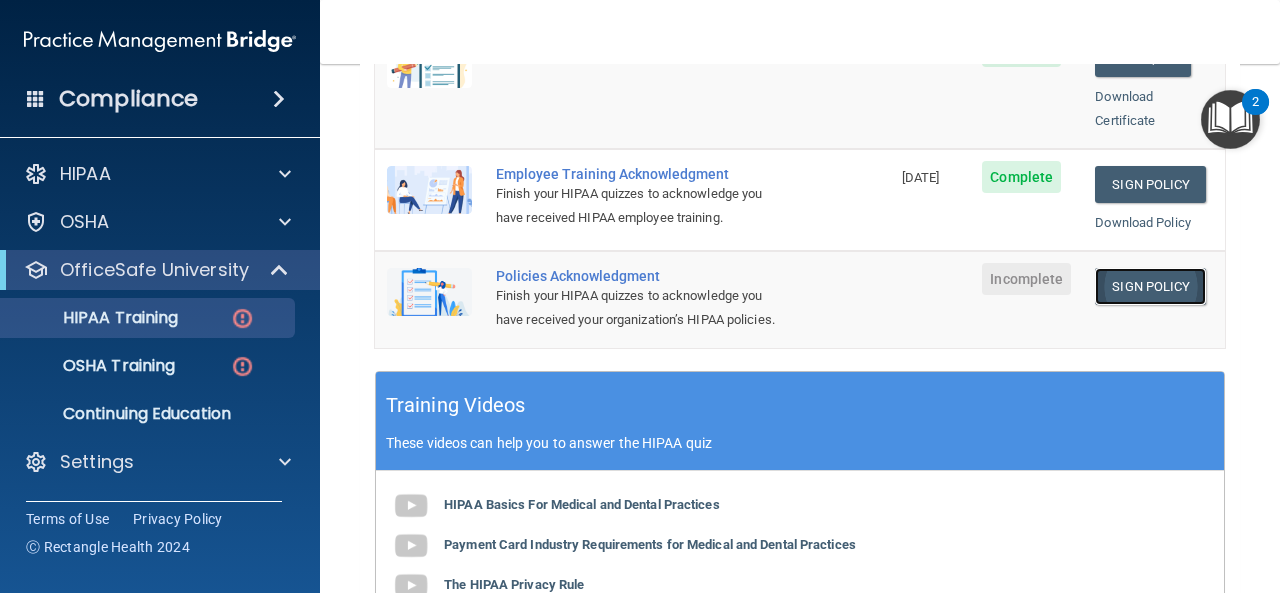 click on "Sign Policy" at bounding box center (1150, 286) 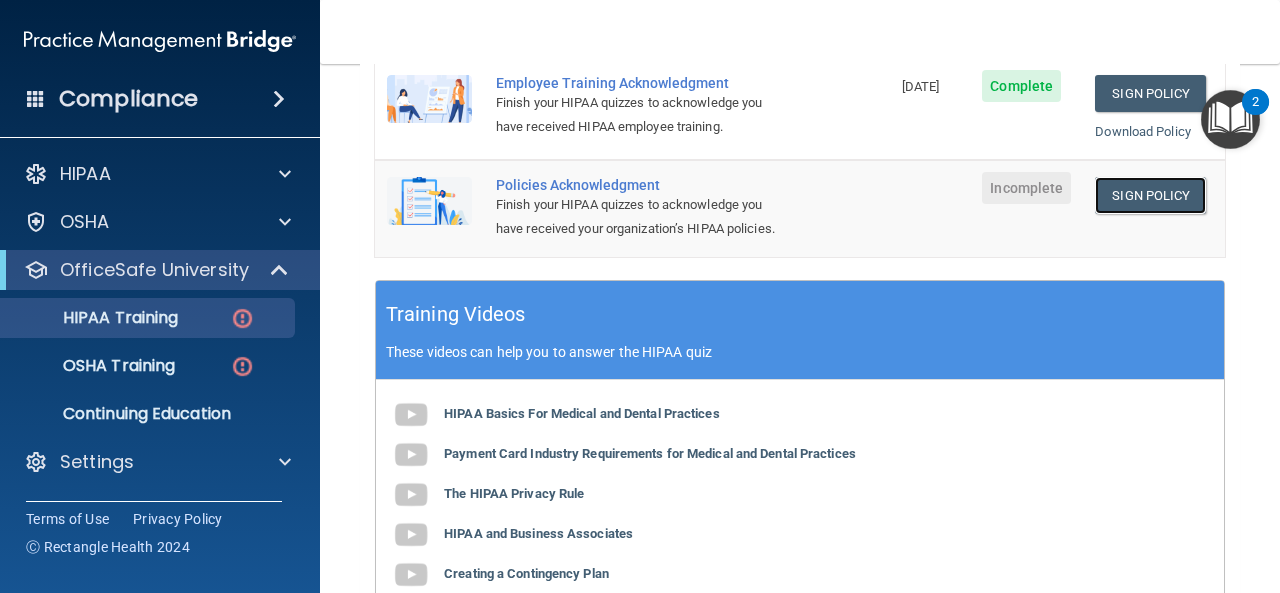scroll, scrollTop: 705, scrollLeft: 0, axis: vertical 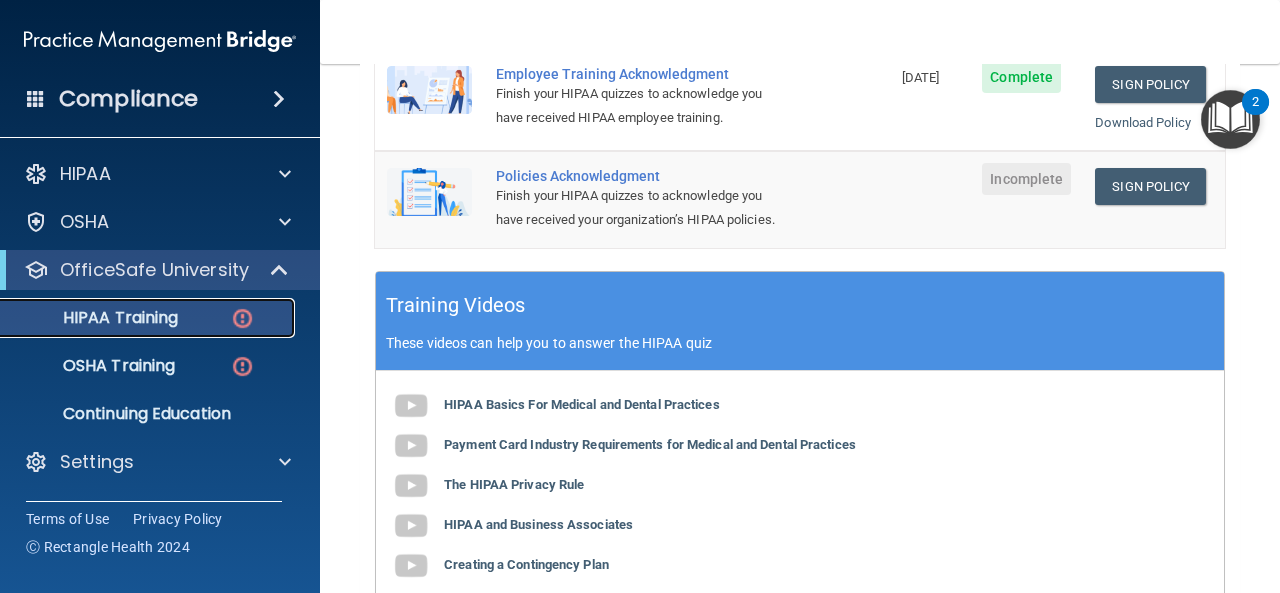 click on "HIPAA Training" at bounding box center (137, 318) 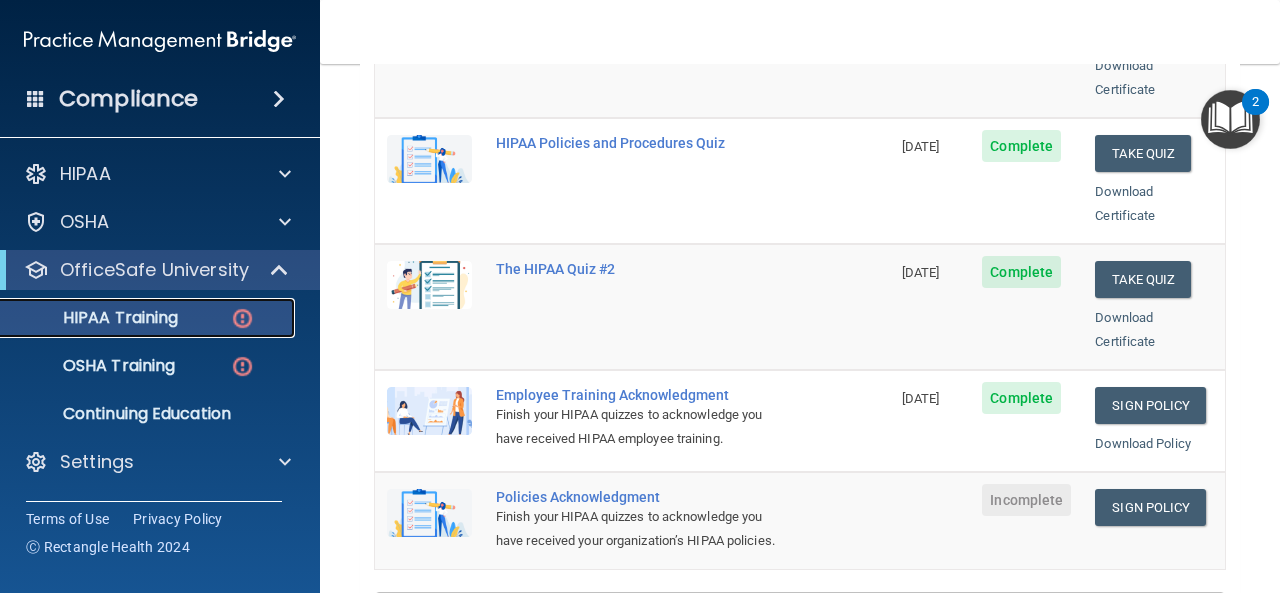 scroll, scrollTop: 538, scrollLeft: 0, axis: vertical 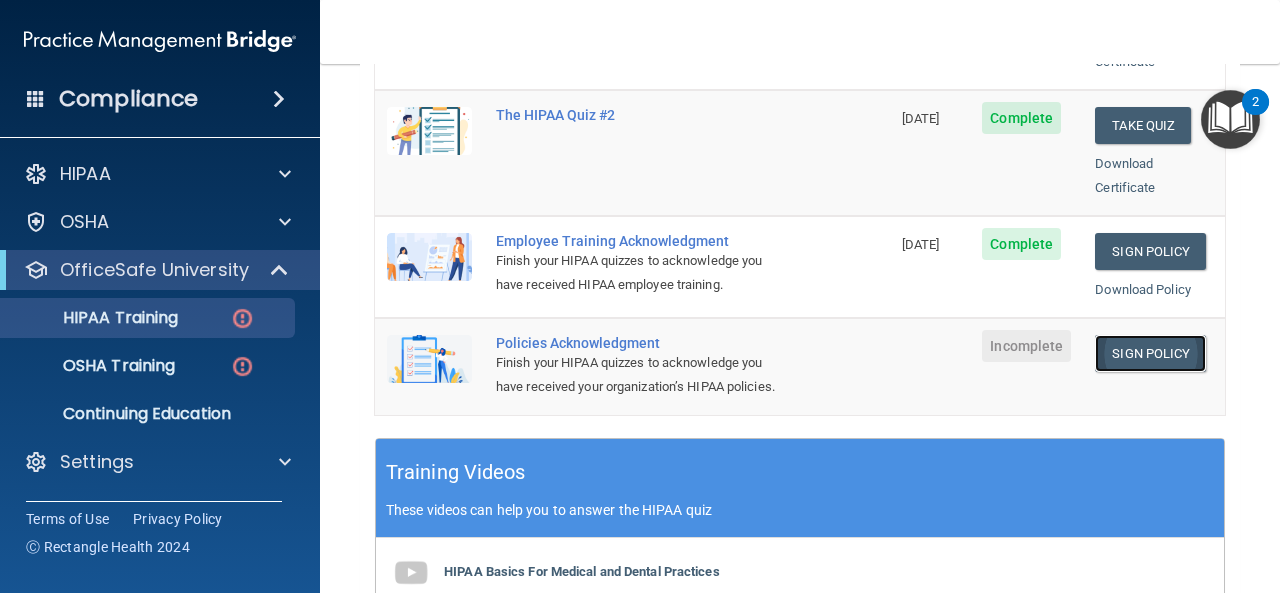click on "Sign Policy" at bounding box center (1150, 353) 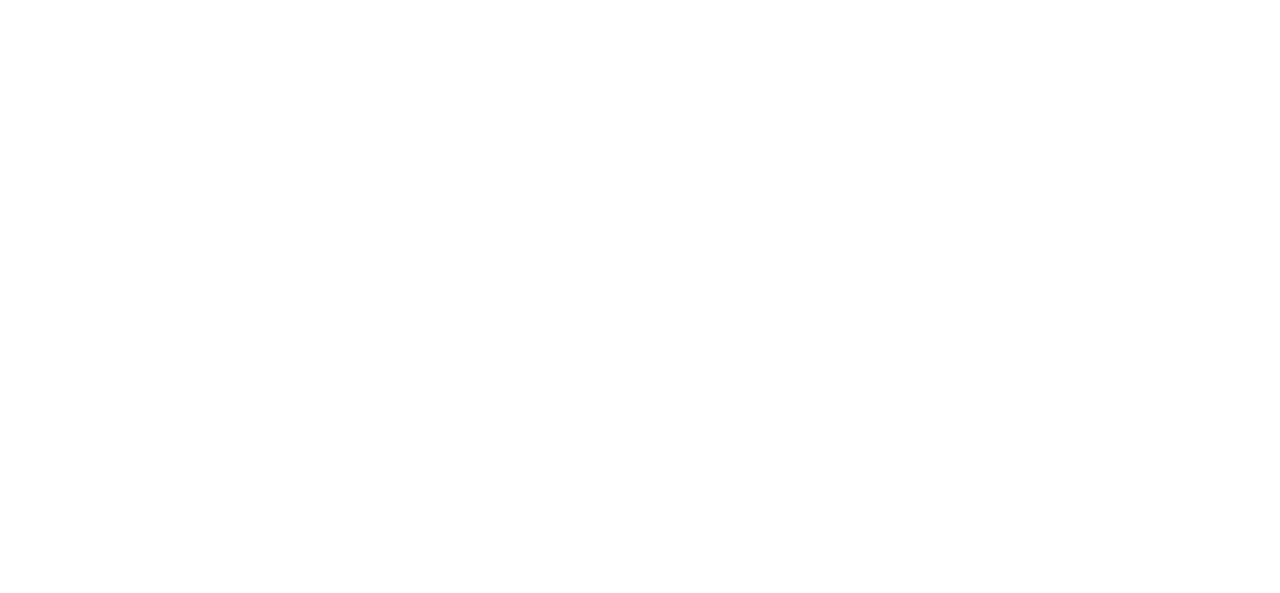 scroll, scrollTop: 0, scrollLeft: 0, axis: both 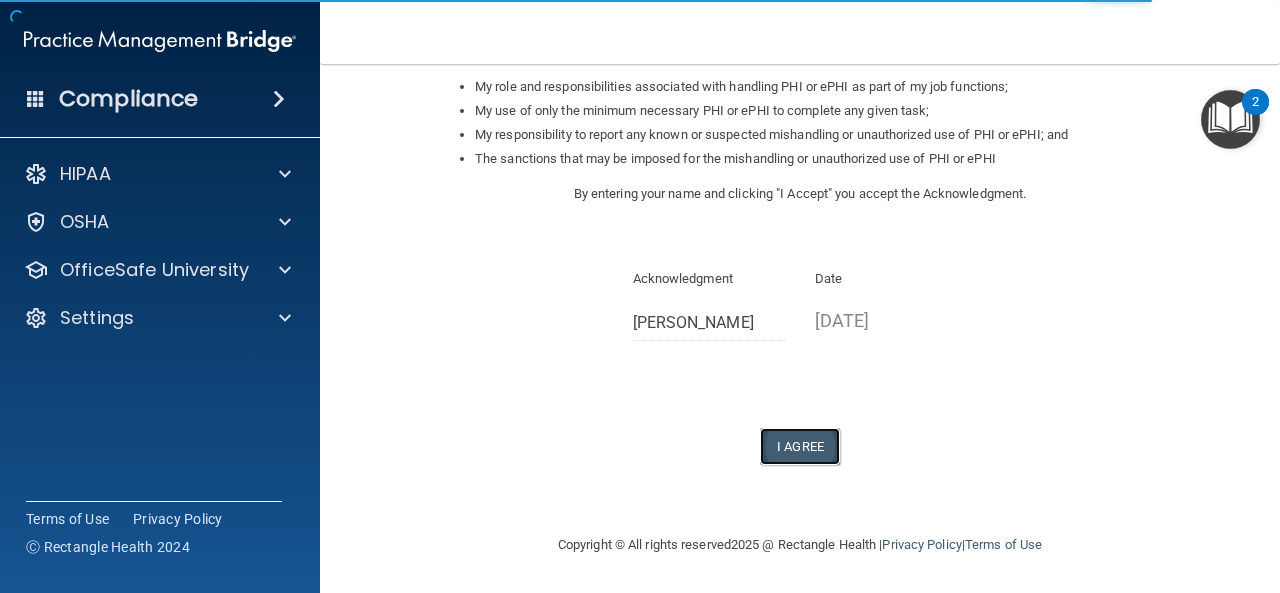 click on "I Agree" at bounding box center (800, 446) 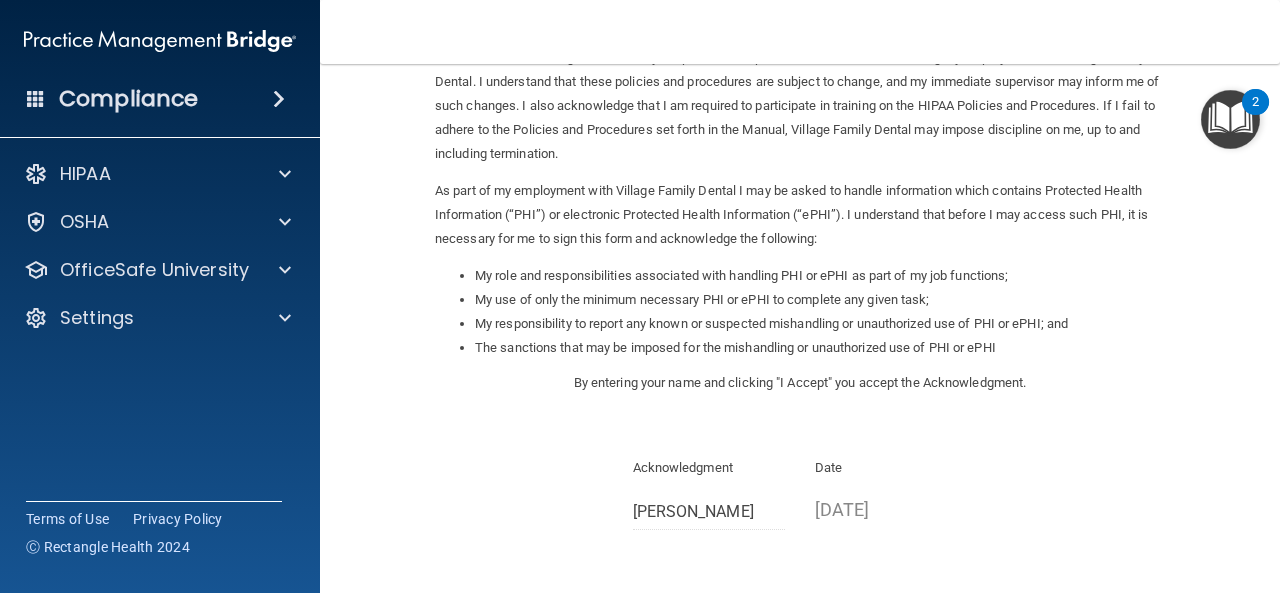 scroll, scrollTop: 0, scrollLeft: 0, axis: both 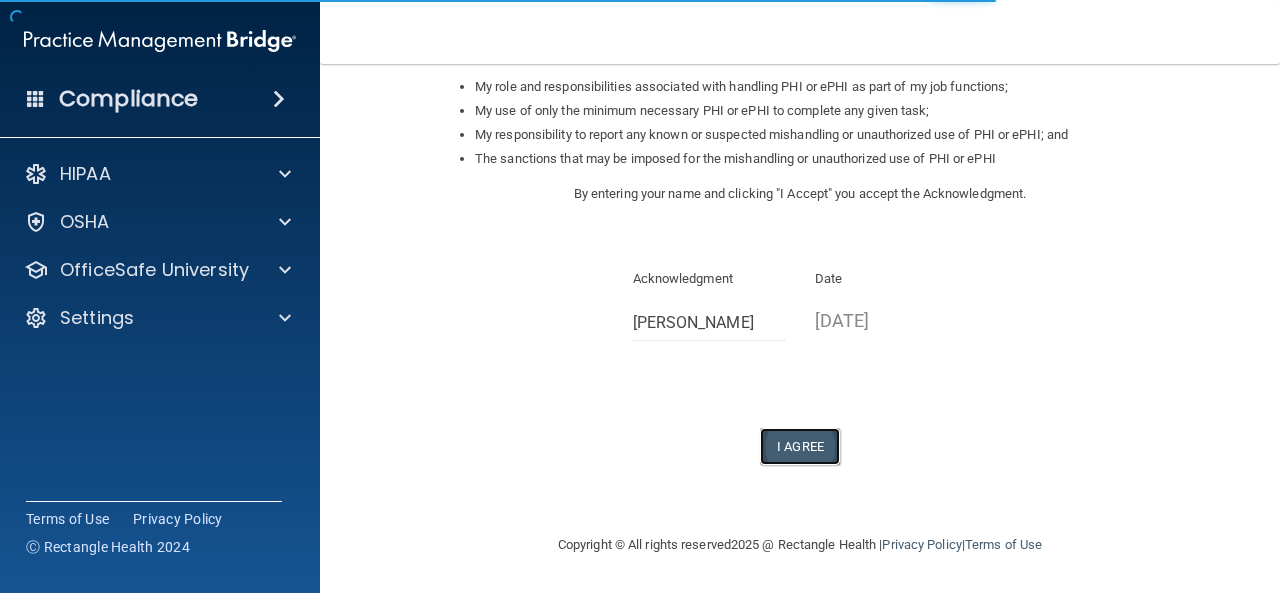 click on "I Agree" at bounding box center [800, 446] 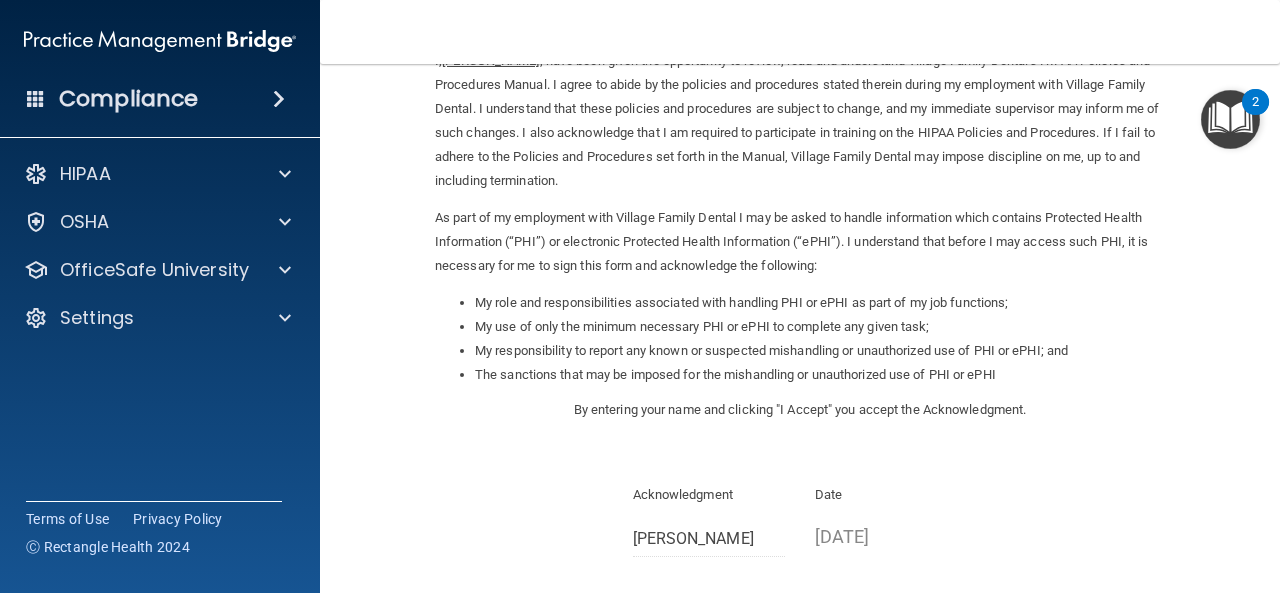 scroll, scrollTop: 0, scrollLeft: 0, axis: both 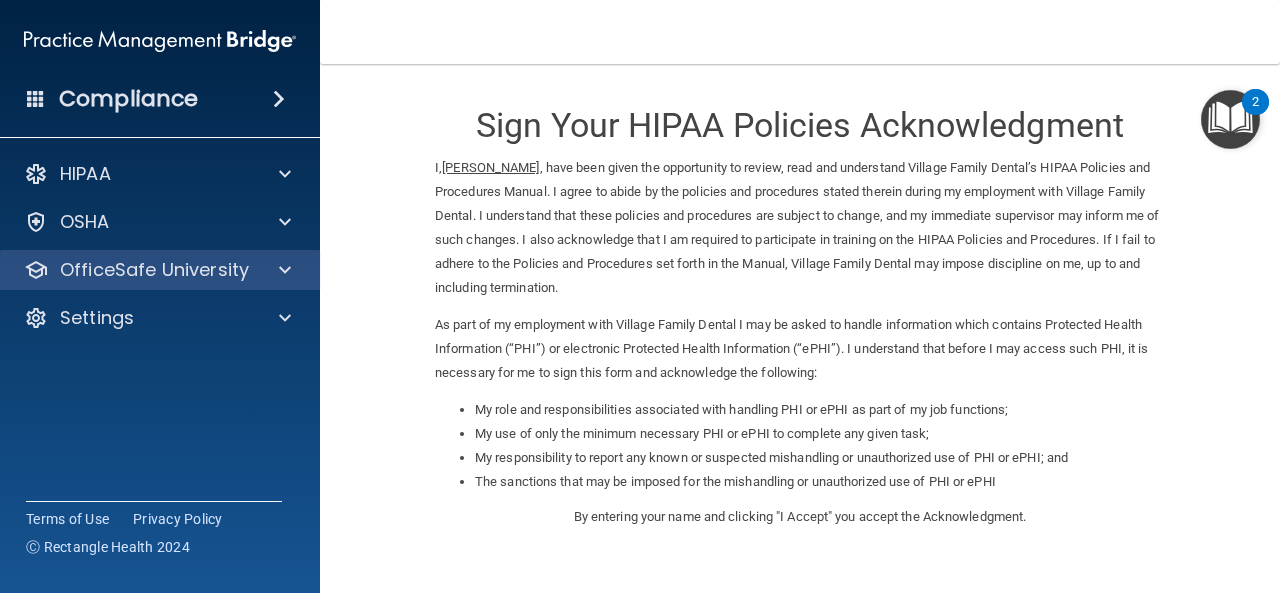 click on "OfficeSafe University" at bounding box center [160, 270] 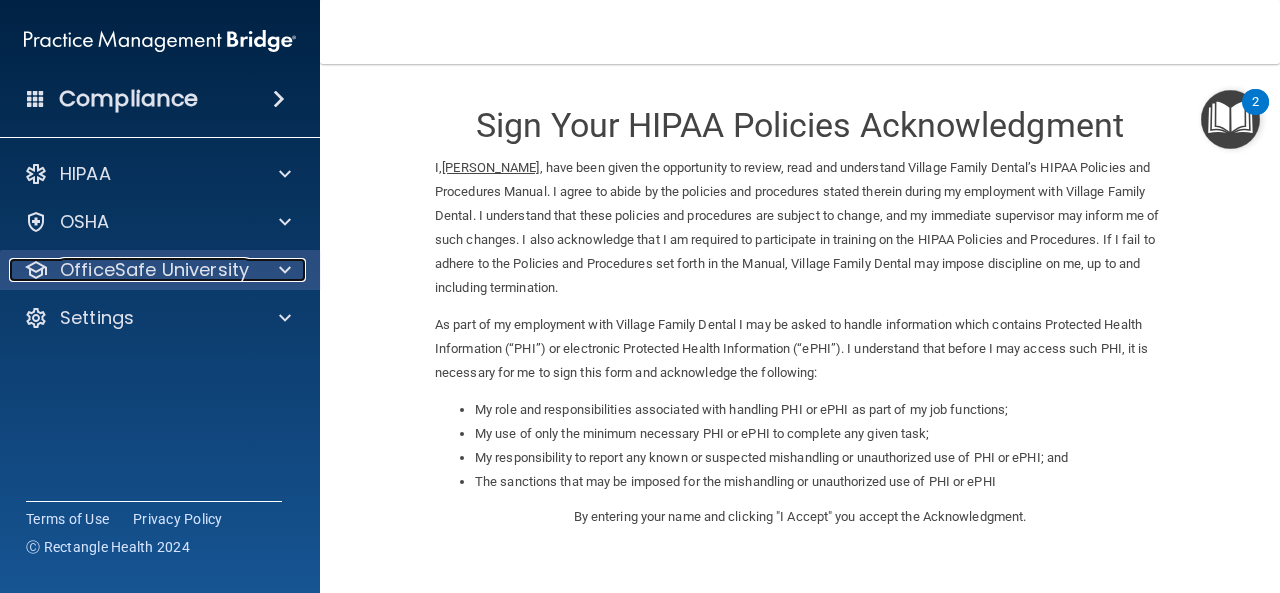 click at bounding box center [282, 270] 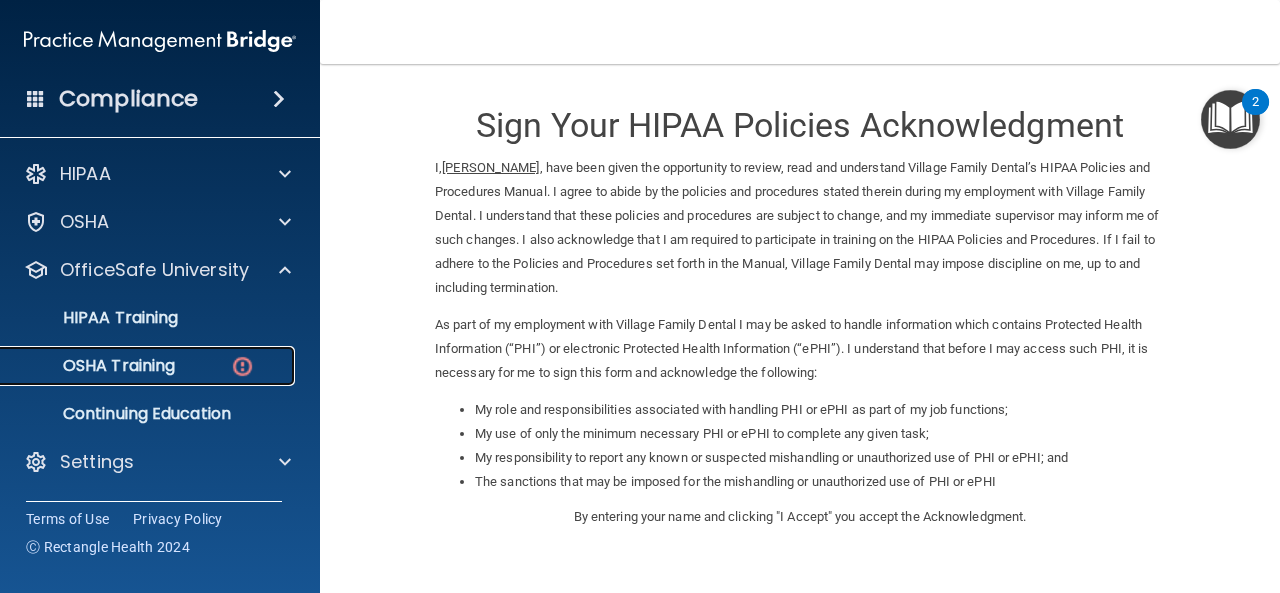 click on "OSHA Training" at bounding box center [149, 366] 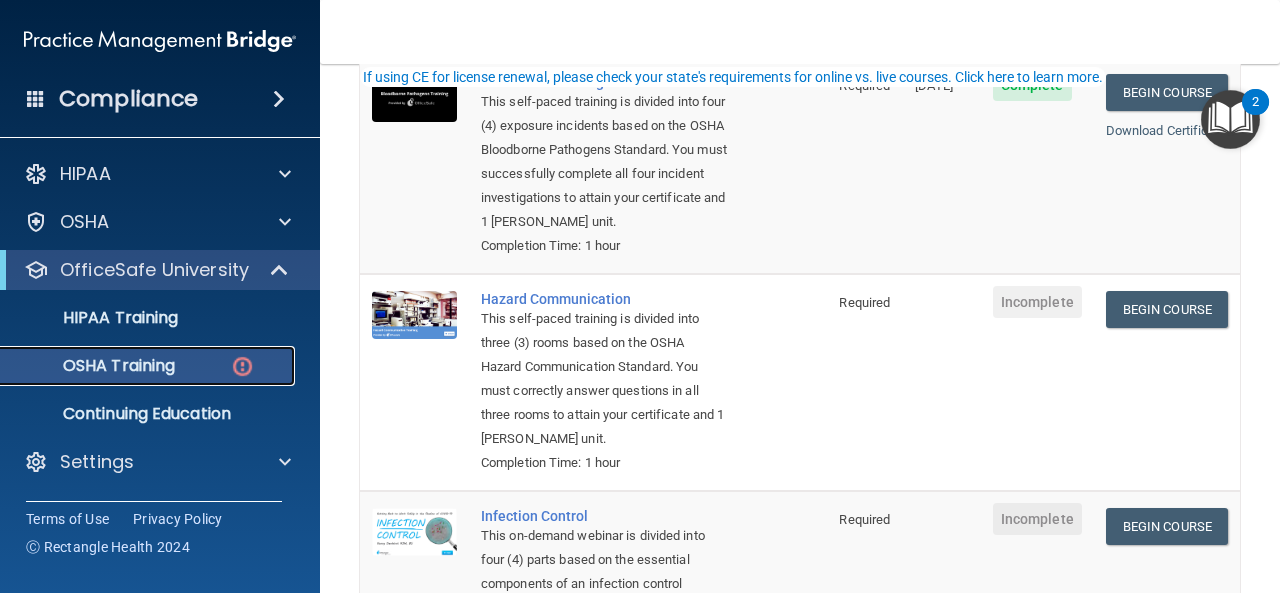 scroll, scrollTop: 267, scrollLeft: 0, axis: vertical 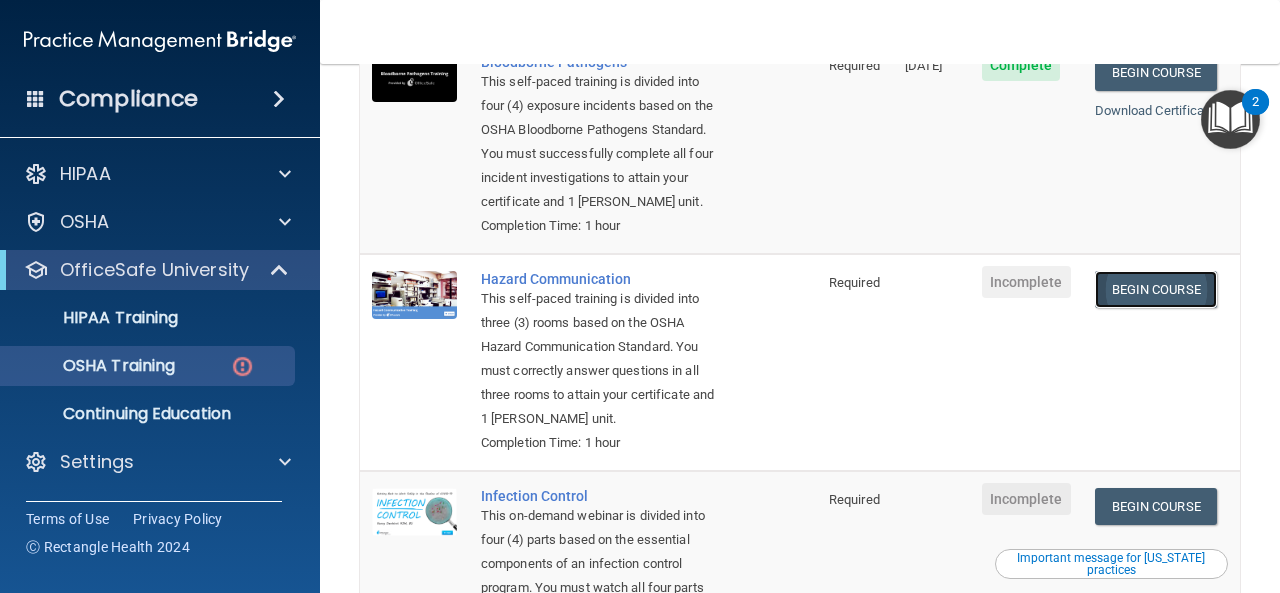 click on "Begin Course" at bounding box center (1156, 289) 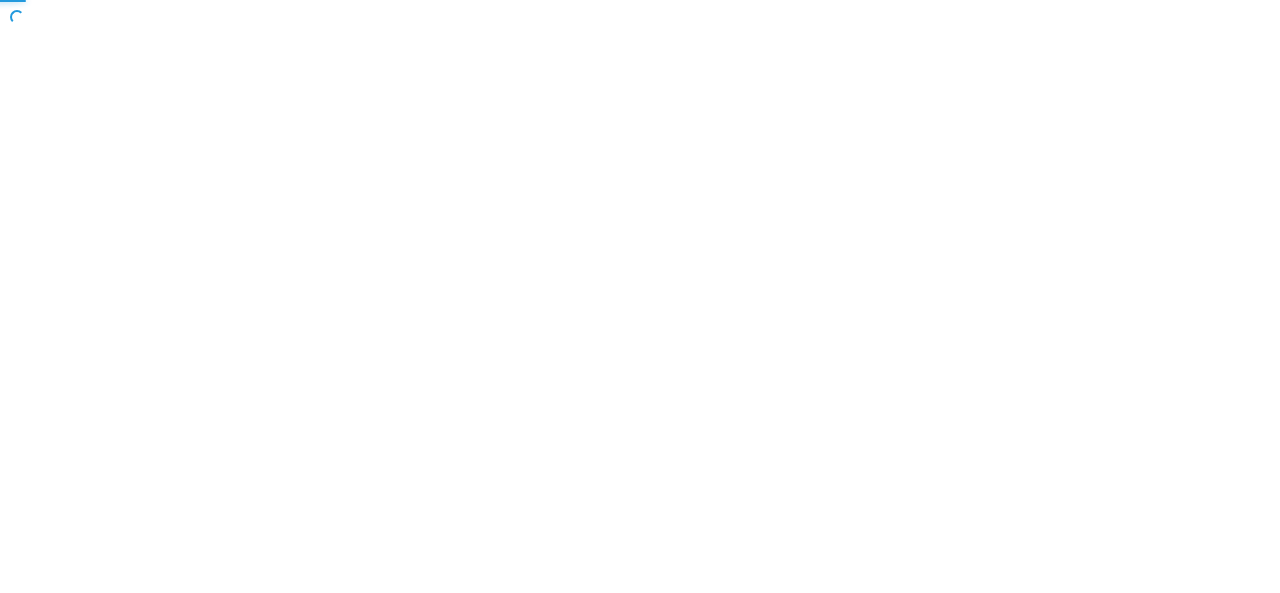 scroll, scrollTop: 0, scrollLeft: 0, axis: both 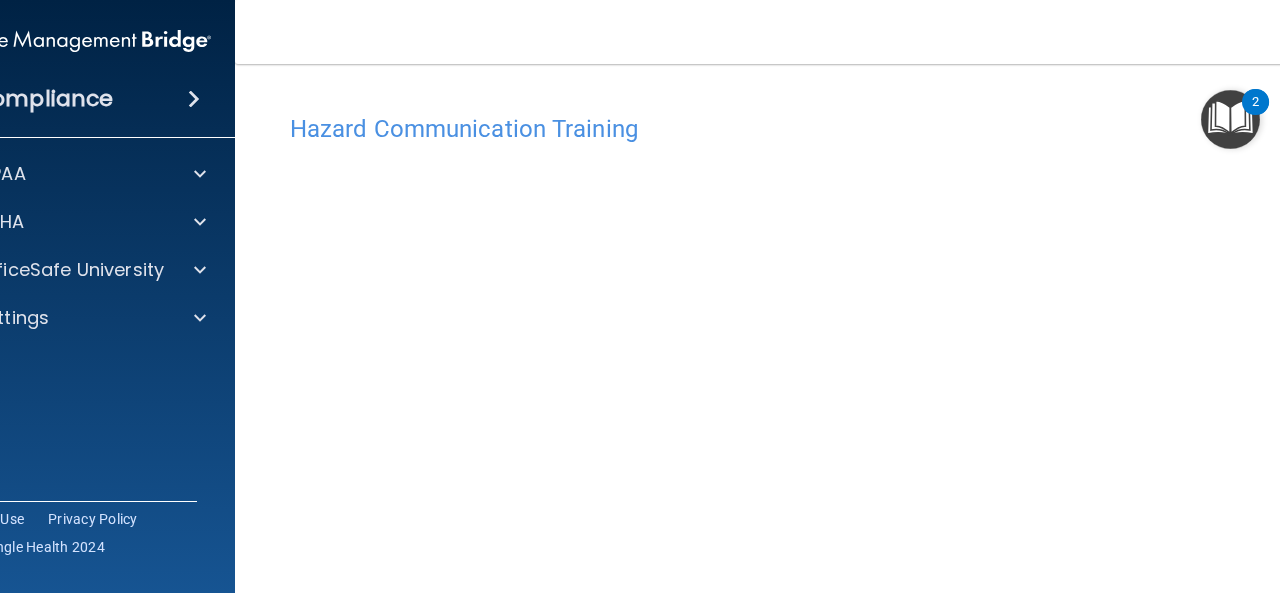 click on "Hazard Communication Training" at bounding box center [800, 129] 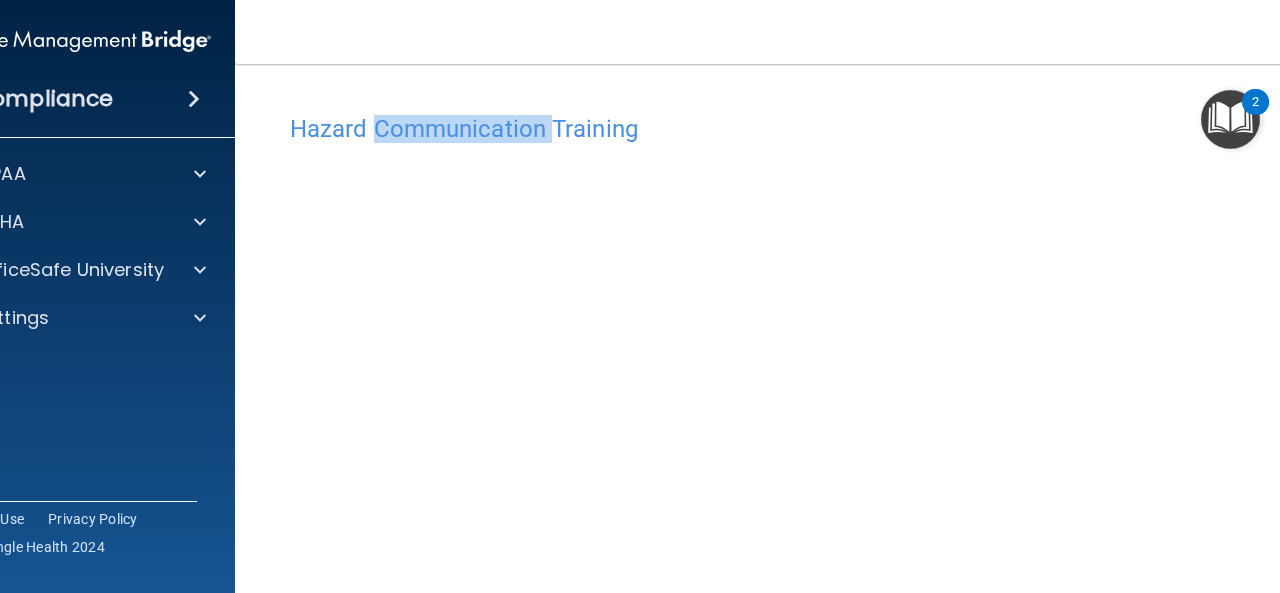 click on "Hazard Communication Training" at bounding box center (800, 129) 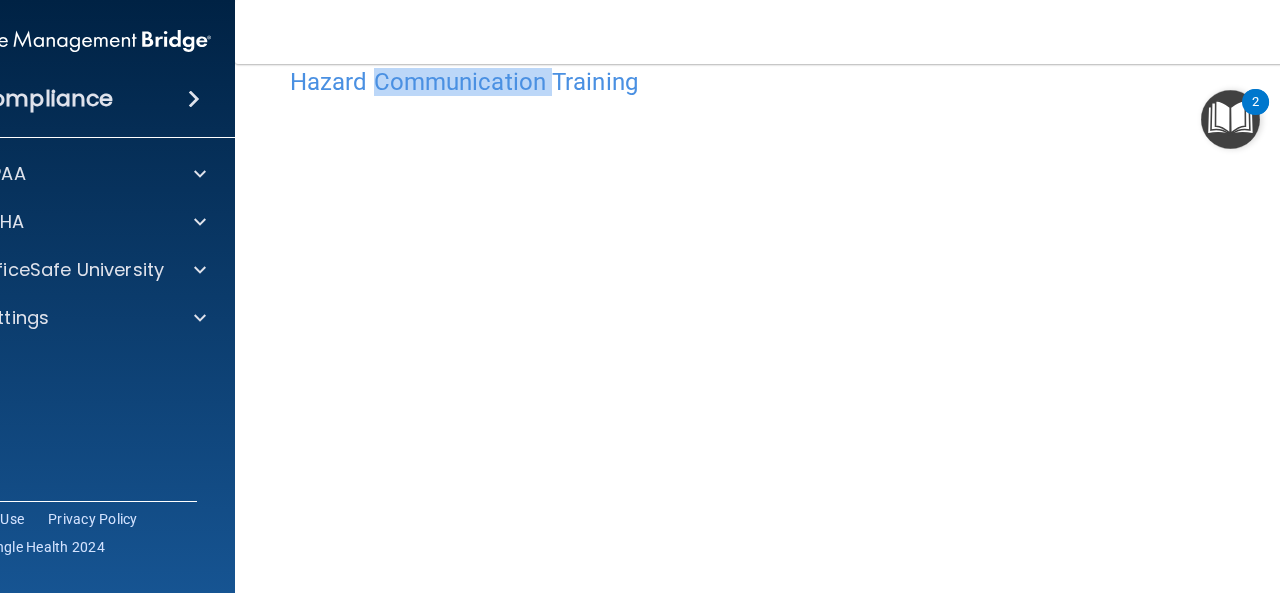 scroll, scrollTop: 0, scrollLeft: 0, axis: both 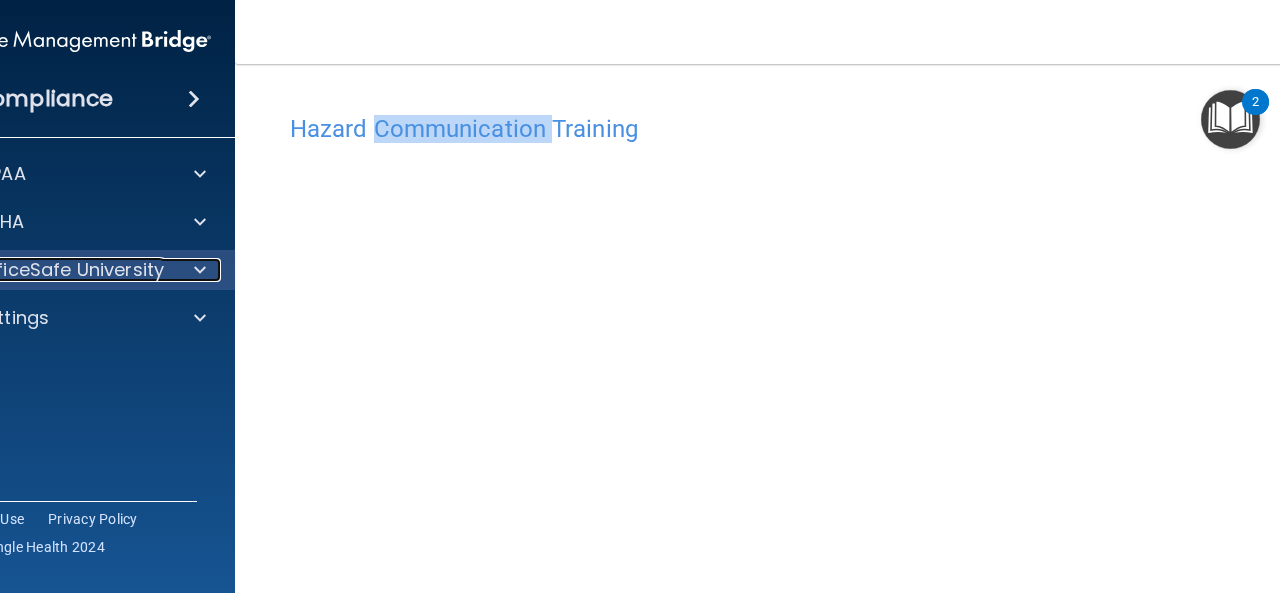 click on "OfficeSafe University" at bounding box center [69, 270] 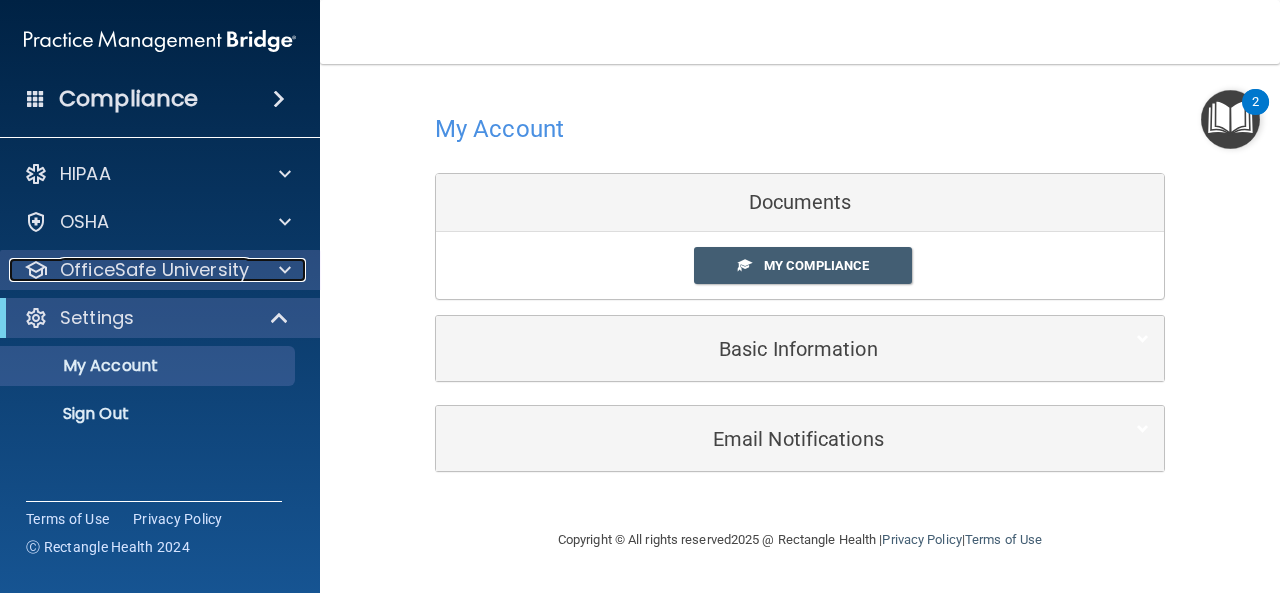 click on "OfficeSafe University" at bounding box center [154, 270] 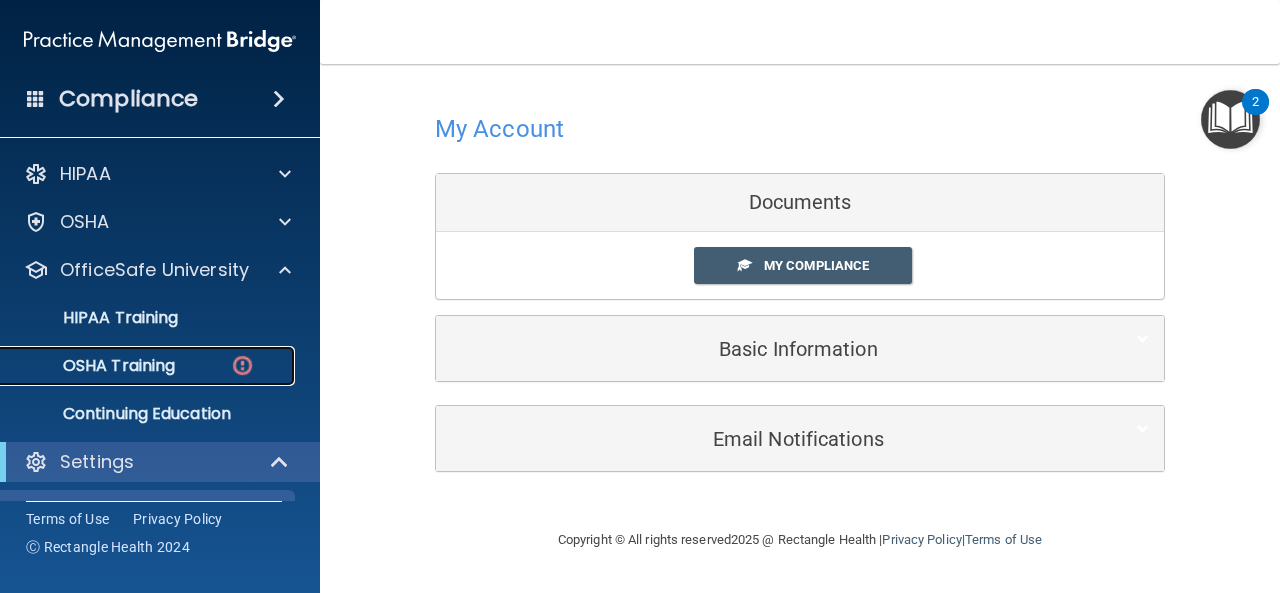 click on "OSHA Training" at bounding box center (137, 366) 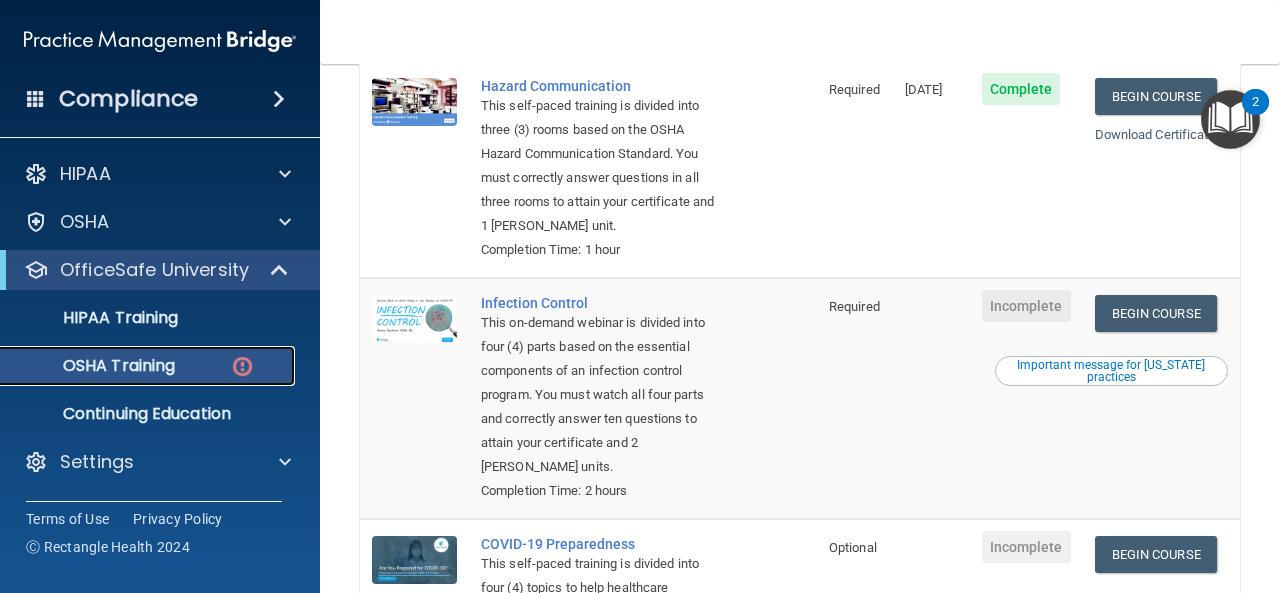 scroll, scrollTop: 467, scrollLeft: 0, axis: vertical 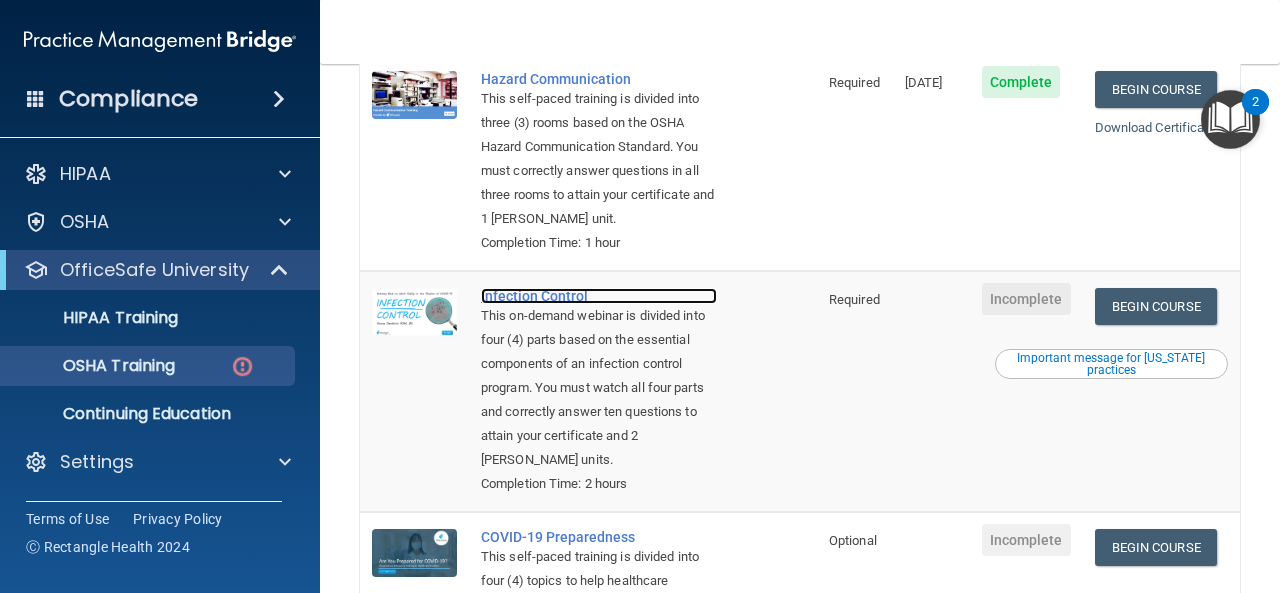 click on "Infection Control" at bounding box center (599, 296) 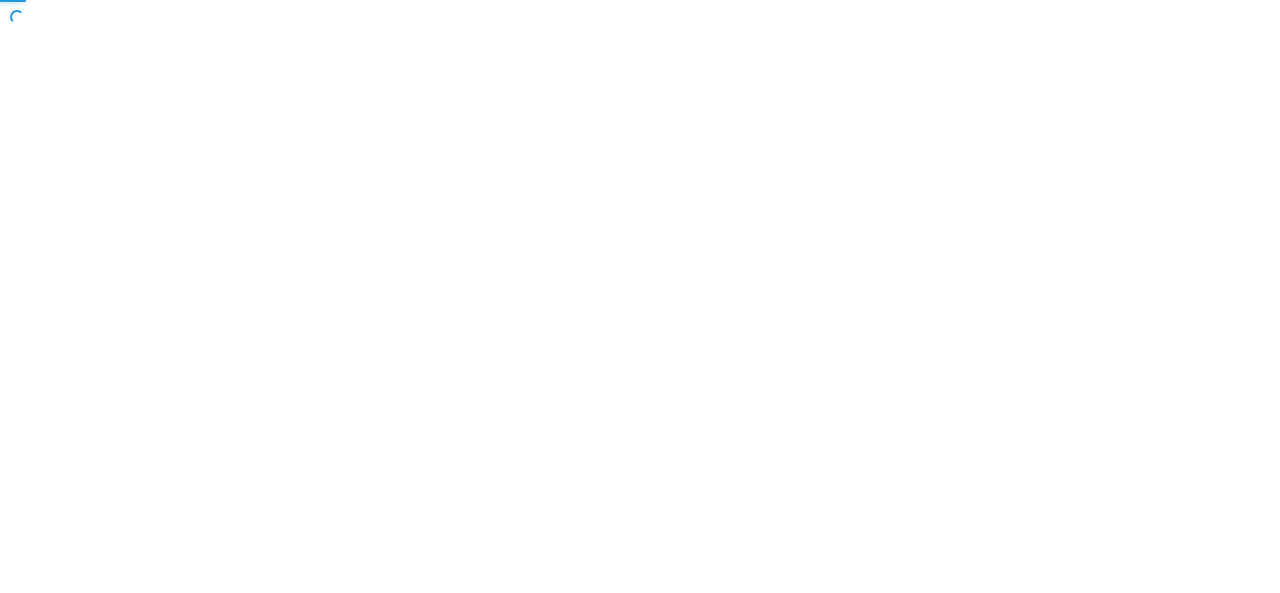 scroll, scrollTop: 0, scrollLeft: 0, axis: both 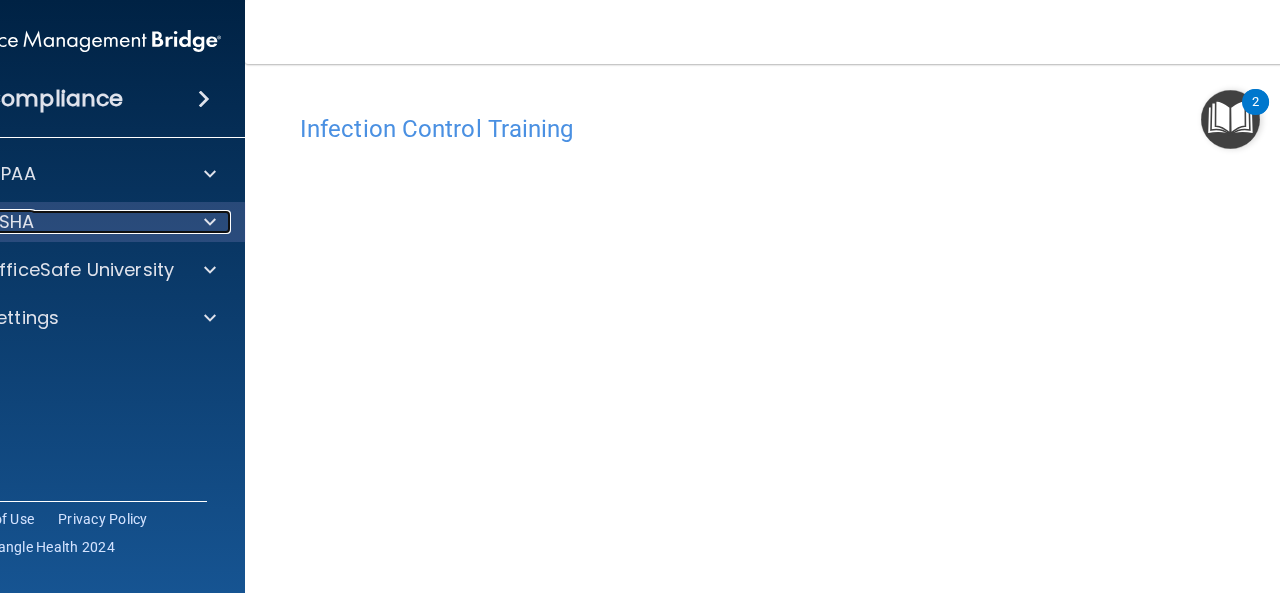 click on "OSHA" at bounding box center [58, 222] 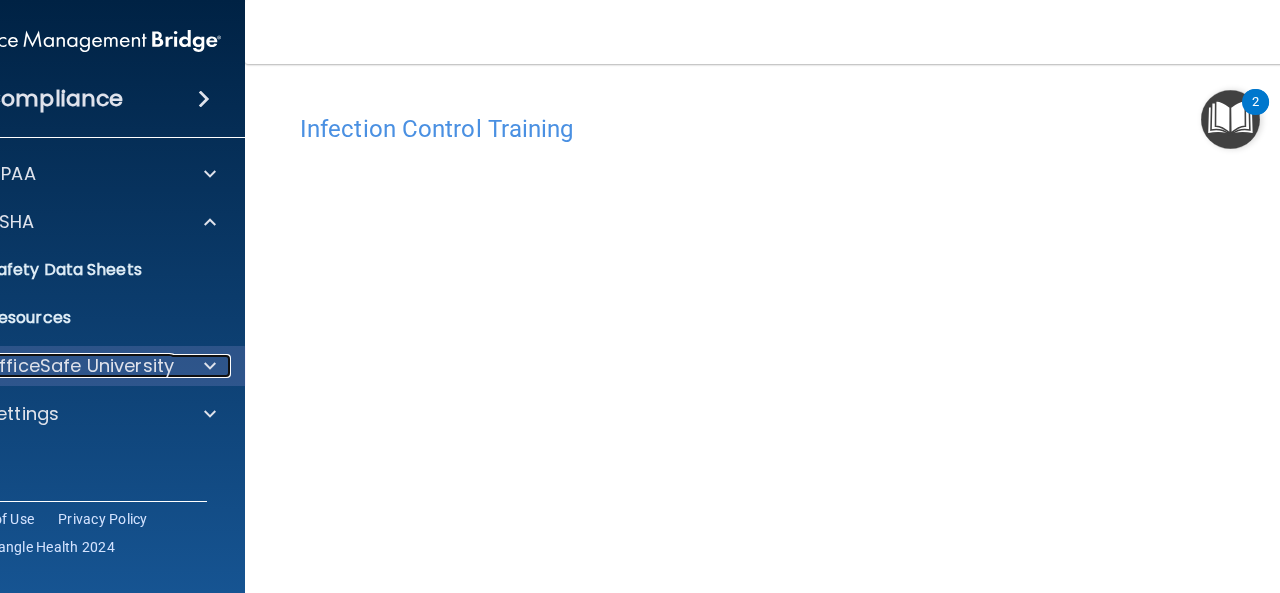 click on "OfficeSafe University" at bounding box center [79, 366] 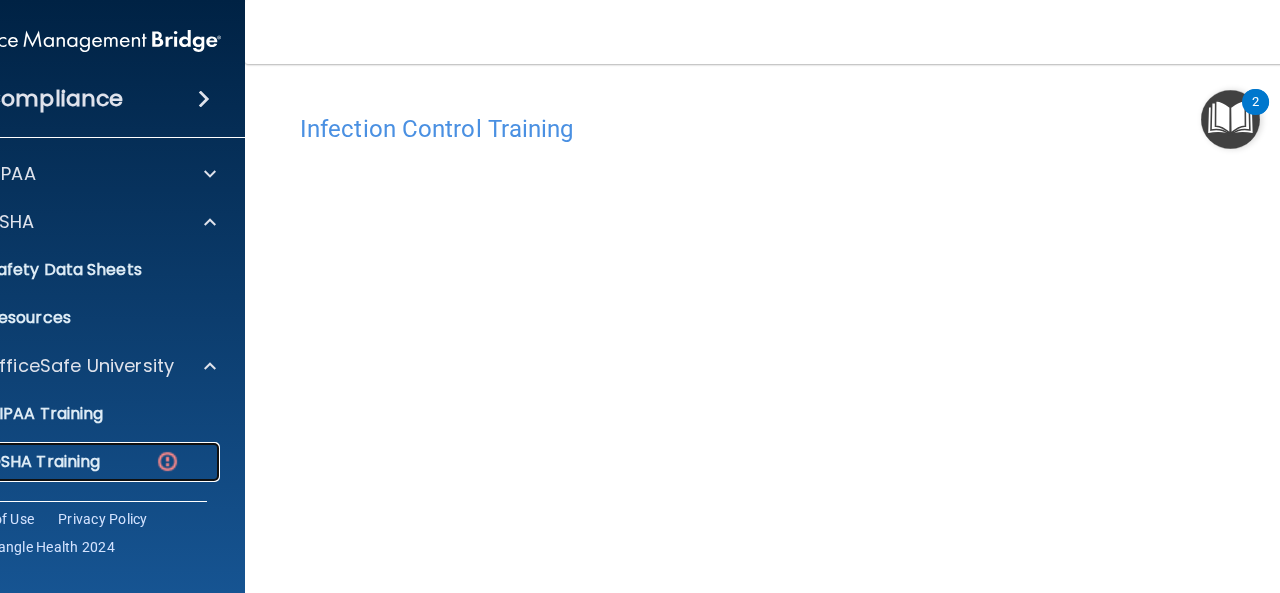 click on "OSHA Training" at bounding box center (74, 462) 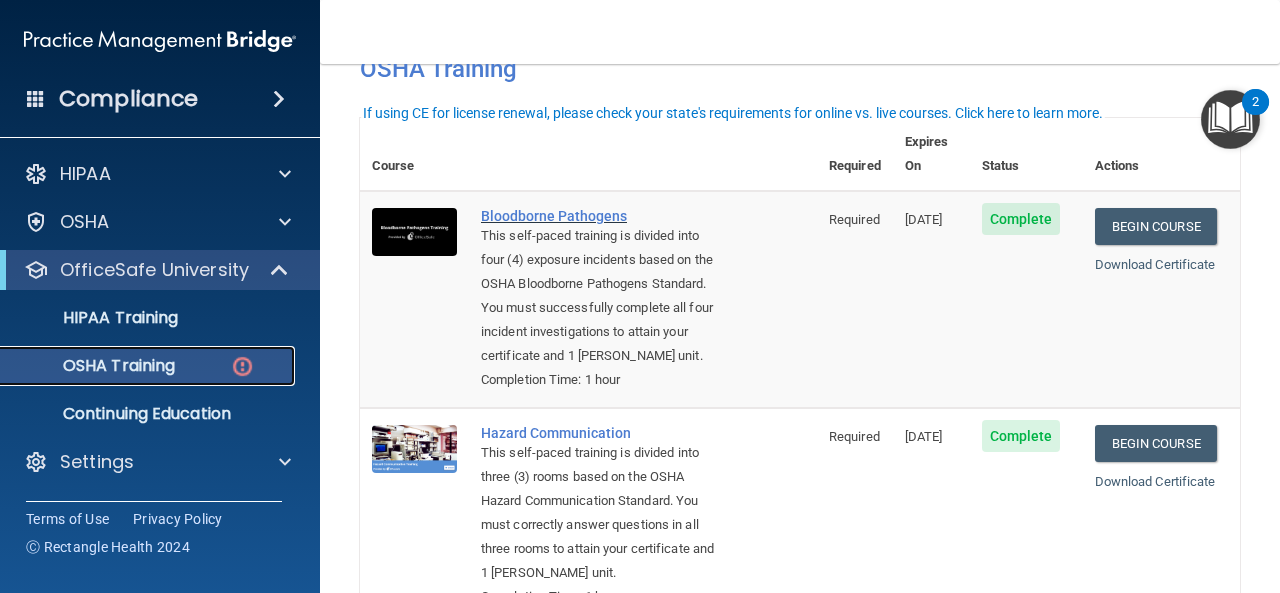 scroll, scrollTop: 100, scrollLeft: 0, axis: vertical 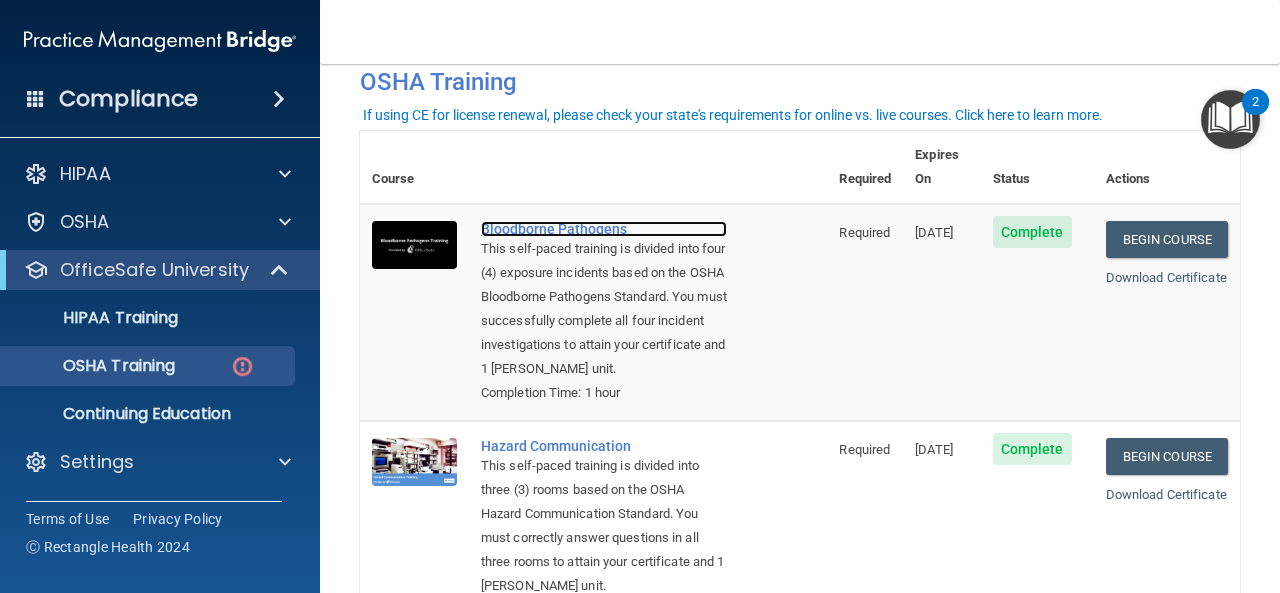 click on "Bloodborne Pathogens" at bounding box center (604, 229) 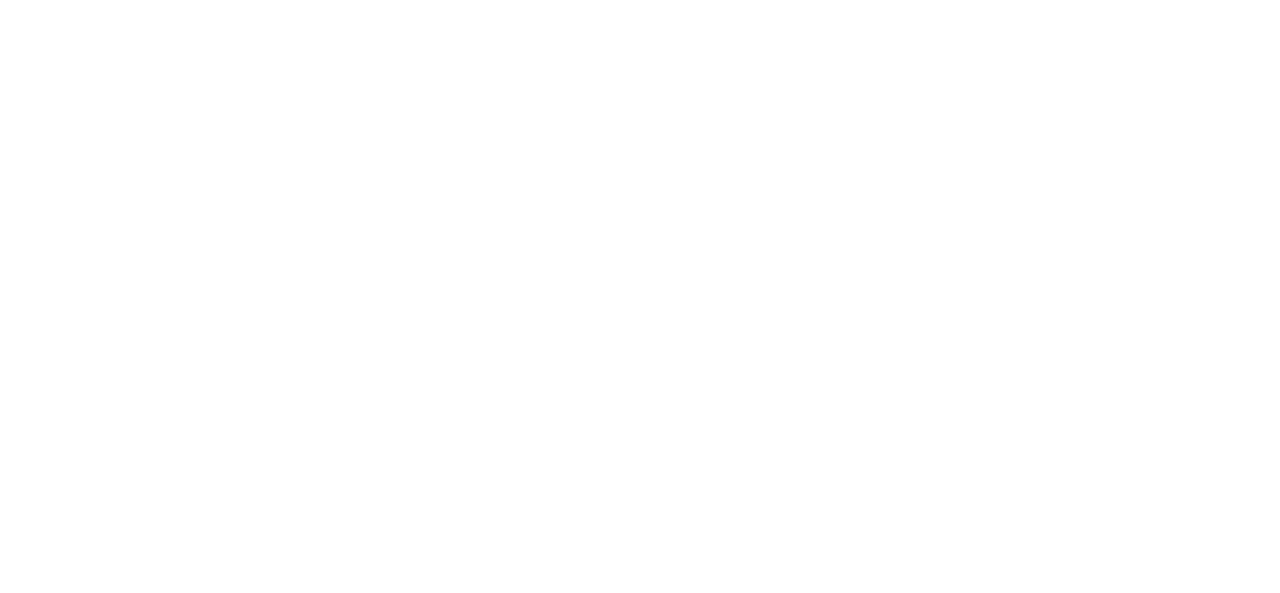 scroll, scrollTop: 0, scrollLeft: 0, axis: both 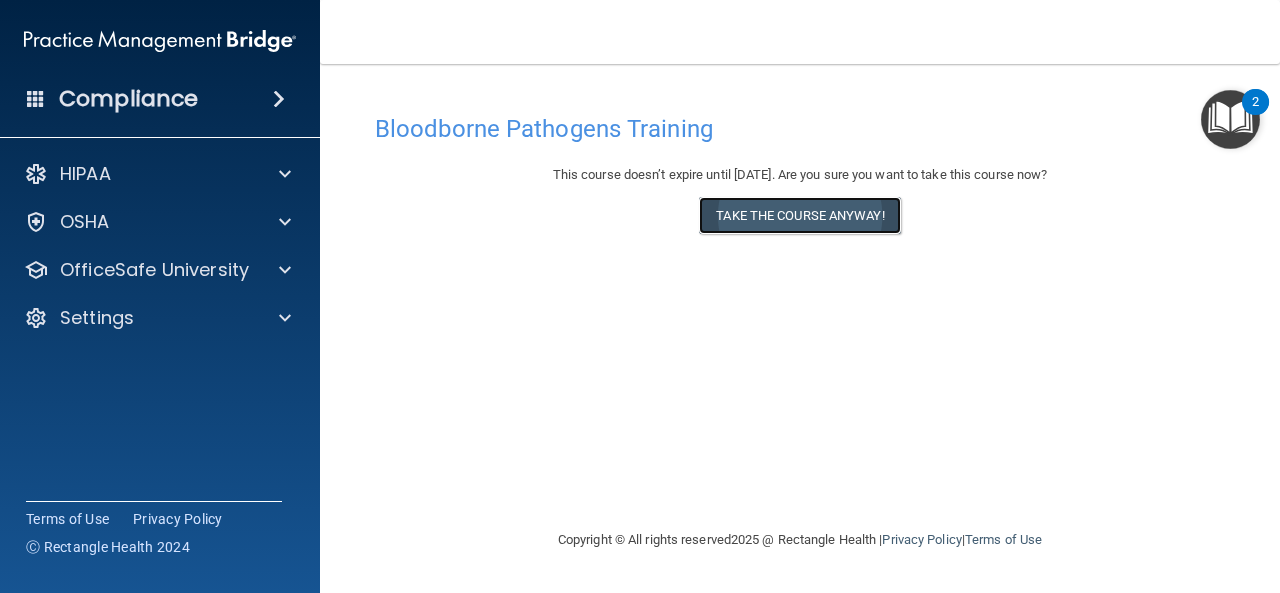 click on "Take the course anyway!" at bounding box center (799, 215) 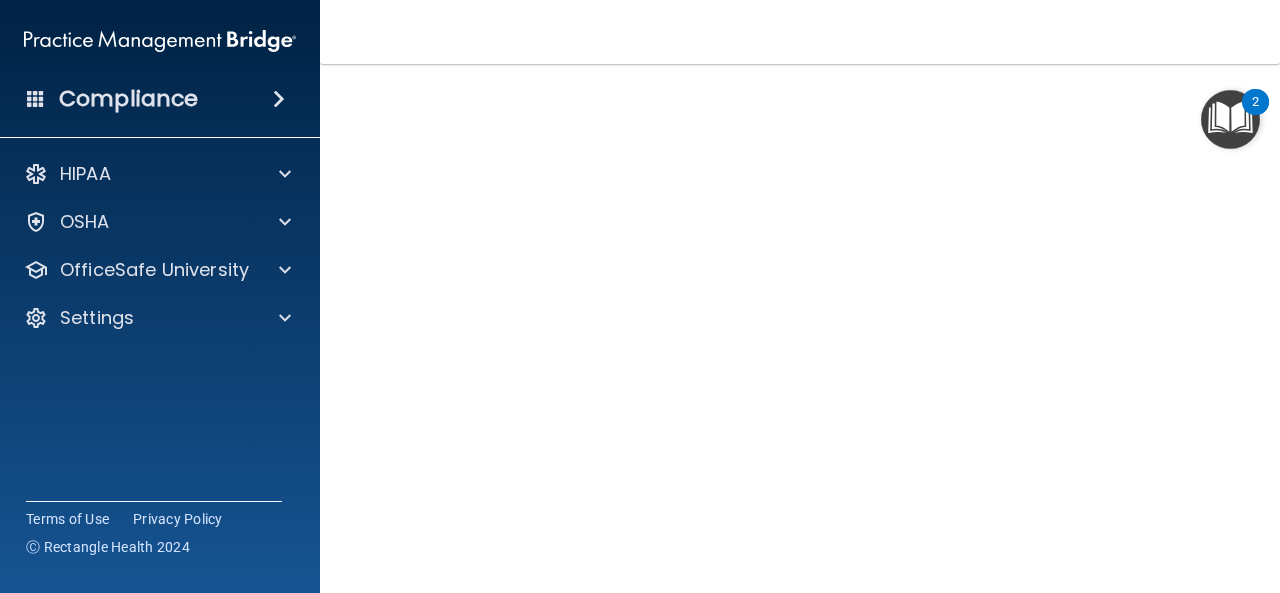 scroll, scrollTop: 91, scrollLeft: 0, axis: vertical 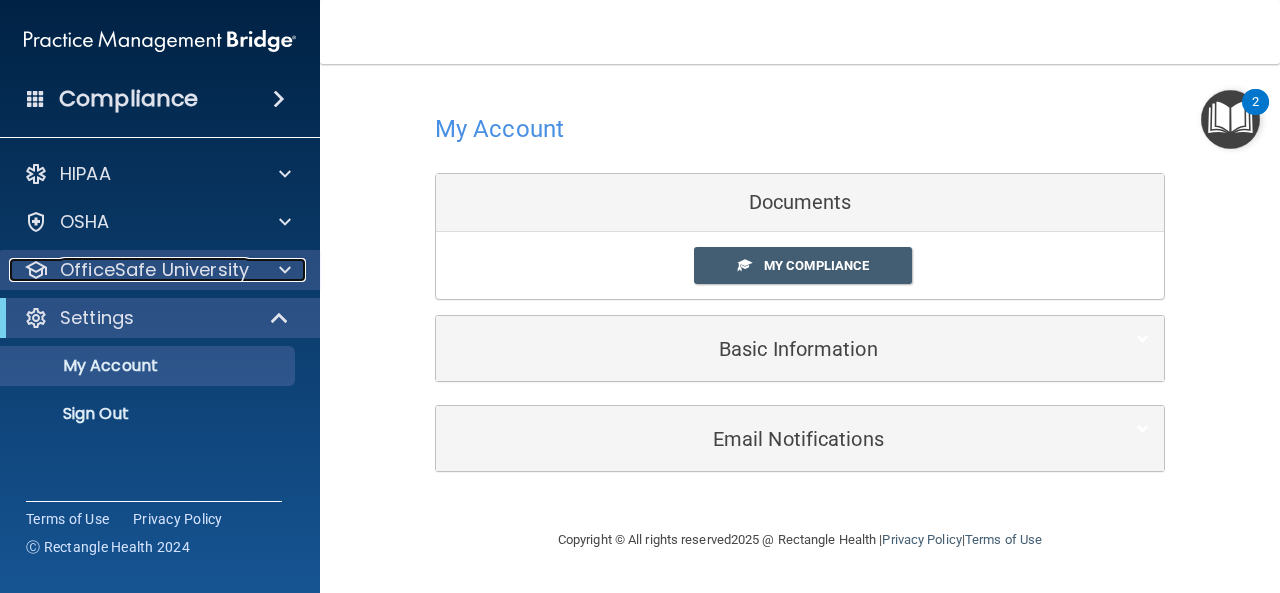 click at bounding box center (282, 270) 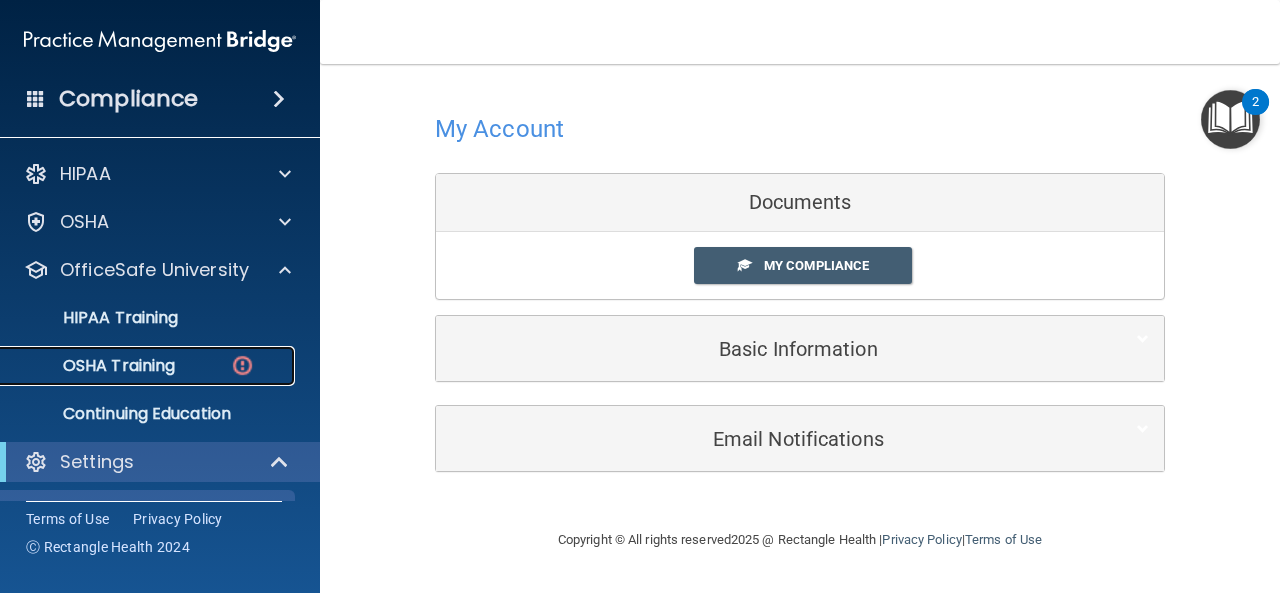 click on "OSHA Training" at bounding box center (94, 366) 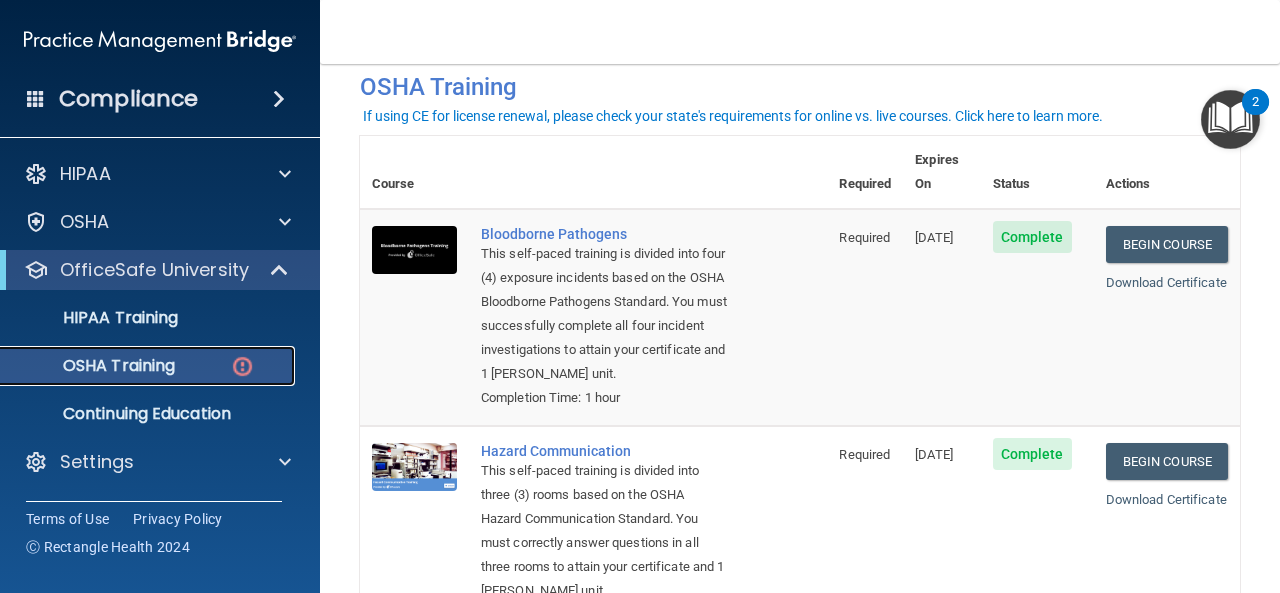 scroll, scrollTop: 100, scrollLeft: 0, axis: vertical 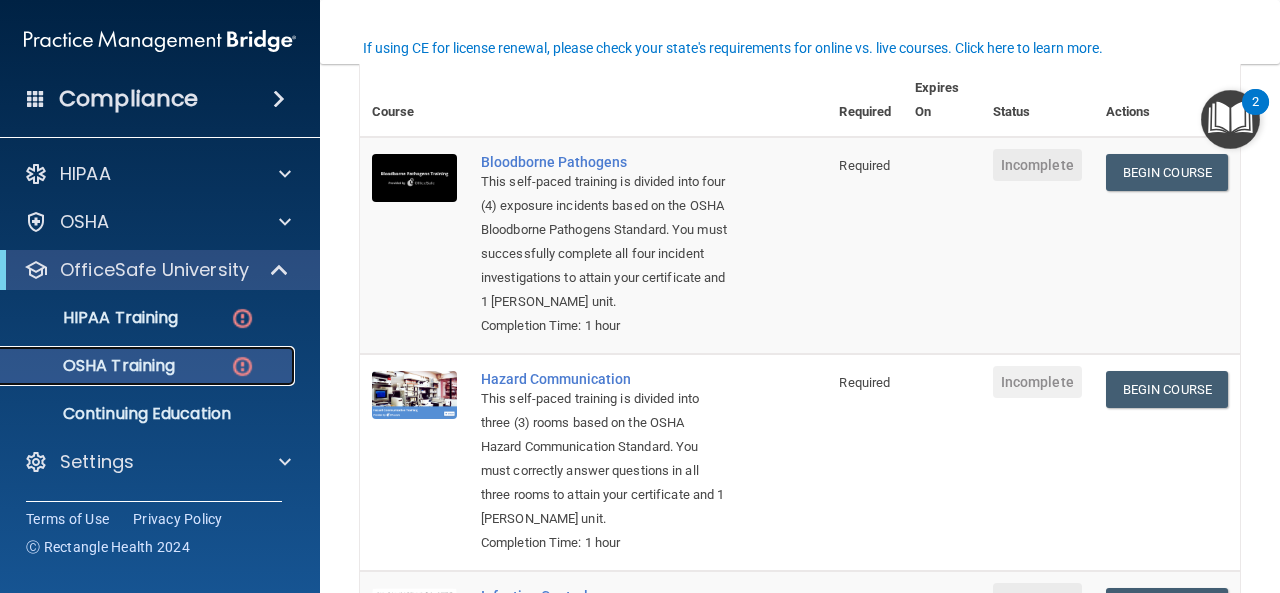 click on "OSHA Training" at bounding box center [94, 366] 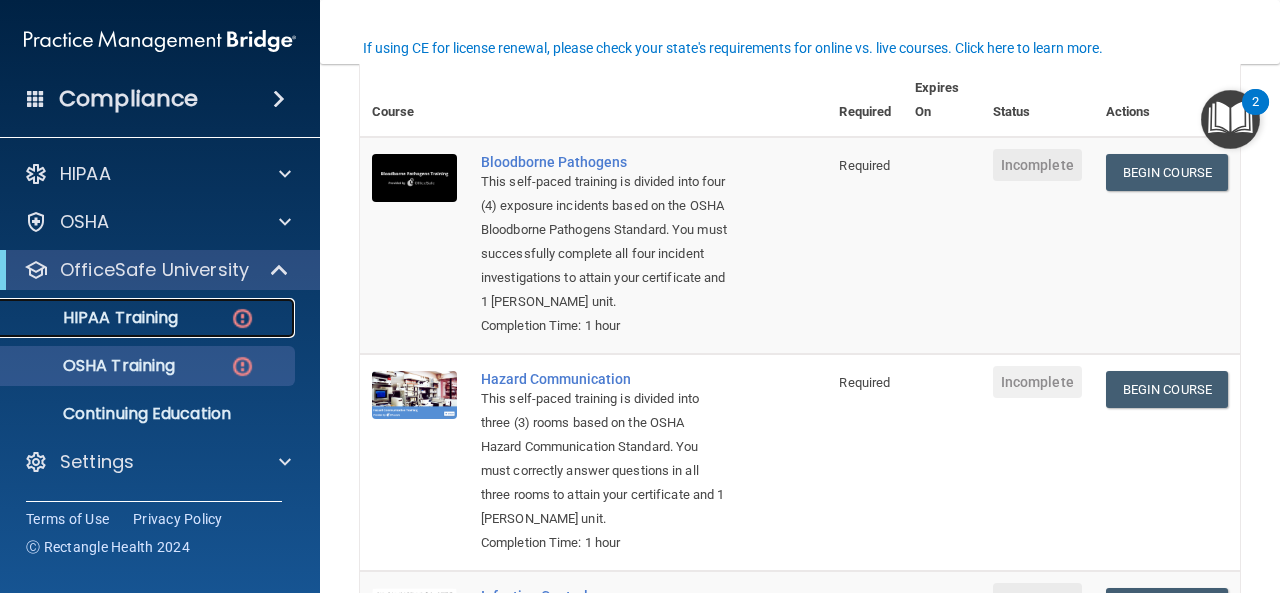 click on "HIPAA Training" at bounding box center (149, 318) 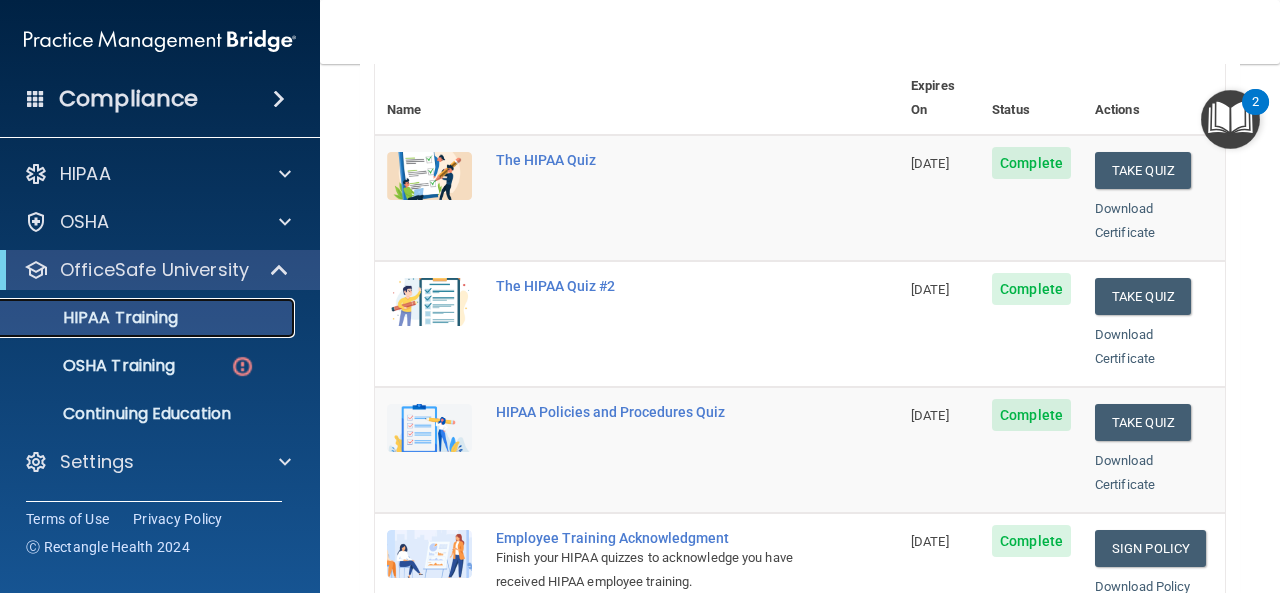 scroll, scrollTop: 167, scrollLeft: 0, axis: vertical 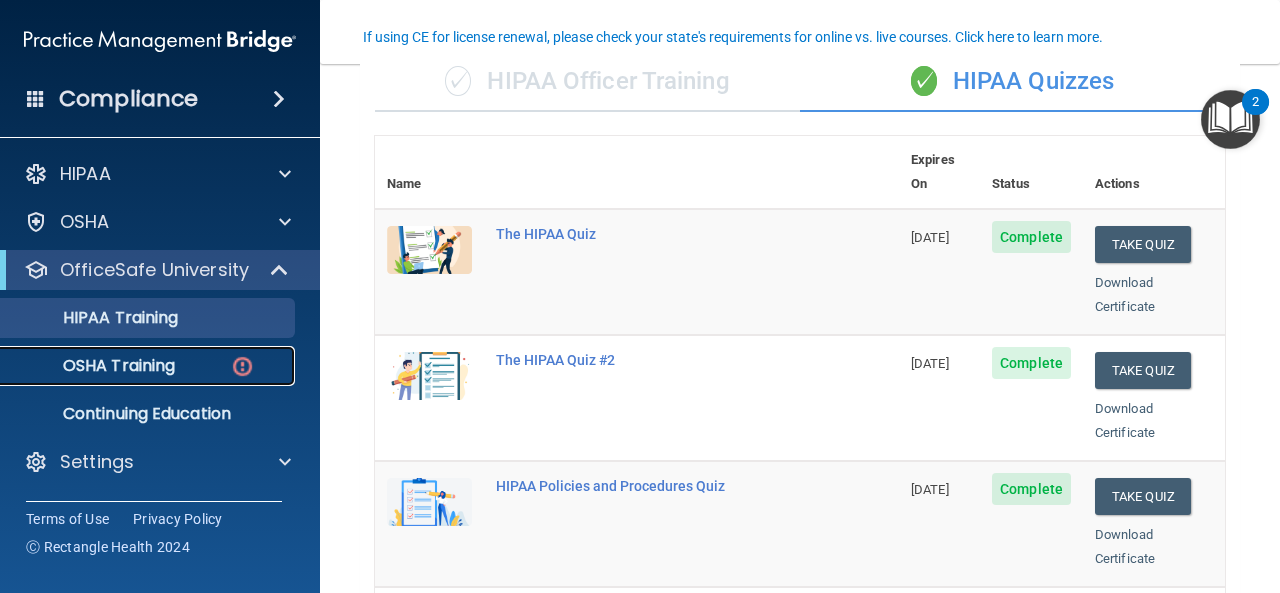 click on "OSHA Training" at bounding box center (94, 366) 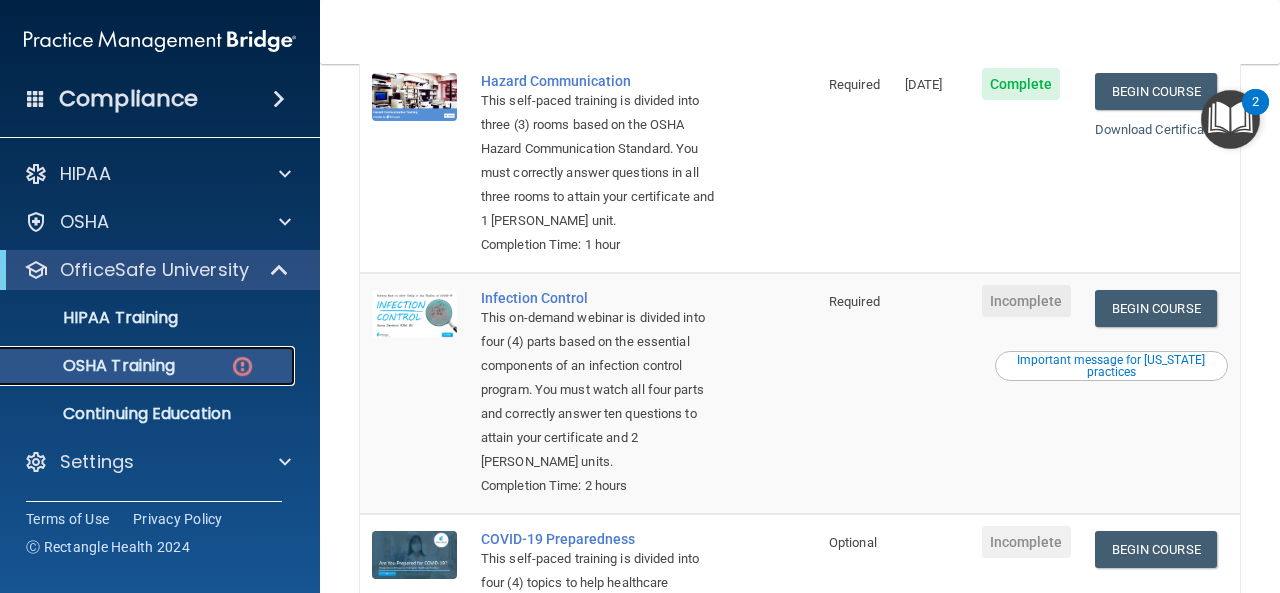 scroll, scrollTop: 500, scrollLeft: 0, axis: vertical 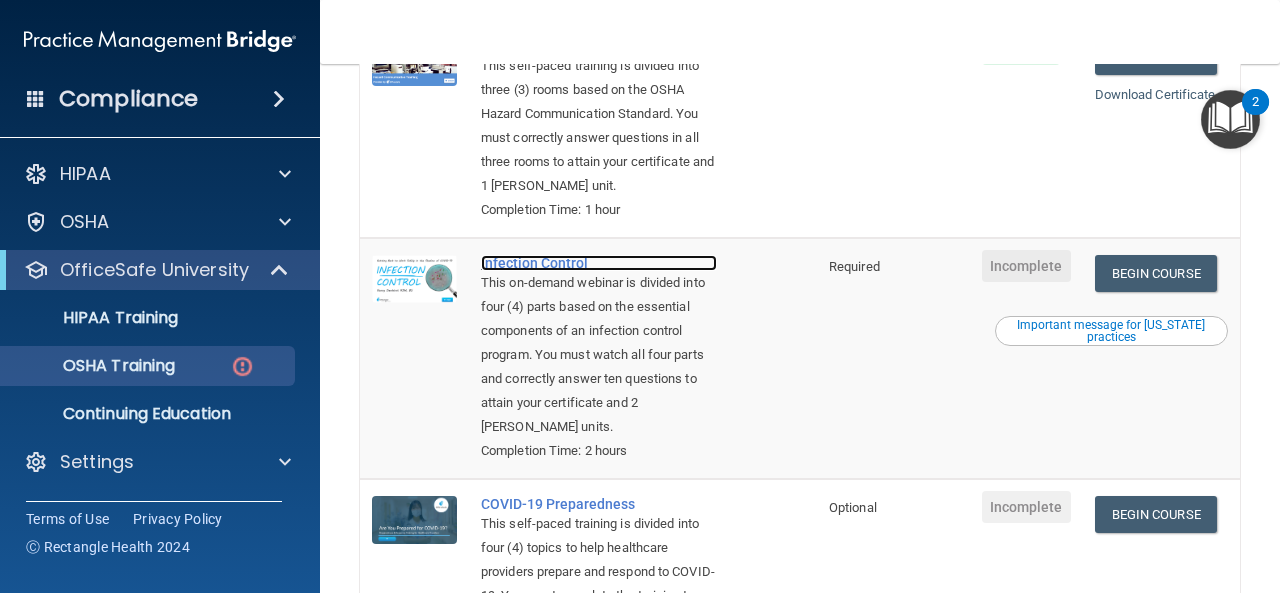 click on "Infection Control" at bounding box center (599, 263) 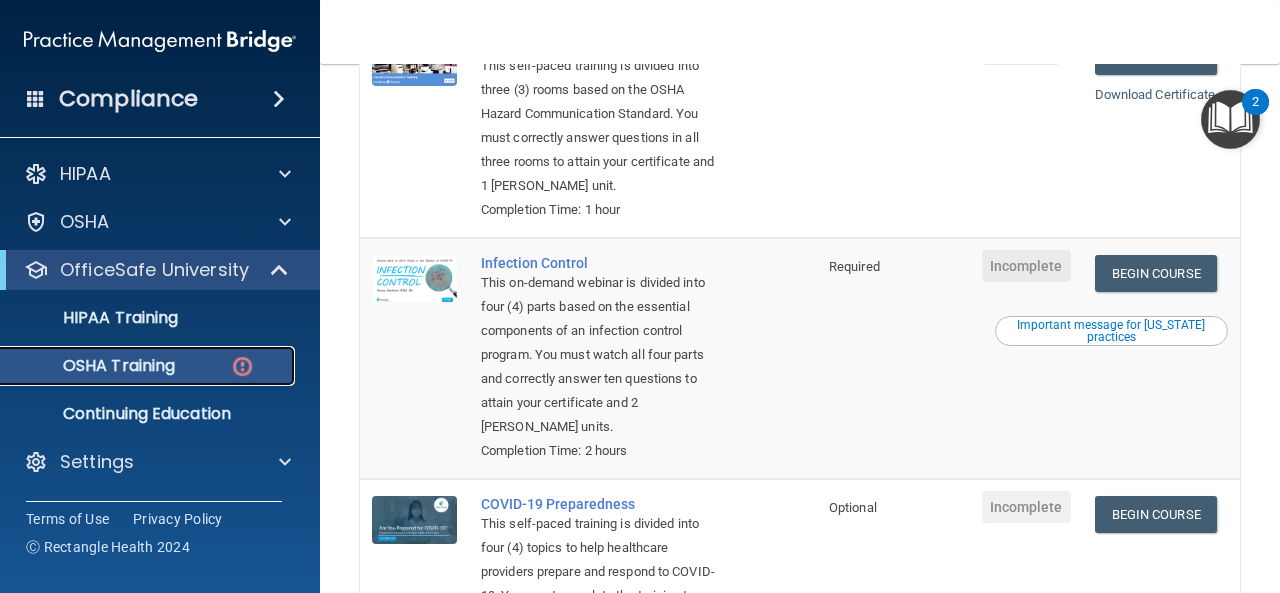 click on "OSHA Training" at bounding box center [94, 366] 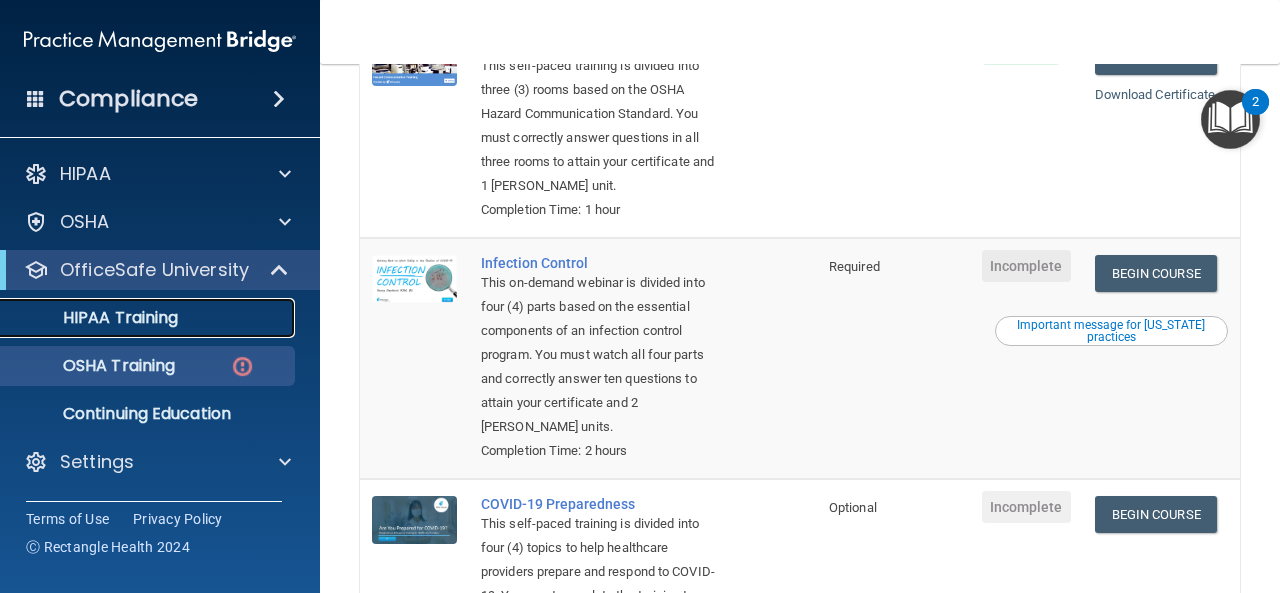 click on "HIPAA Training" at bounding box center [95, 318] 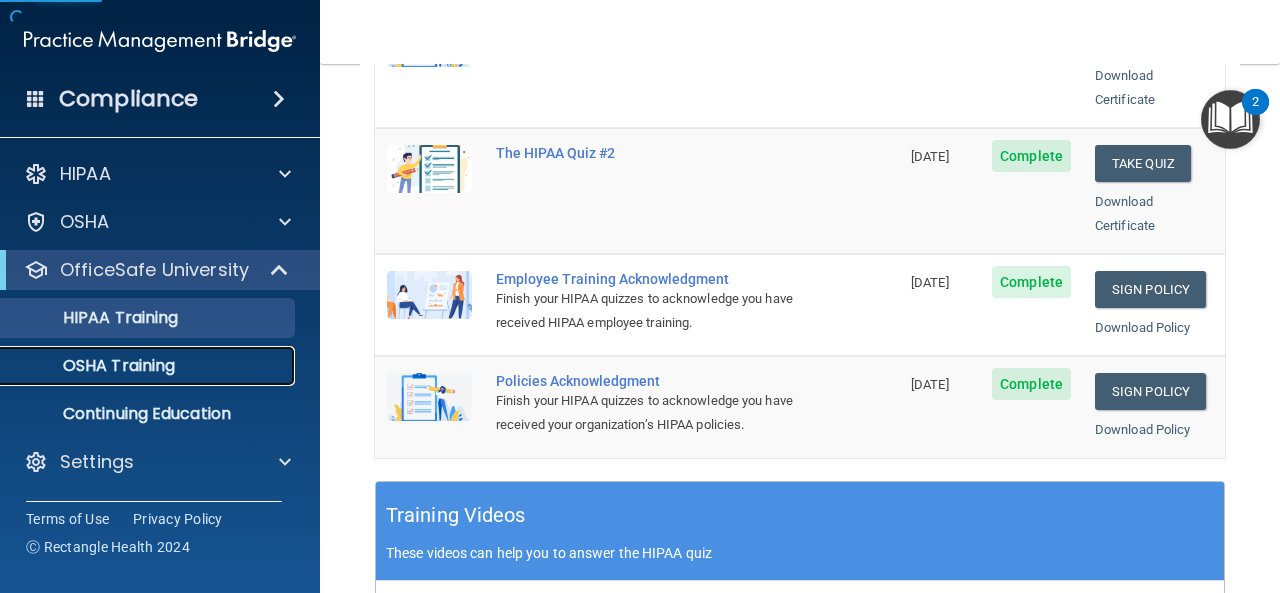 click on "OSHA Training" at bounding box center (94, 366) 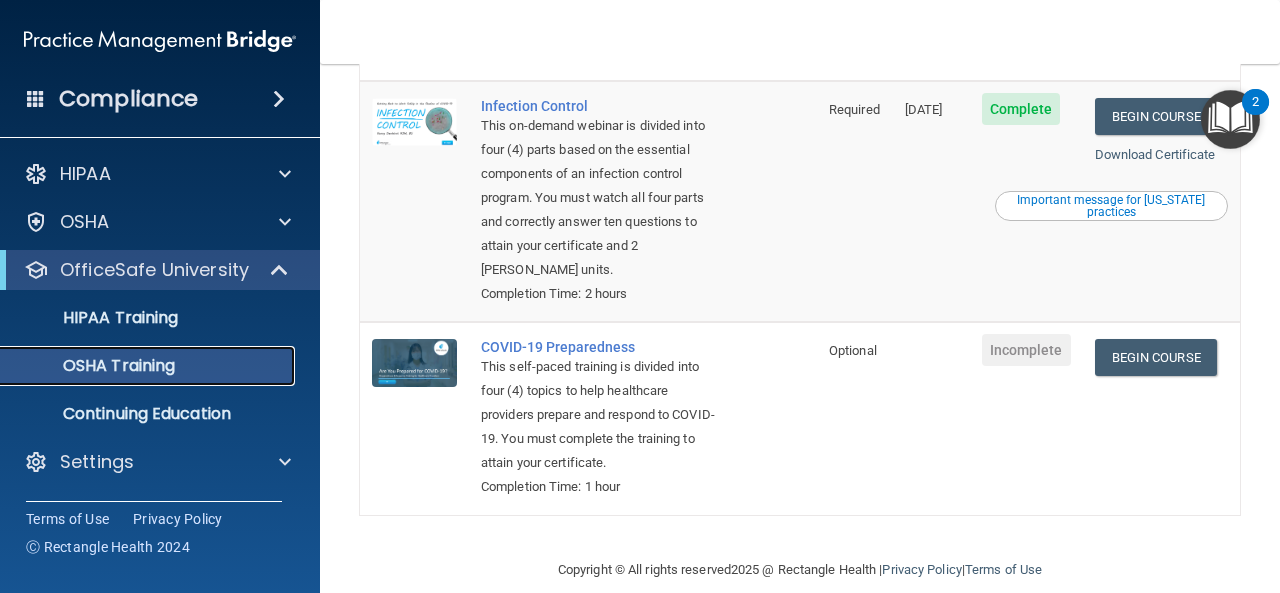 scroll, scrollTop: 667, scrollLeft: 0, axis: vertical 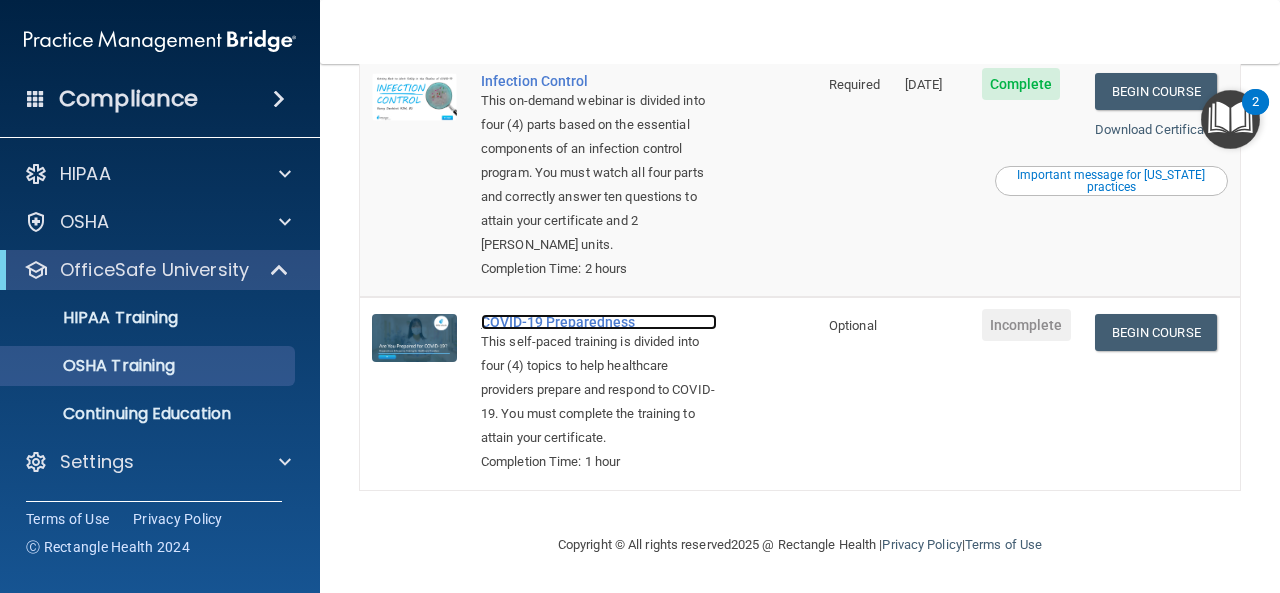 click on "COVID-19 Preparedness" at bounding box center (599, 322) 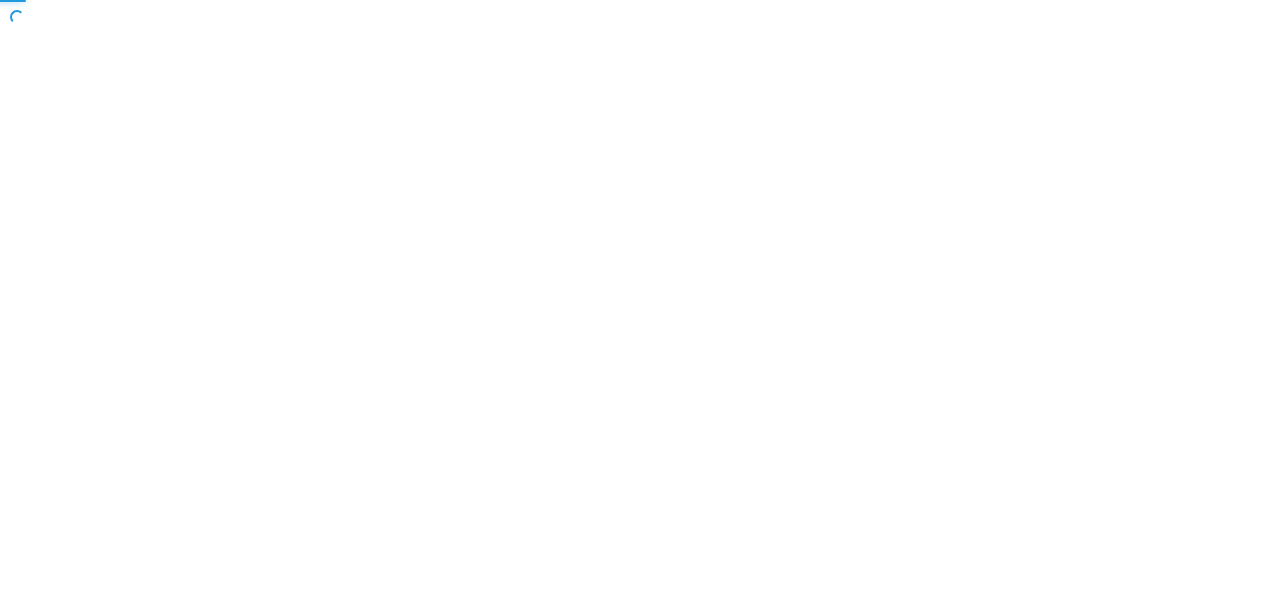scroll, scrollTop: 0, scrollLeft: 0, axis: both 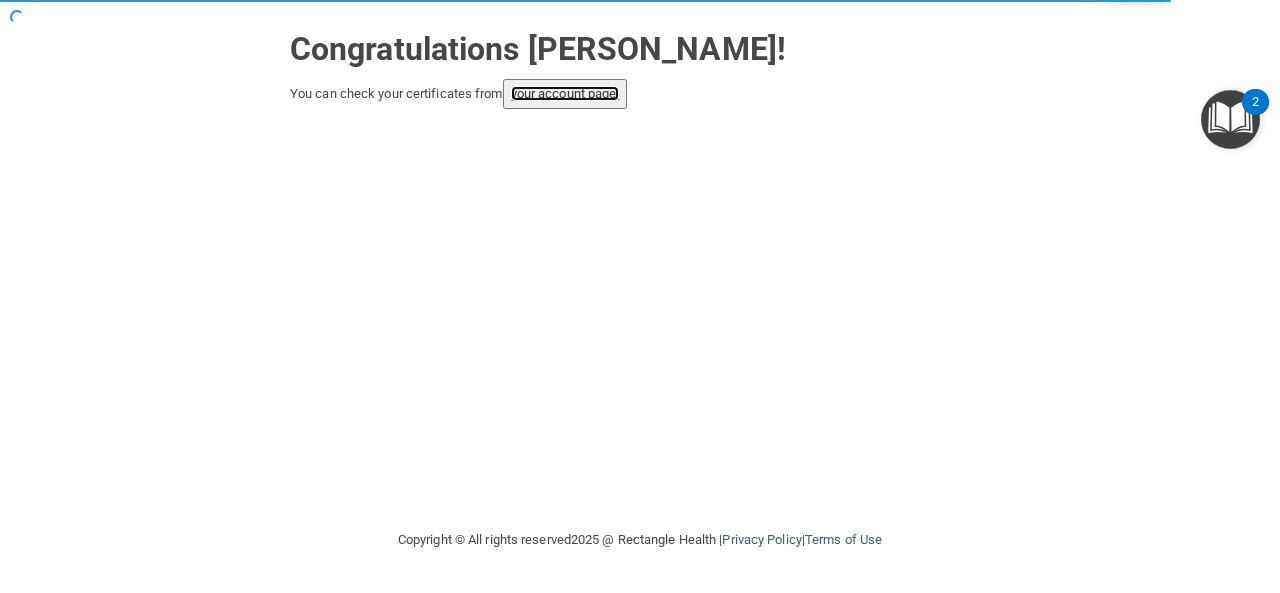 click on "your account page!" at bounding box center [565, 93] 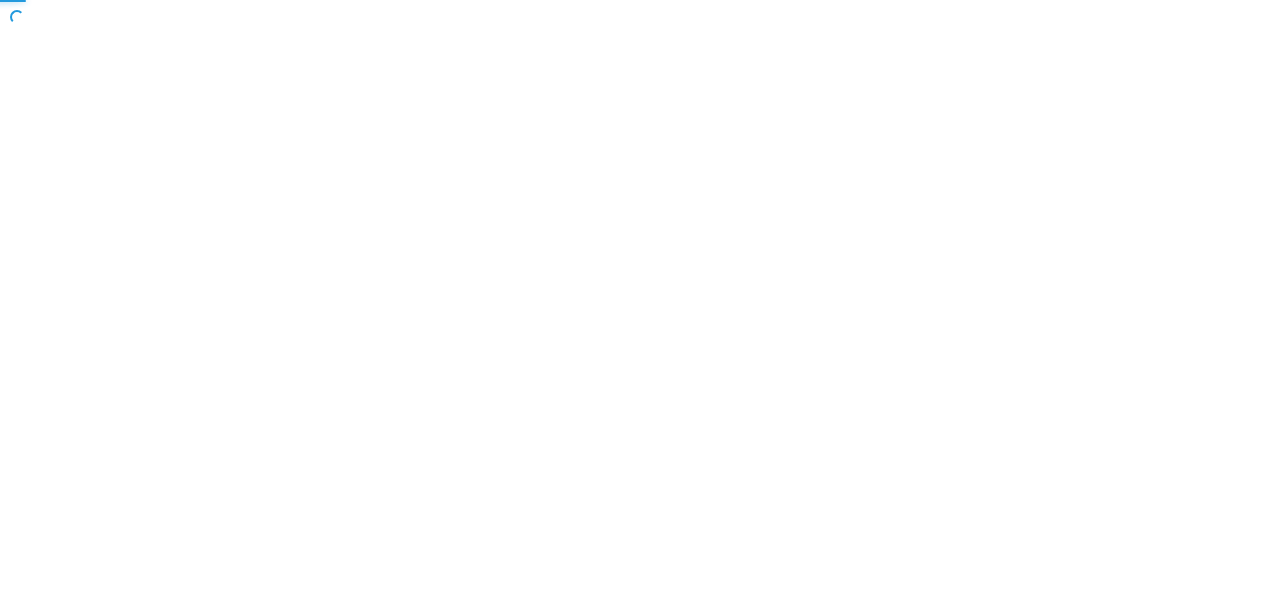 scroll, scrollTop: 0, scrollLeft: 0, axis: both 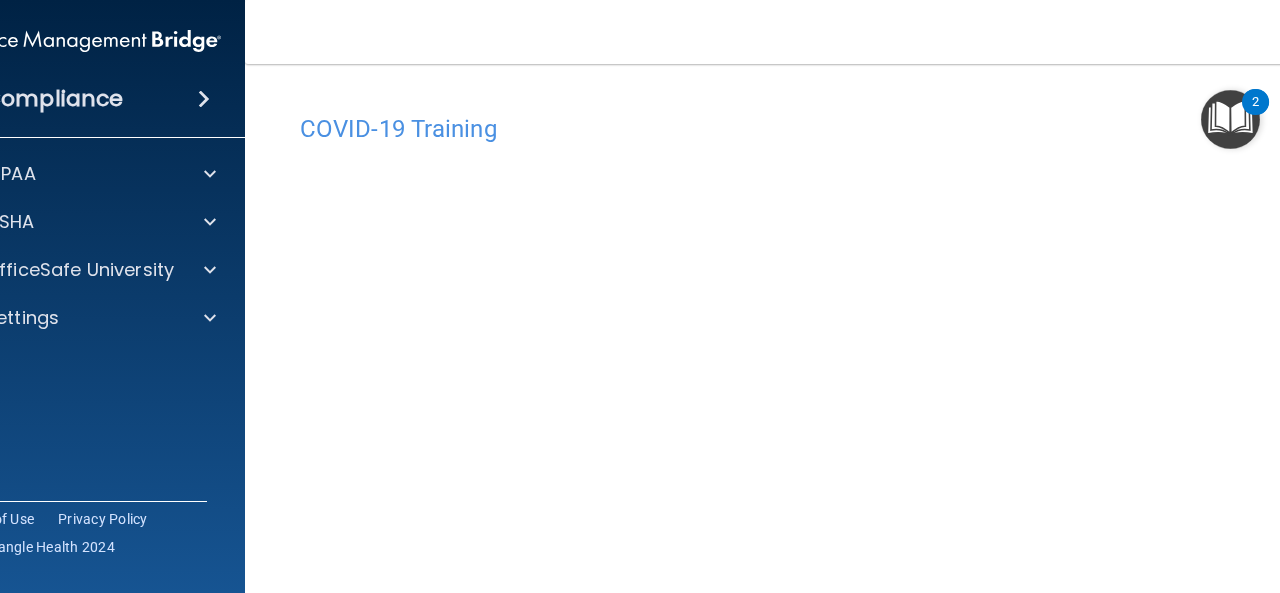 click on "COVID-19 Training" at bounding box center [800, 129] 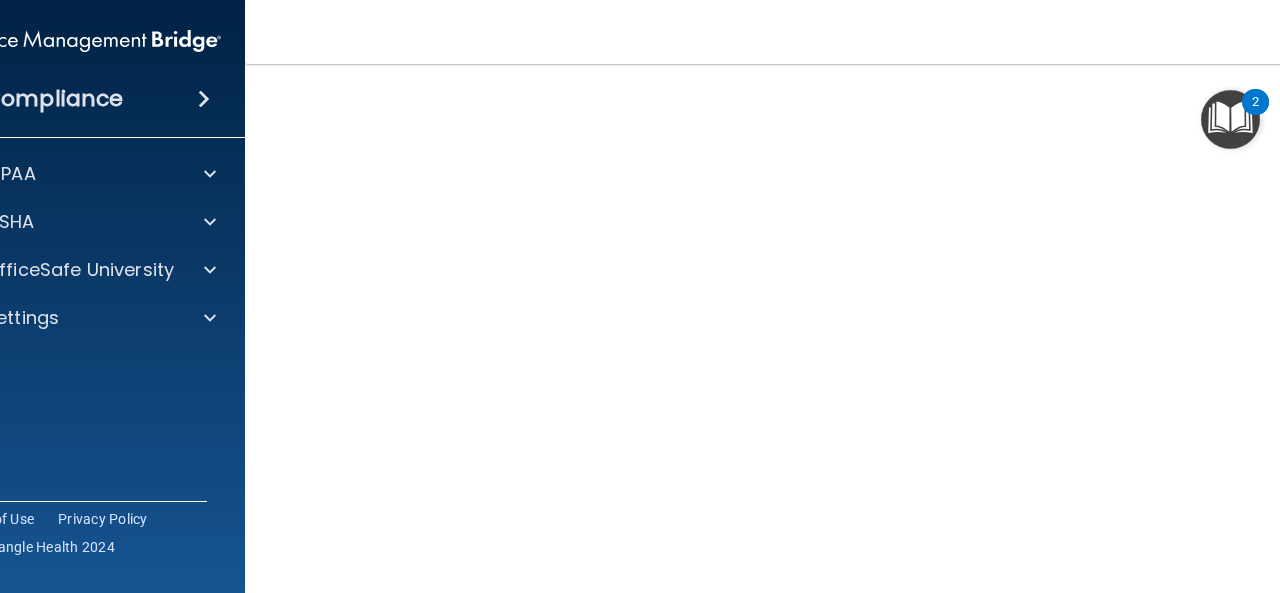 scroll, scrollTop: 133, scrollLeft: 0, axis: vertical 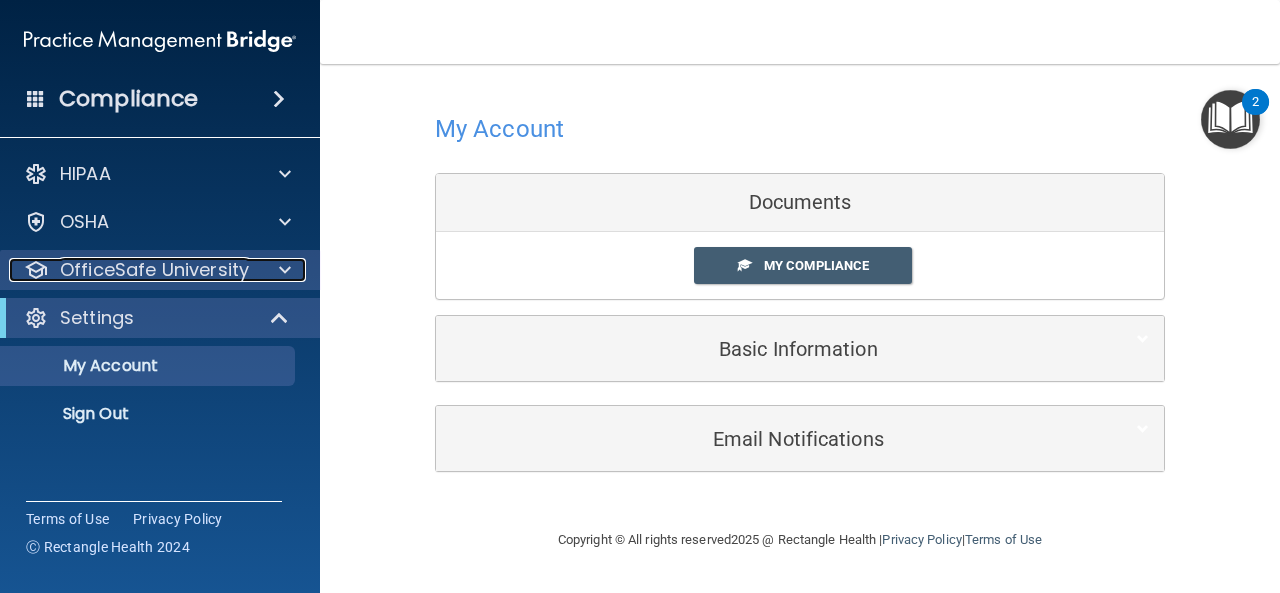 click on "OfficeSafe University" at bounding box center [154, 270] 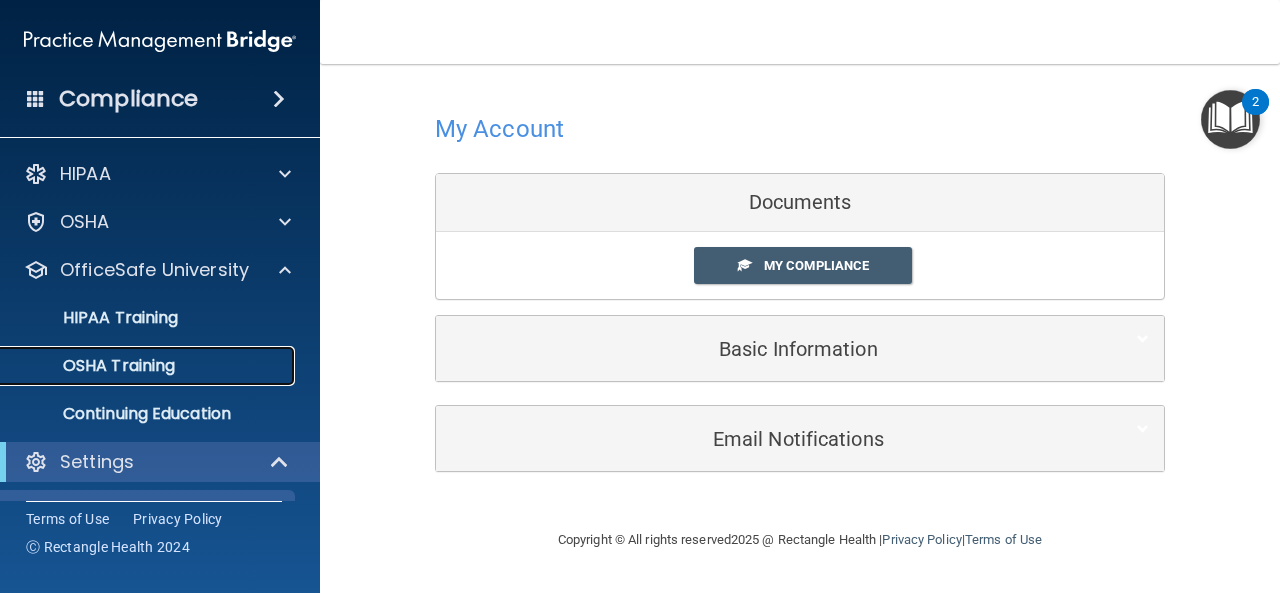 click on "OSHA Training" at bounding box center (149, 366) 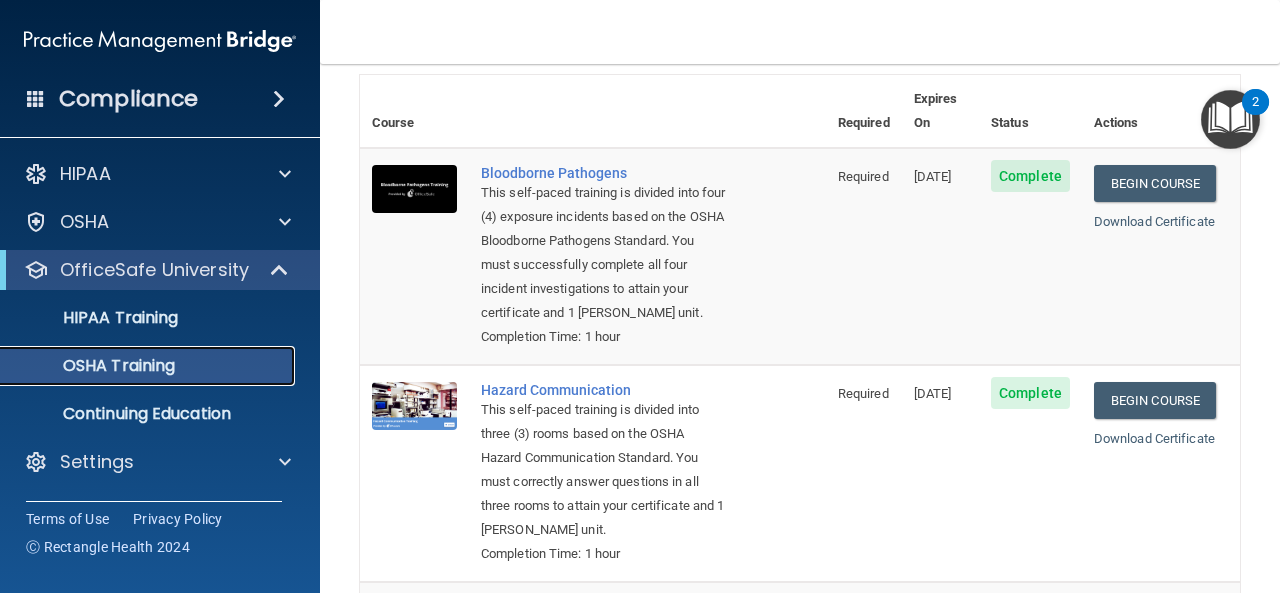 scroll, scrollTop: 67, scrollLeft: 0, axis: vertical 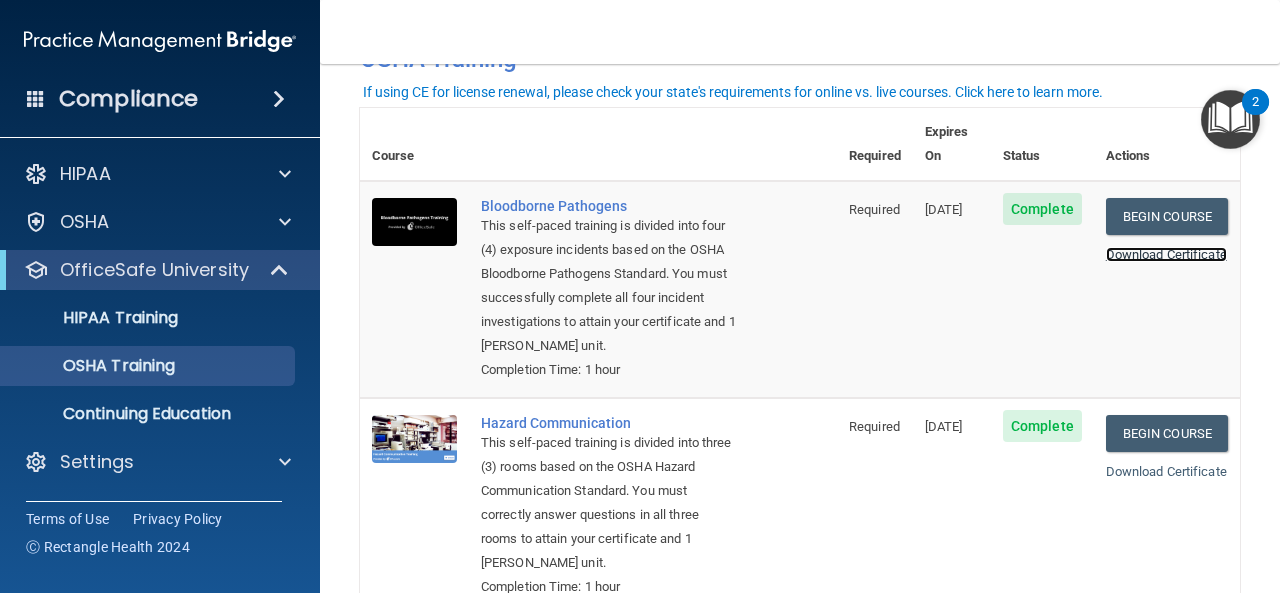 click on "Download Certificate" at bounding box center [1166, 254] 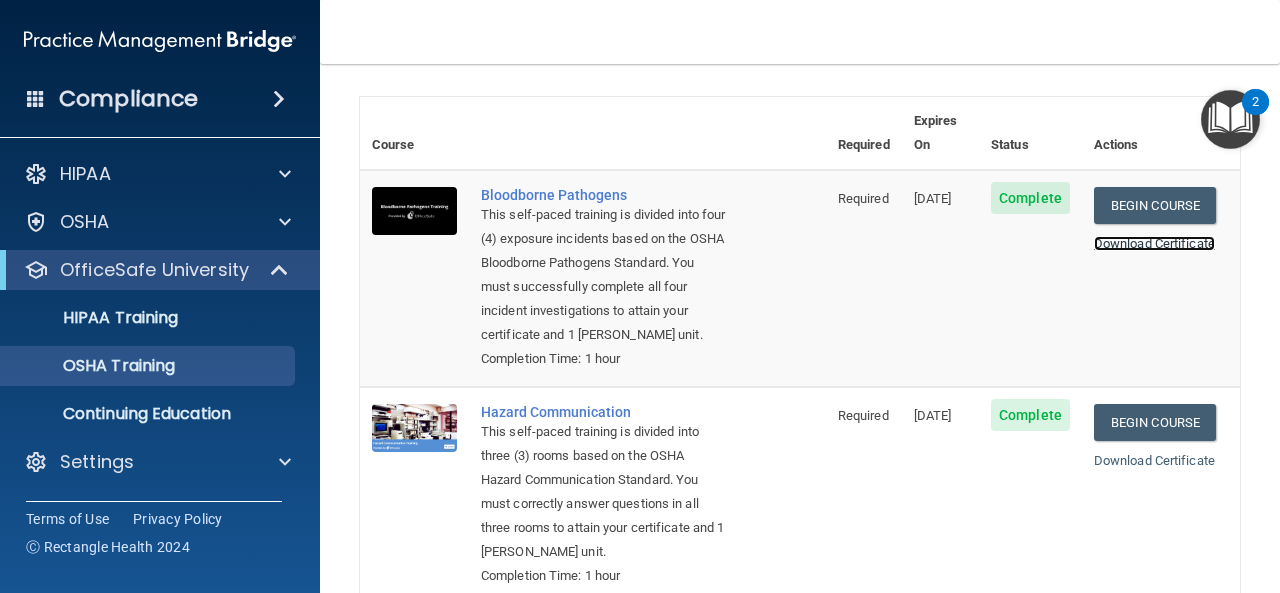 scroll, scrollTop: 0, scrollLeft: 0, axis: both 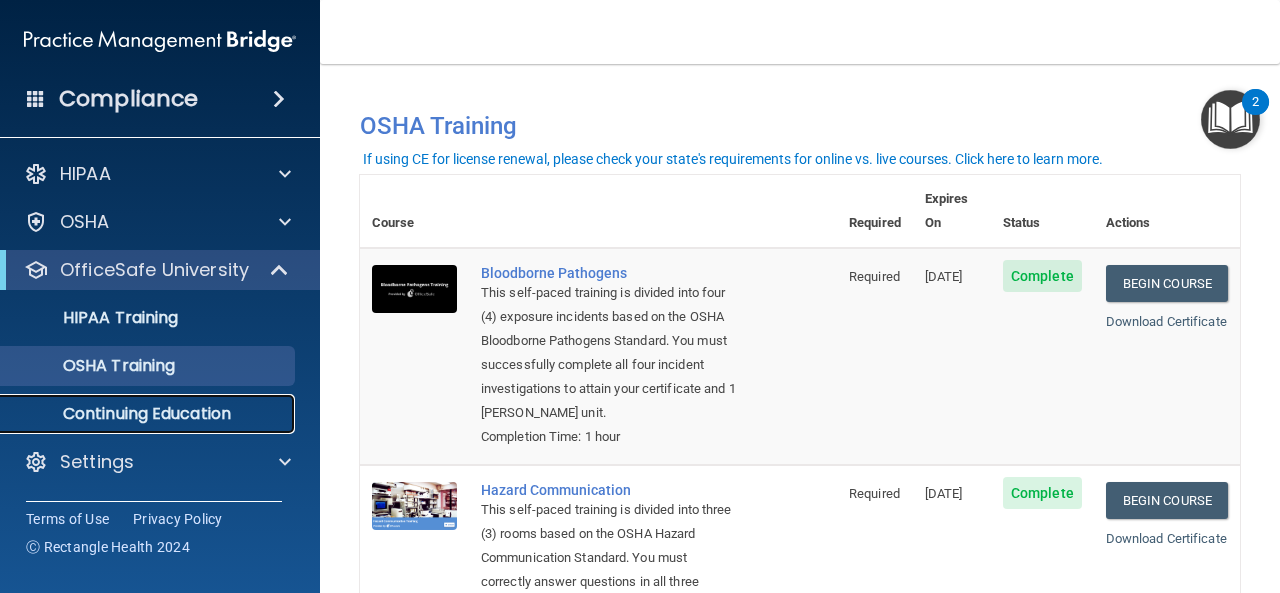 click on "Continuing Education" at bounding box center (149, 414) 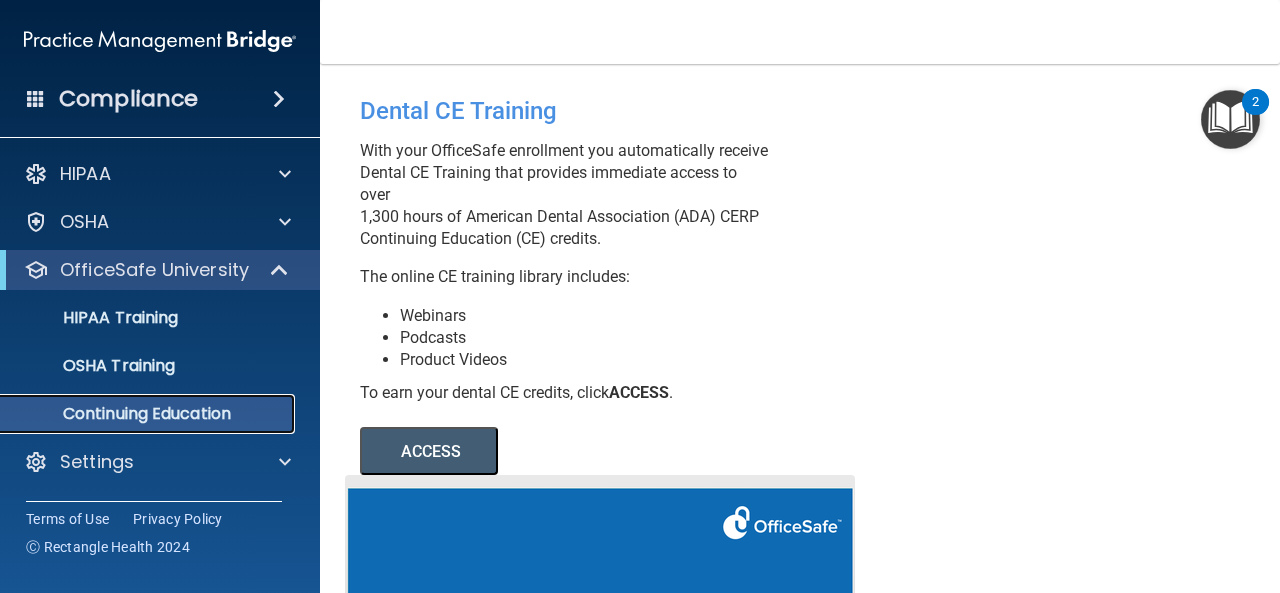 scroll, scrollTop: 0, scrollLeft: 0, axis: both 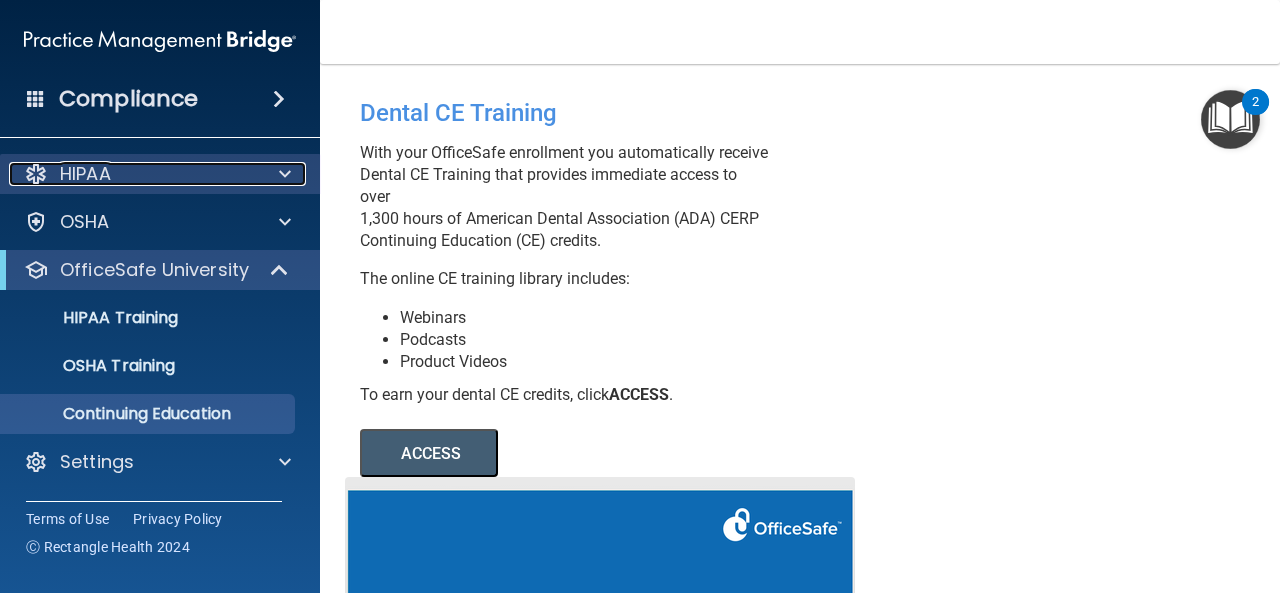 click on "HIPAA" at bounding box center [133, 174] 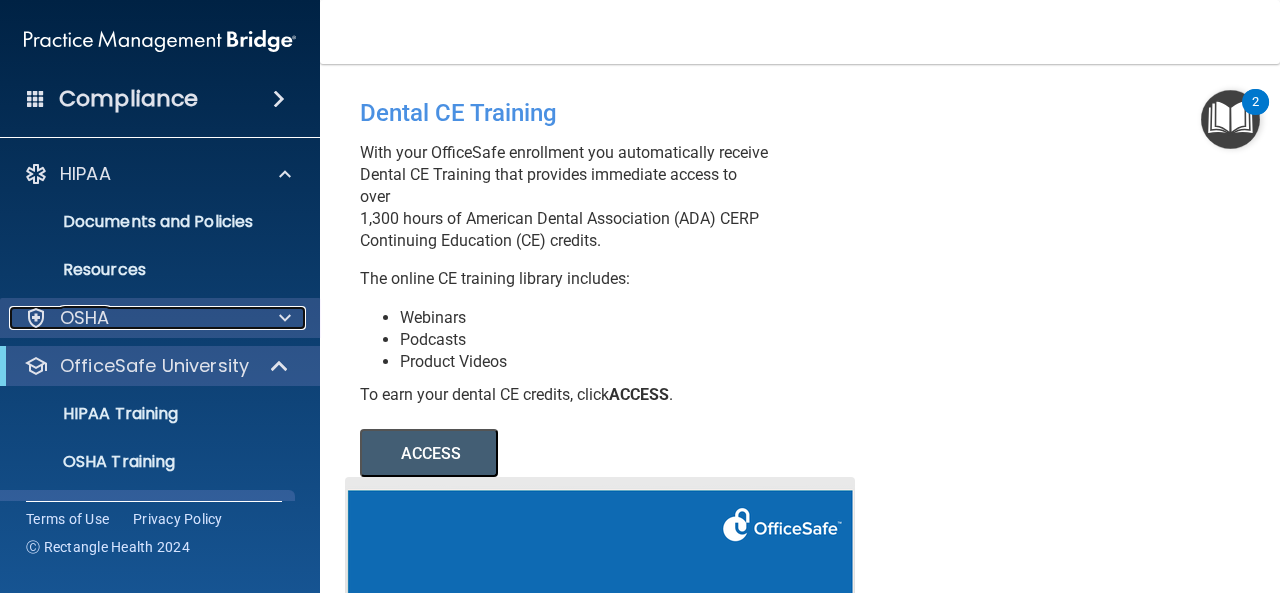 click on "OSHA" at bounding box center (133, 318) 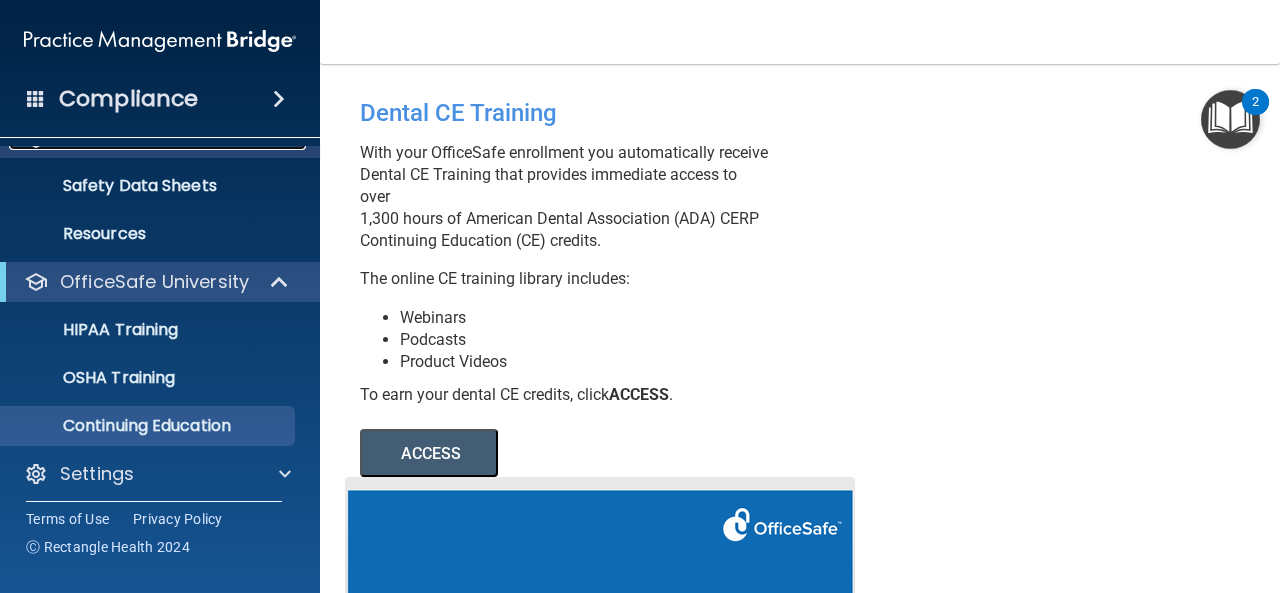 scroll, scrollTop: 189, scrollLeft: 0, axis: vertical 